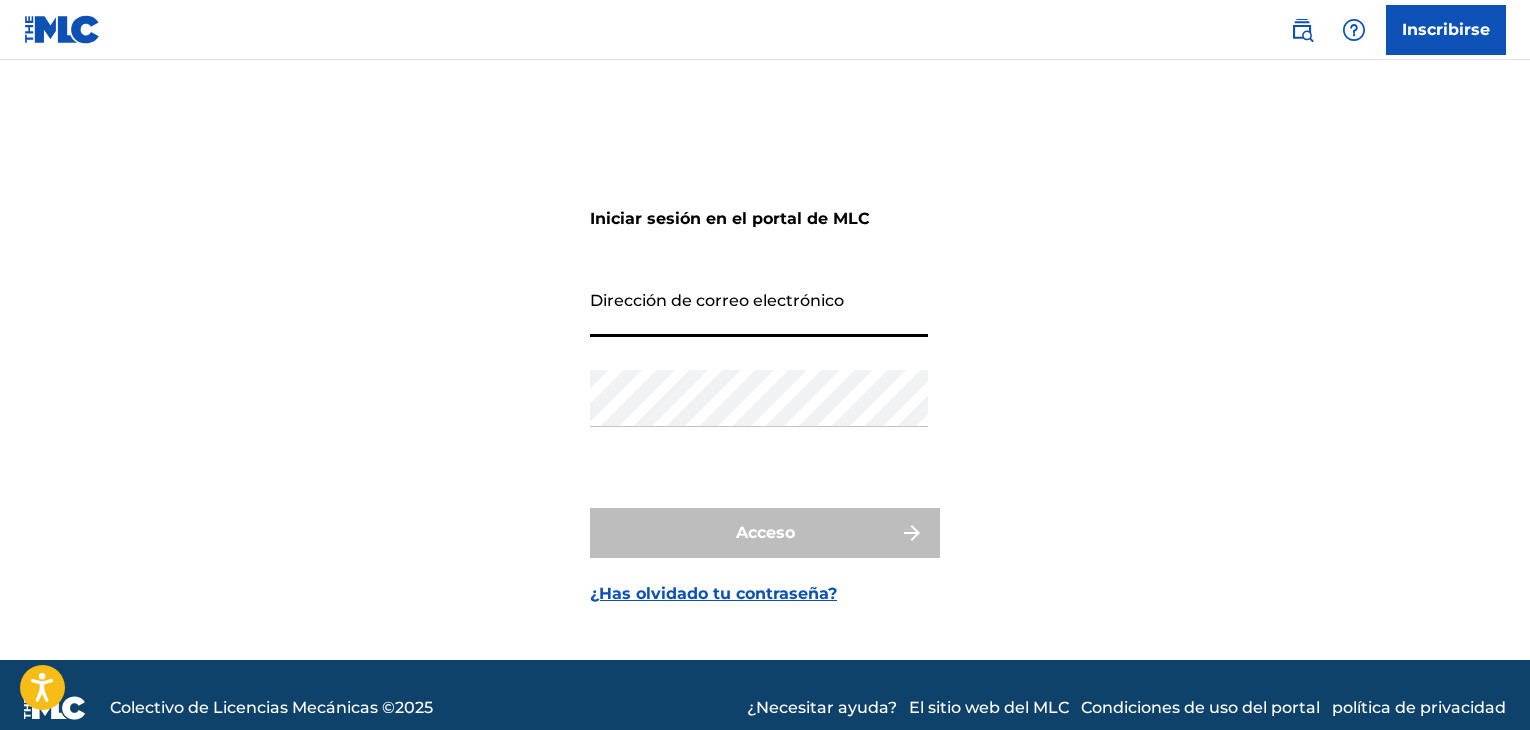 scroll, scrollTop: 0, scrollLeft: 0, axis: both 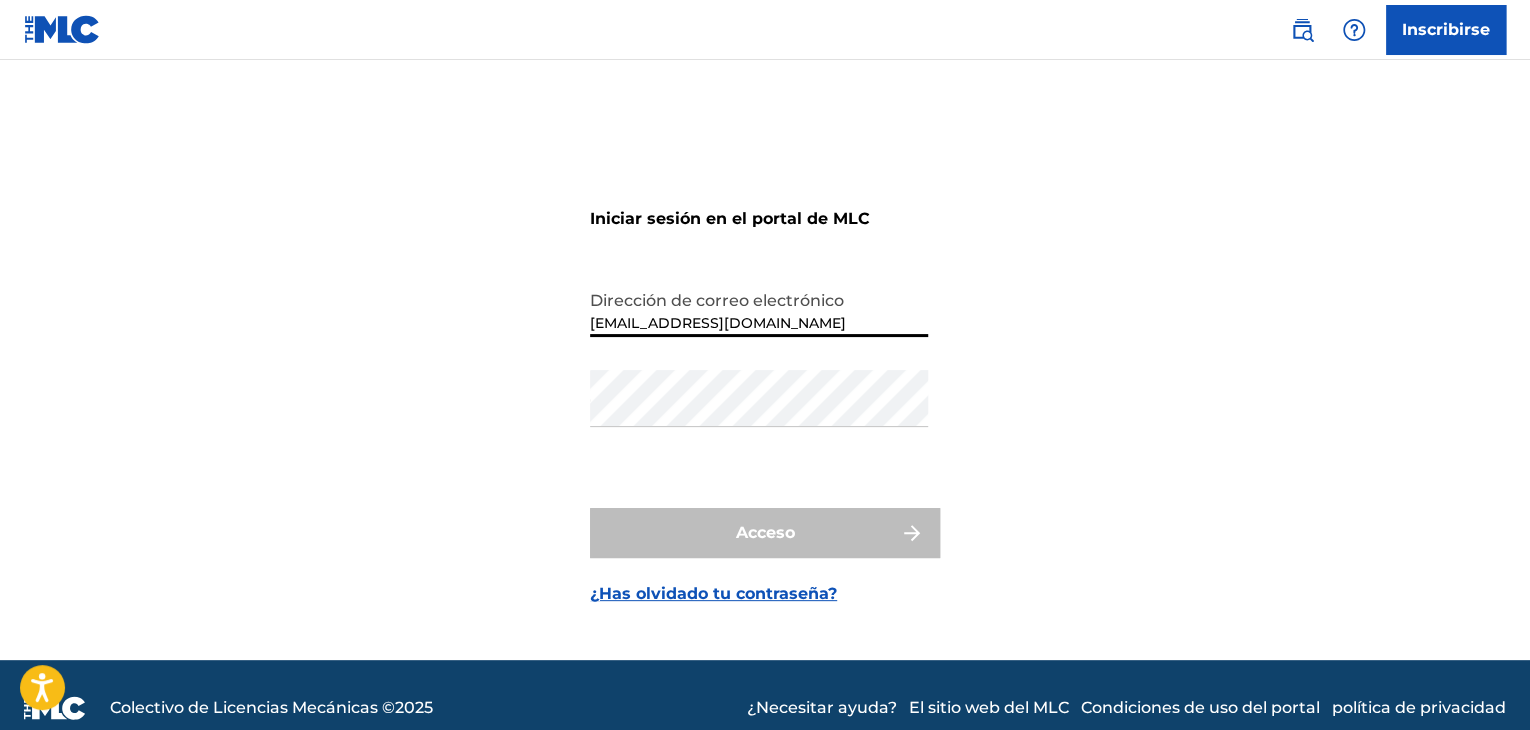 type on "[EMAIL_ADDRESS][DOMAIN_NAME]" 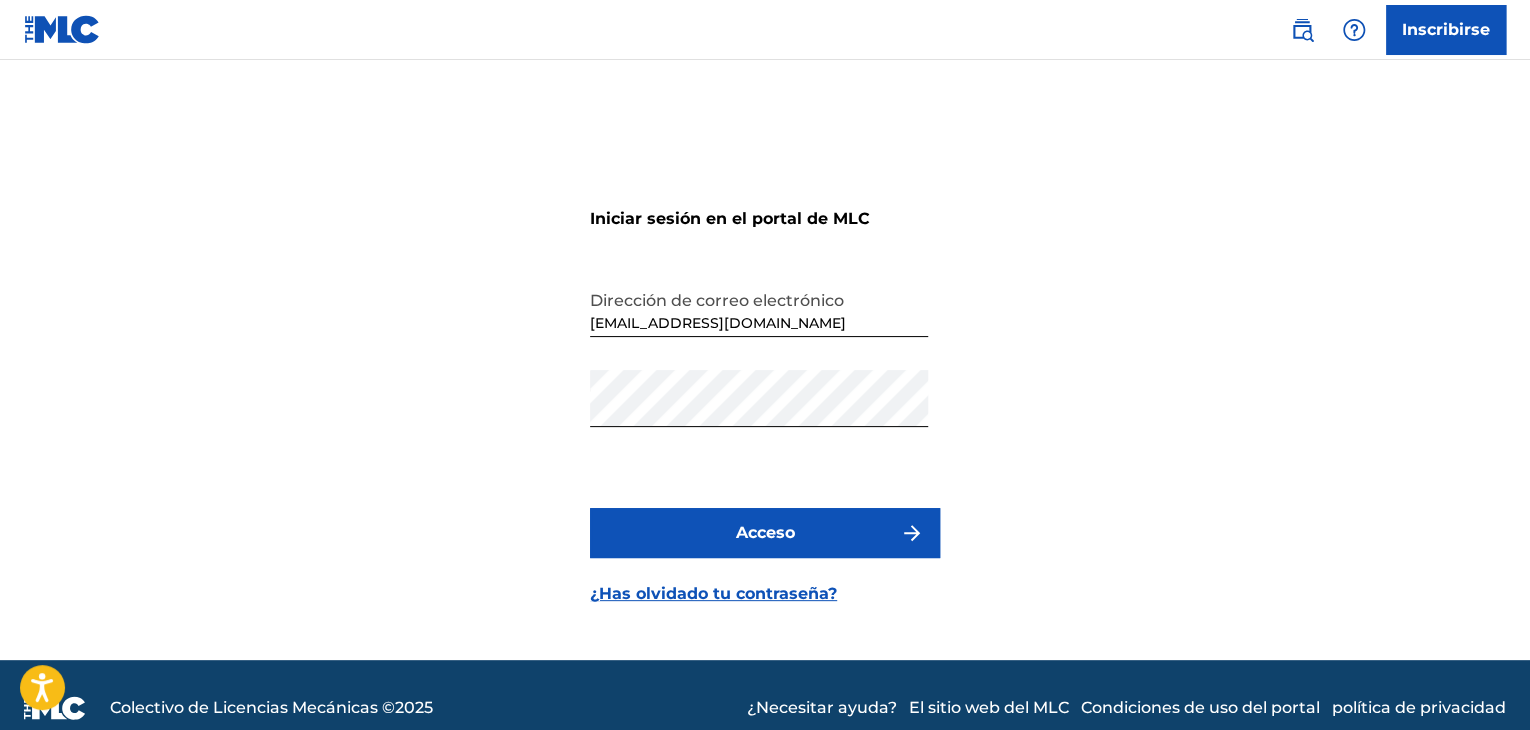 click on "Acceso" at bounding box center (765, 532) 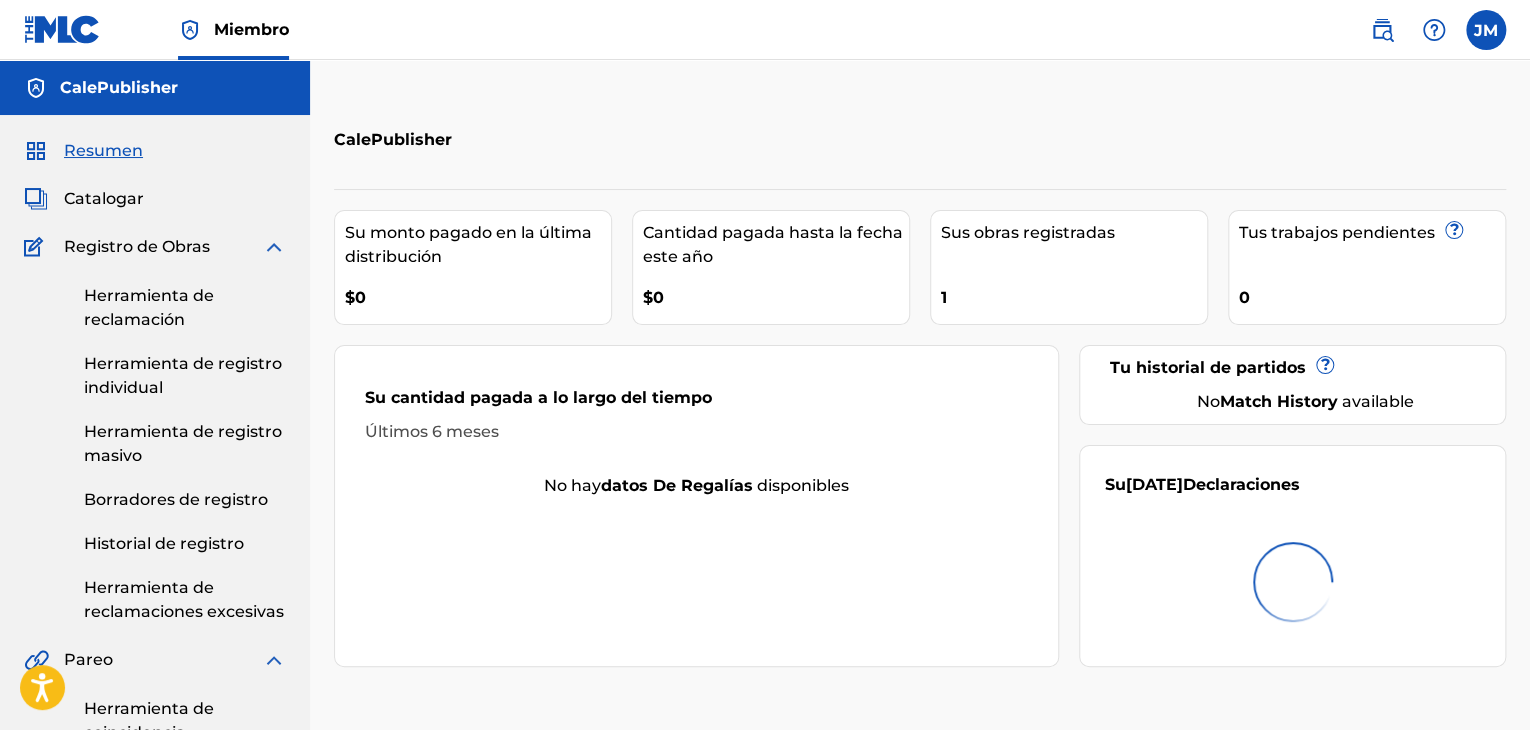 scroll, scrollTop: 0, scrollLeft: 0, axis: both 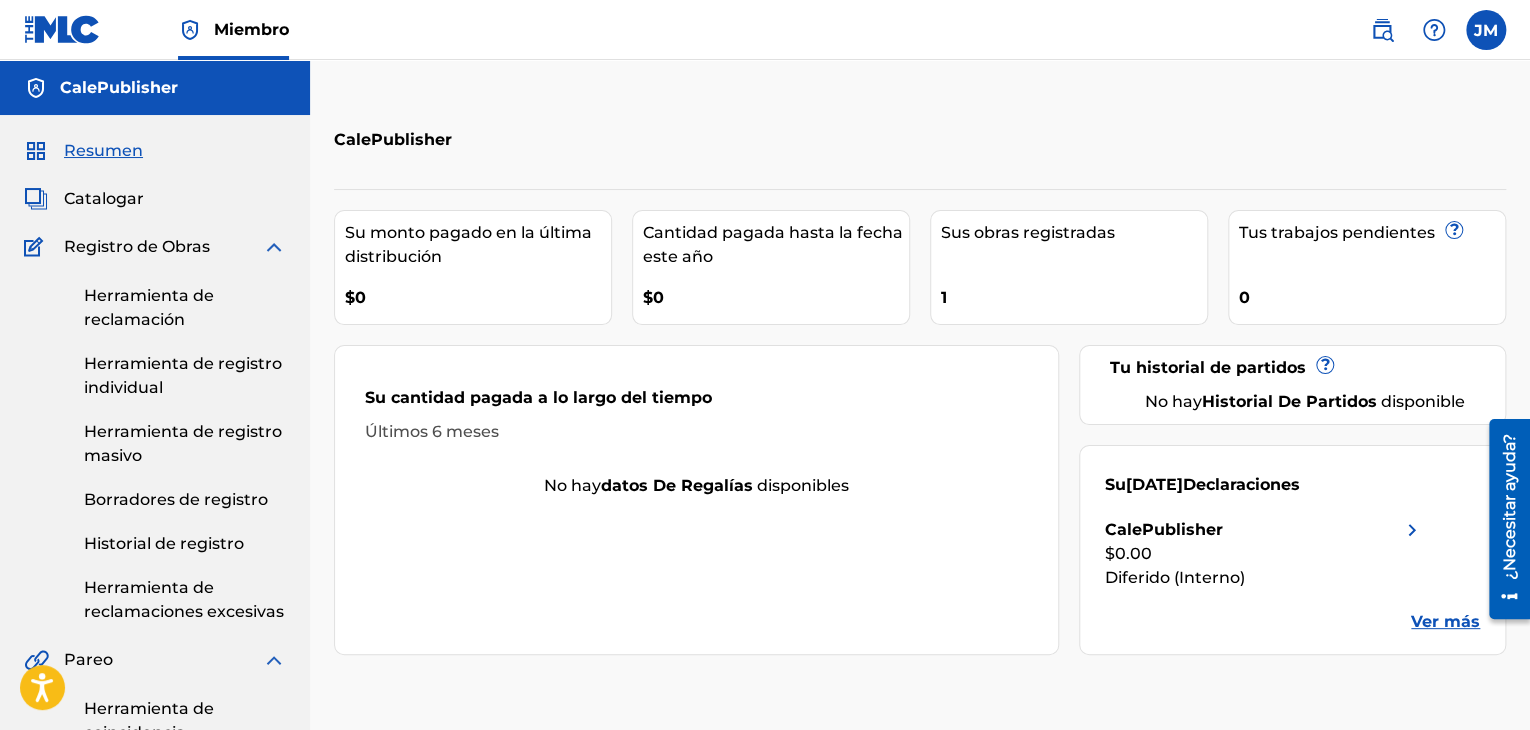 click on "Su cantidad pagada a lo largo del tiempo Últimos 6 meses No hay  datos de regalías    disponibles" at bounding box center [696, 500] 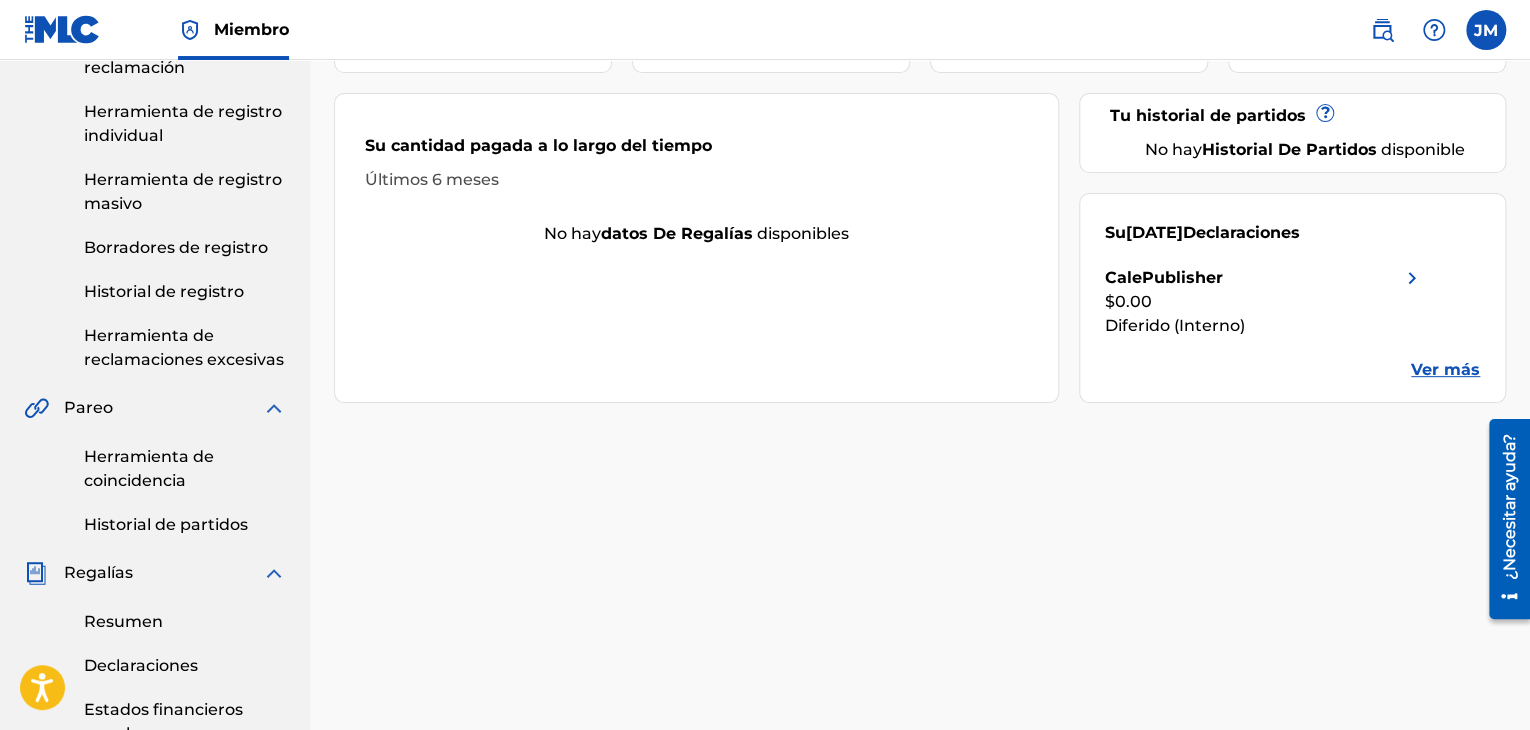 scroll, scrollTop: 15, scrollLeft: 0, axis: vertical 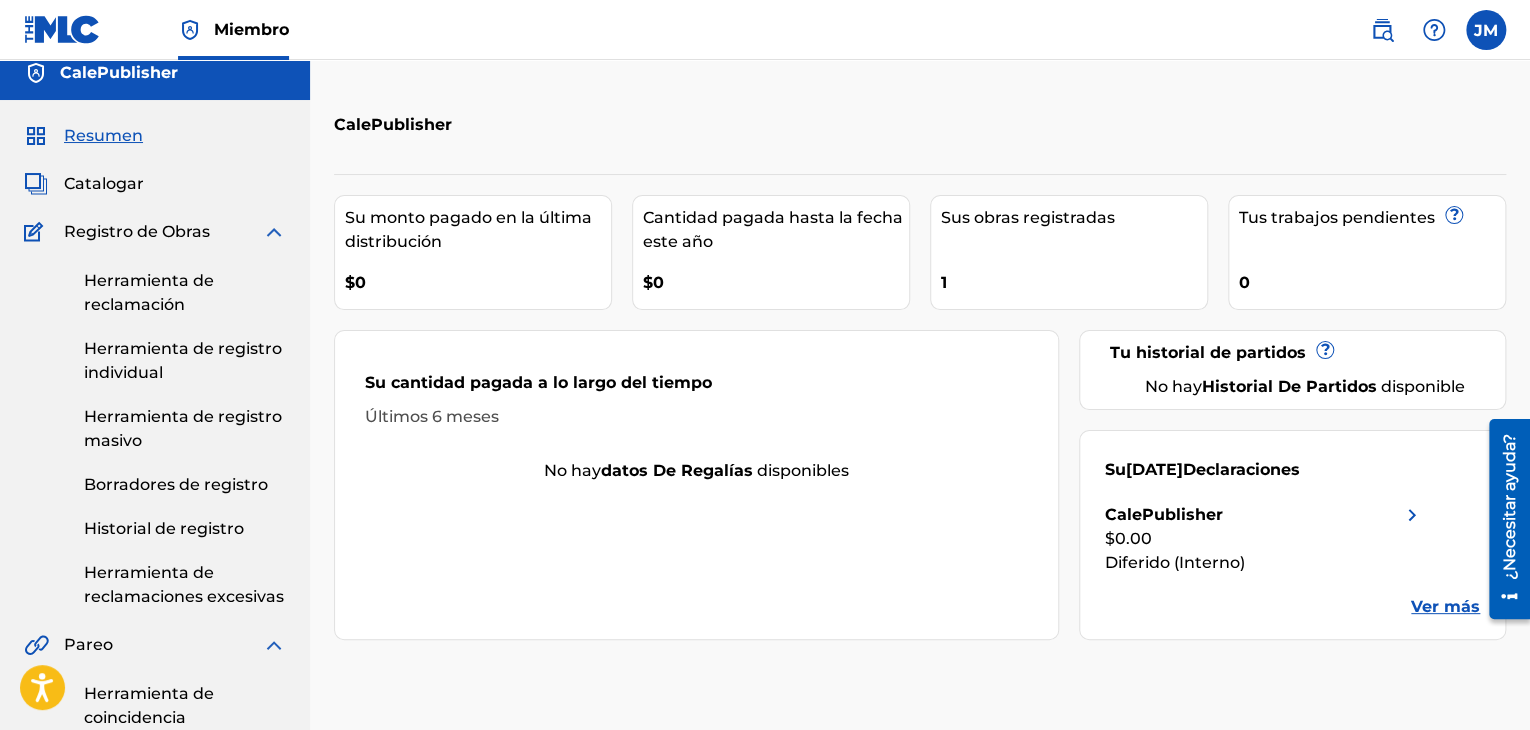 click on "Catalogar" at bounding box center [104, 183] 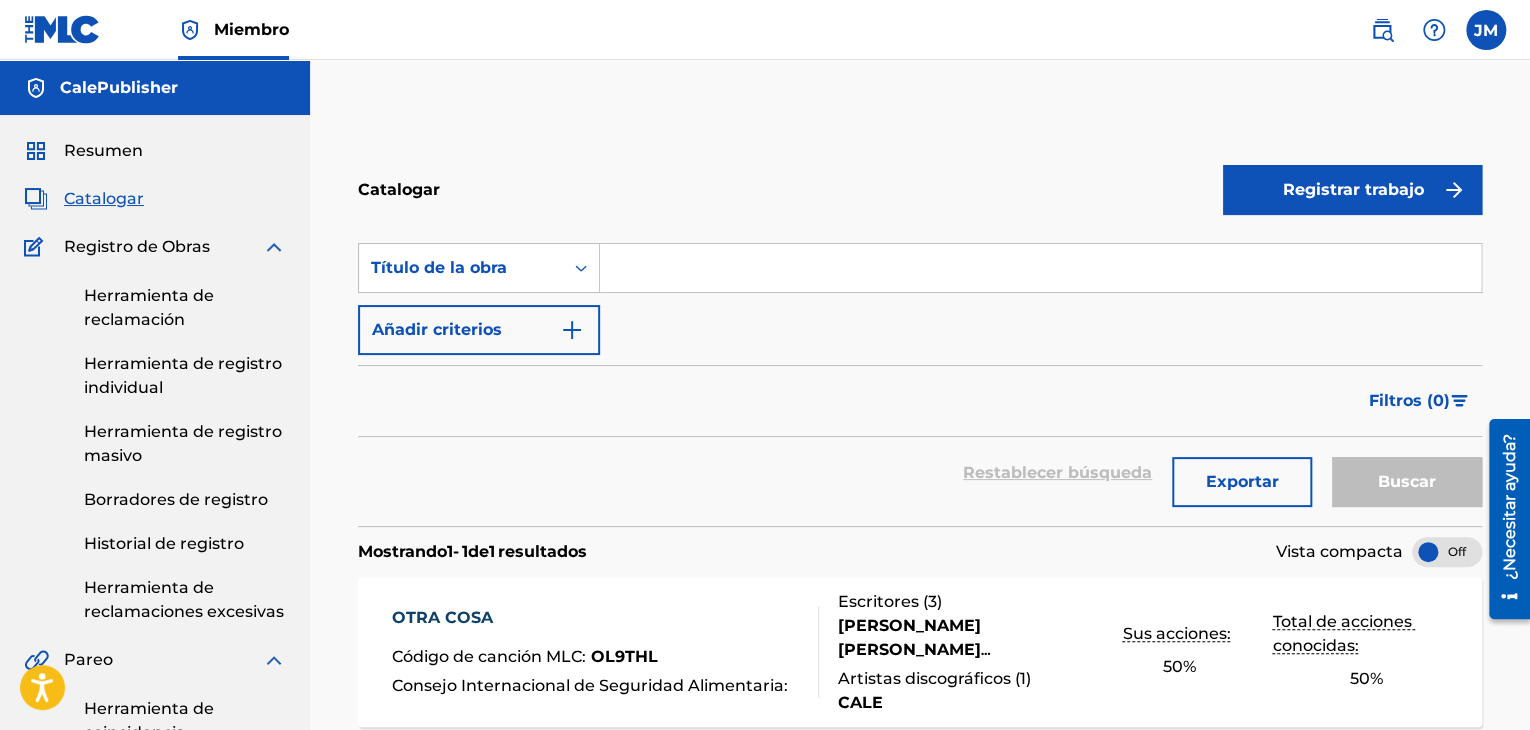 scroll, scrollTop: 79, scrollLeft: 0, axis: vertical 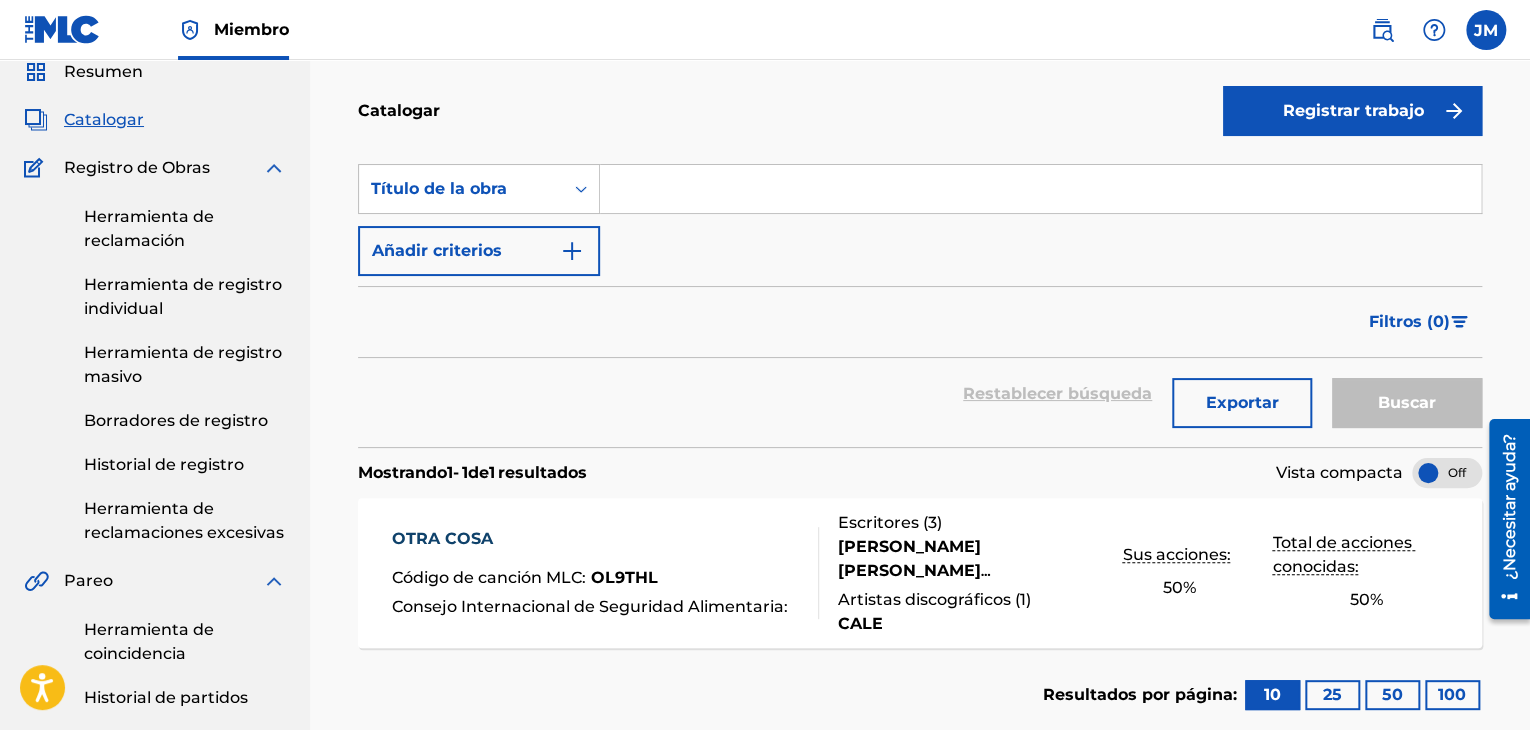 click on "[PERSON_NAME] [PERSON_NAME] [PERSON_NAME] [PERSON_NAME]" at bounding box center (909, 582) 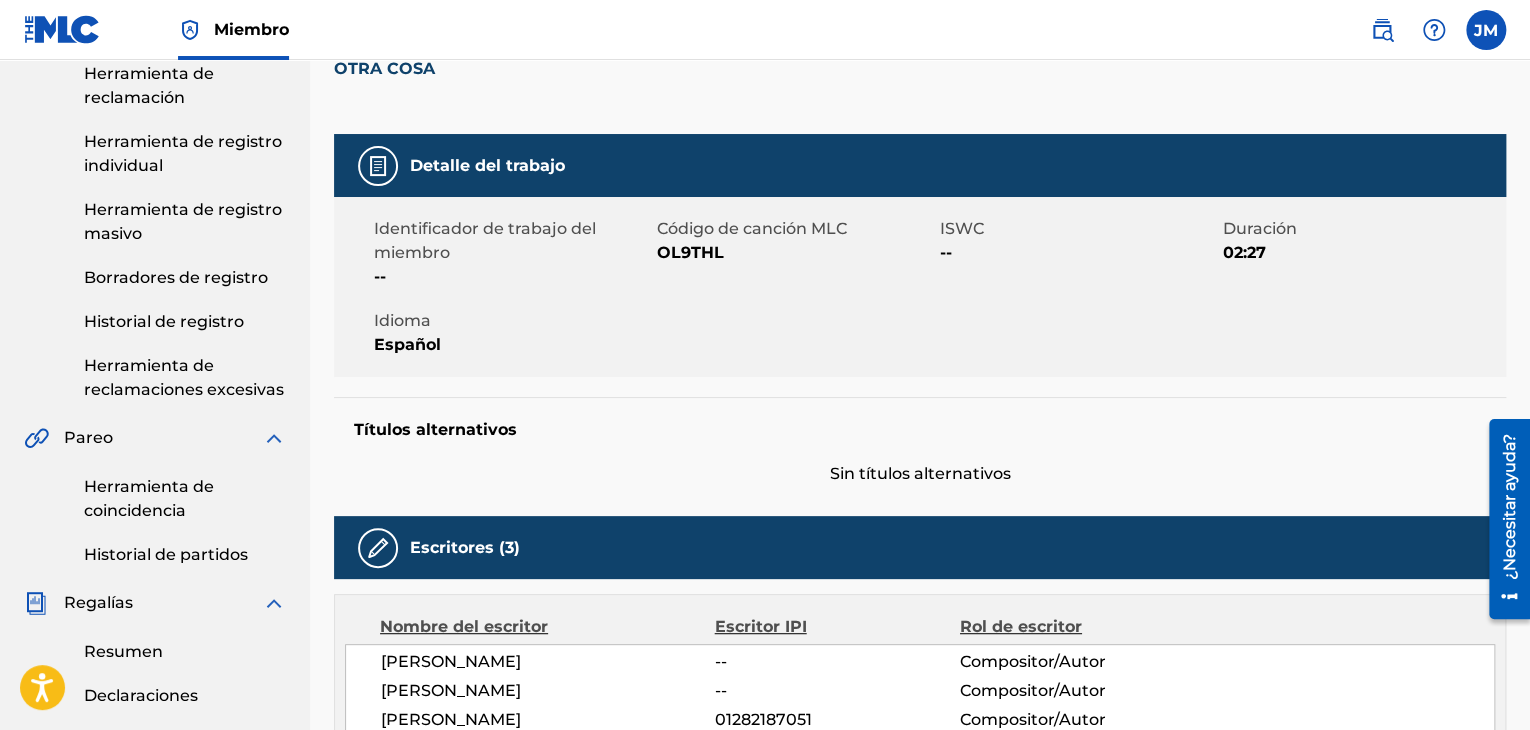 scroll, scrollTop: 0, scrollLeft: 0, axis: both 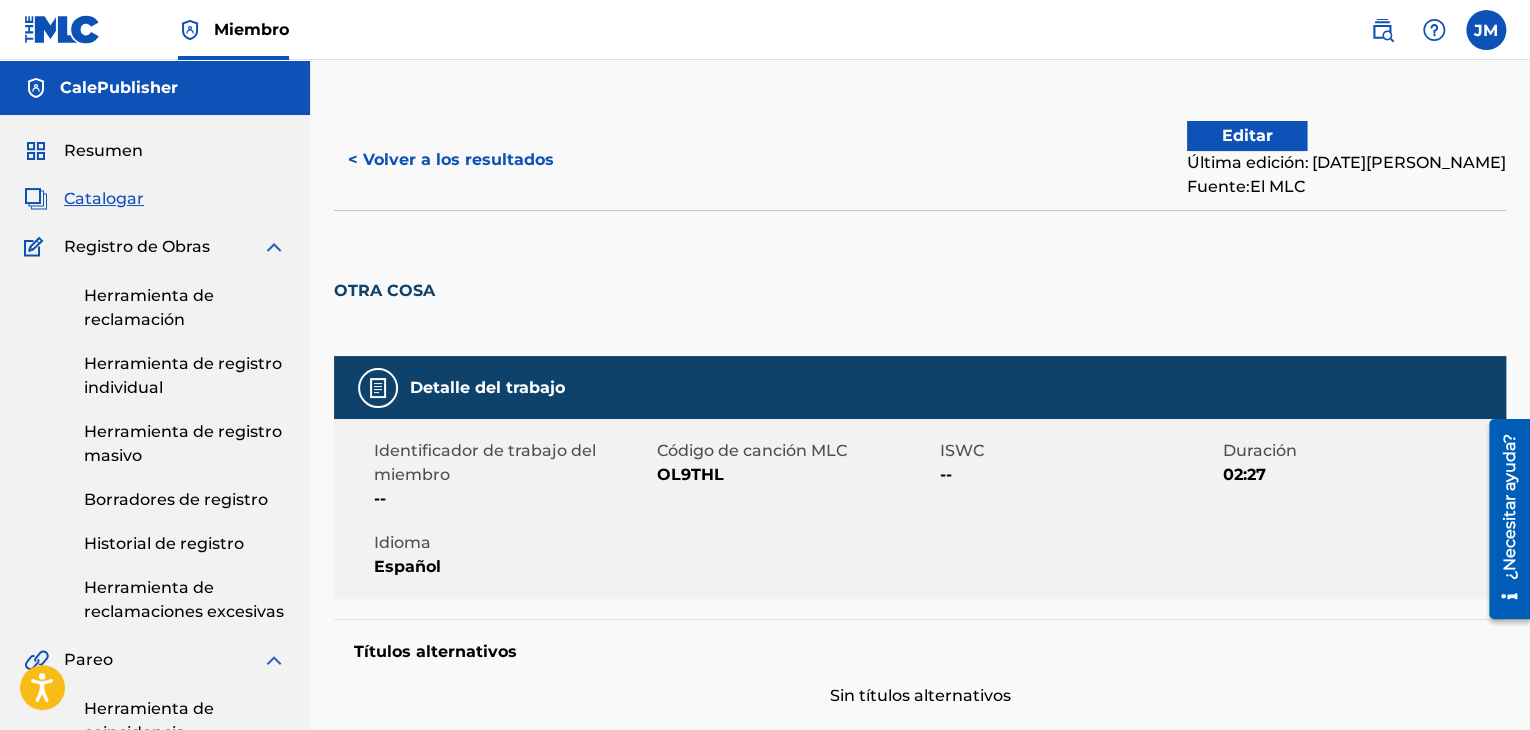 click on "Editar" at bounding box center (1247, 135) 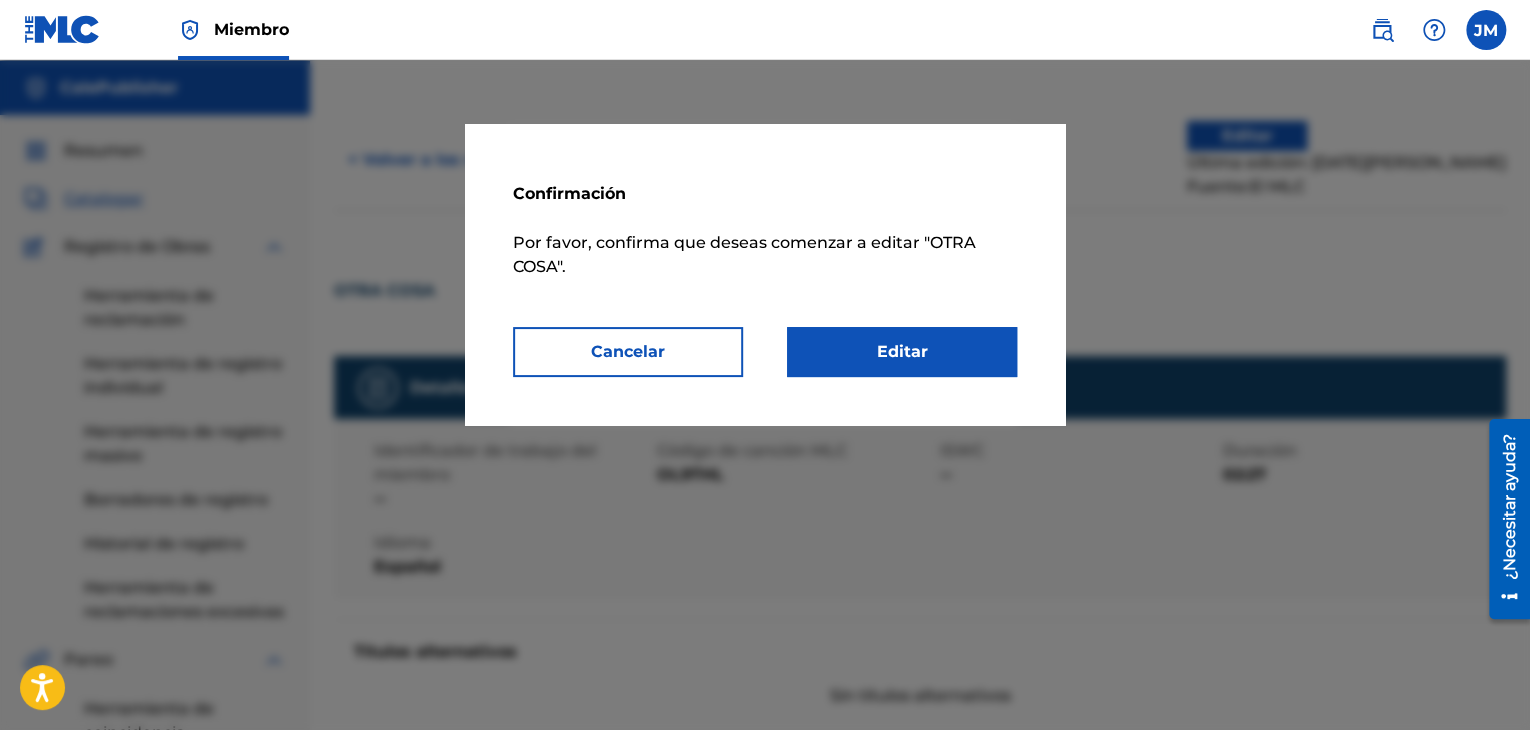 click on "Editar" at bounding box center (902, 351) 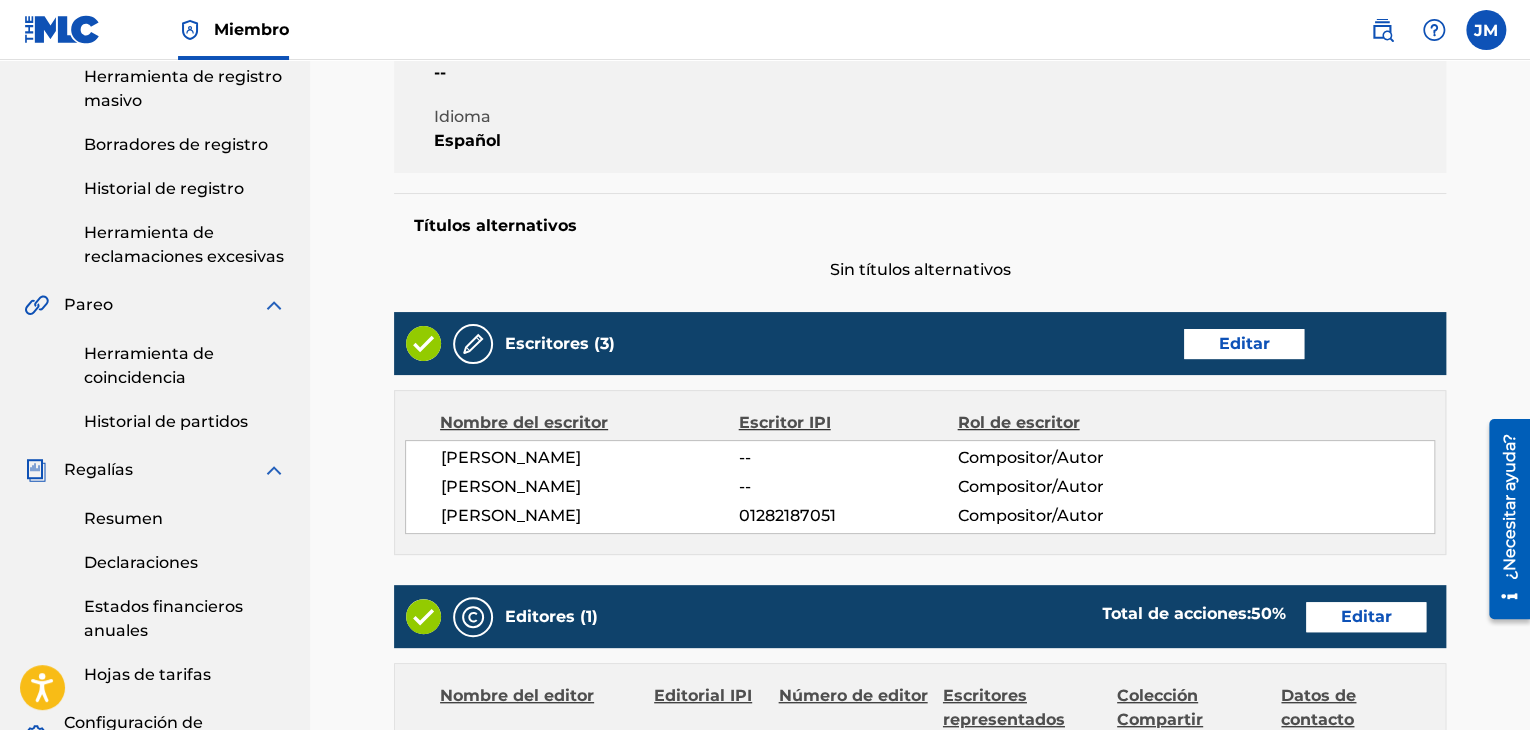 scroll, scrollTop: 360, scrollLeft: 0, axis: vertical 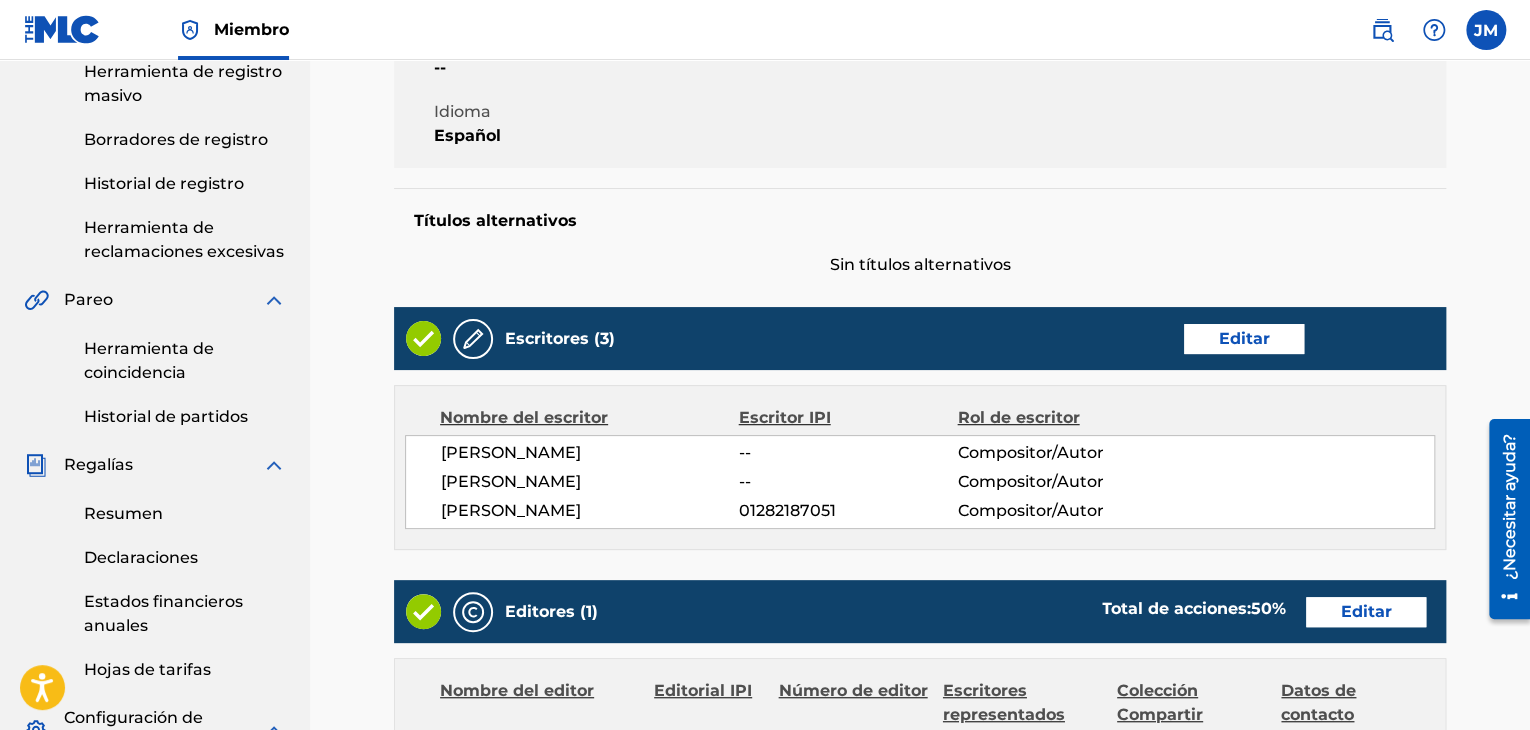 click on "Editar" at bounding box center (1244, 338) 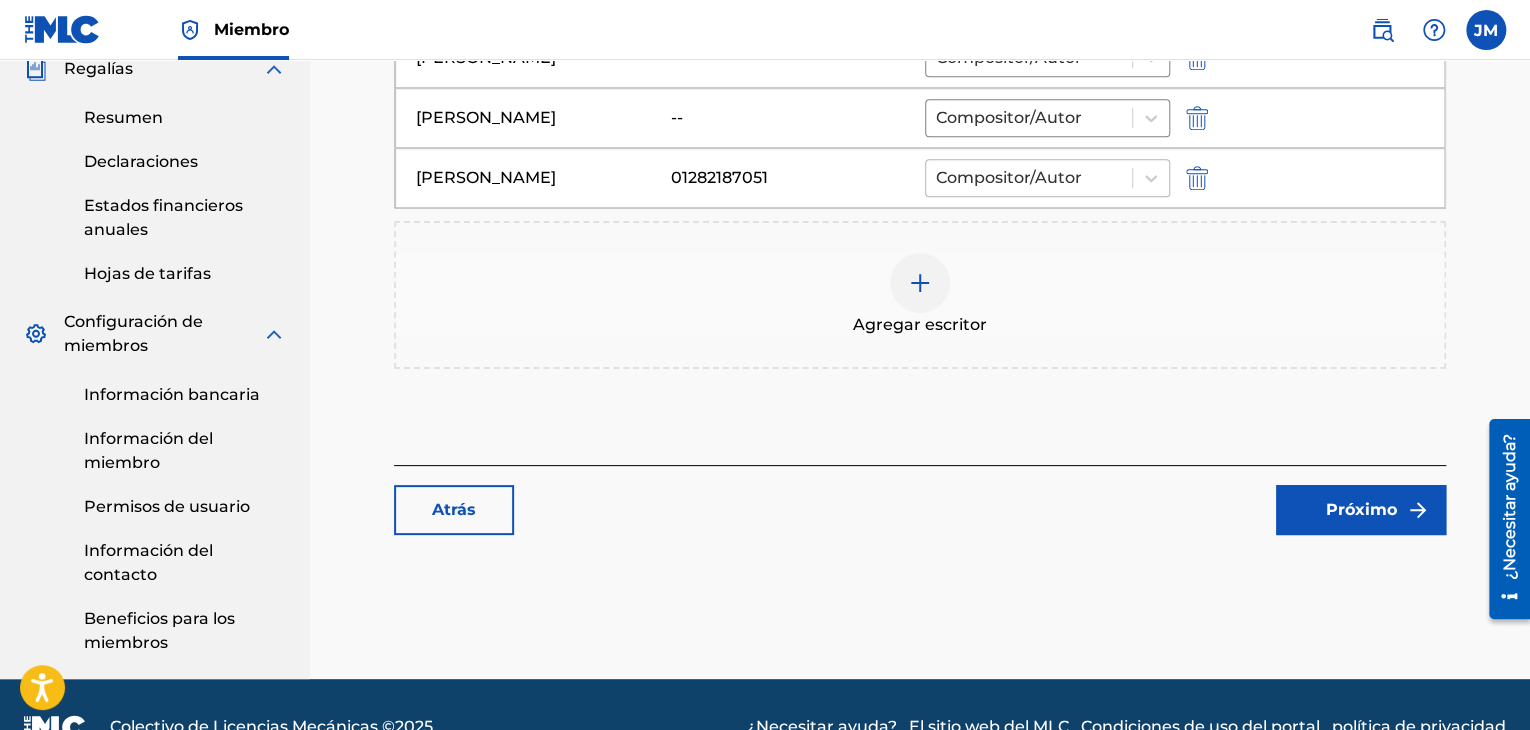 scroll, scrollTop: 754, scrollLeft: 0, axis: vertical 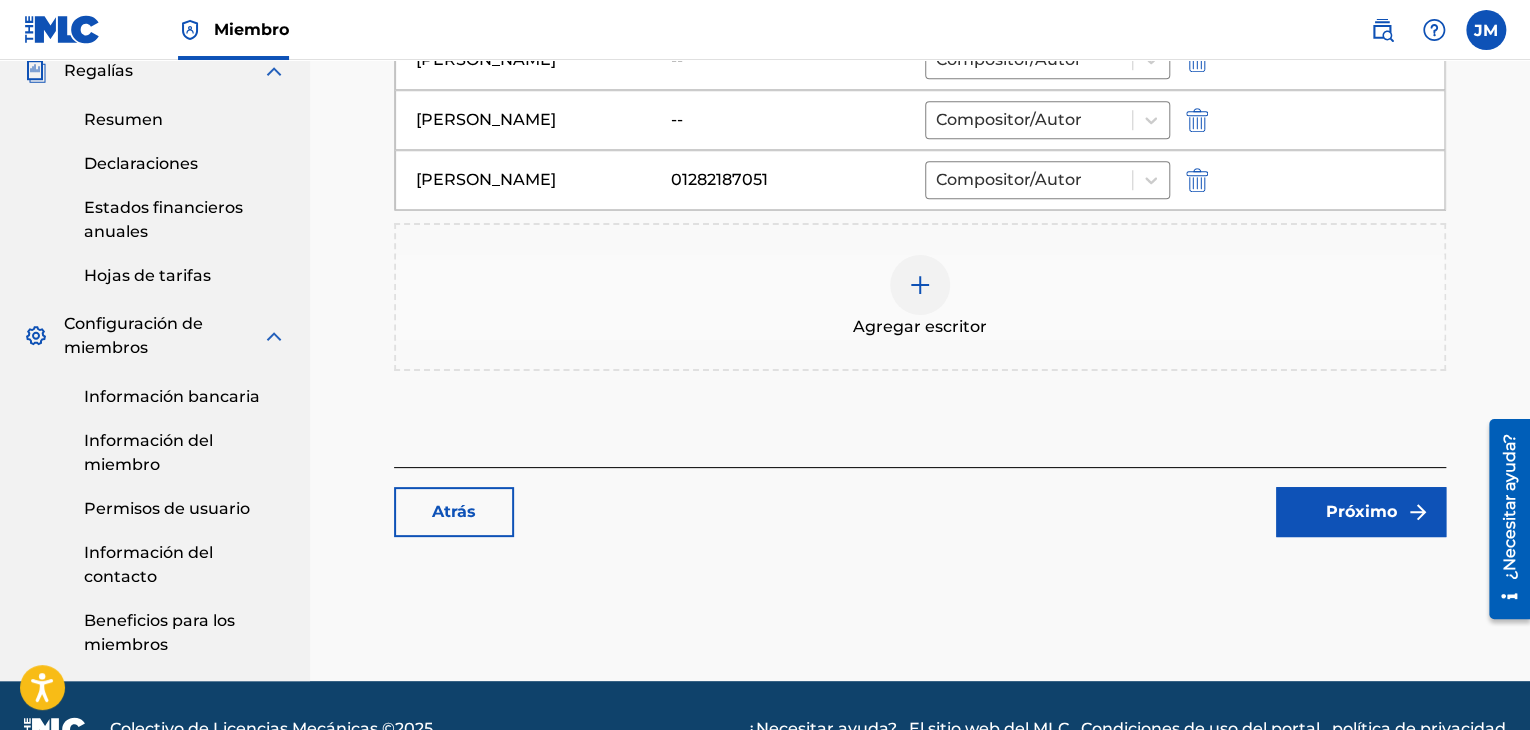 click on "Próximo" at bounding box center (1361, 512) 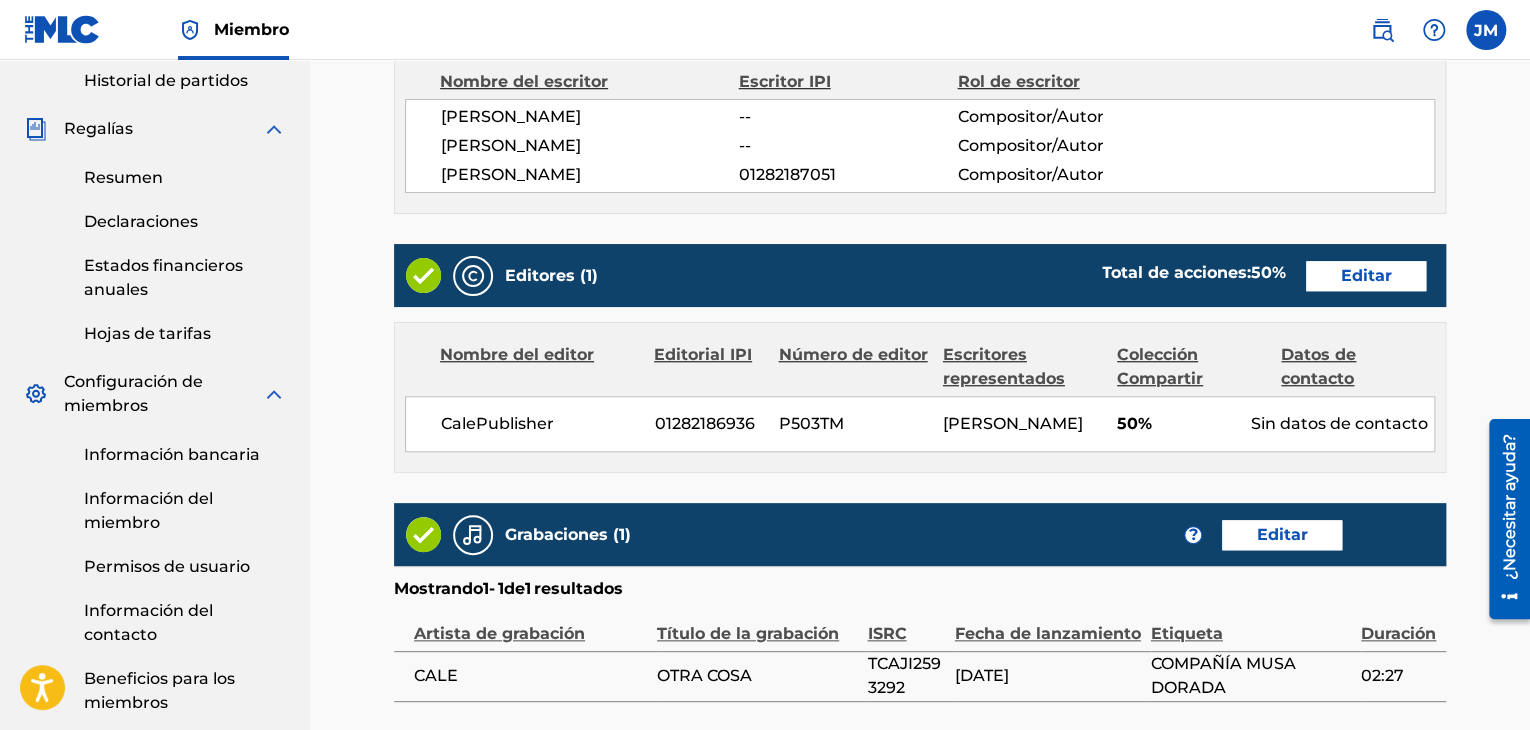 scroll, scrollTop: 700, scrollLeft: 0, axis: vertical 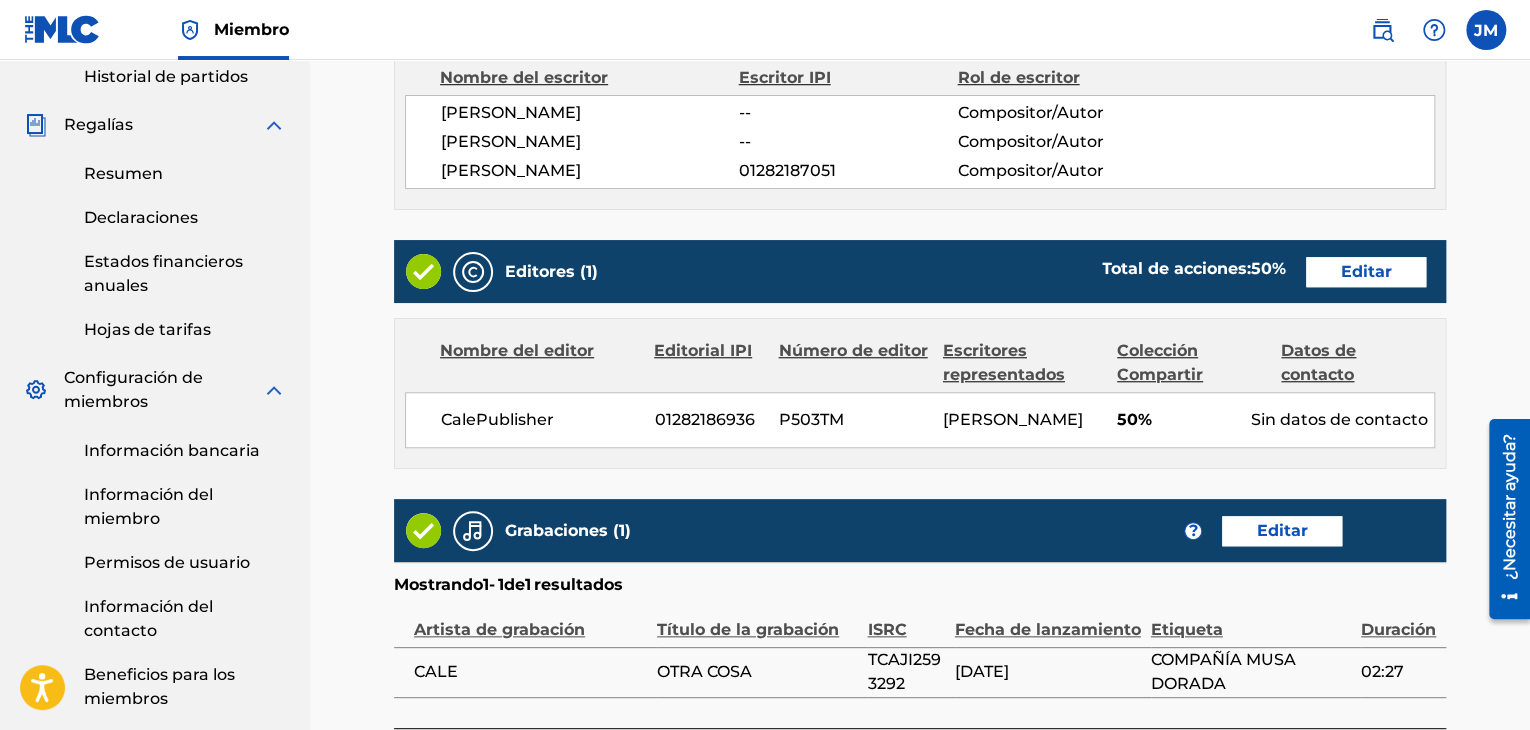 click on "Editar" at bounding box center [1366, 271] 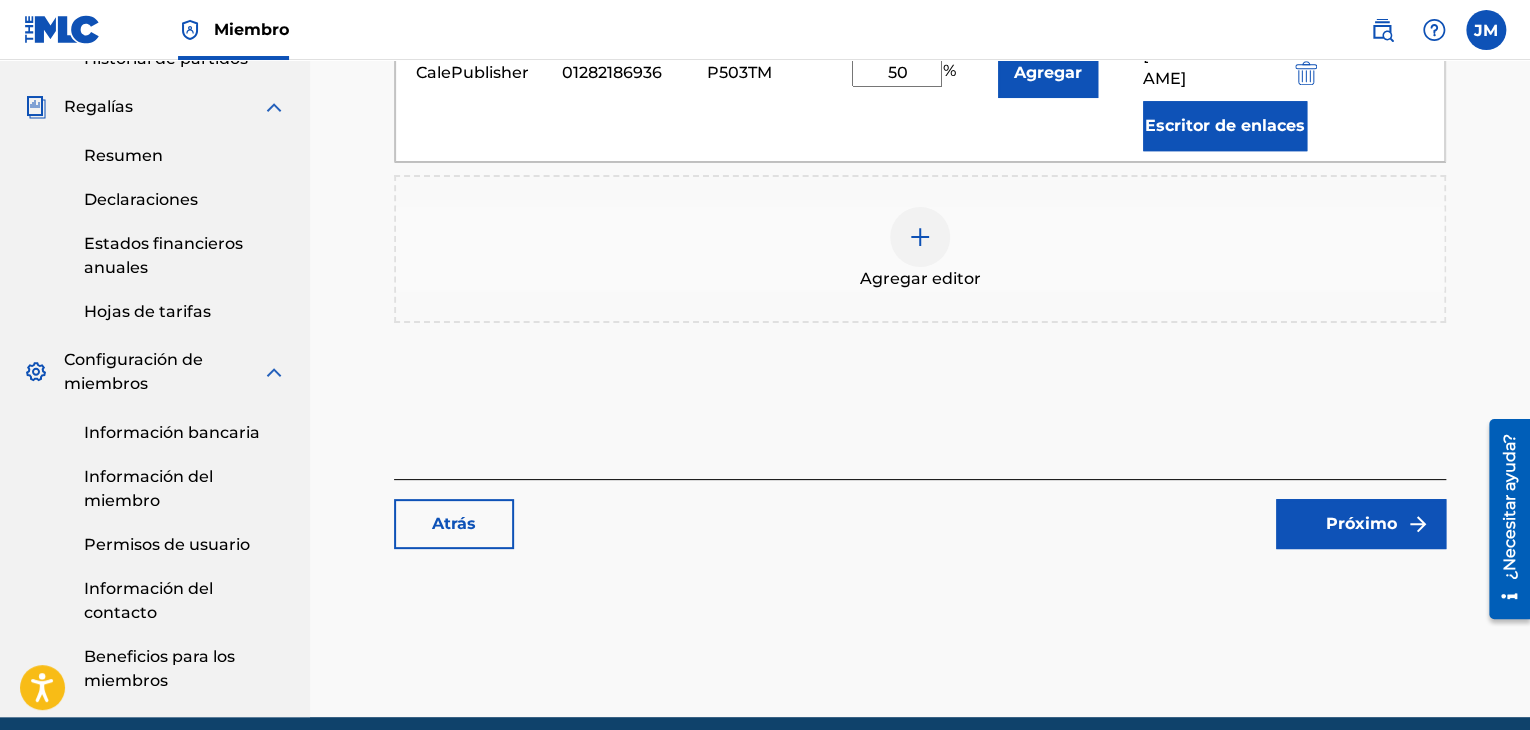 scroll, scrollTop: 722, scrollLeft: 0, axis: vertical 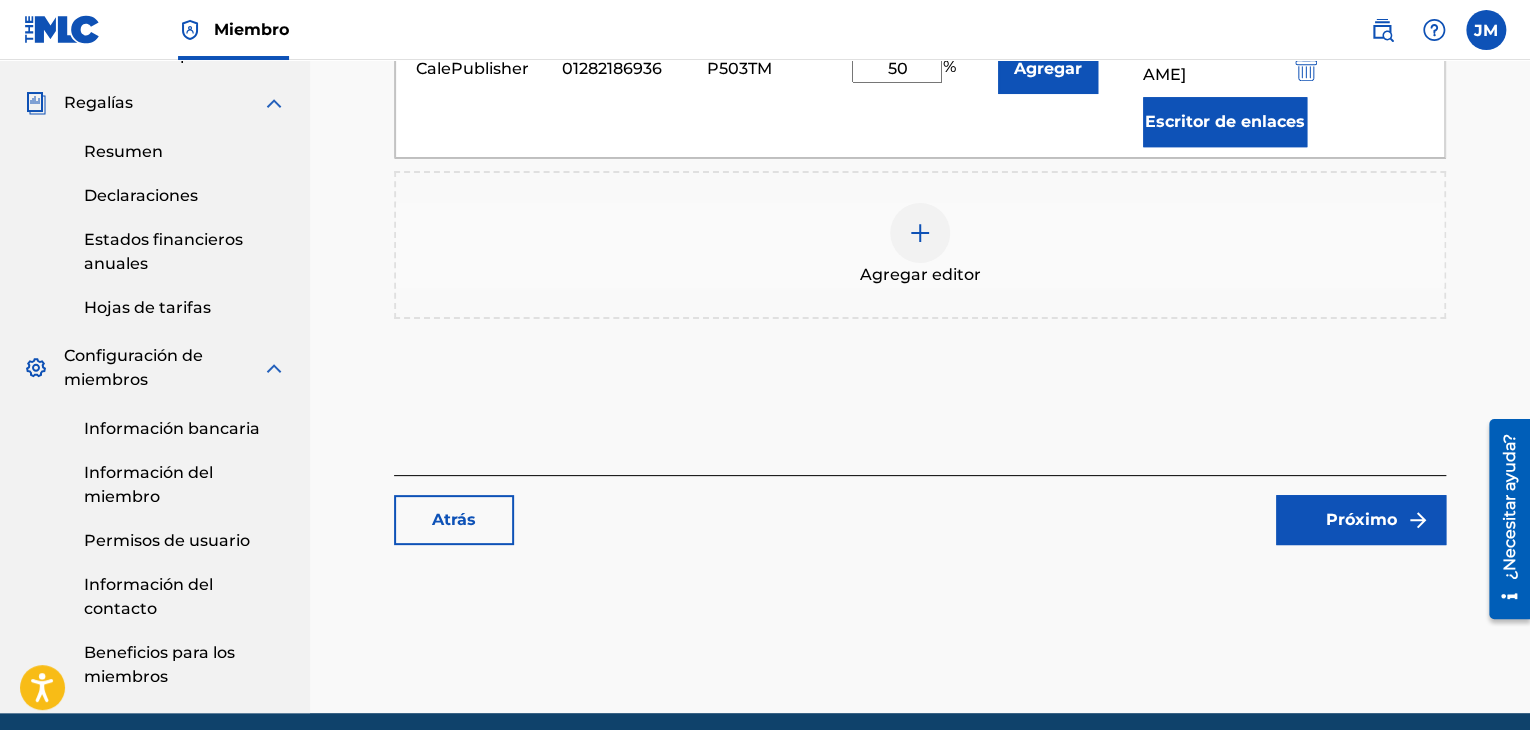 click on "Próximo" at bounding box center [1361, 519] 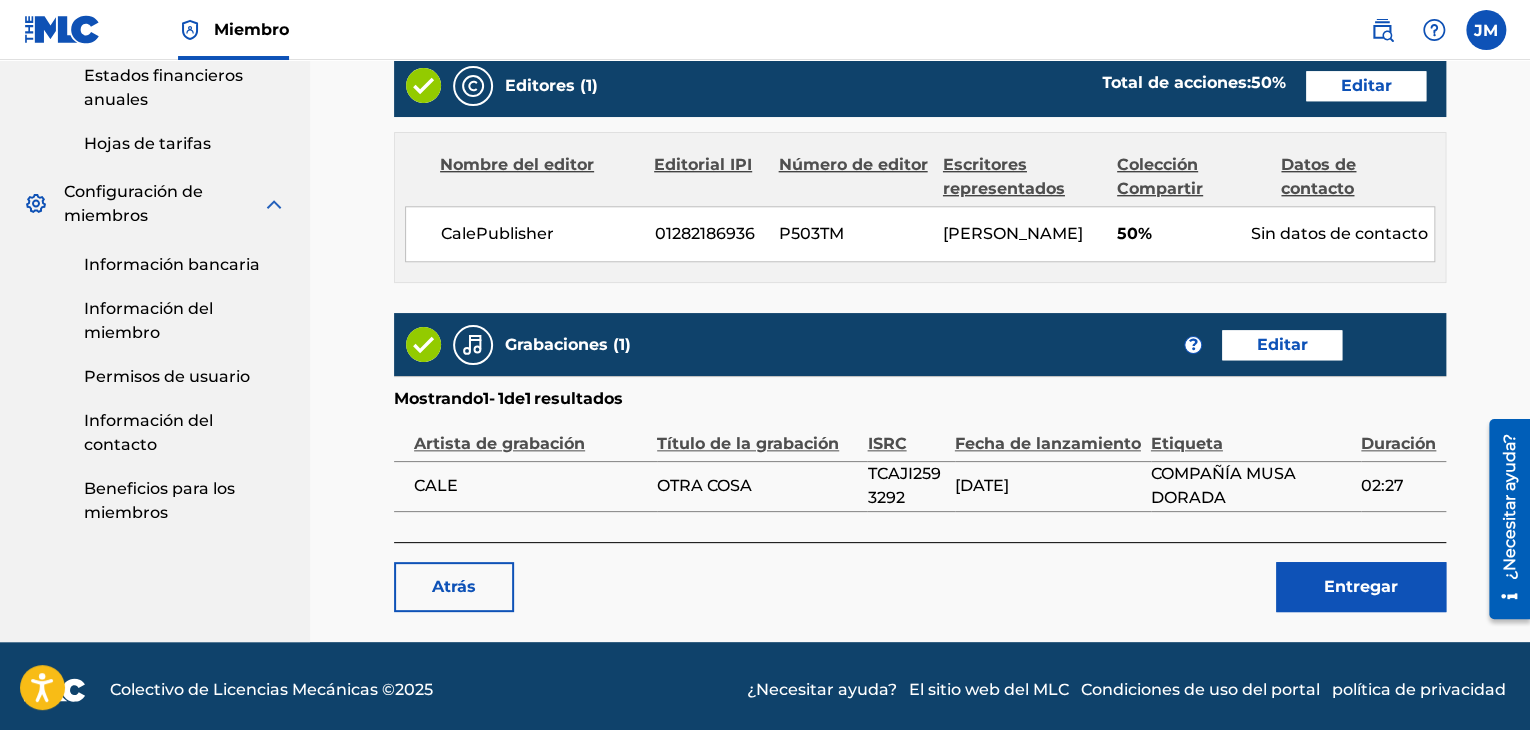 scroll, scrollTop: 916, scrollLeft: 0, axis: vertical 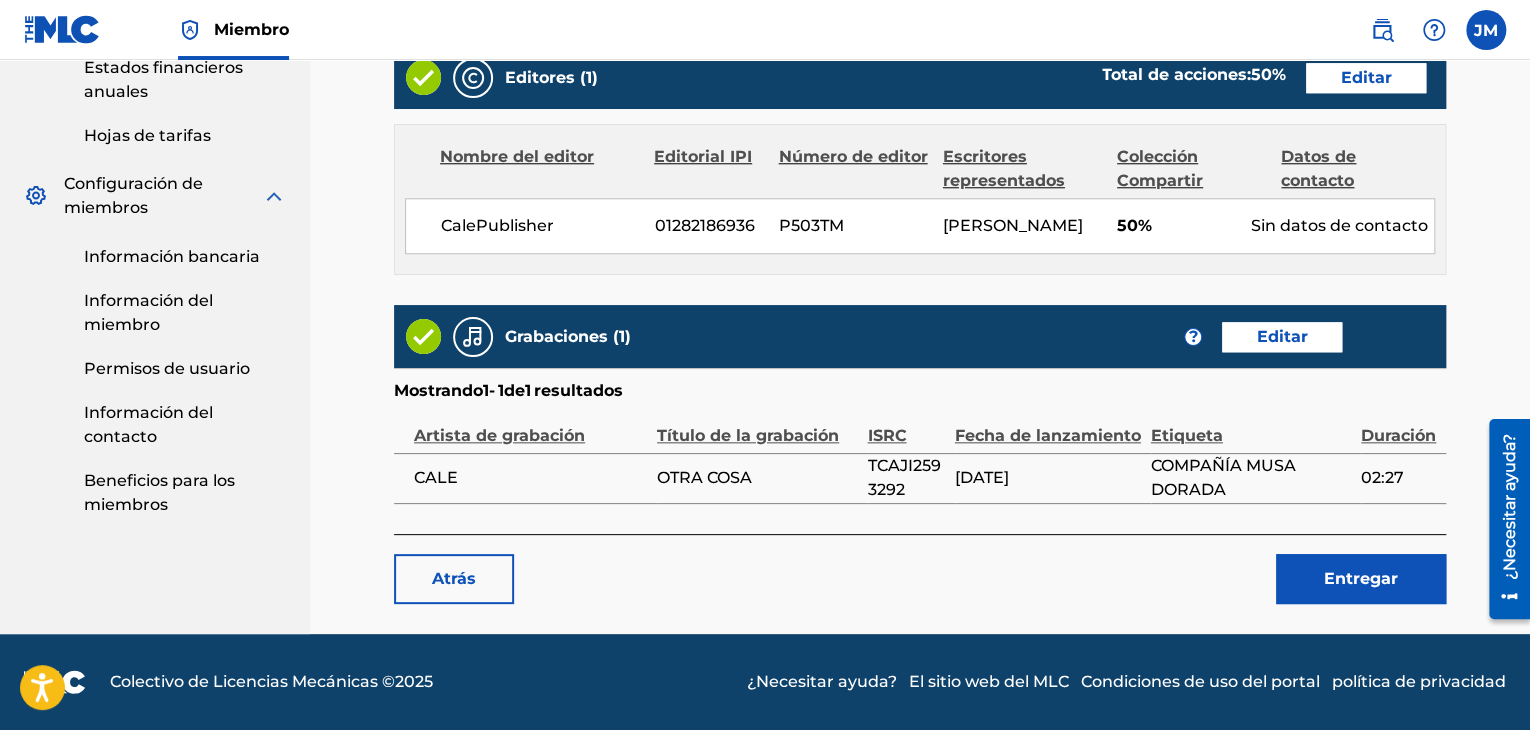 click on "Editar" at bounding box center (1282, 336) 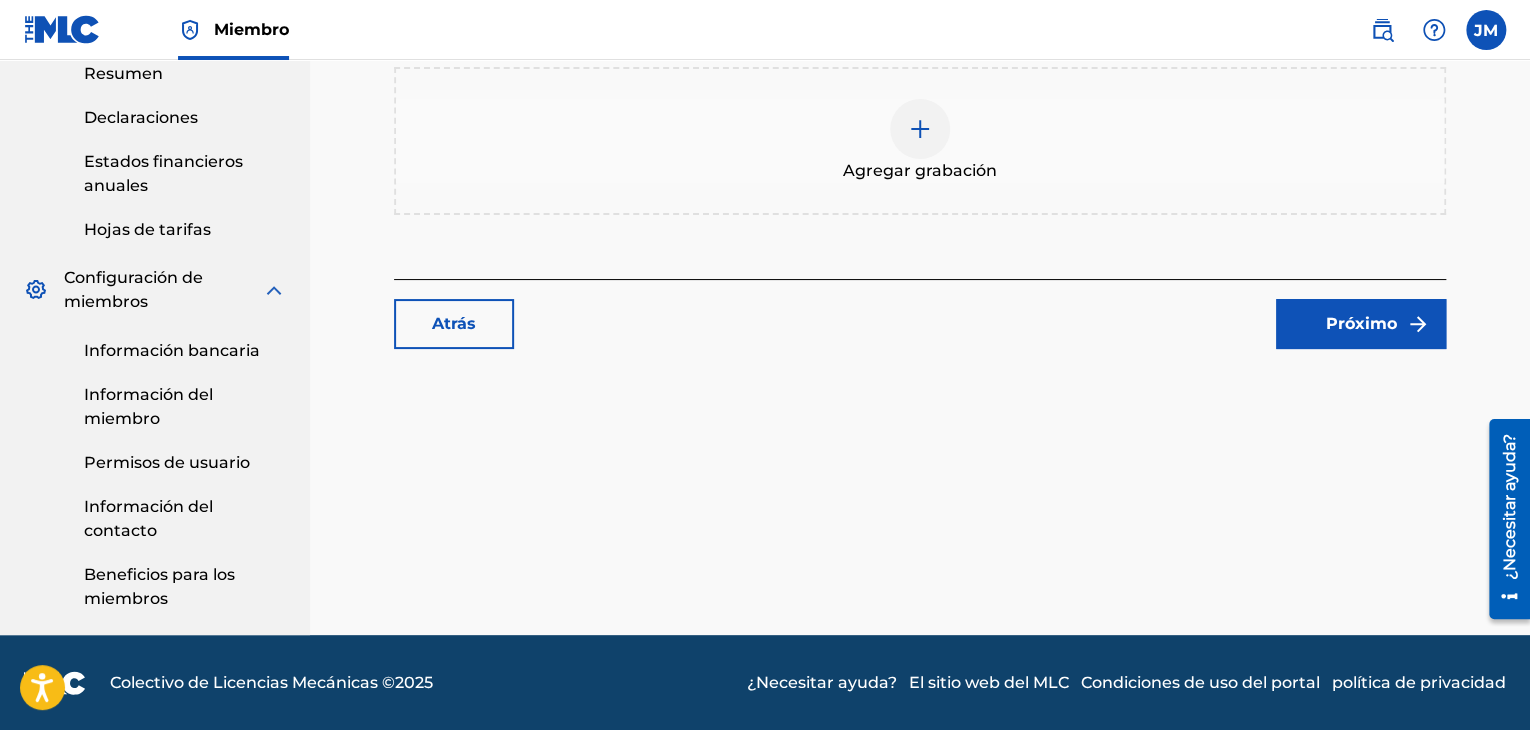 scroll, scrollTop: 801, scrollLeft: 0, axis: vertical 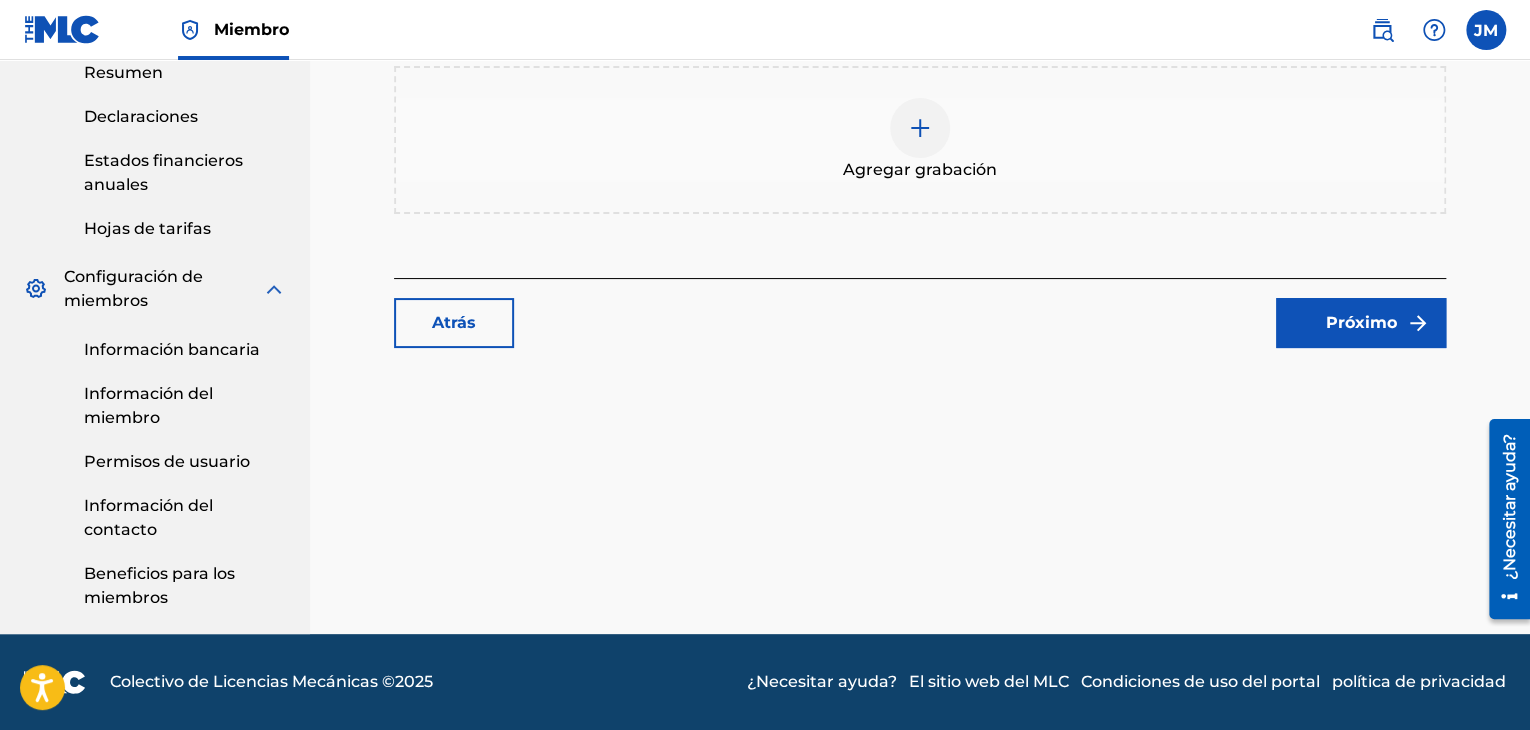 click on "Próximo" at bounding box center [1361, 323] 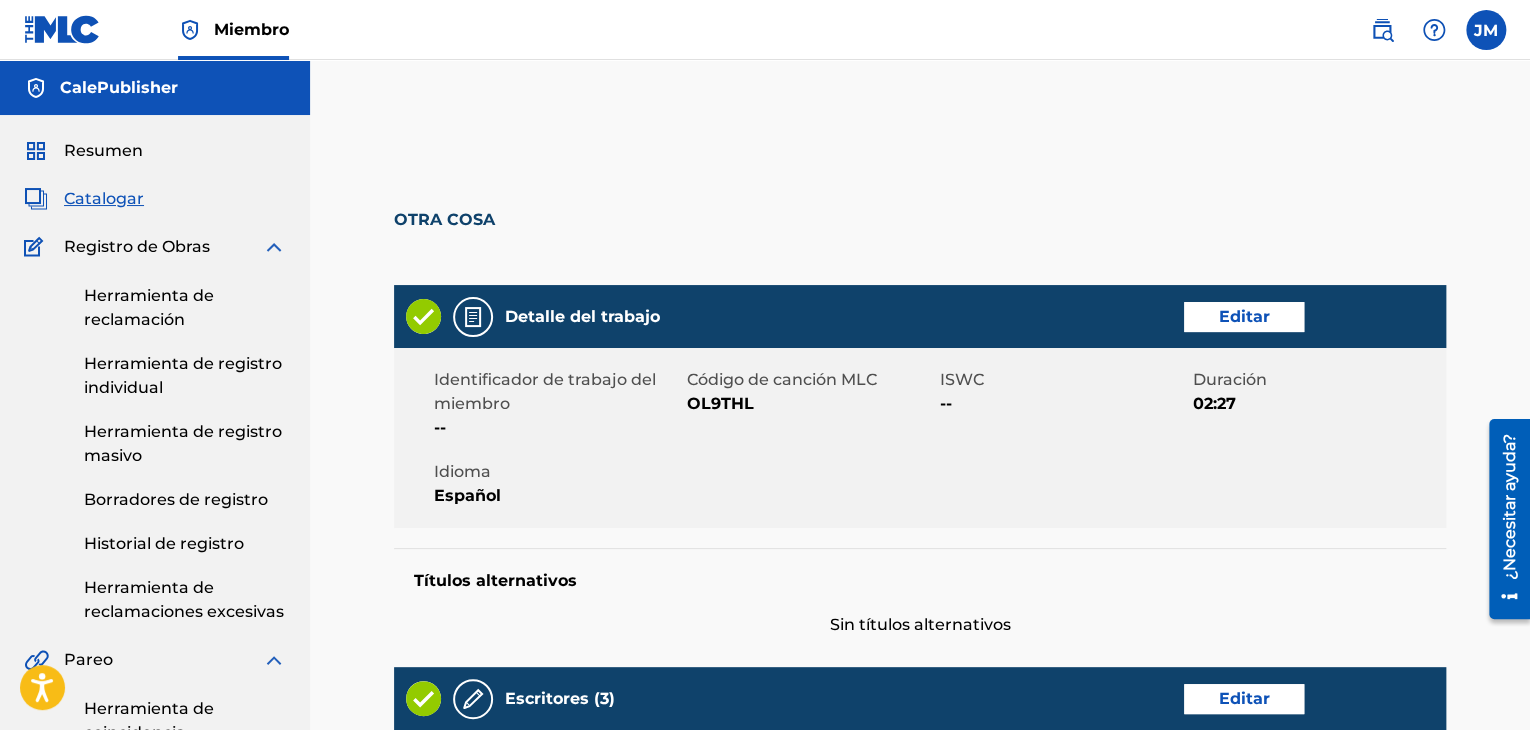 click on "Catalogar" at bounding box center [104, 198] 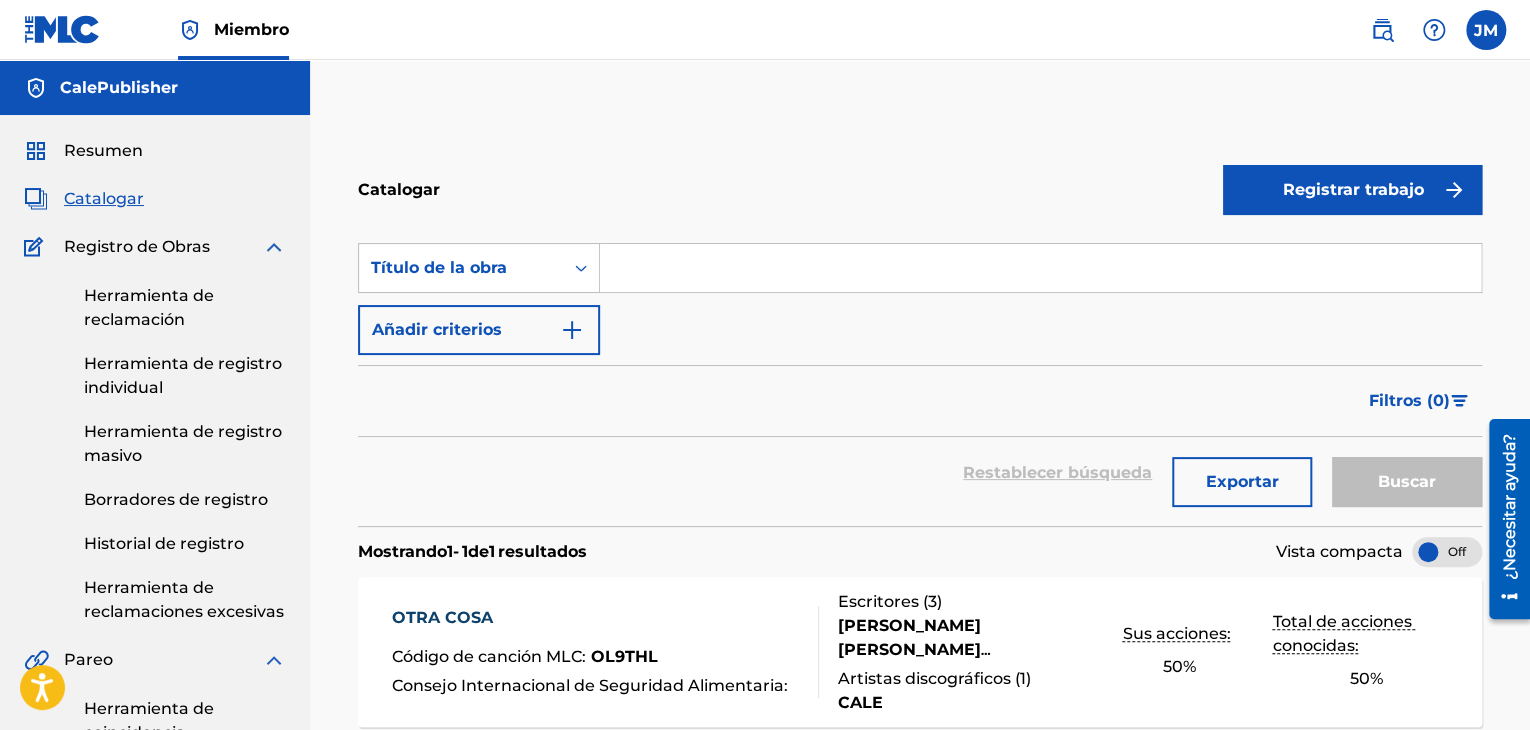 click on "Registro de Obras" at bounding box center (137, 246) 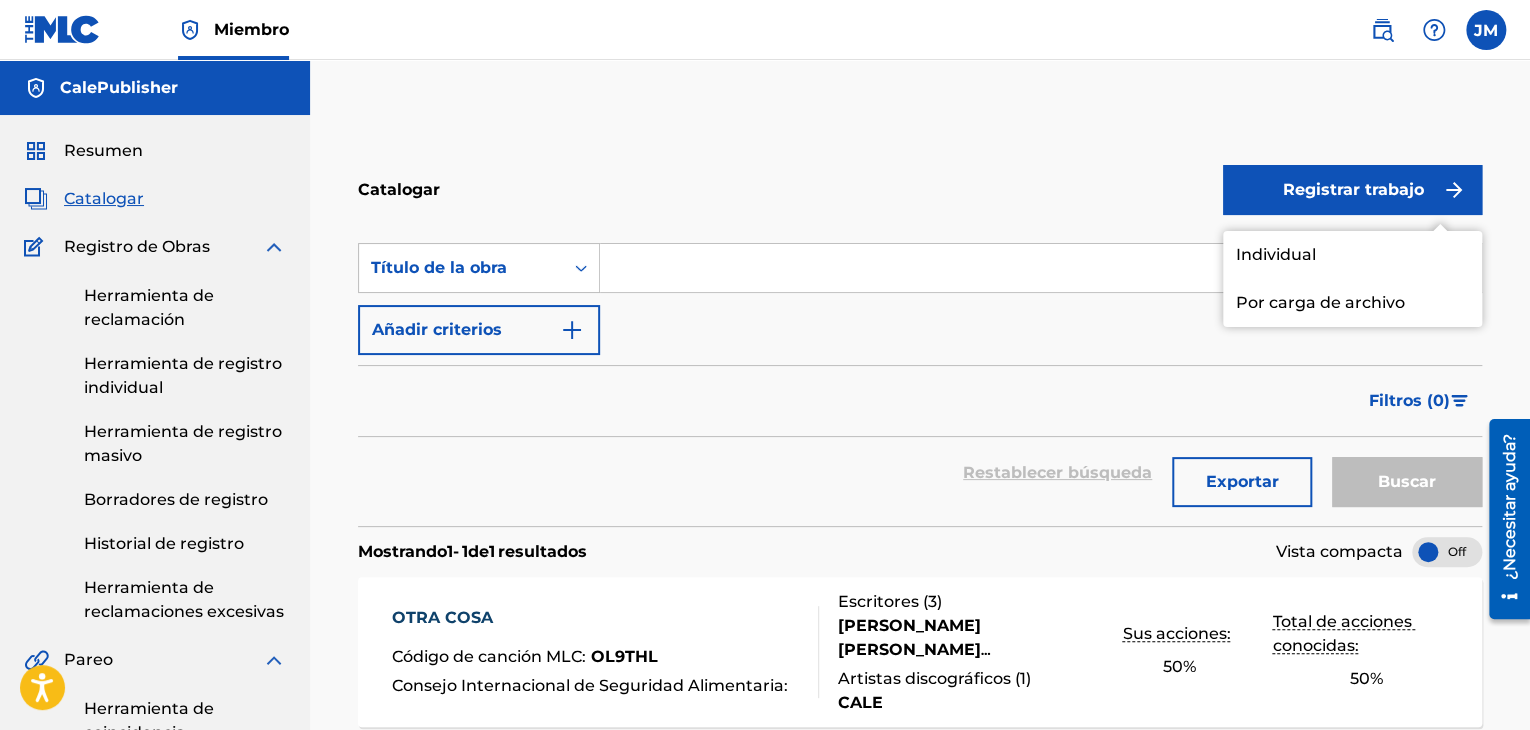 click on "Individual" at bounding box center (1352, 255) 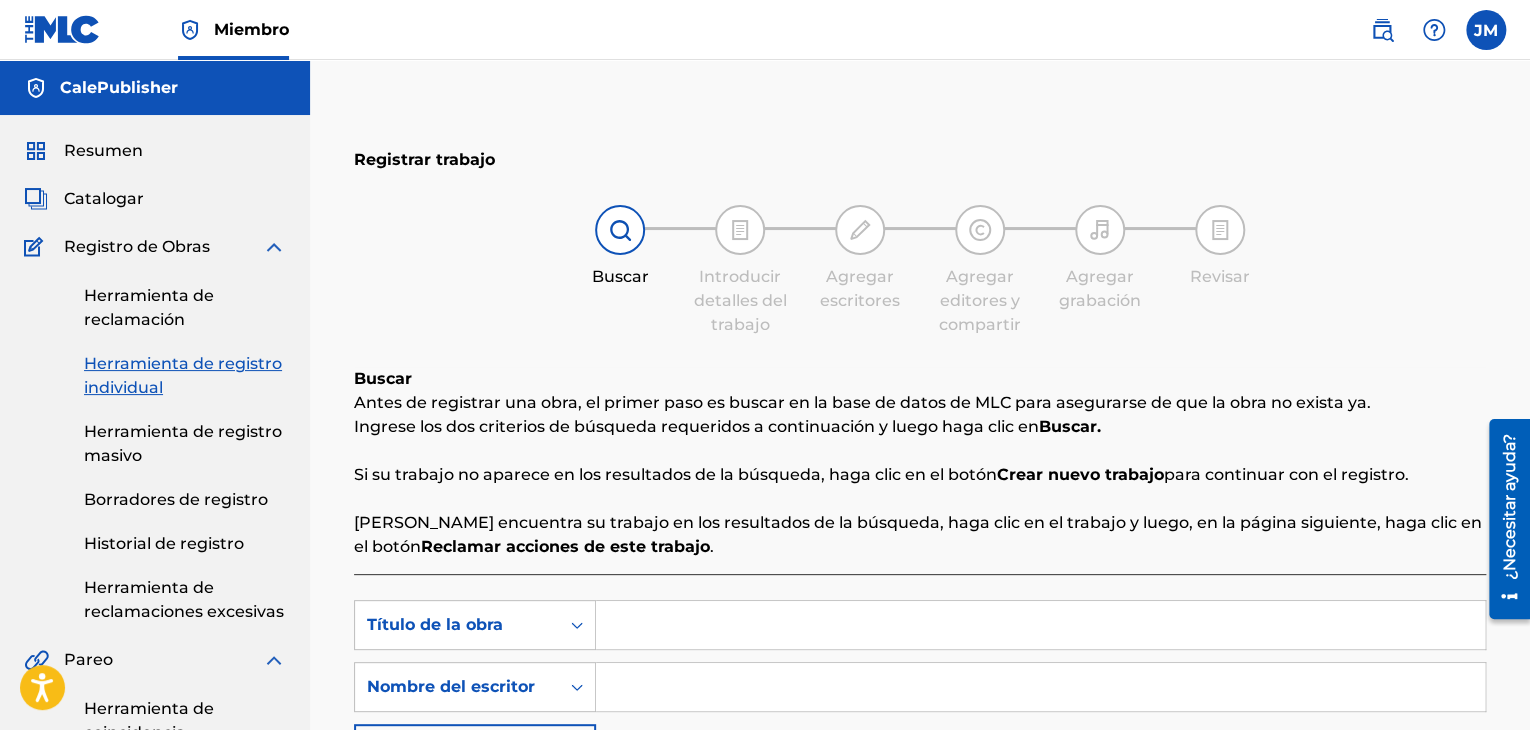 scroll, scrollTop: 104, scrollLeft: 0, axis: vertical 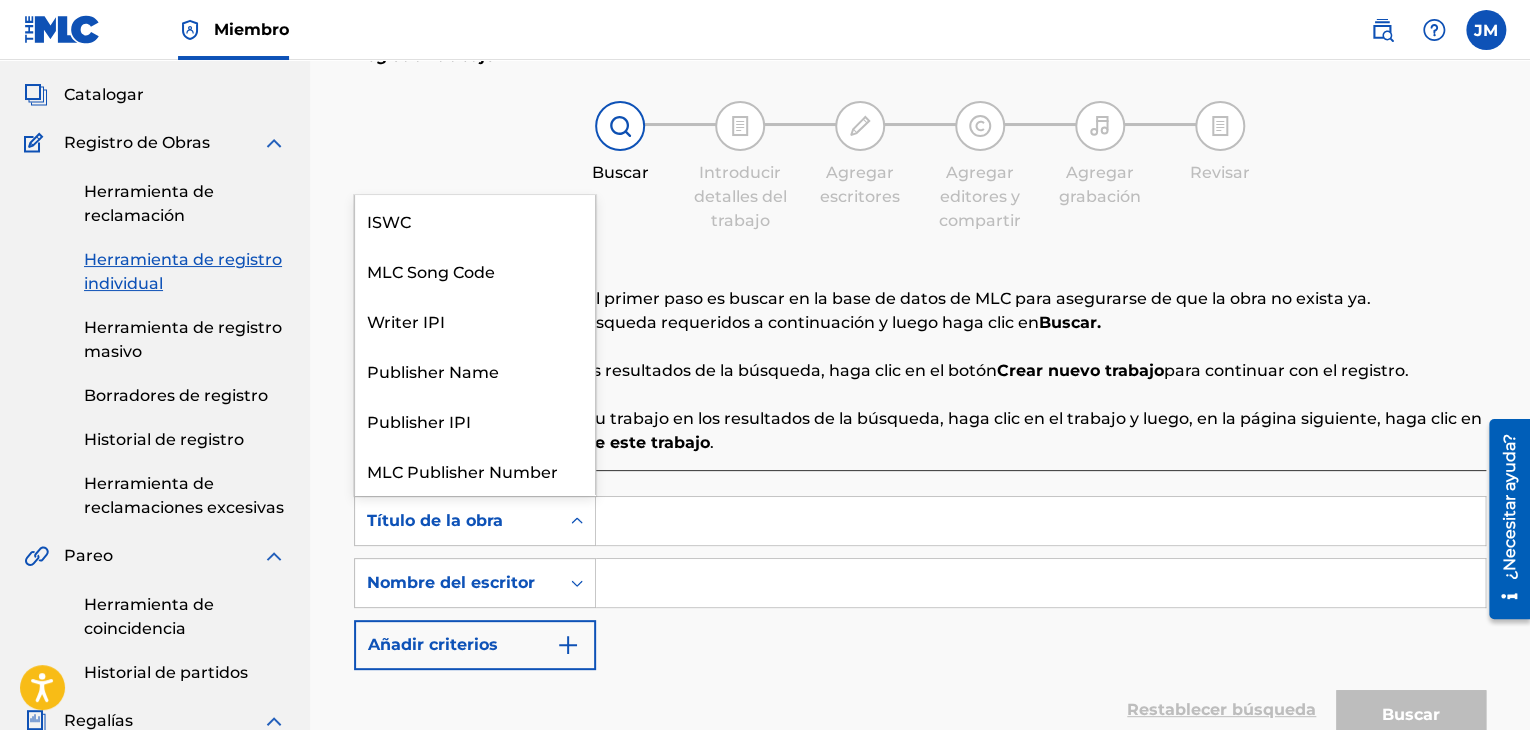 click on "Título de la obra" at bounding box center (457, 521) 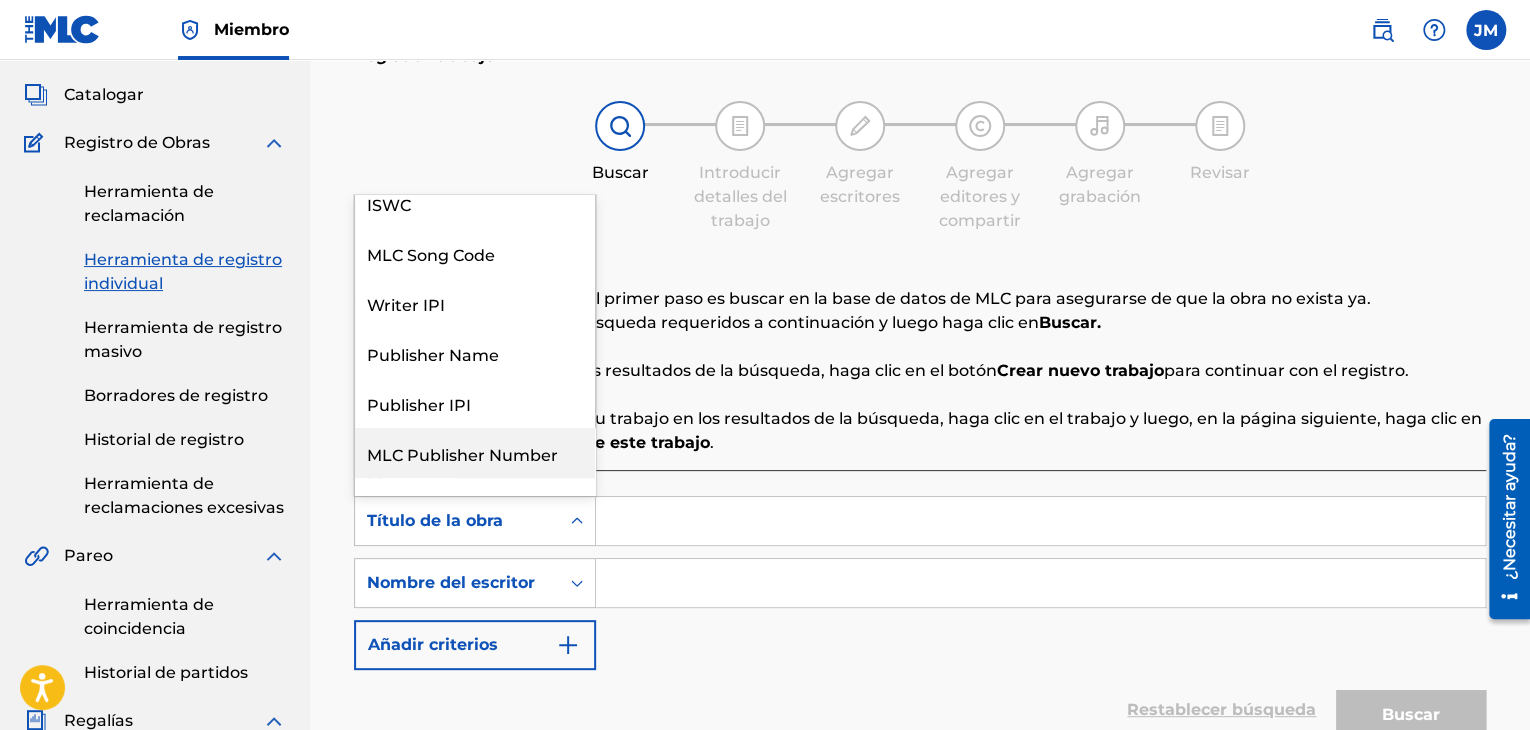scroll, scrollTop: 0, scrollLeft: 0, axis: both 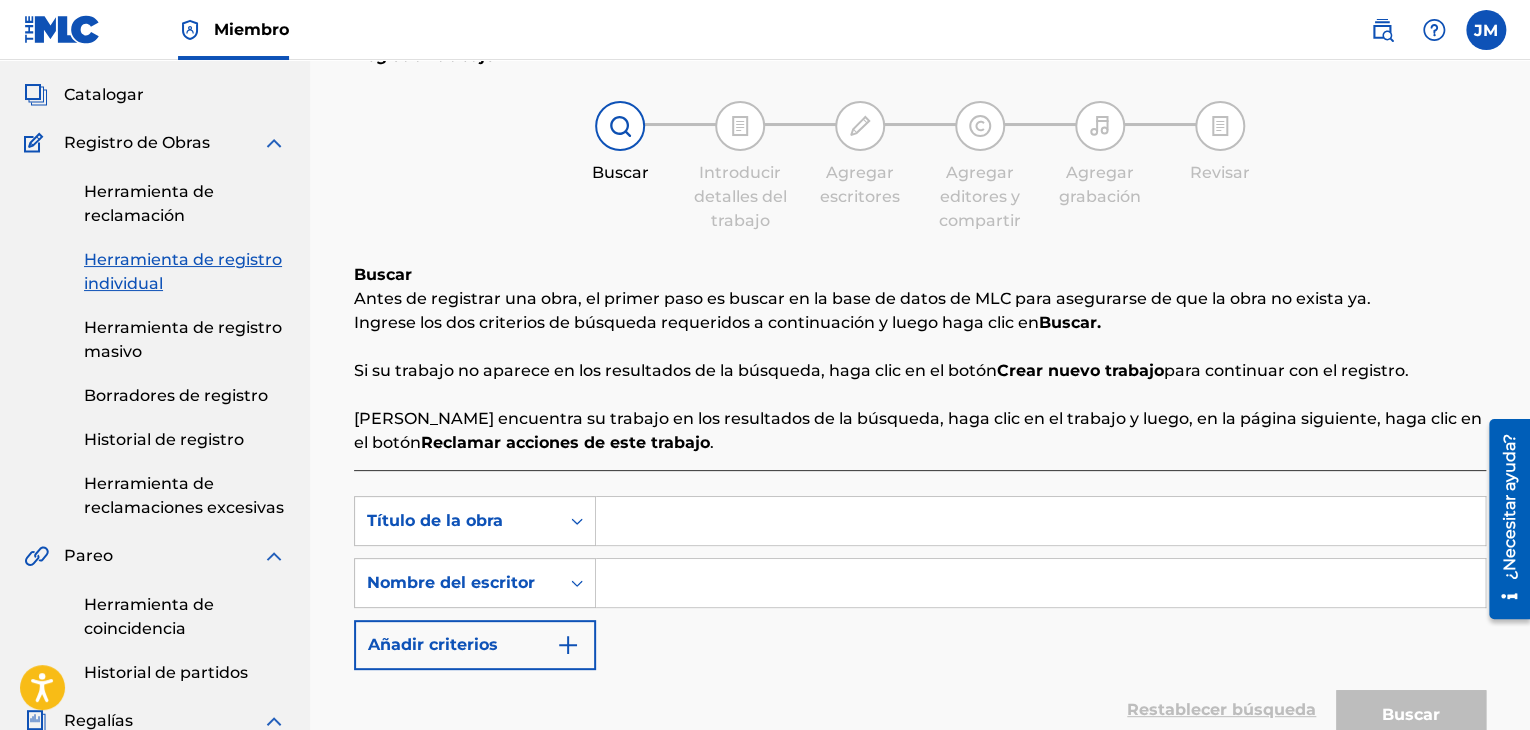 click on "Buscar Introducir detalles del trabajo Agregar escritores Agregar editores y compartir Agregar grabación Revisar" at bounding box center [920, 167] 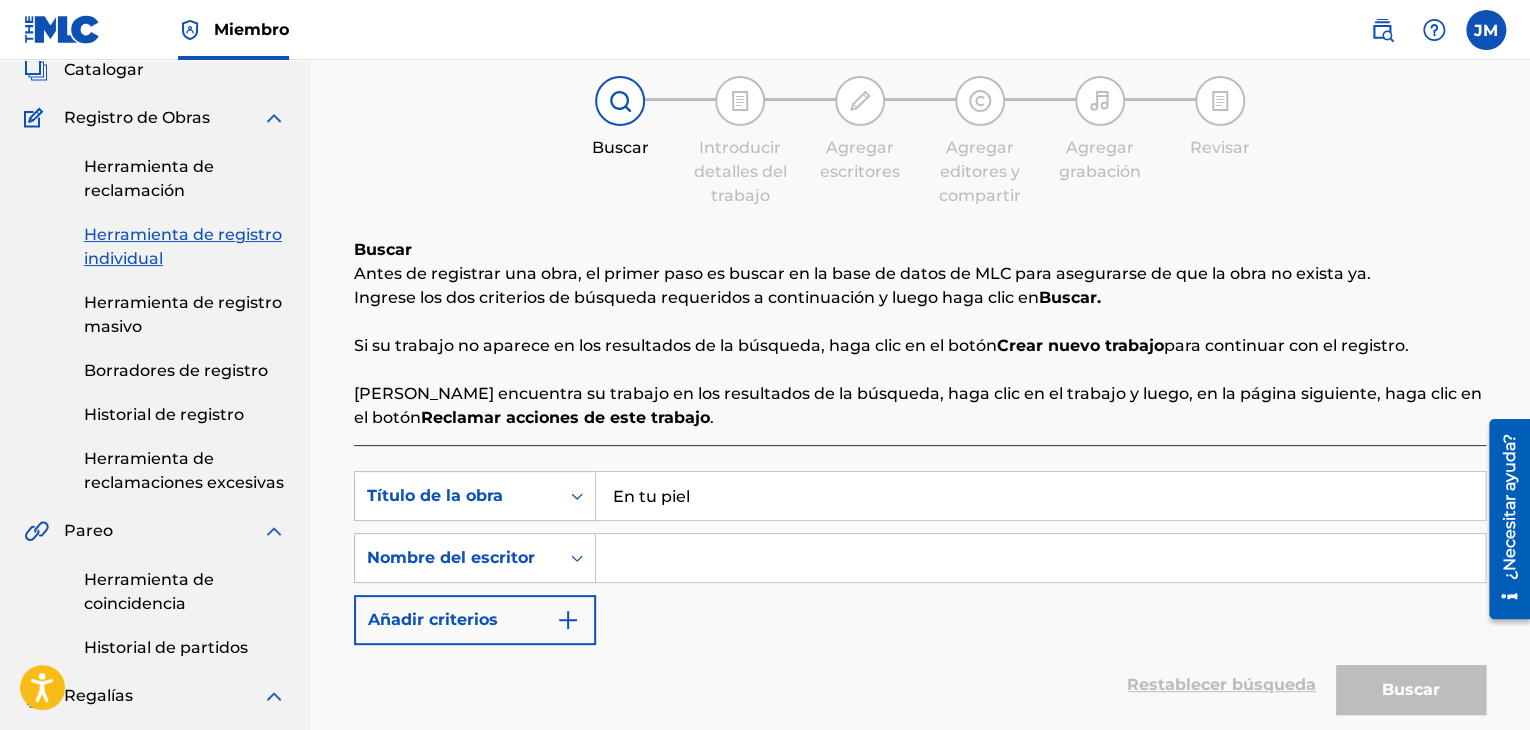 scroll, scrollTop: 142, scrollLeft: 0, axis: vertical 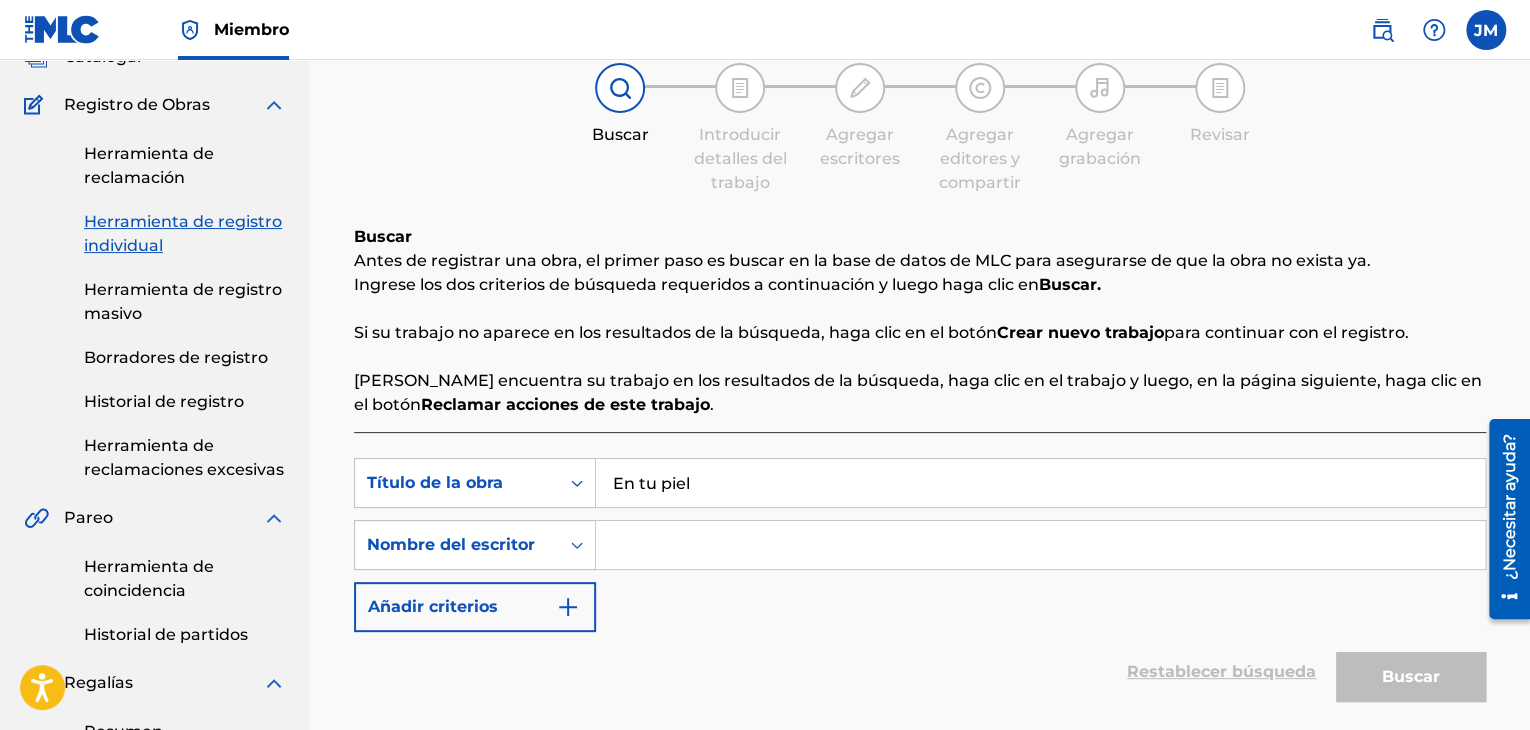 type on "En tu piel" 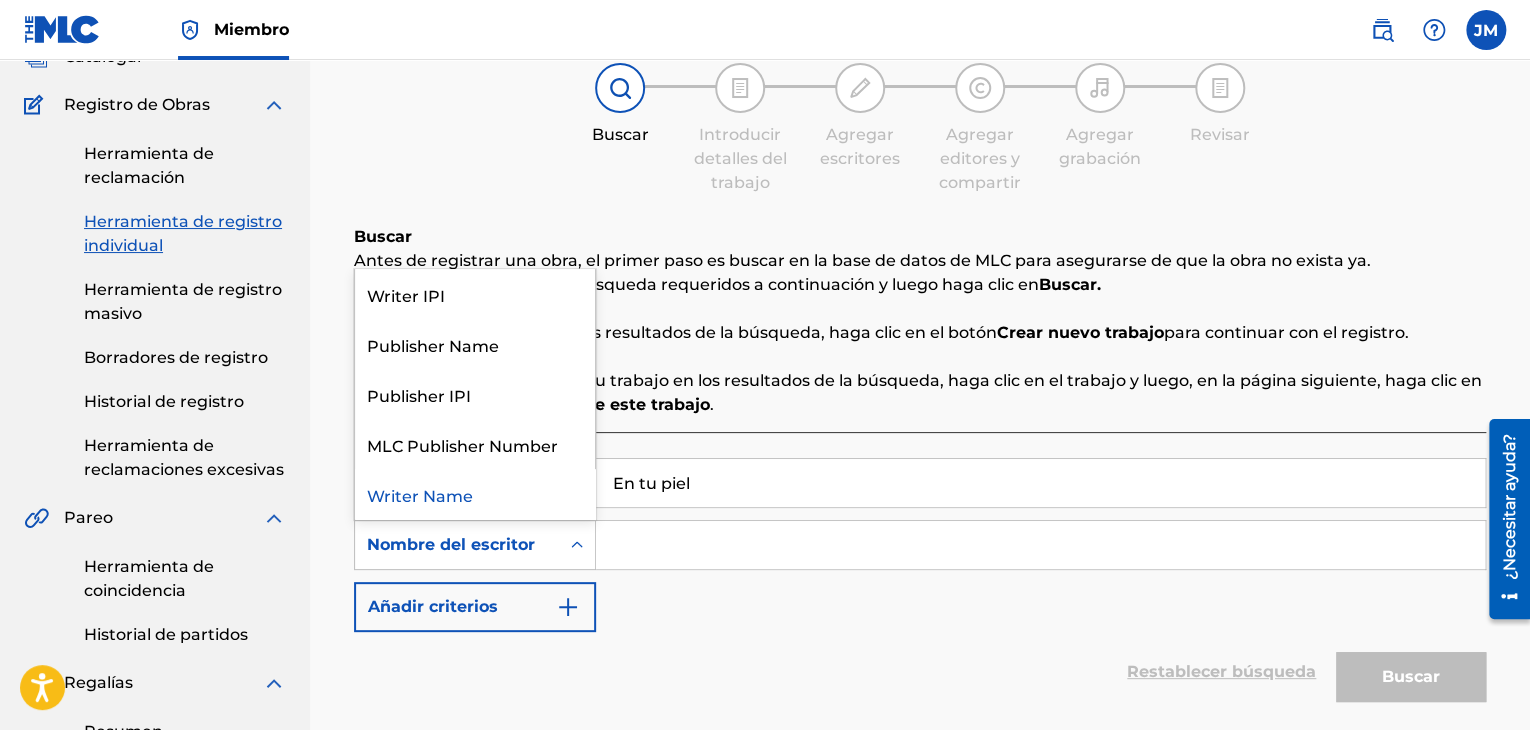 click 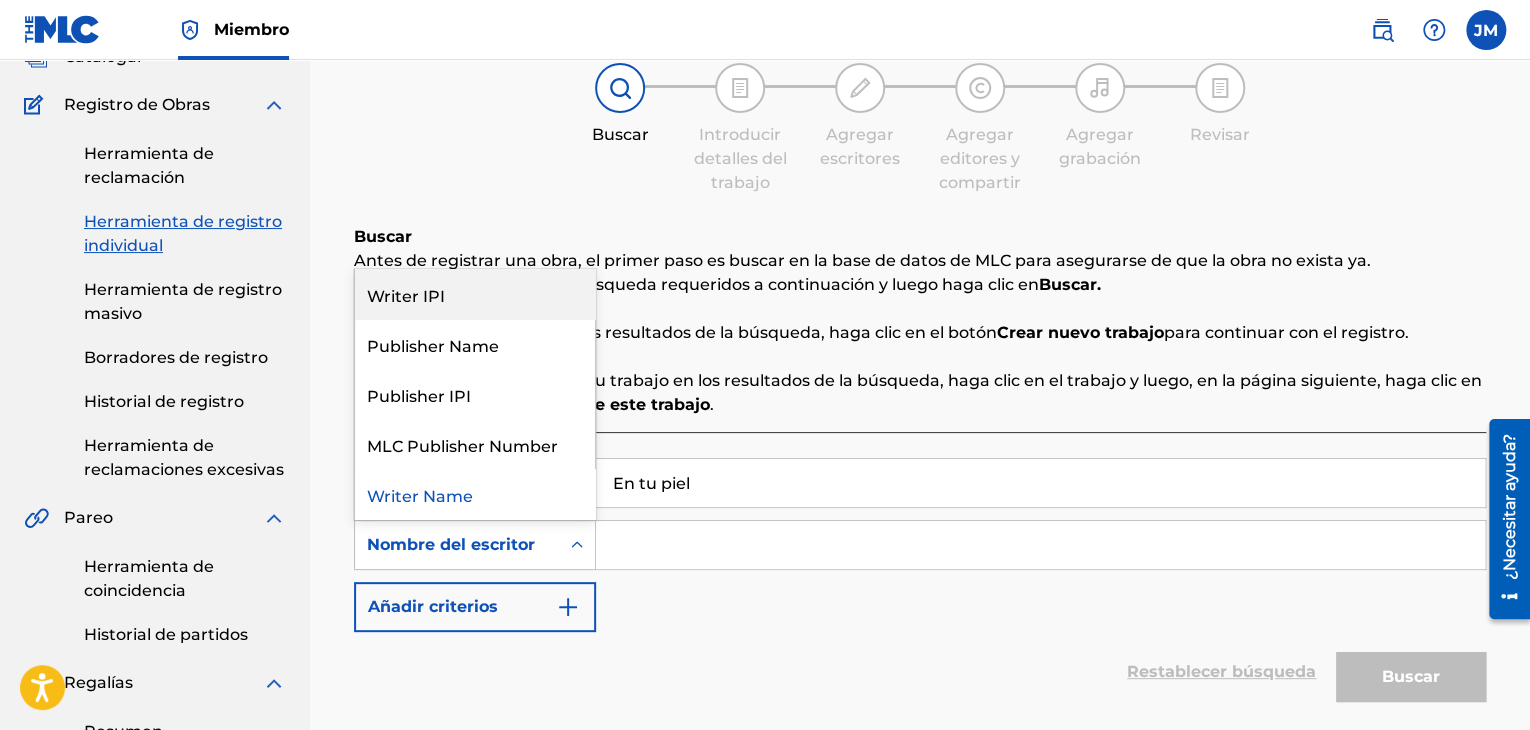 click on "Writer IPI" at bounding box center (475, 294) 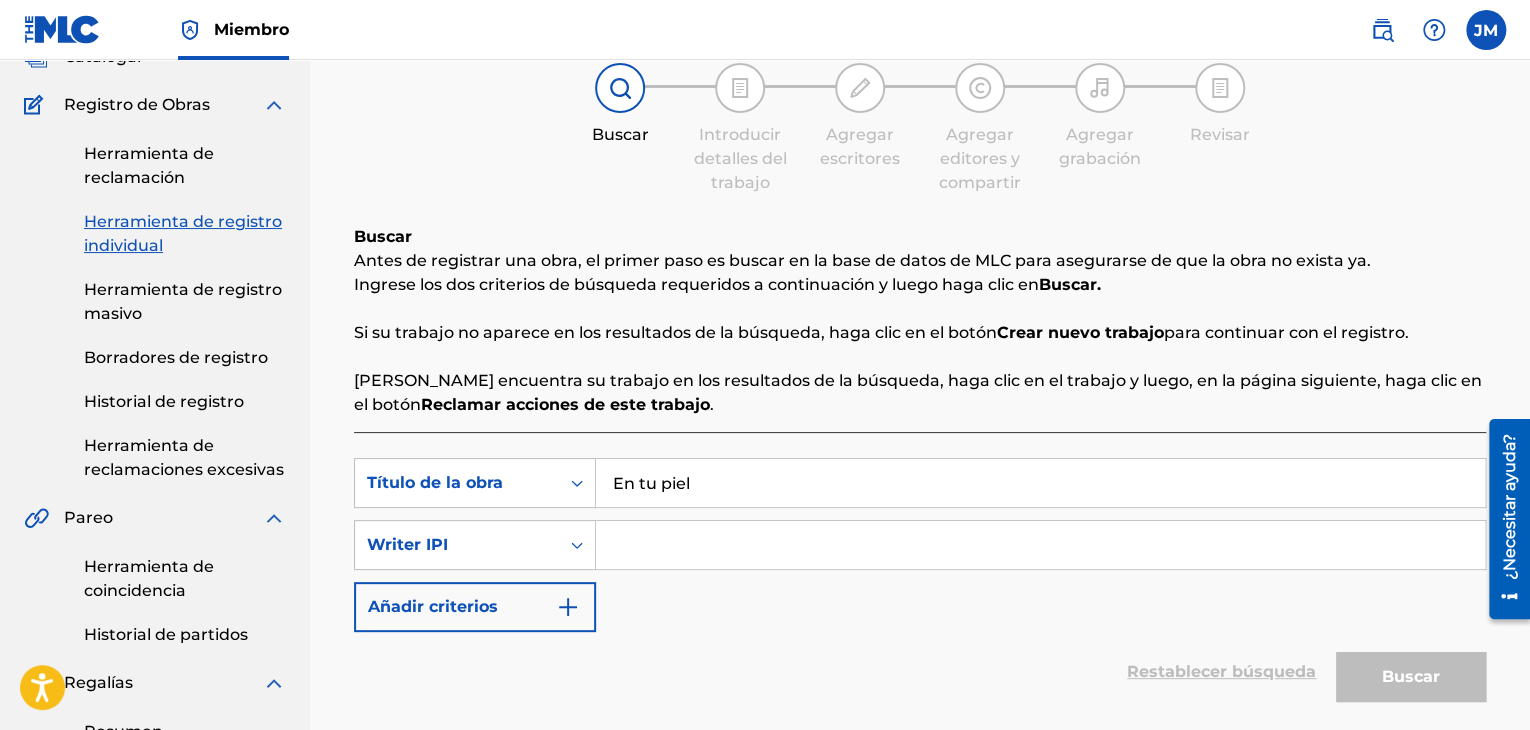 click at bounding box center [1040, 545] 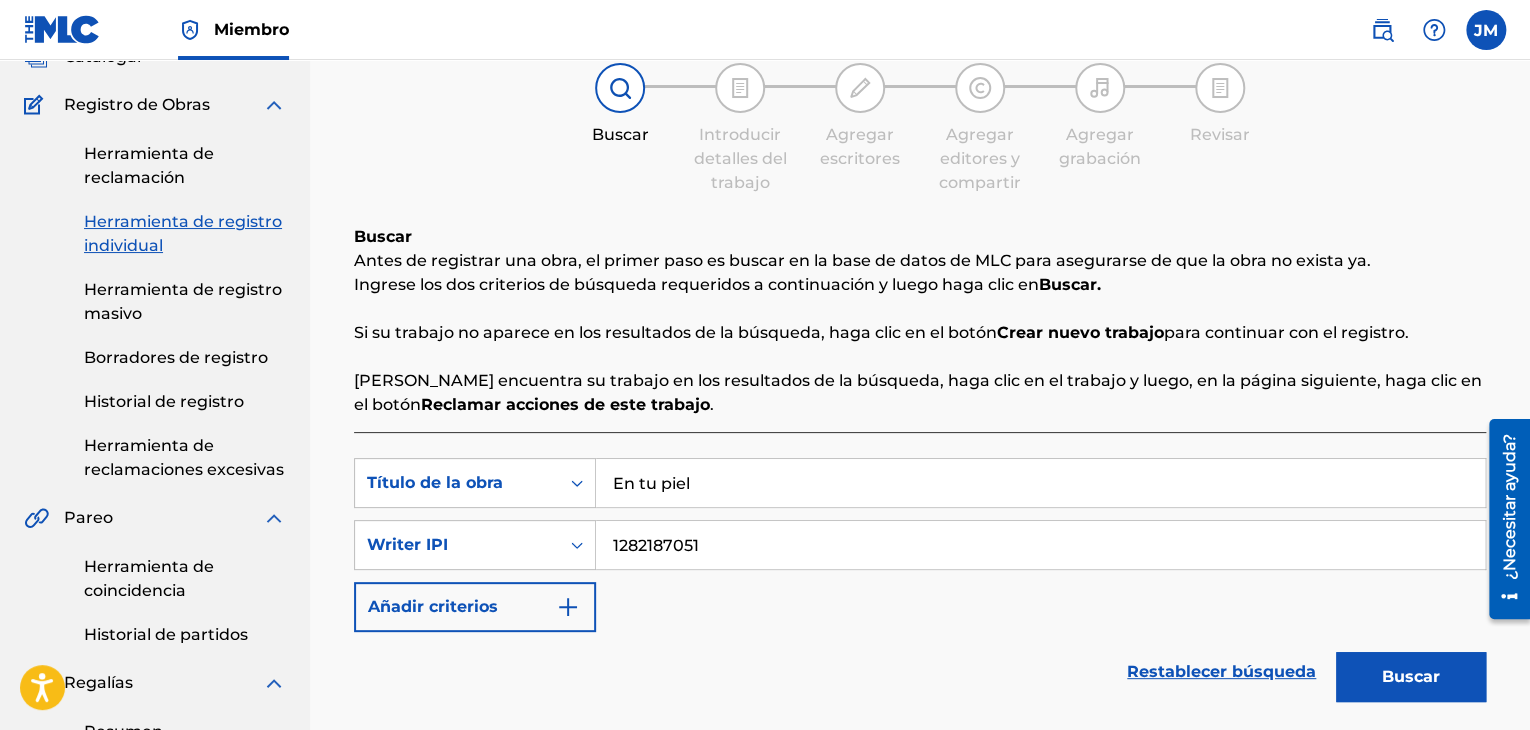 type on "1282187051" 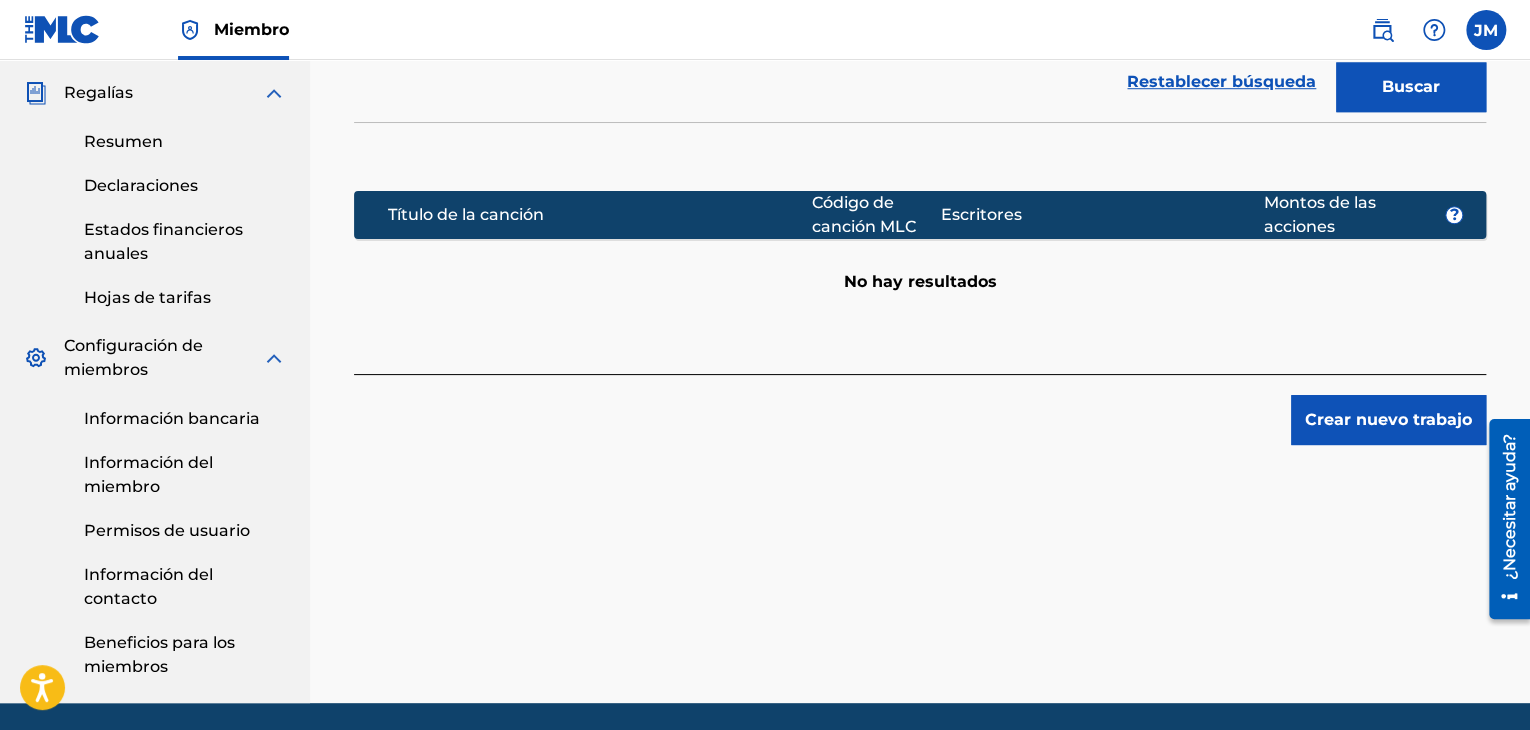 scroll, scrollTop: 732, scrollLeft: 0, axis: vertical 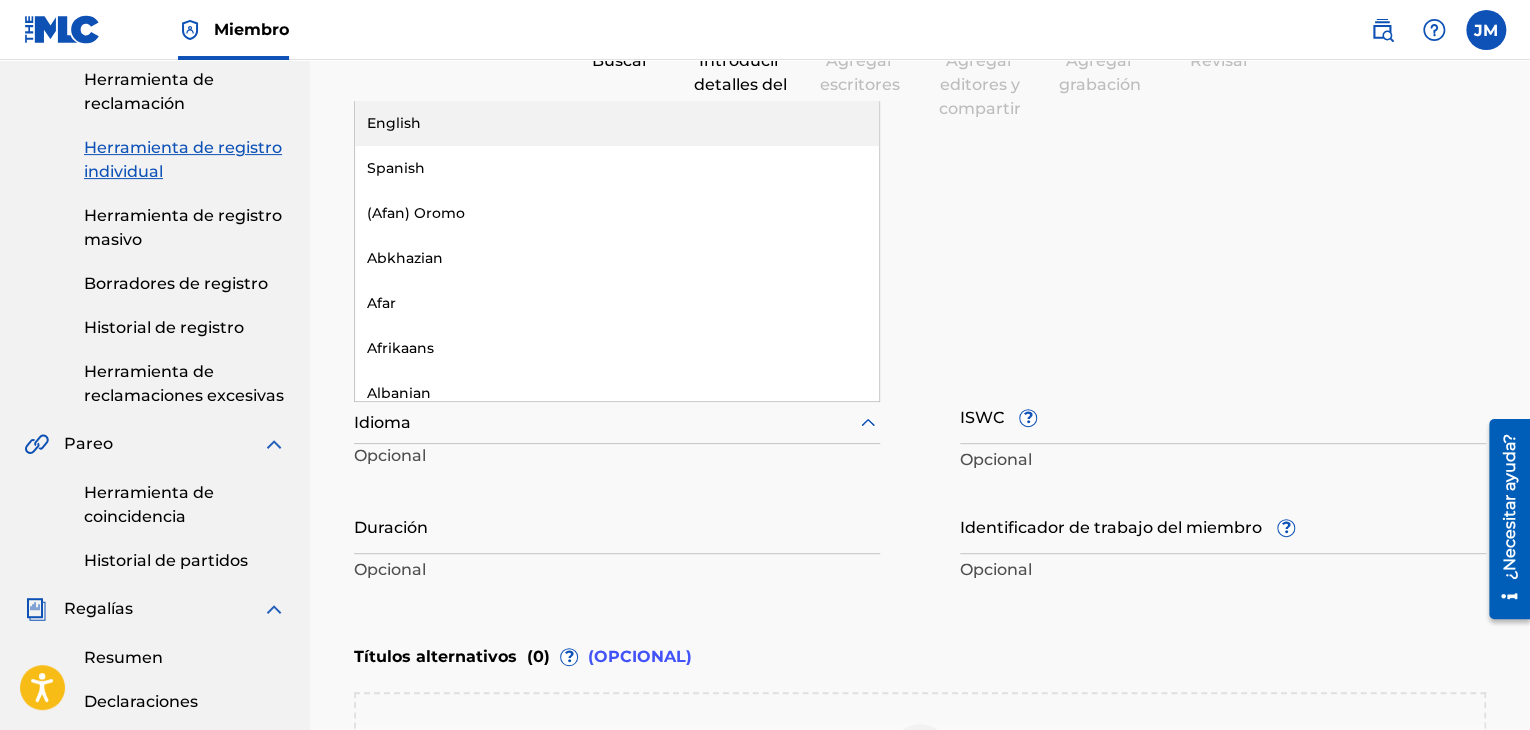 click at bounding box center [617, 422] 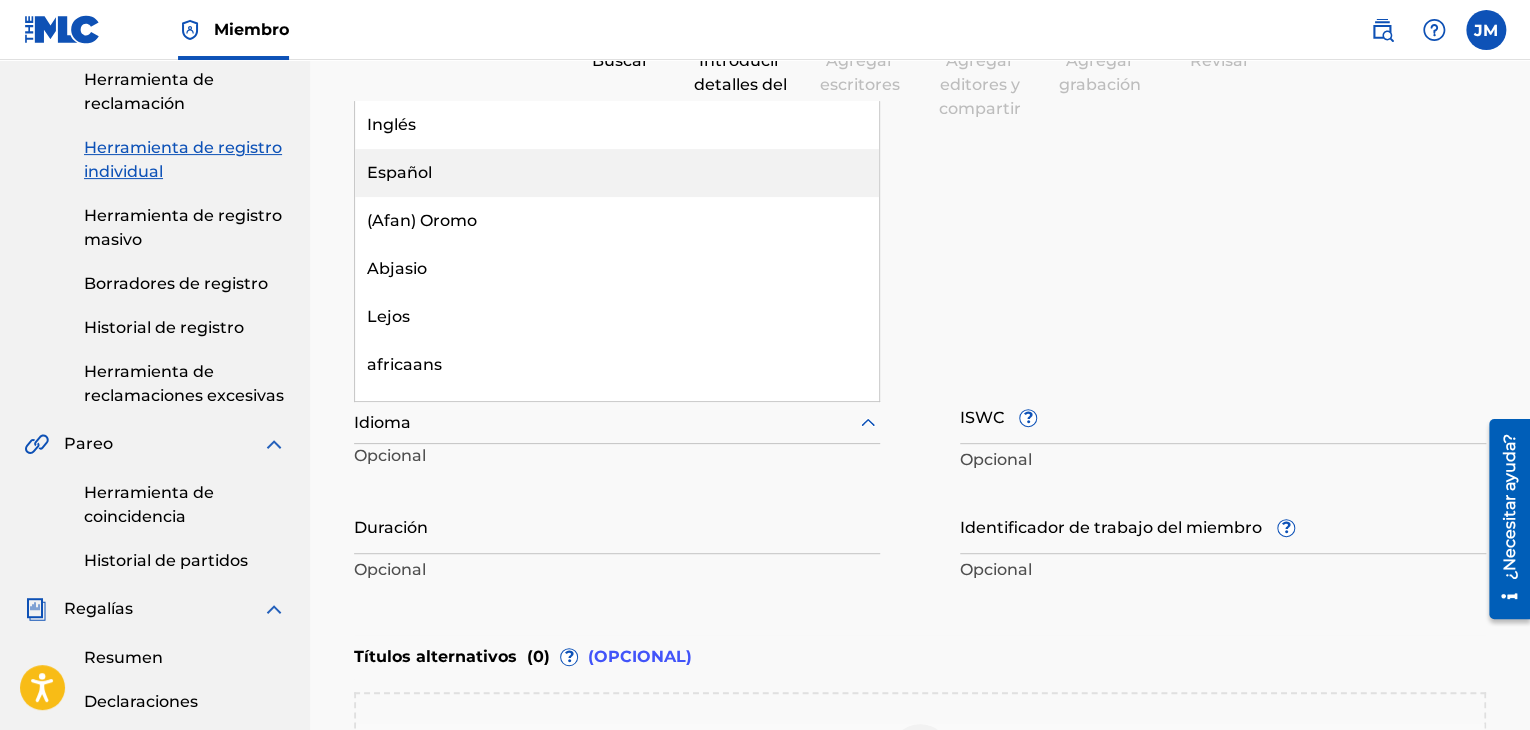 click on "Español" at bounding box center (617, 173) 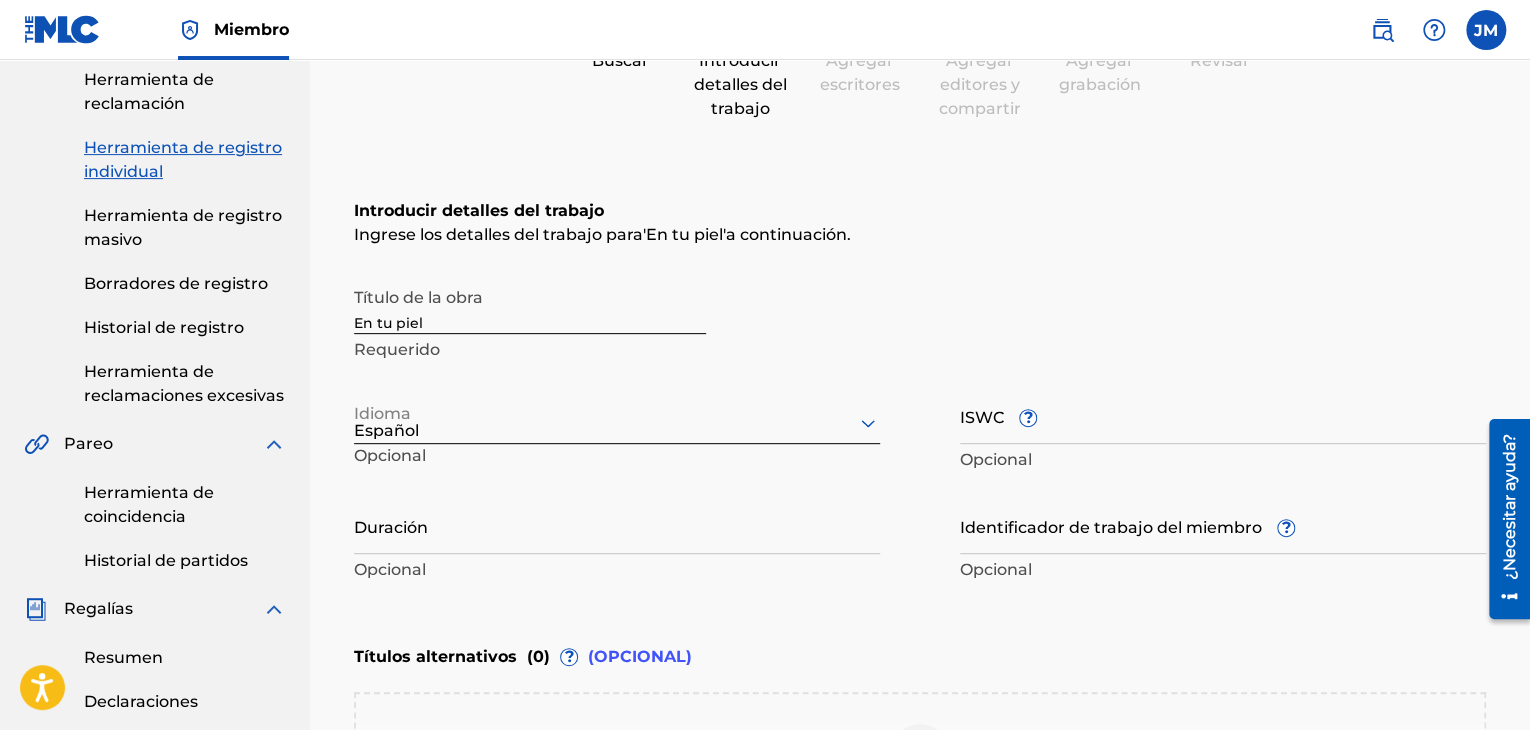 scroll, scrollTop: 0, scrollLeft: 0, axis: both 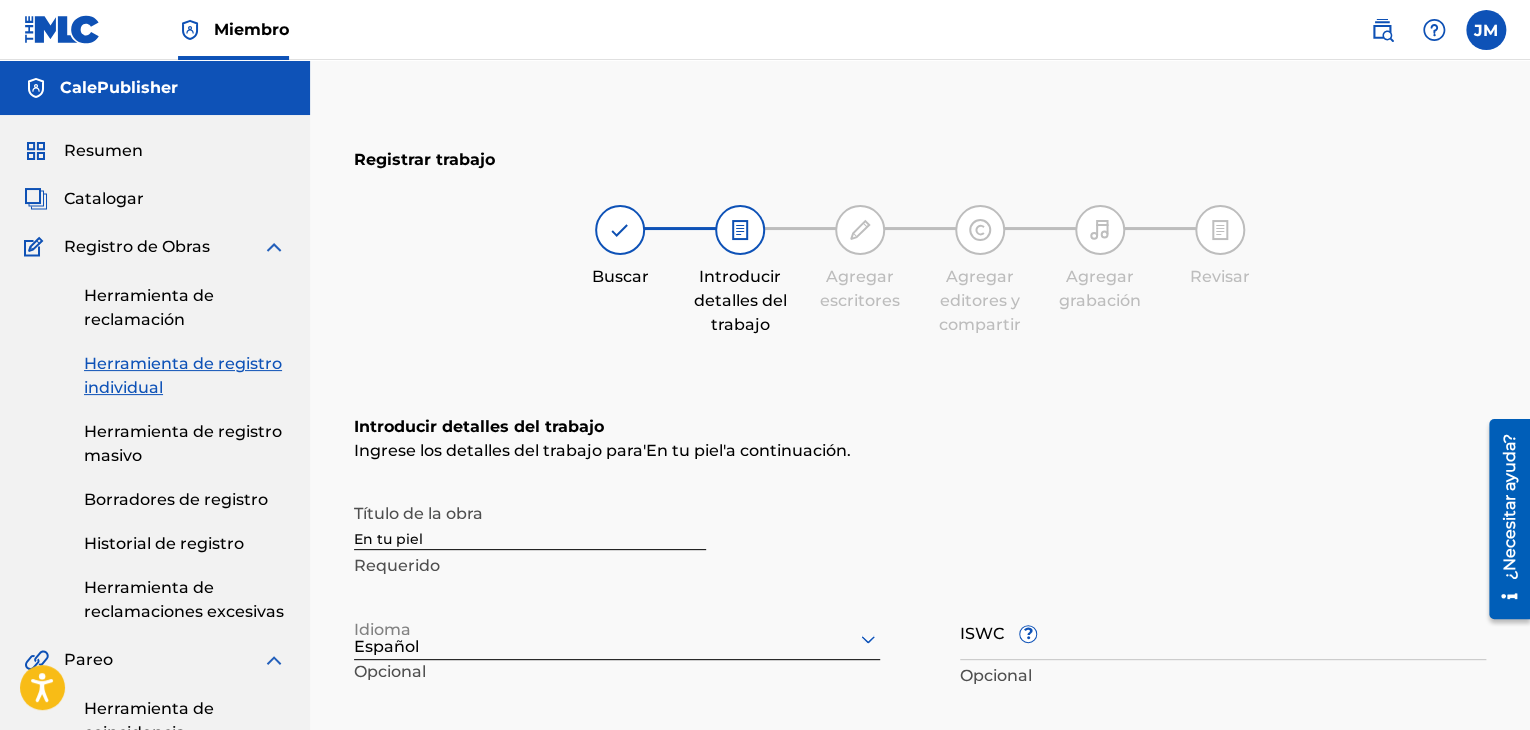click on "Resumen" at bounding box center [103, 150] 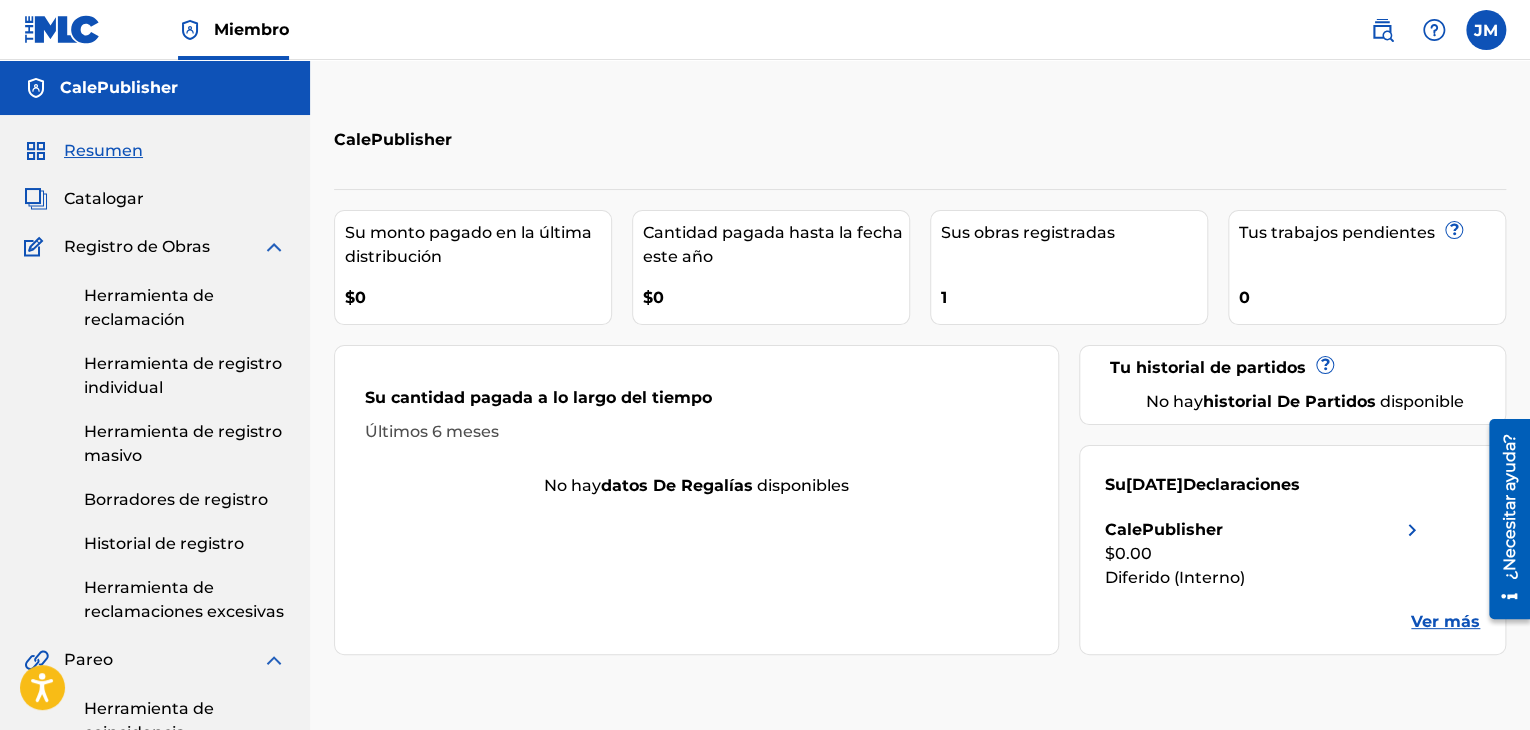 click on "Catalogar" at bounding box center [104, 198] 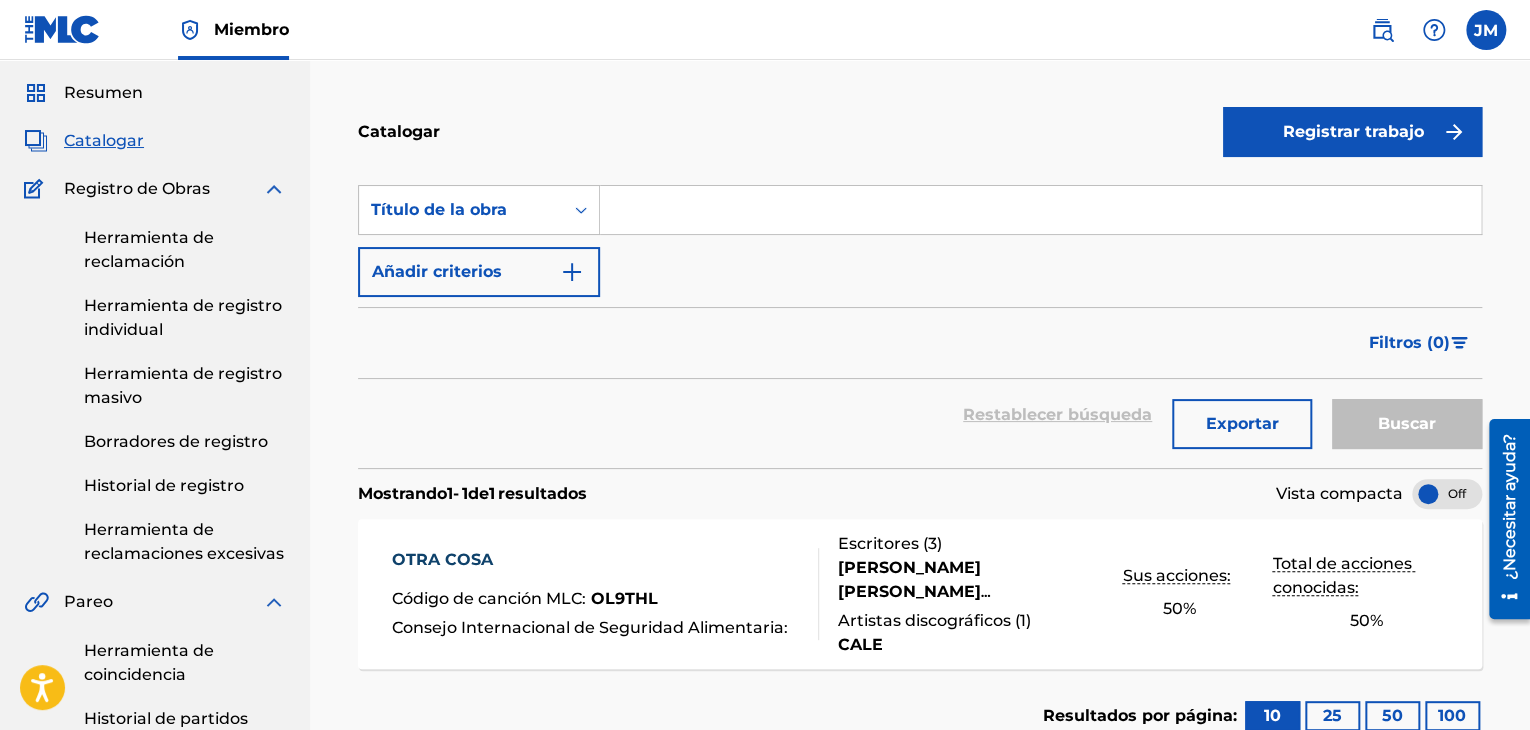 scroll, scrollTop: 66, scrollLeft: 0, axis: vertical 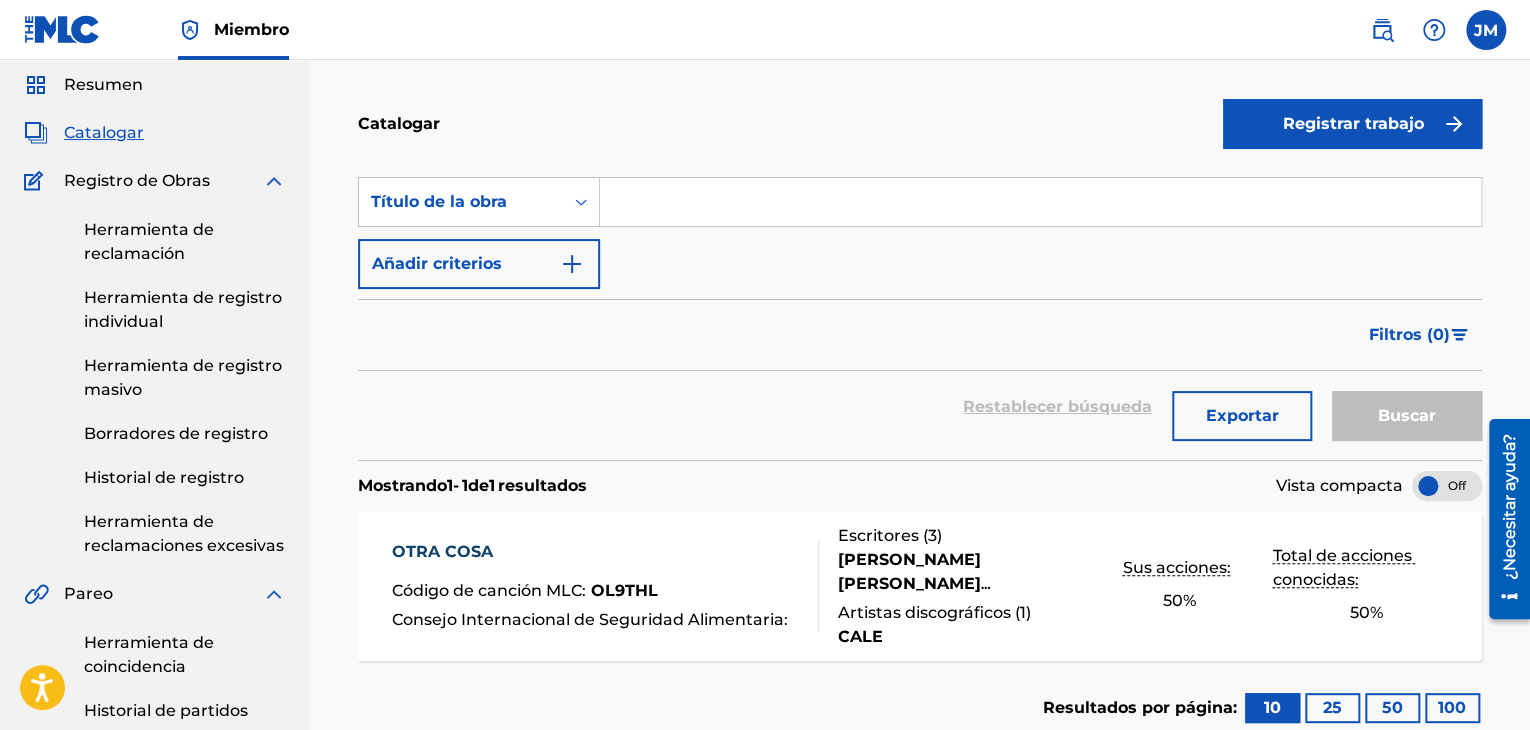 click on "[PERSON_NAME] [PERSON_NAME] [PERSON_NAME] [PERSON_NAME]" at bounding box center (909, 595) 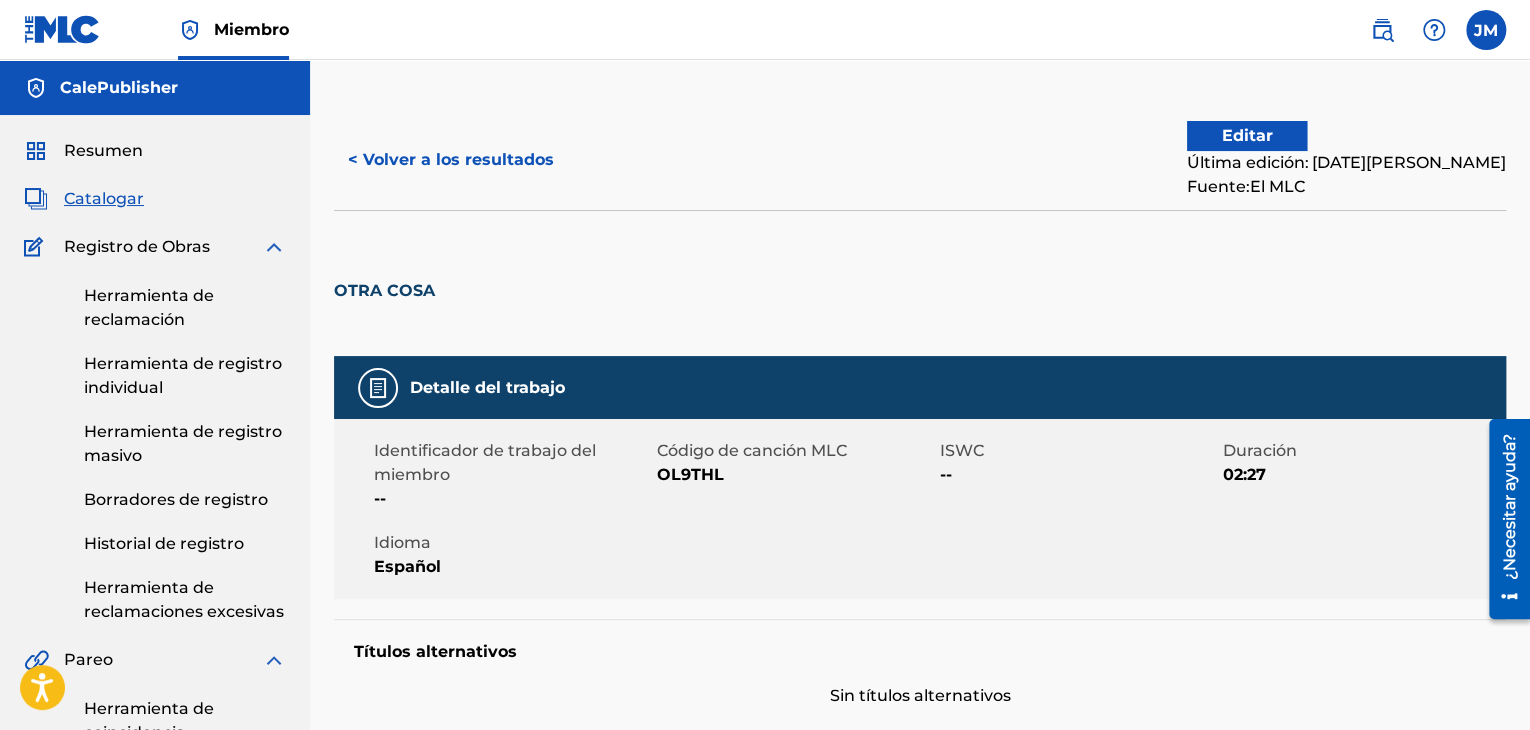 click on "Resumen" at bounding box center [103, 150] 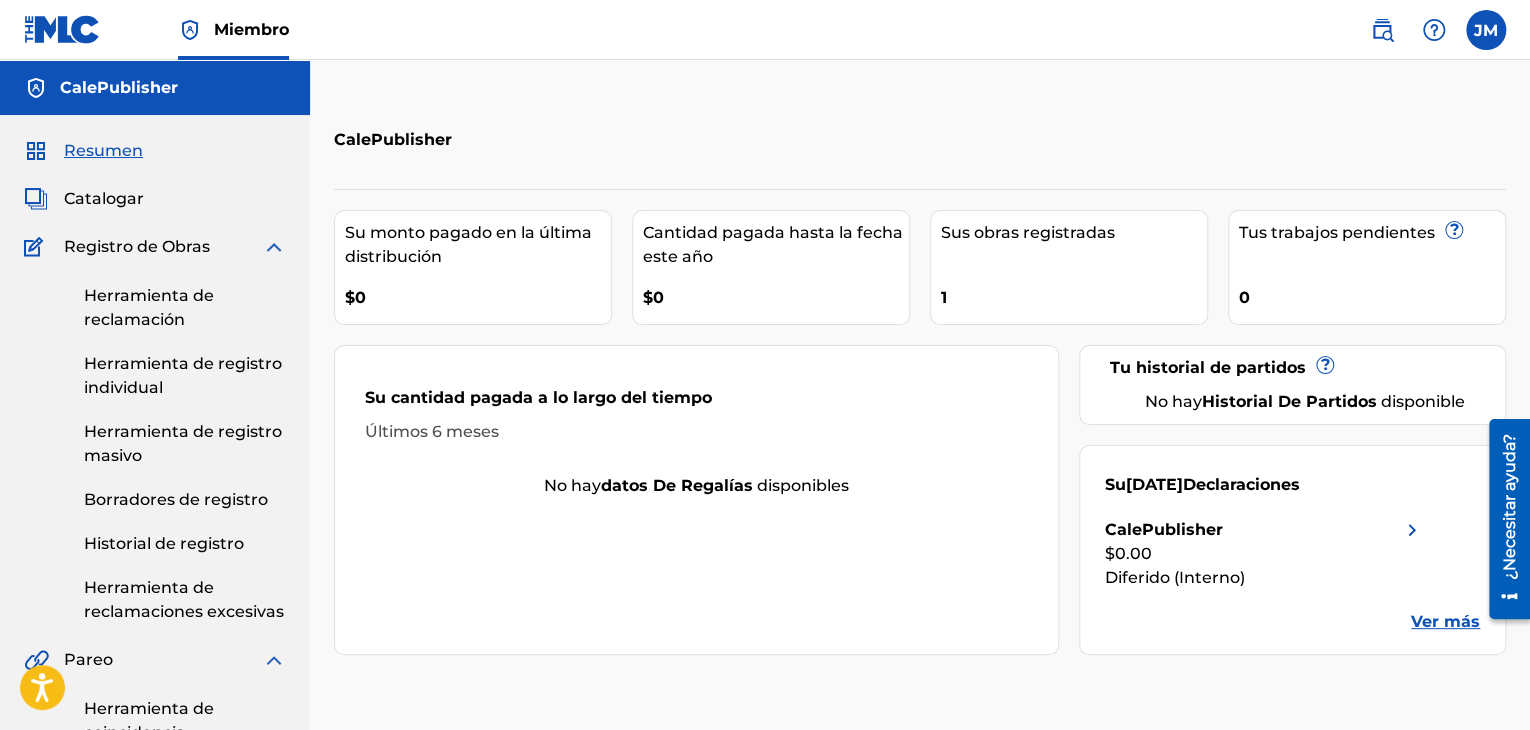 click on "Catalogar" at bounding box center (104, 198) 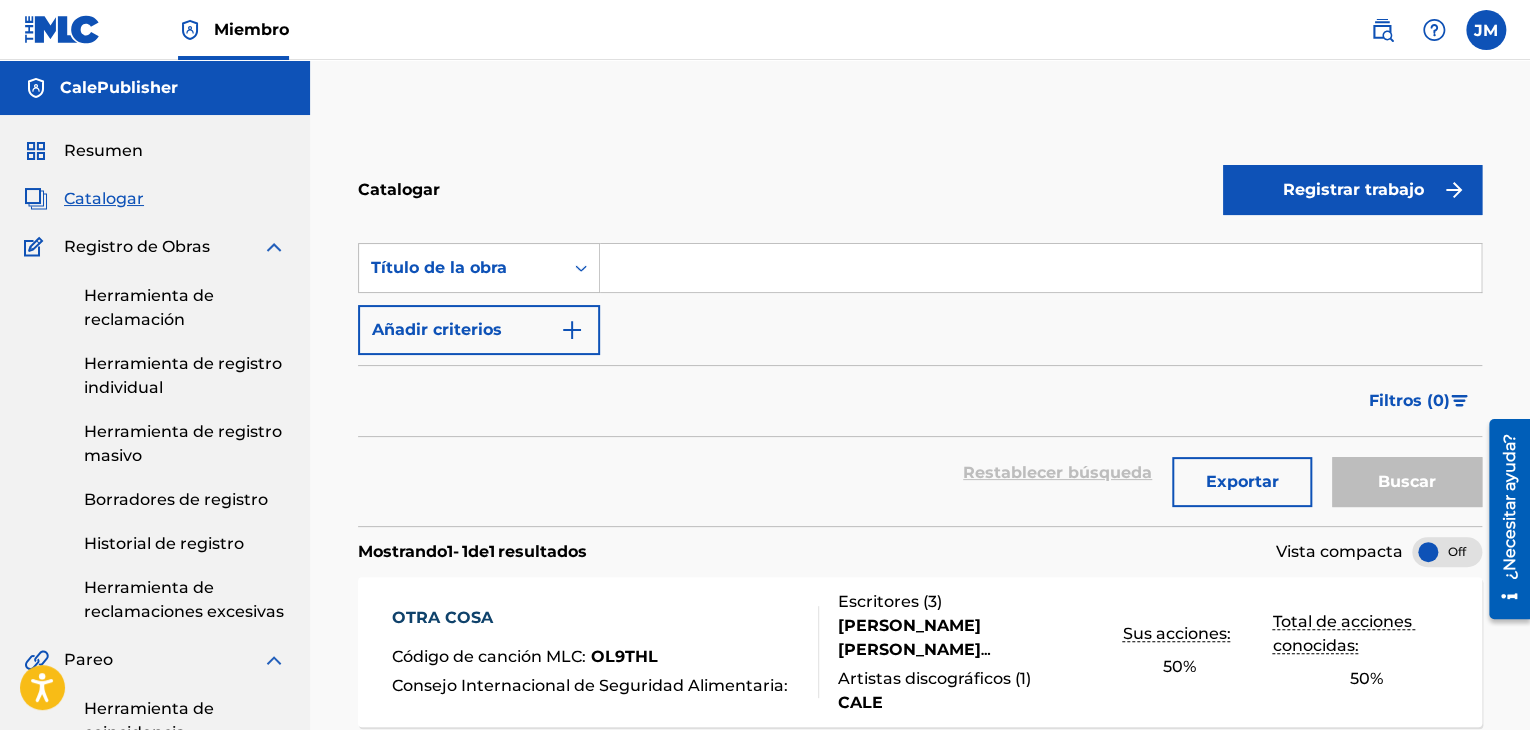 click on "Registrar trabajo" at bounding box center [1352, 190] 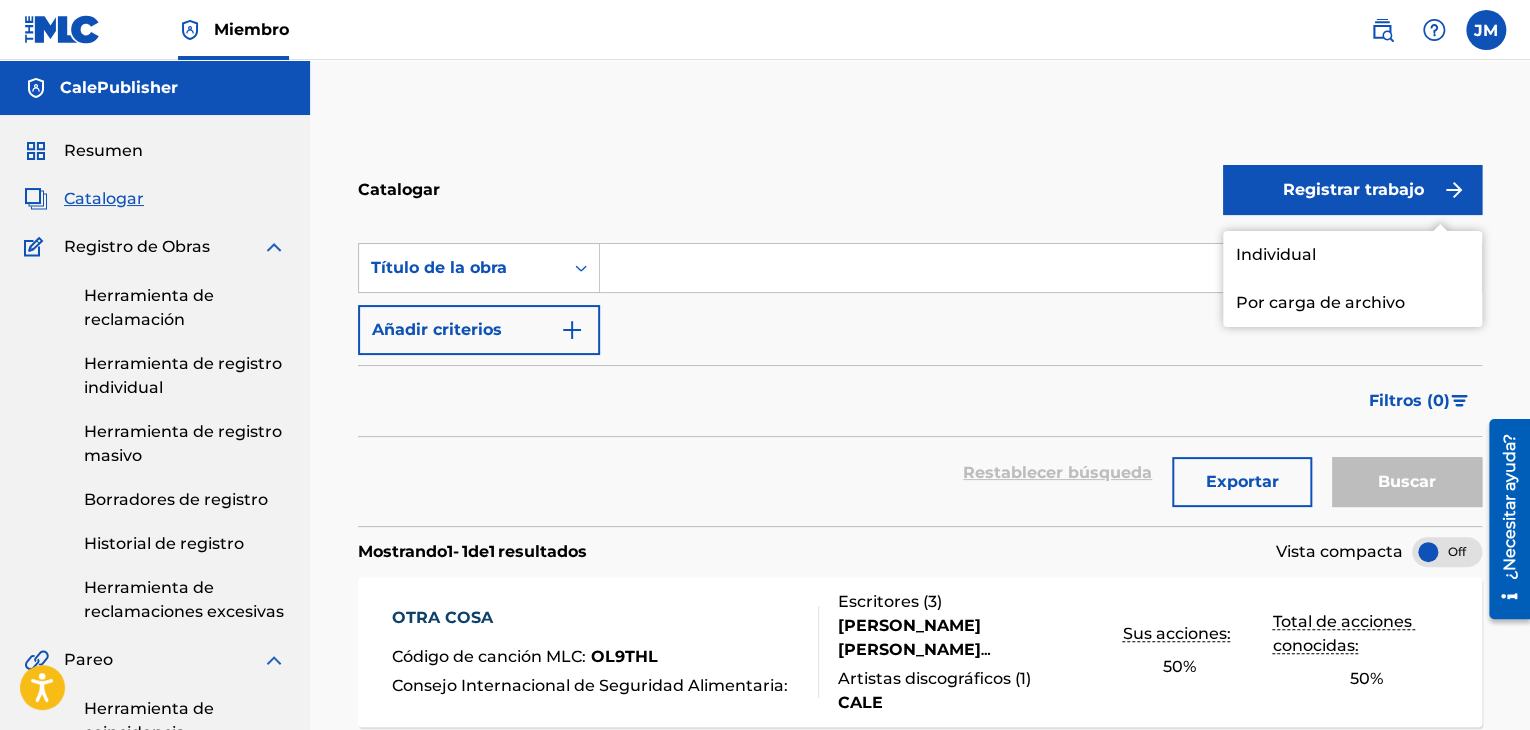 click on "Individual" at bounding box center (1275, 254) 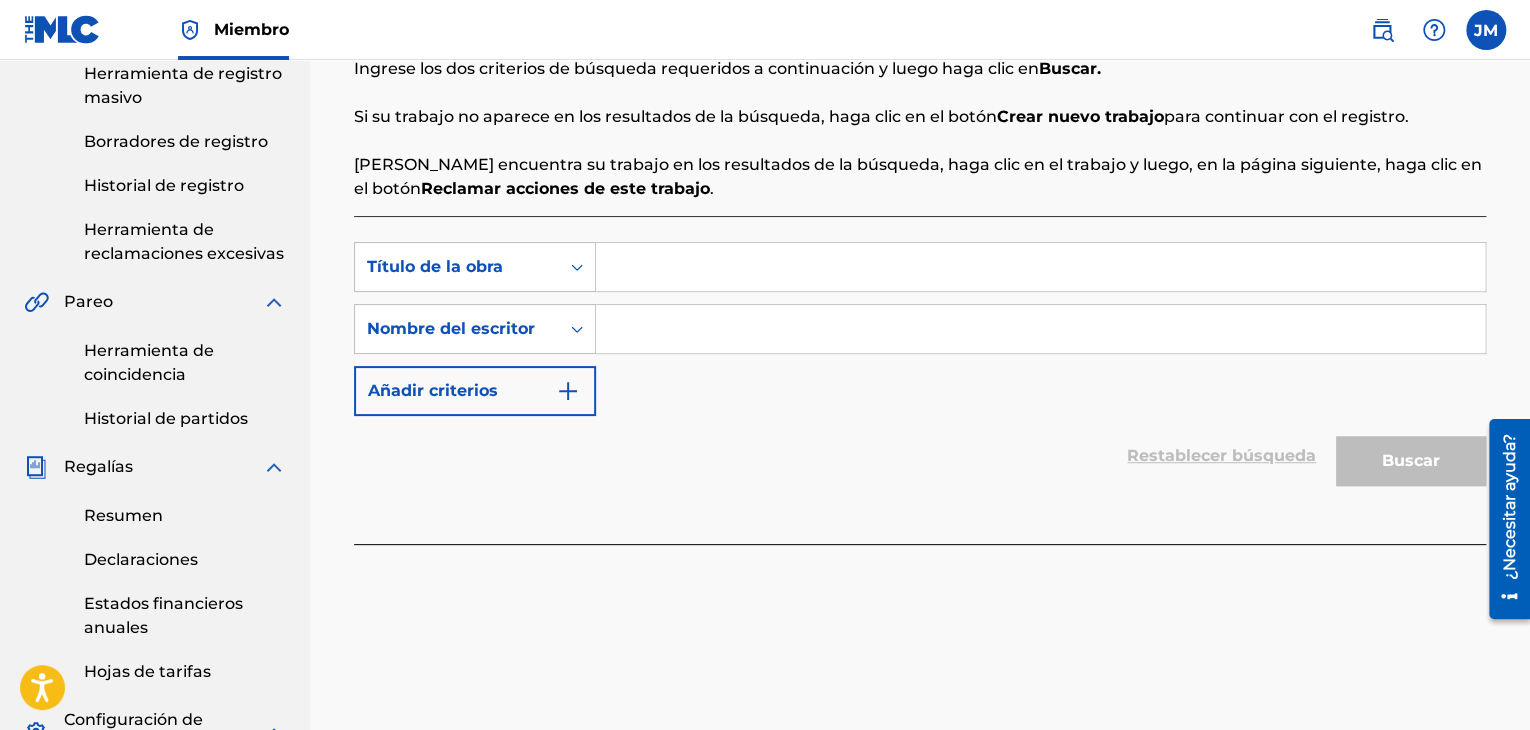 scroll, scrollTop: 360, scrollLeft: 0, axis: vertical 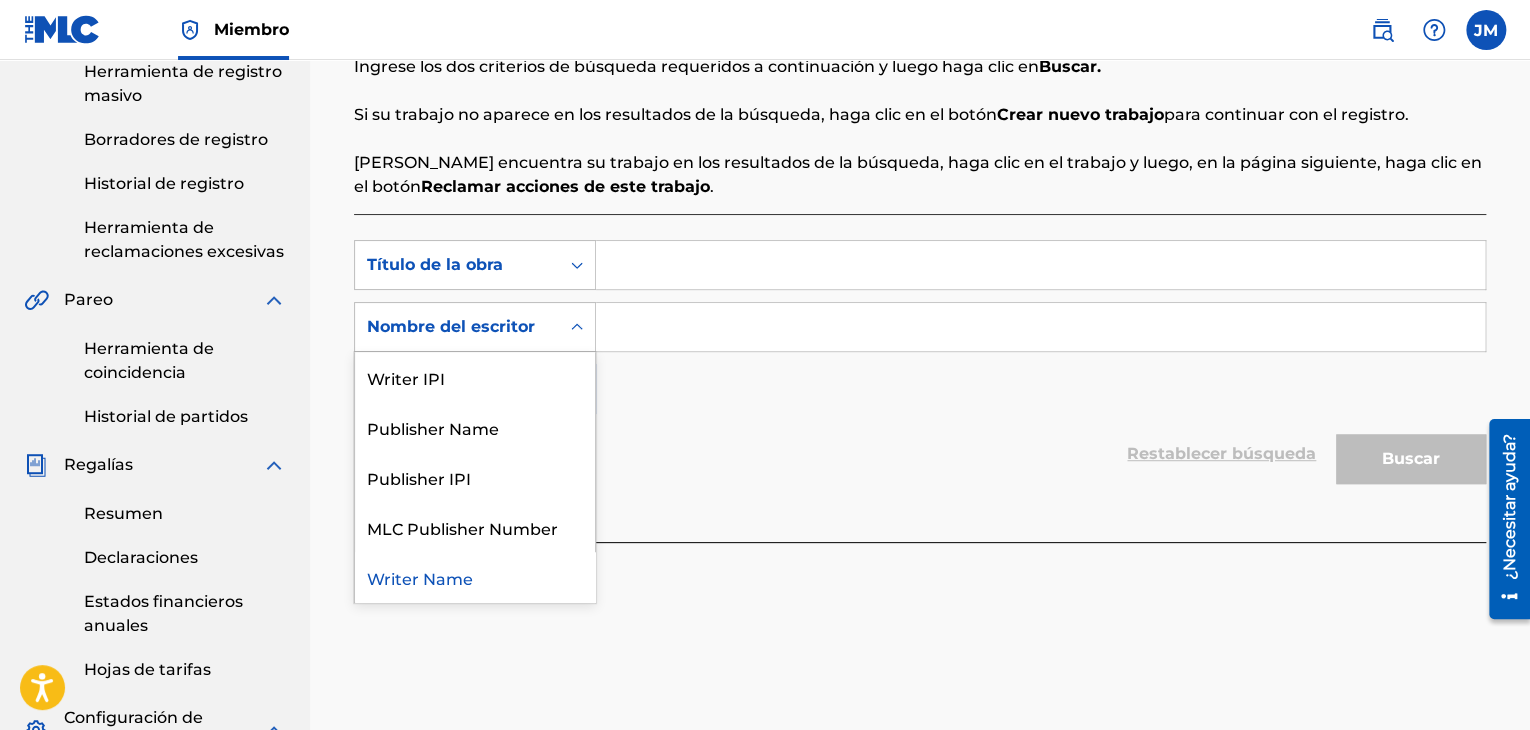 click 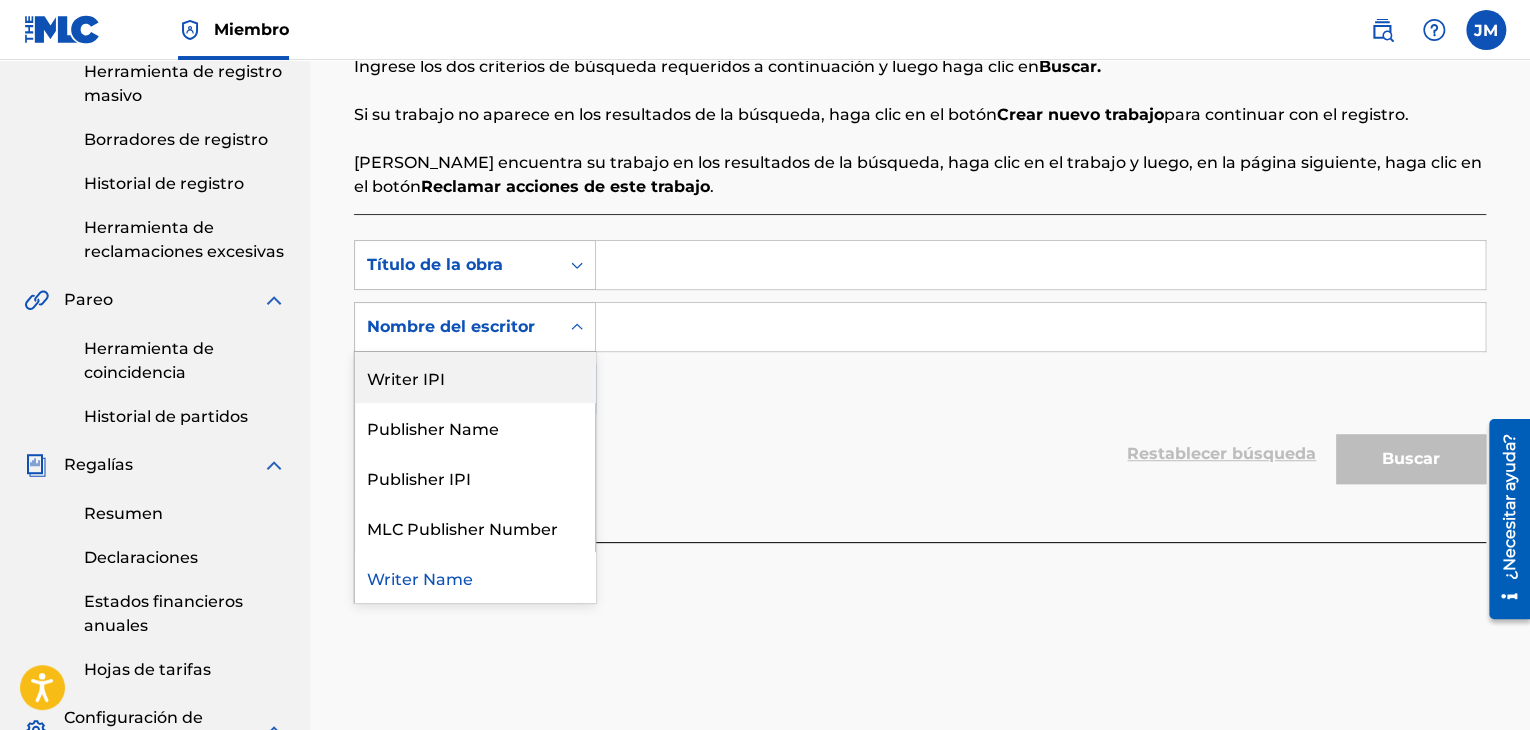 drag, startPoint x: 477, startPoint y: 366, endPoint x: 704, endPoint y: 345, distance: 227.9693 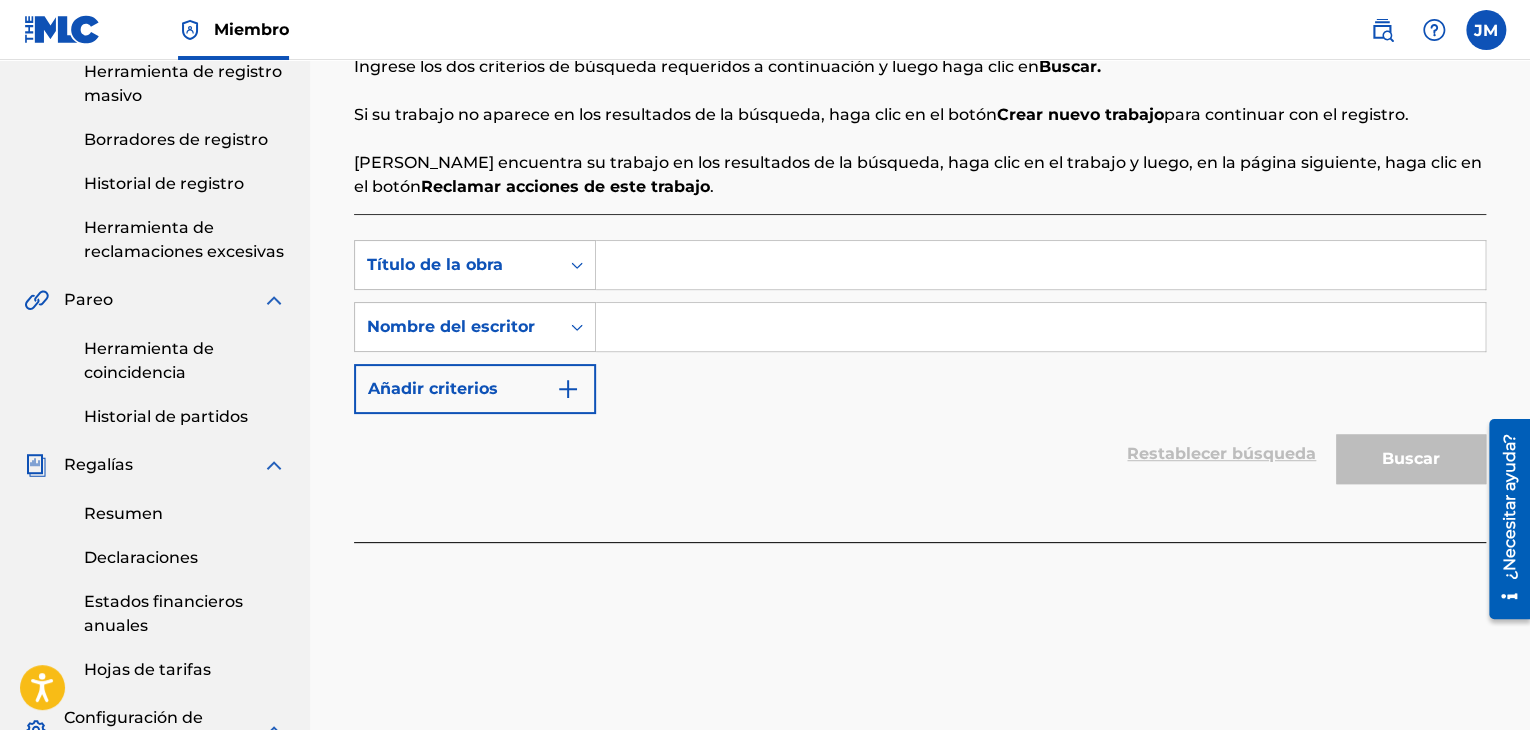 click at bounding box center (1040, 327) 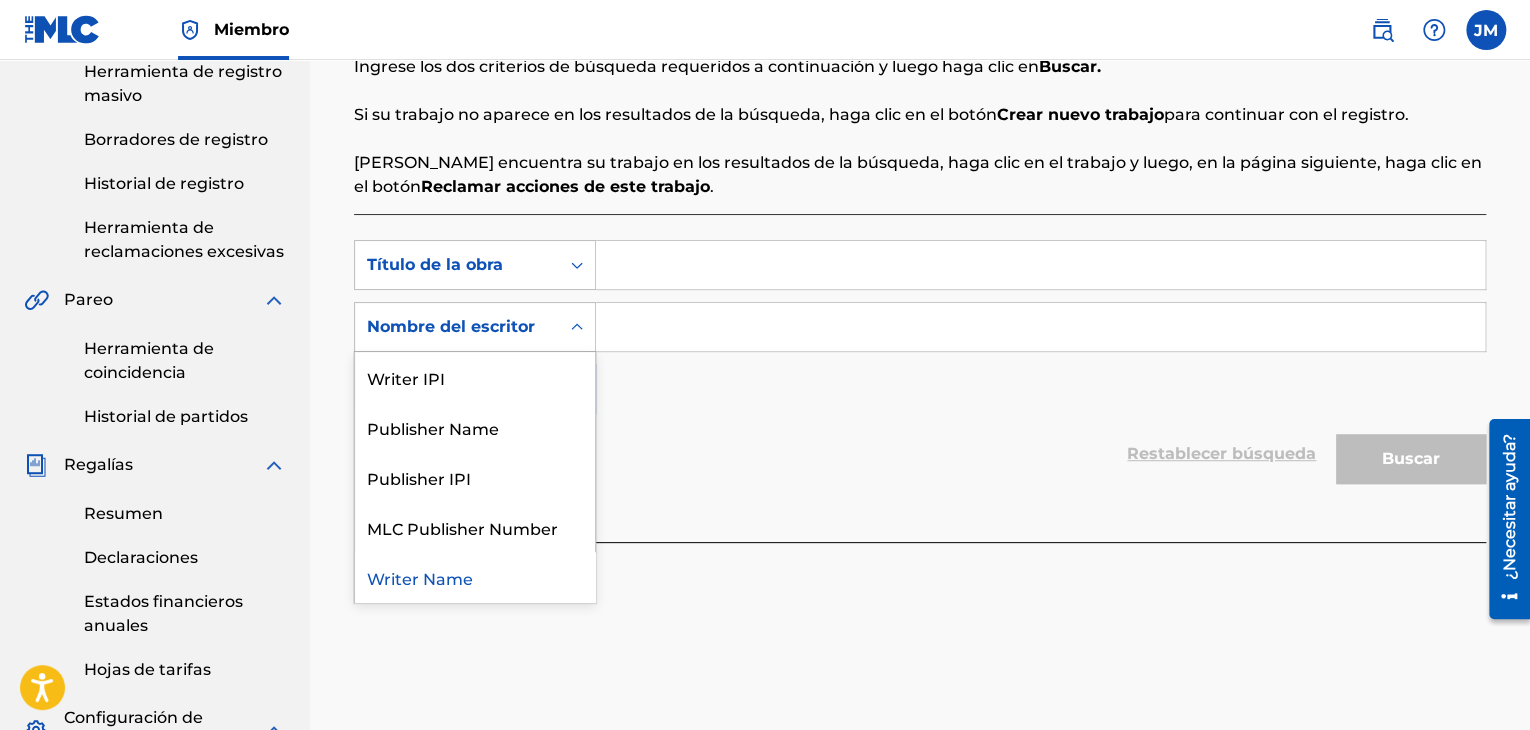 click on "Nombre del escritor" at bounding box center [457, 327] 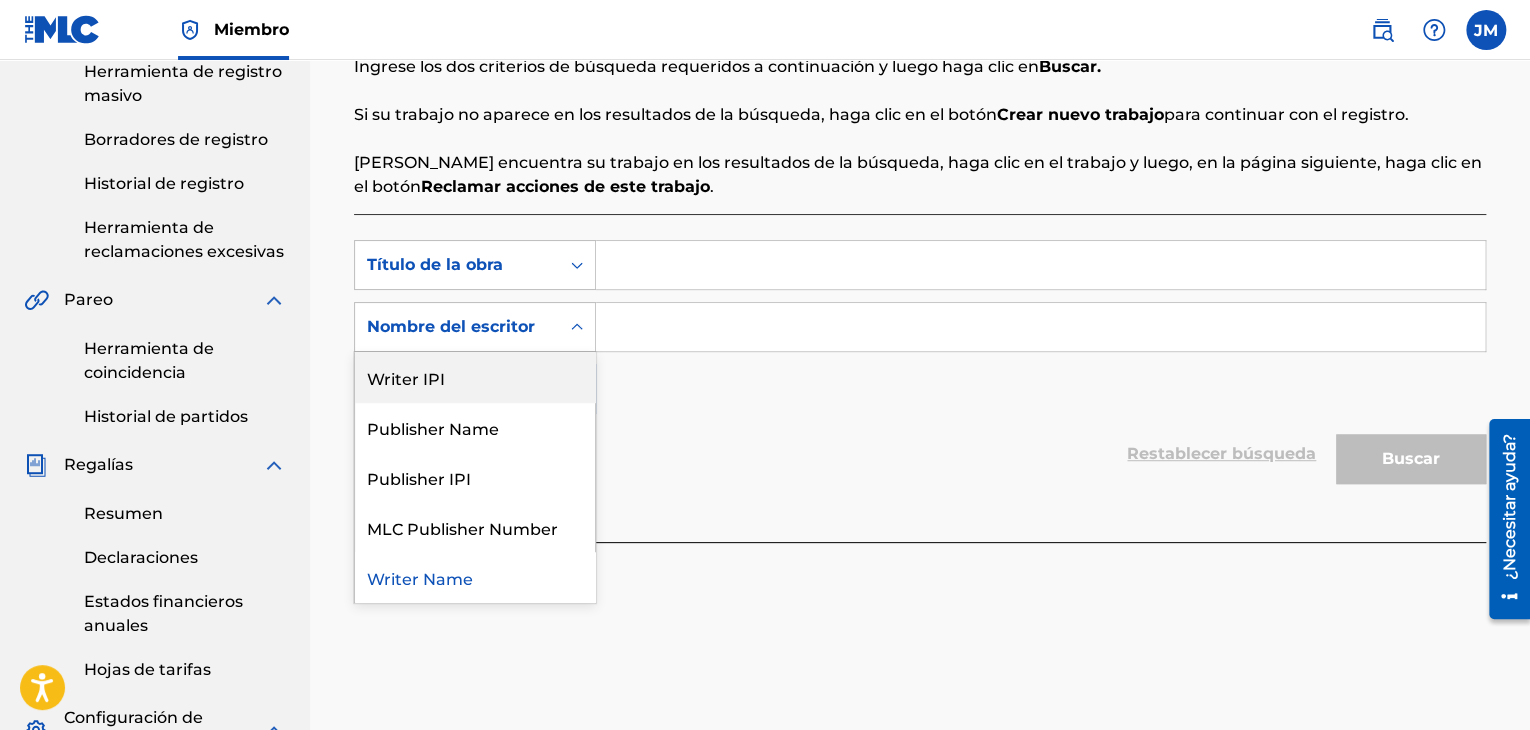 click on "Writer IPI" at bounding box center [475, 377] 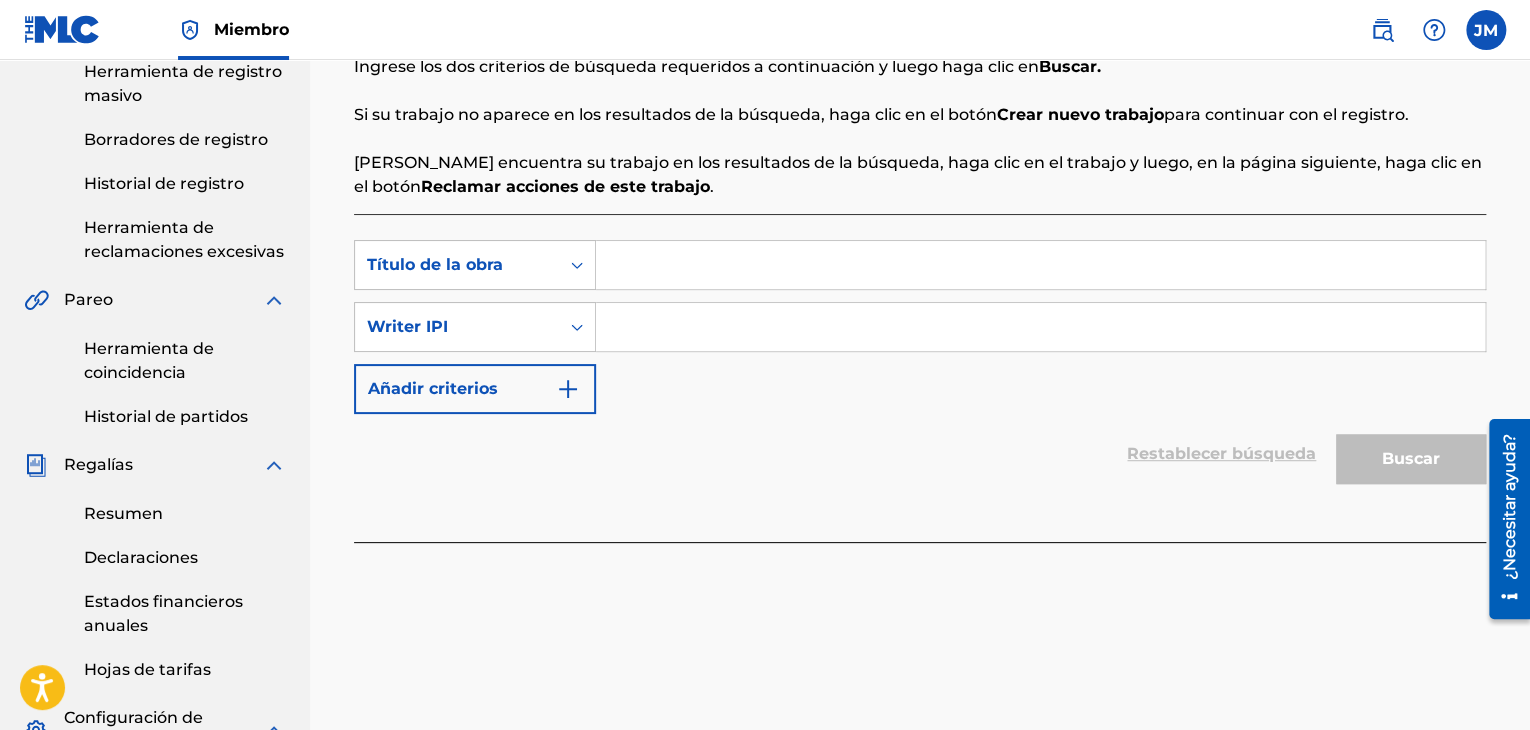 click at bounding box center (1040, 327) 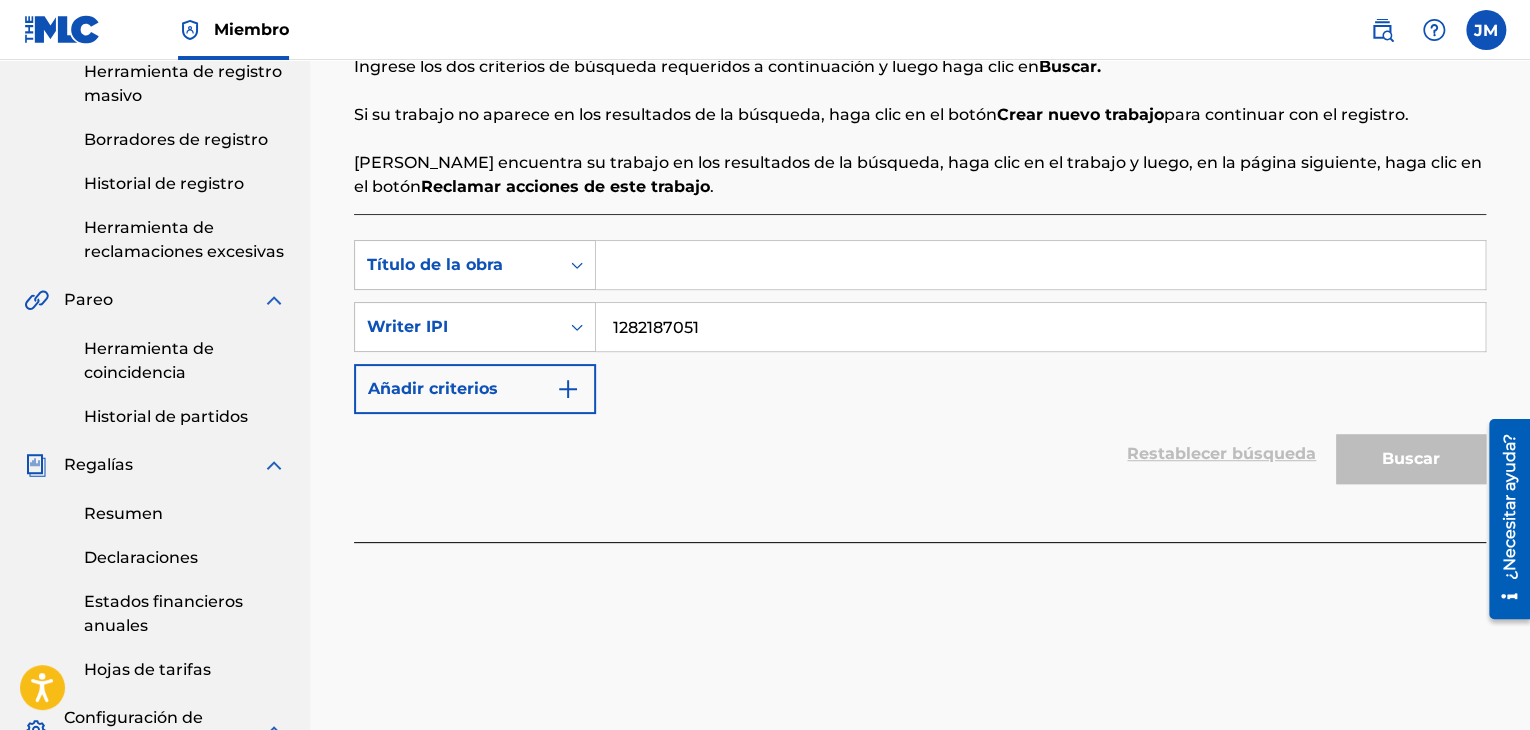 type on "1282187051" 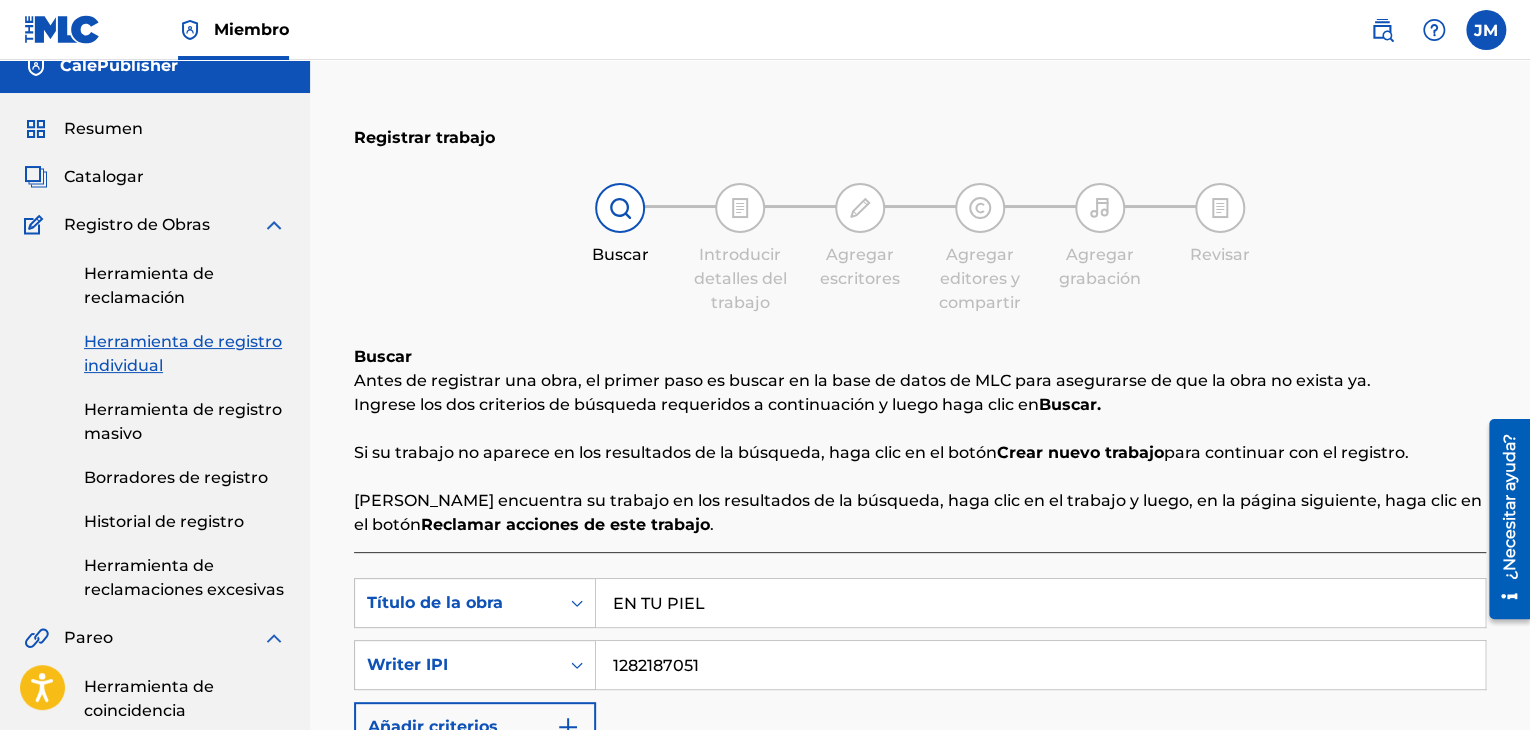 scroll, scrollTop: 10, scrollLeft: 0, axis: vertical 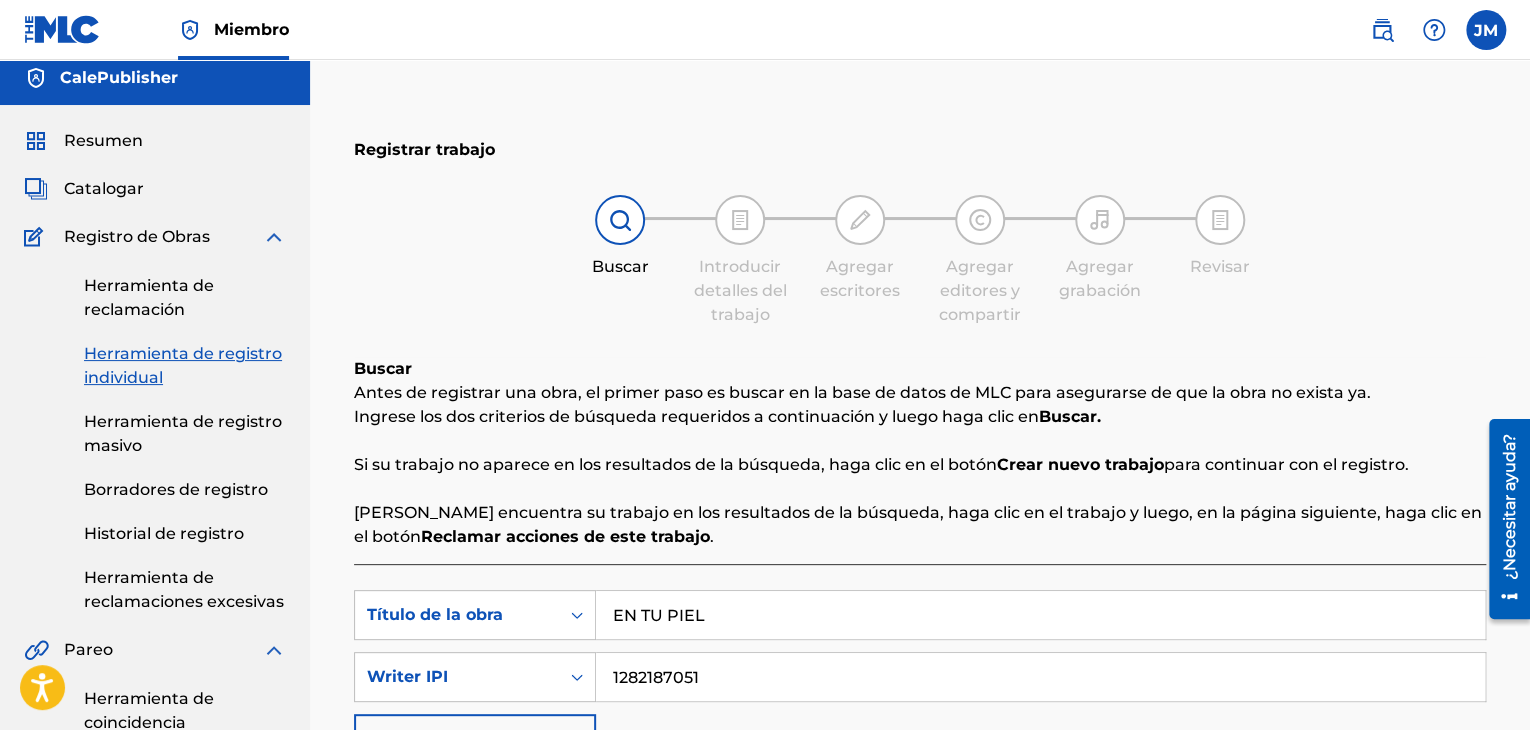 type on "EN TU PIEL" 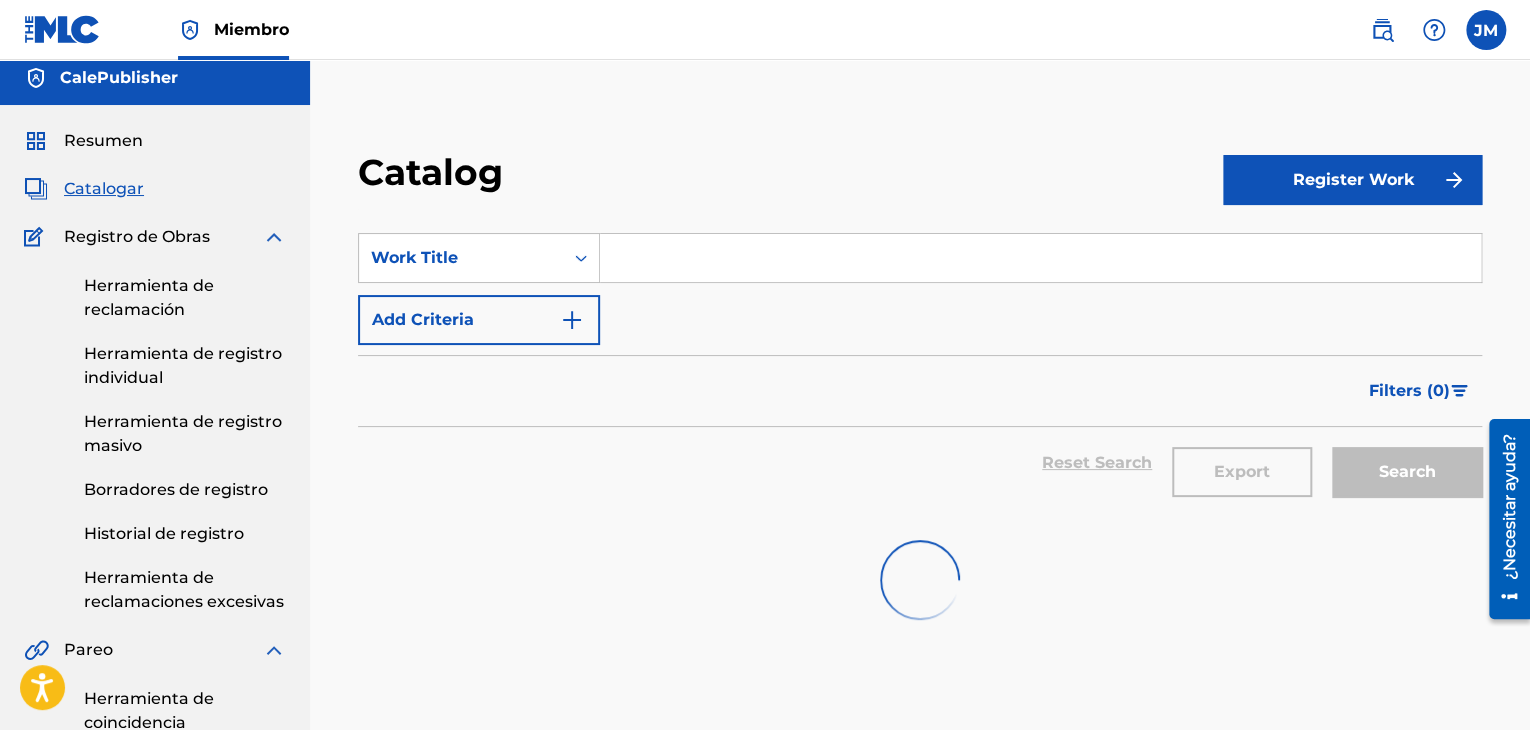 scroll, scrollTop: 0, scrollLeft: 0, axis: both 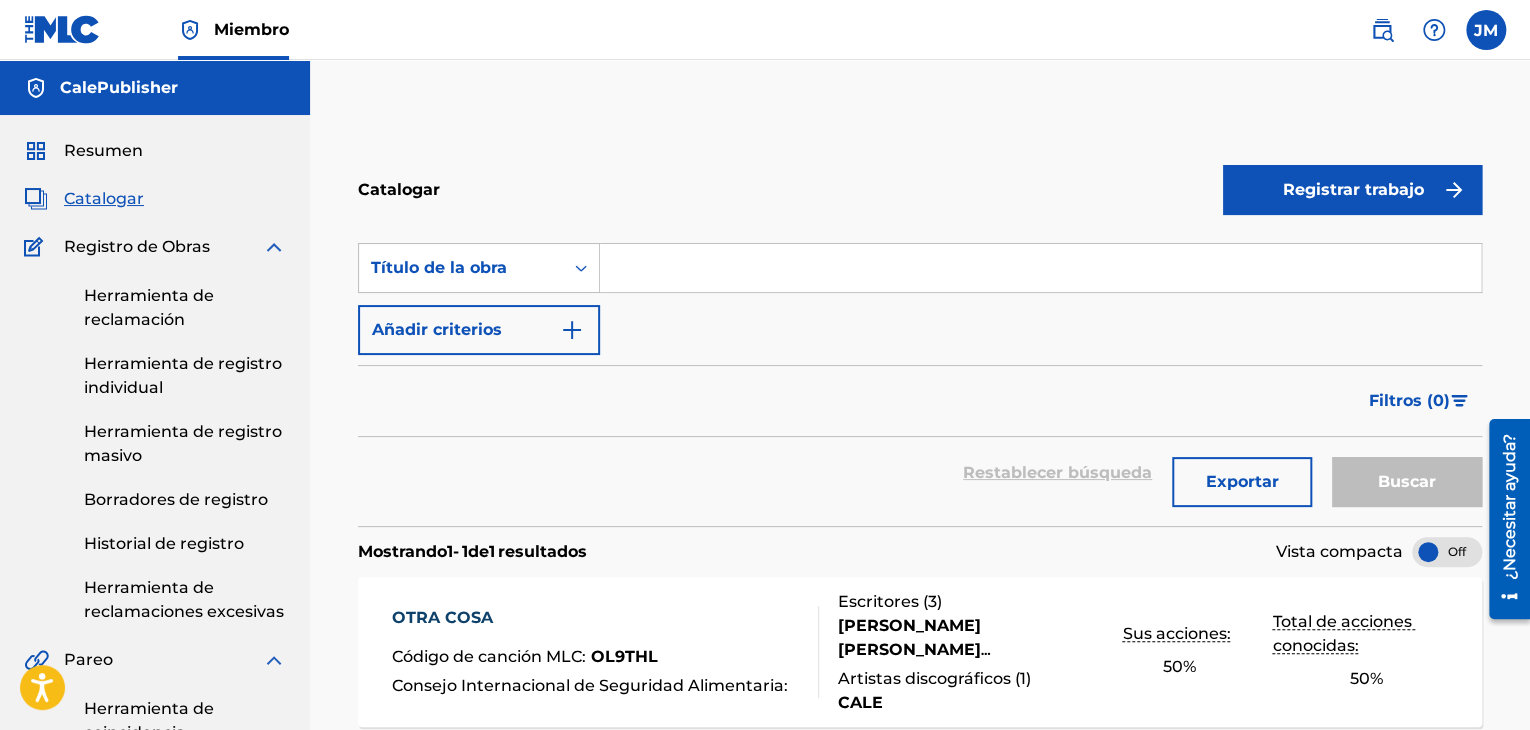 click on "Registrar trabajo" at bounding box center [1352, 190] 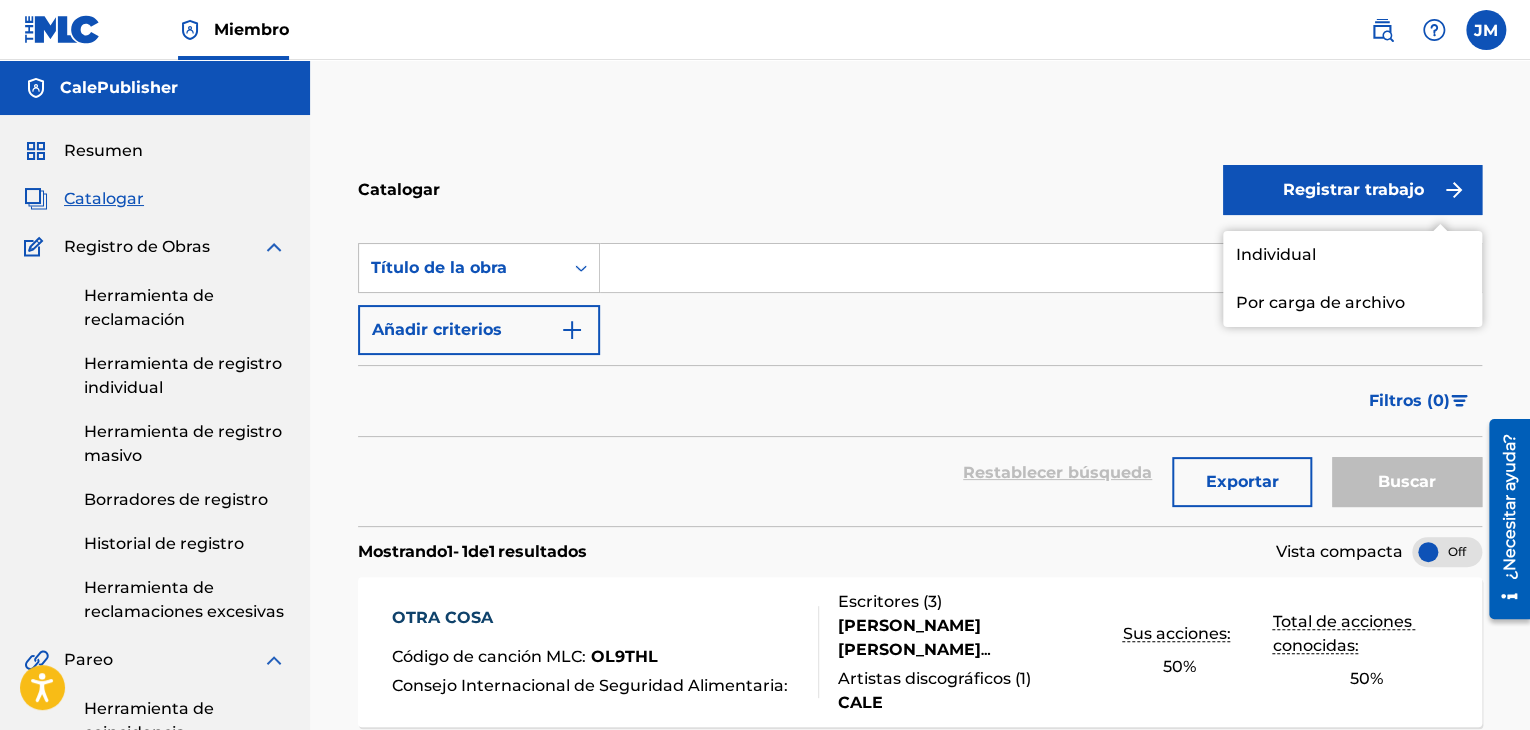 click on "Individual" at bounding box center [1275, 254] 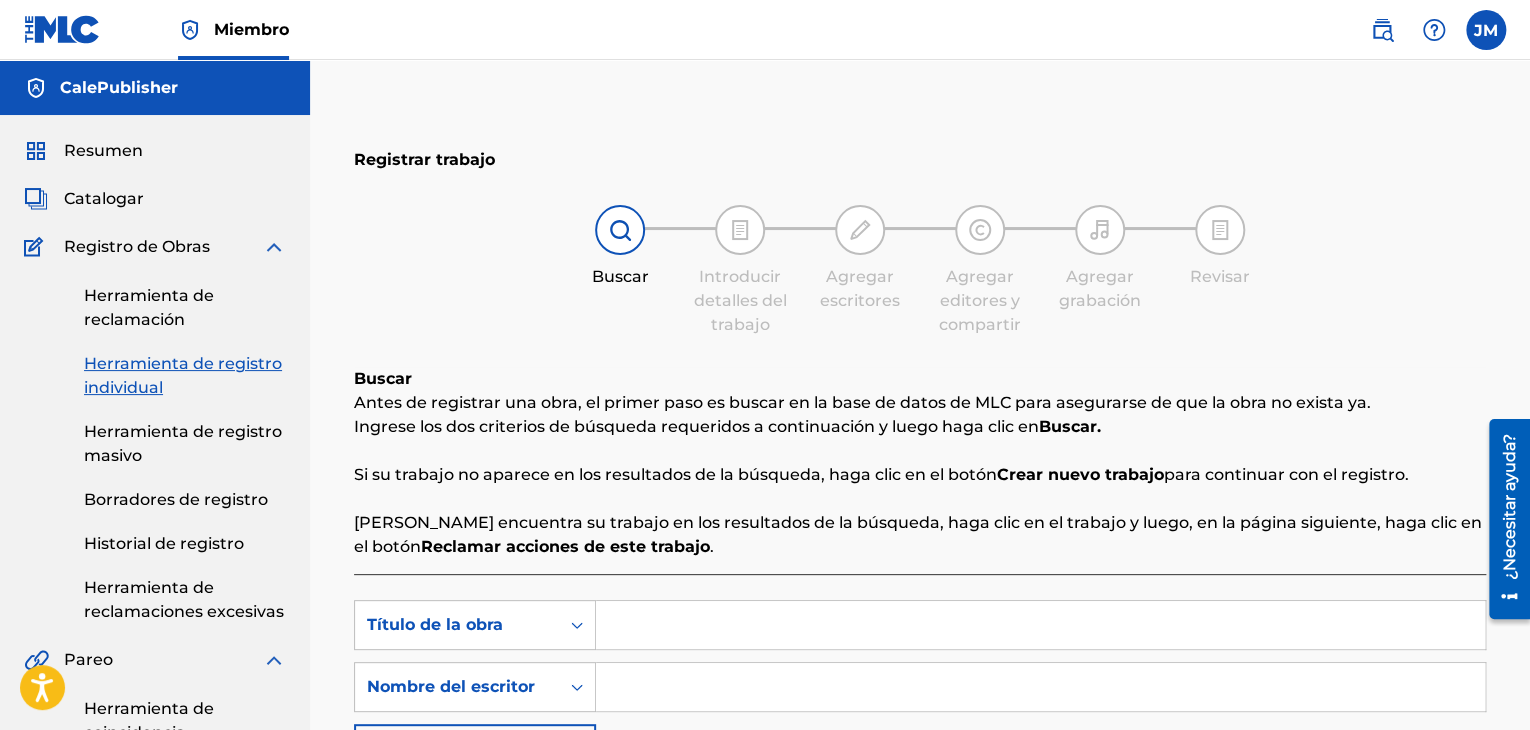 click at bounding box center [1040, 625] 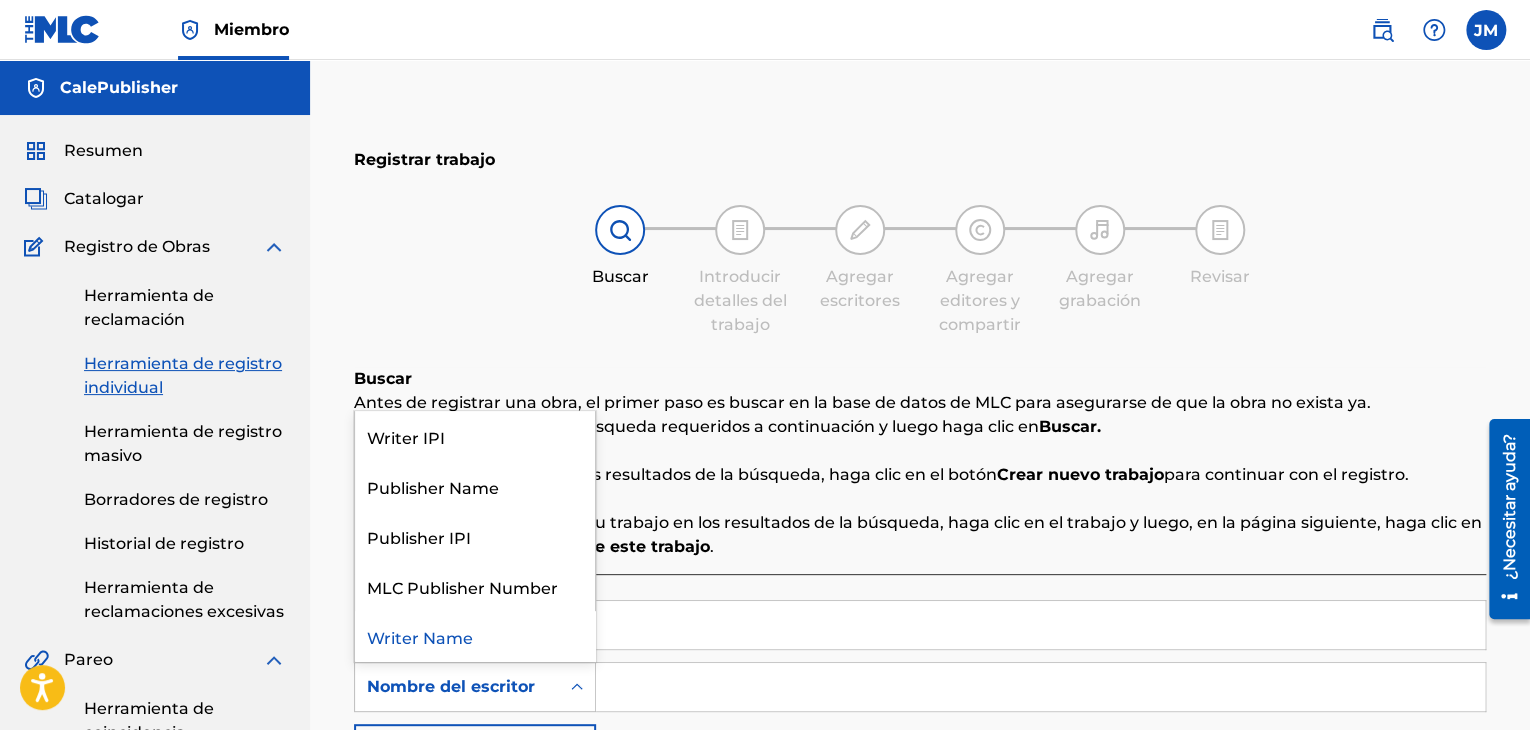 click on "Nombre del escritor" at bounding box center (457, 687) 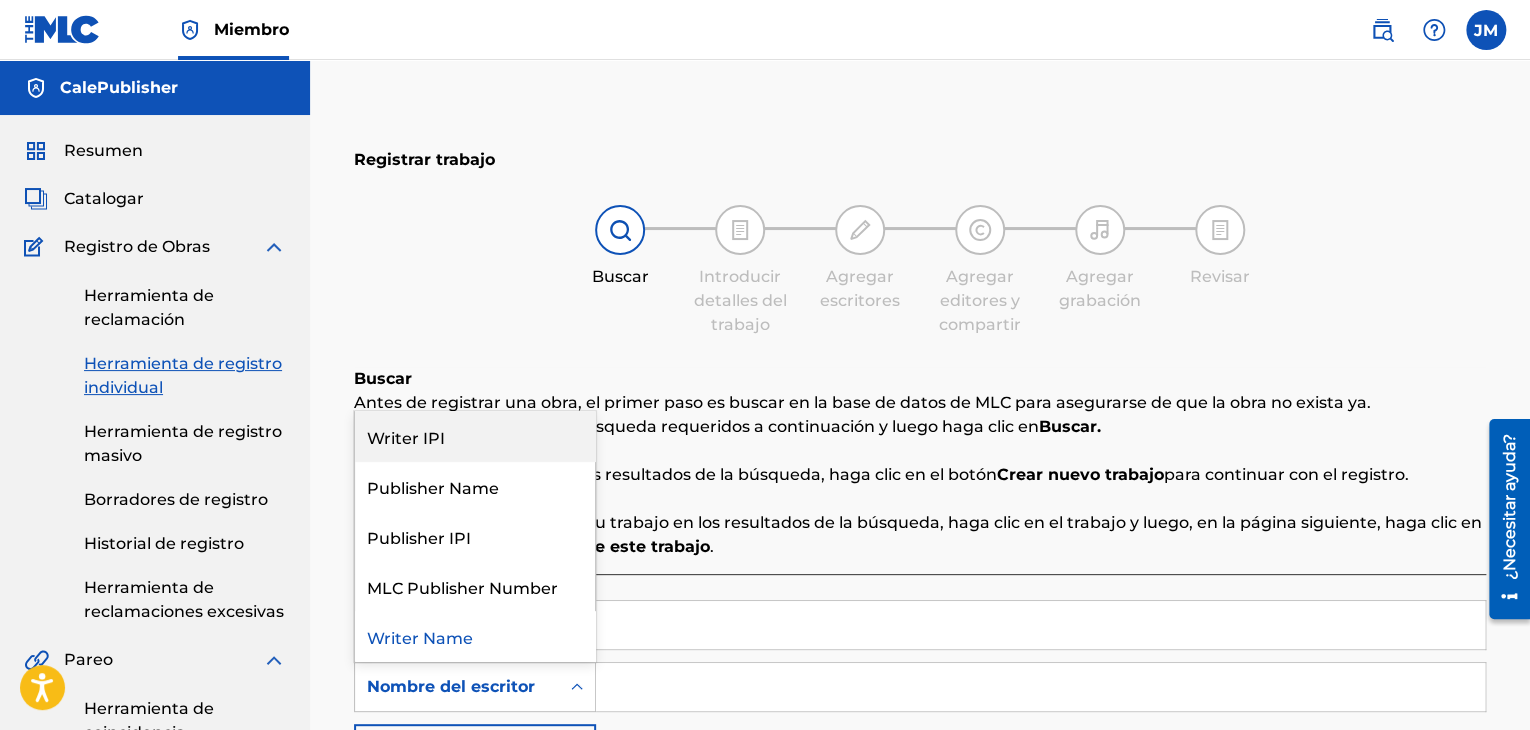 click on "Writer IPI" at bounding box center [475, 436] 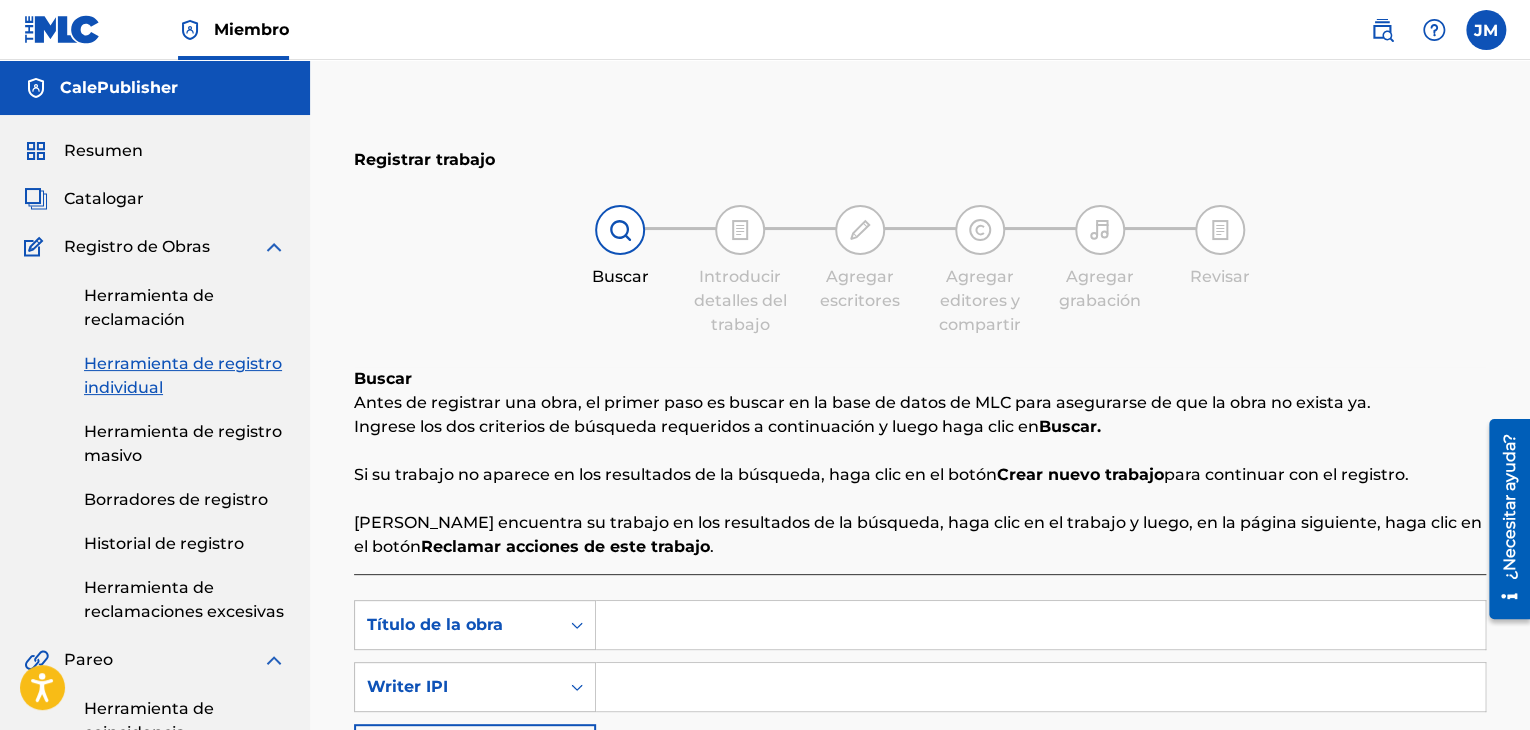click at bounding box center [1040, 687] 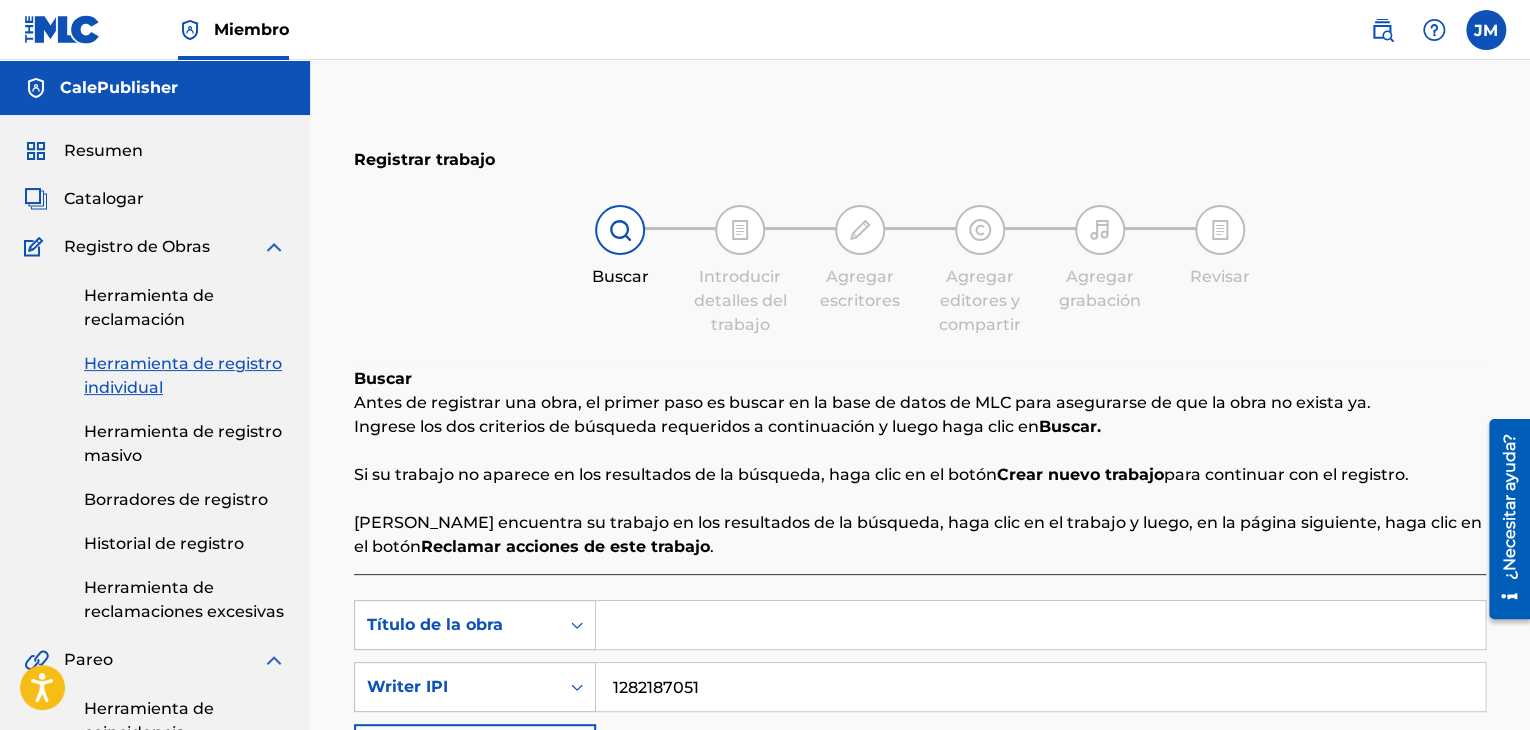 type on "1282187051" 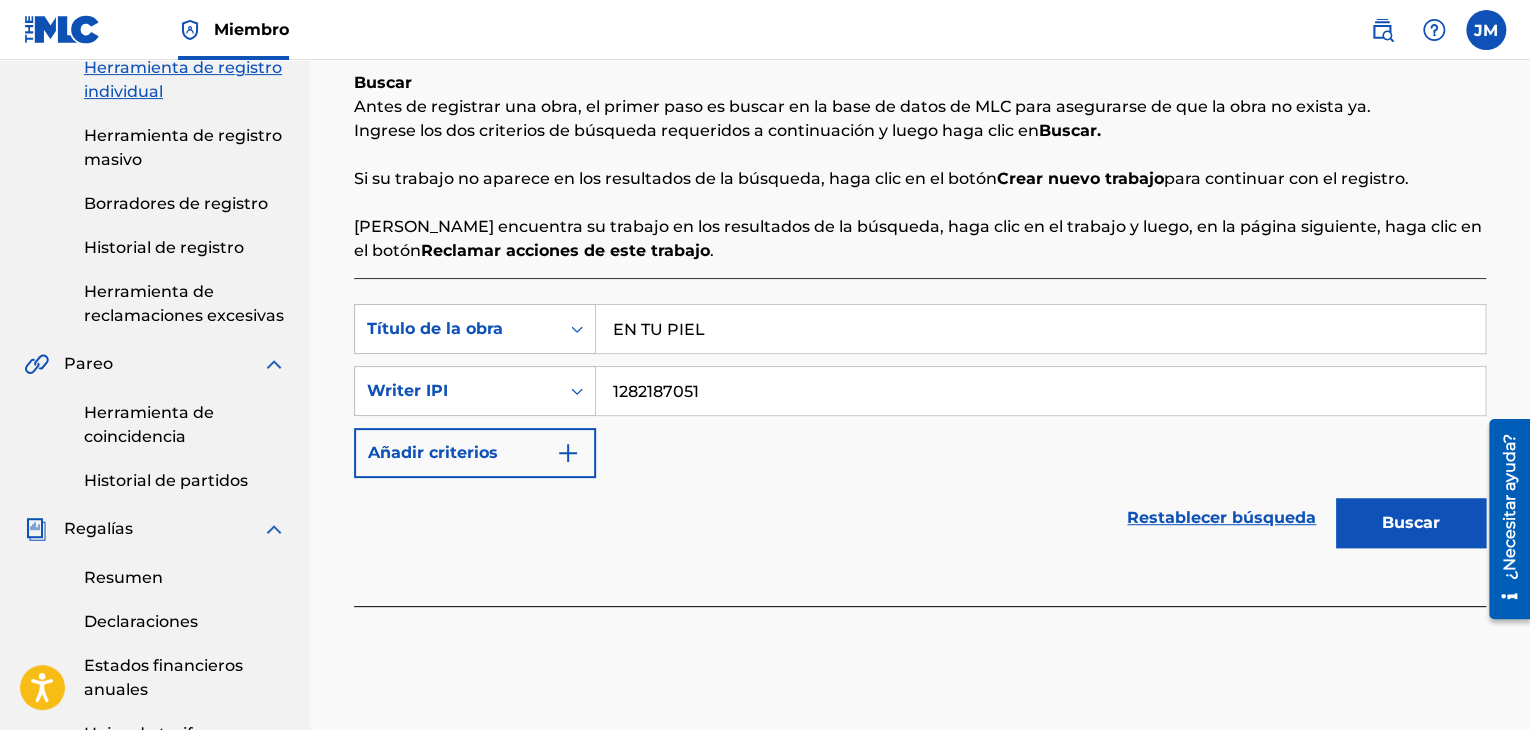 scroll, scrollTop: 308, scrollLeft: 0, axis: vertical 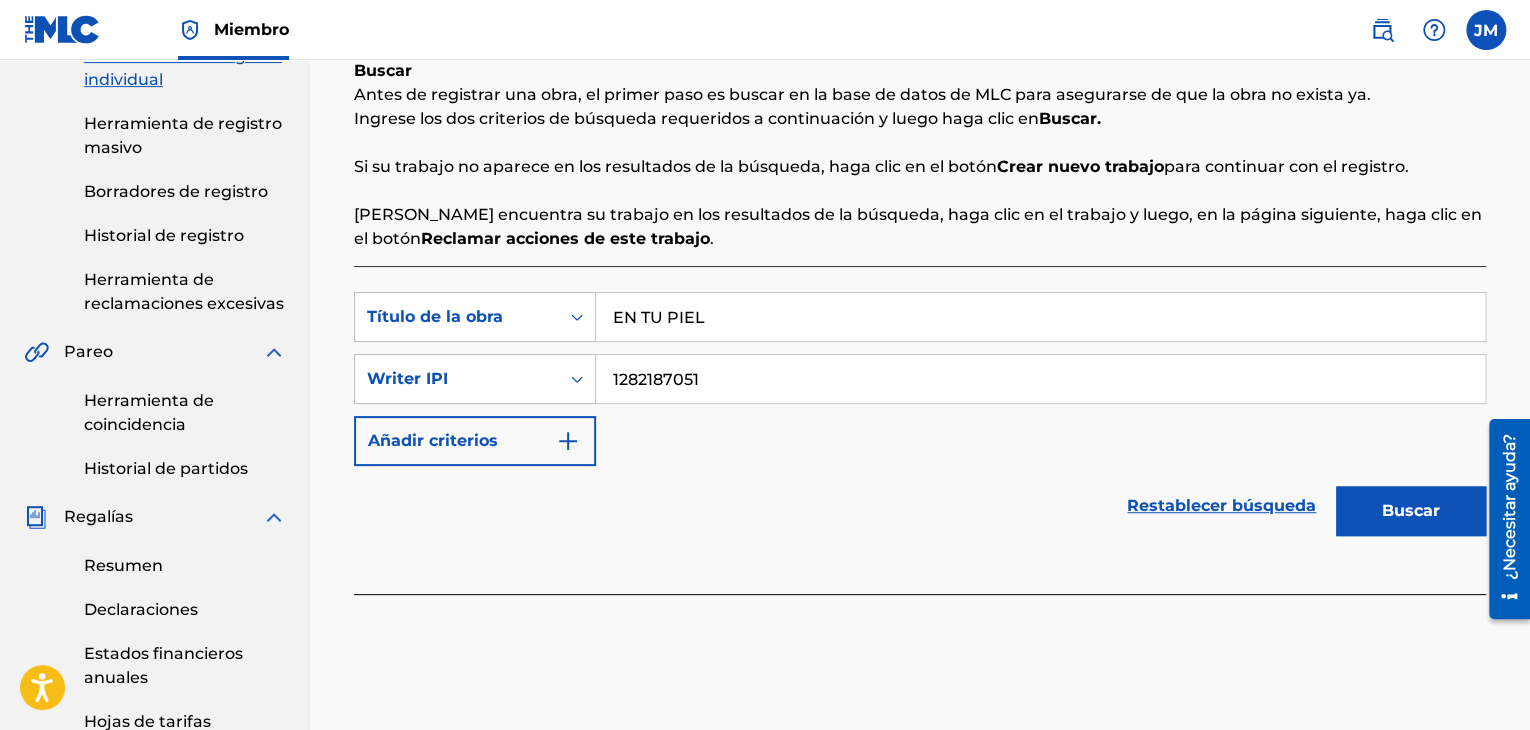 type on "EN TU PIEL" 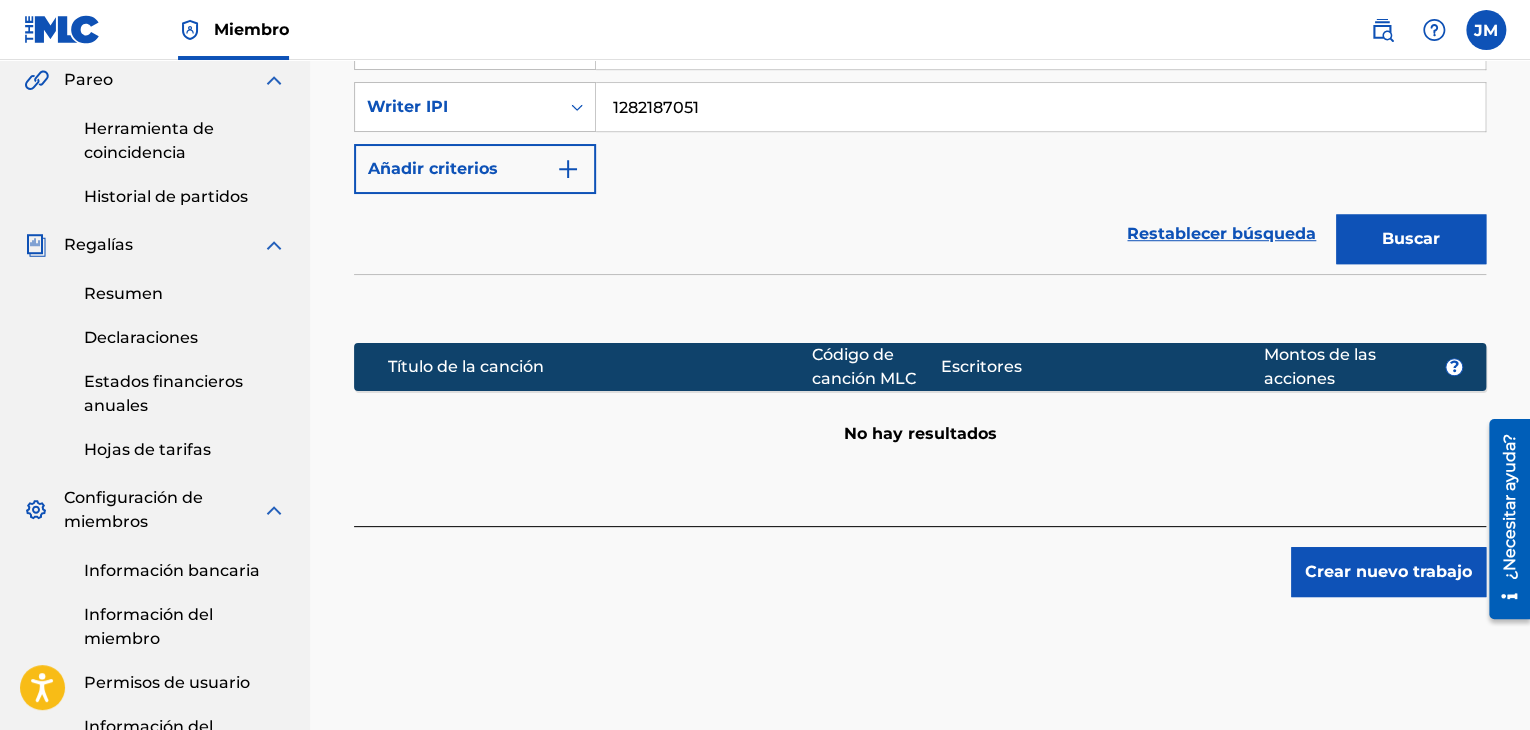 scroll, scrollTop: 608, scrollLeft: 0, axis: vertical 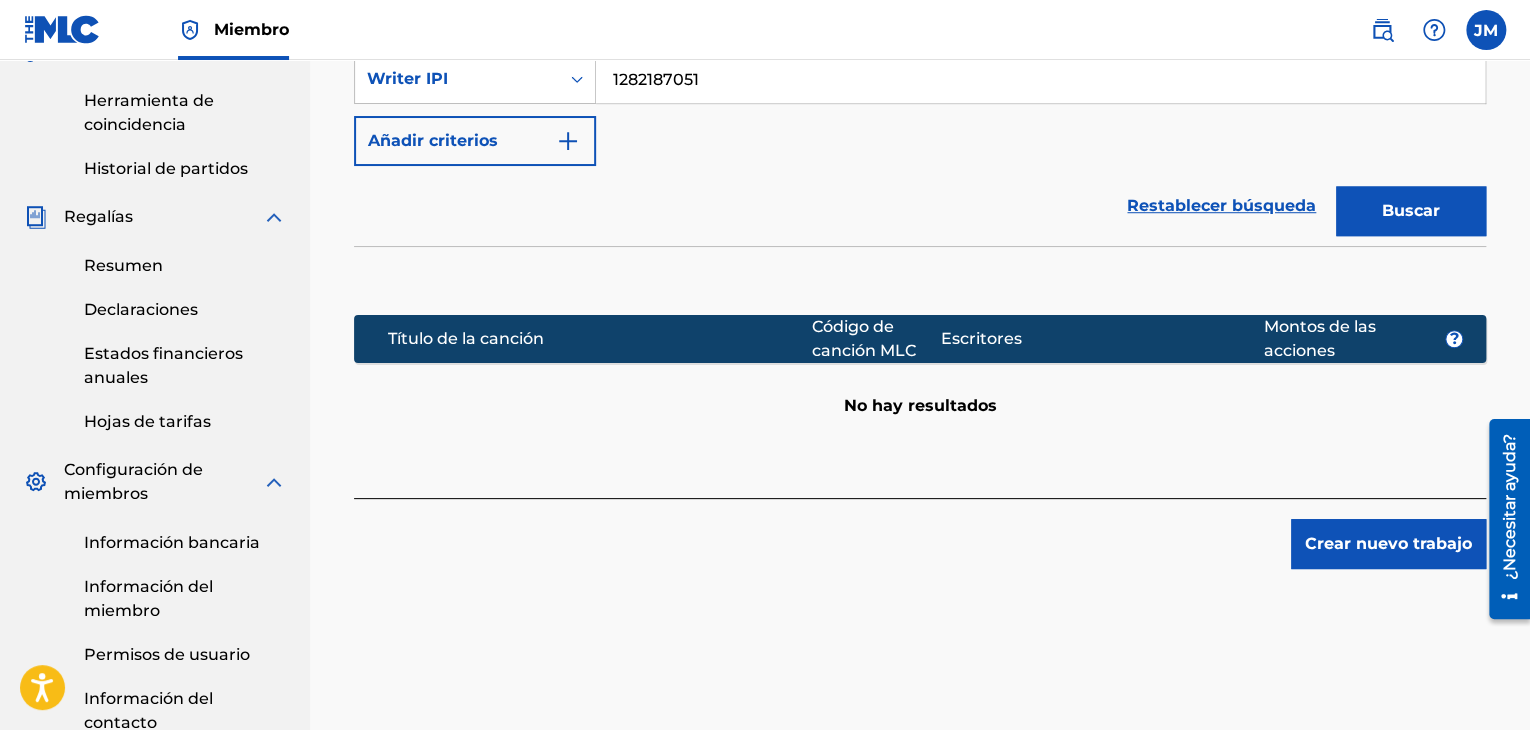 click on "Crear nuevo trabajo" at bounding box center [1388, 543] 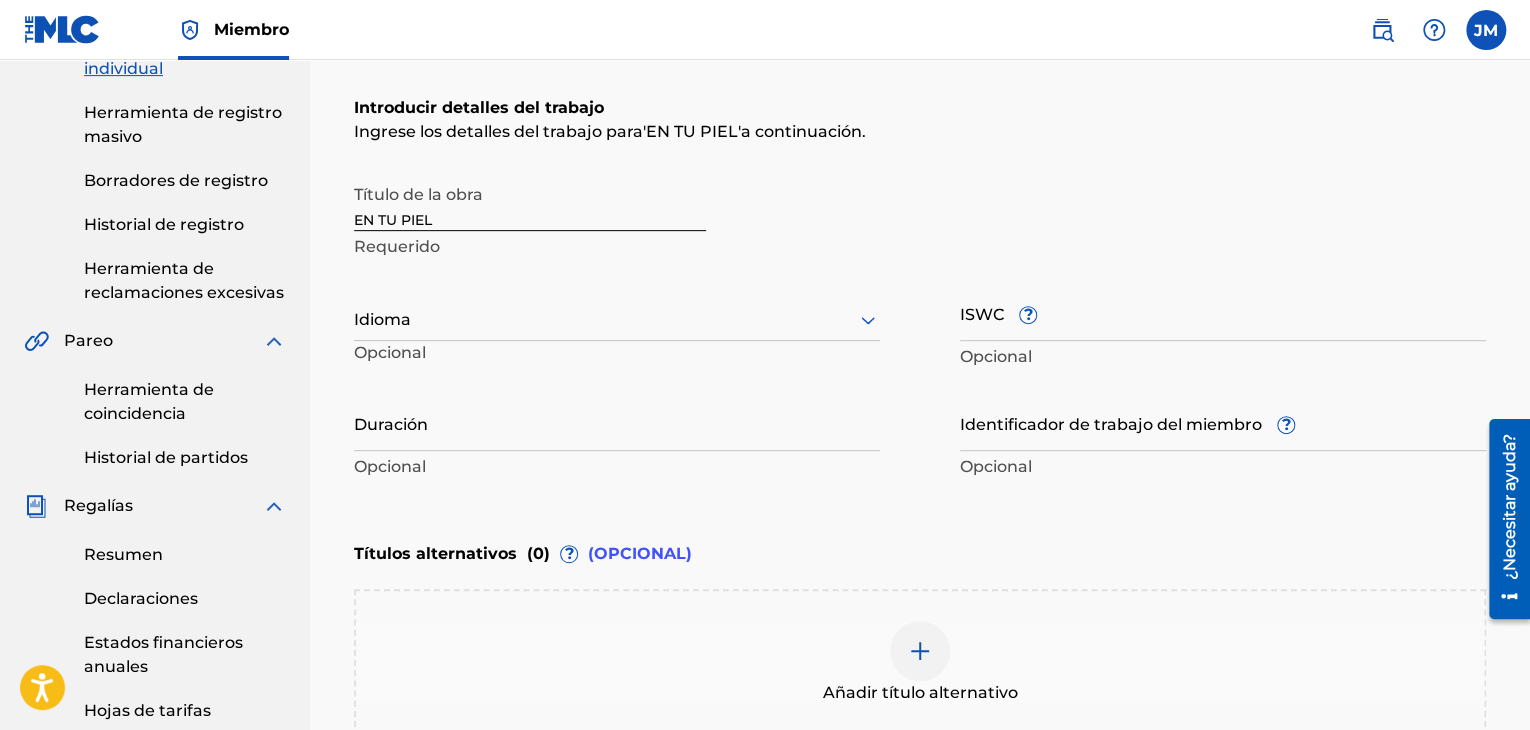 scroll, scrollTop: 316, scrollLeft: 0, axis: vertical 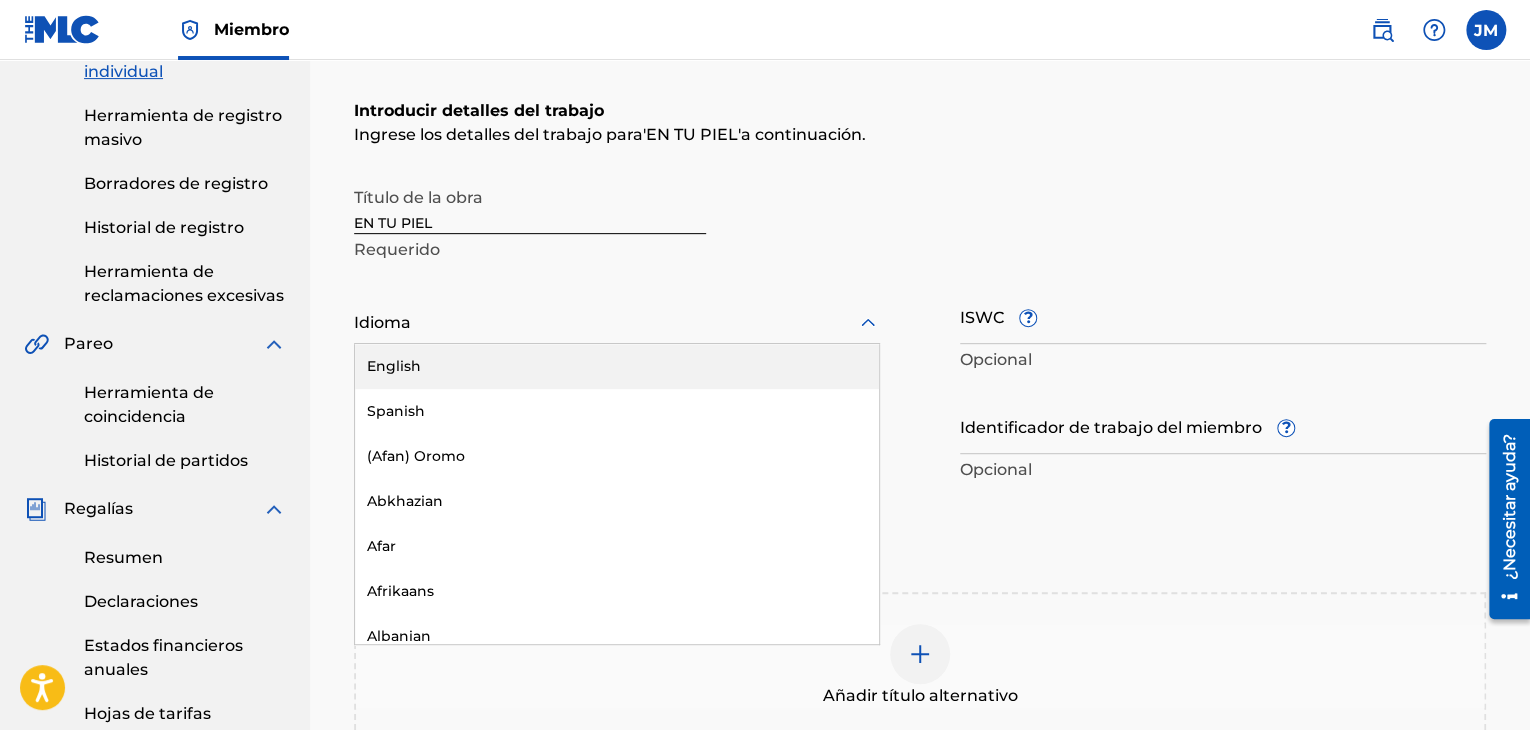 click at bounding box center [617, 322] 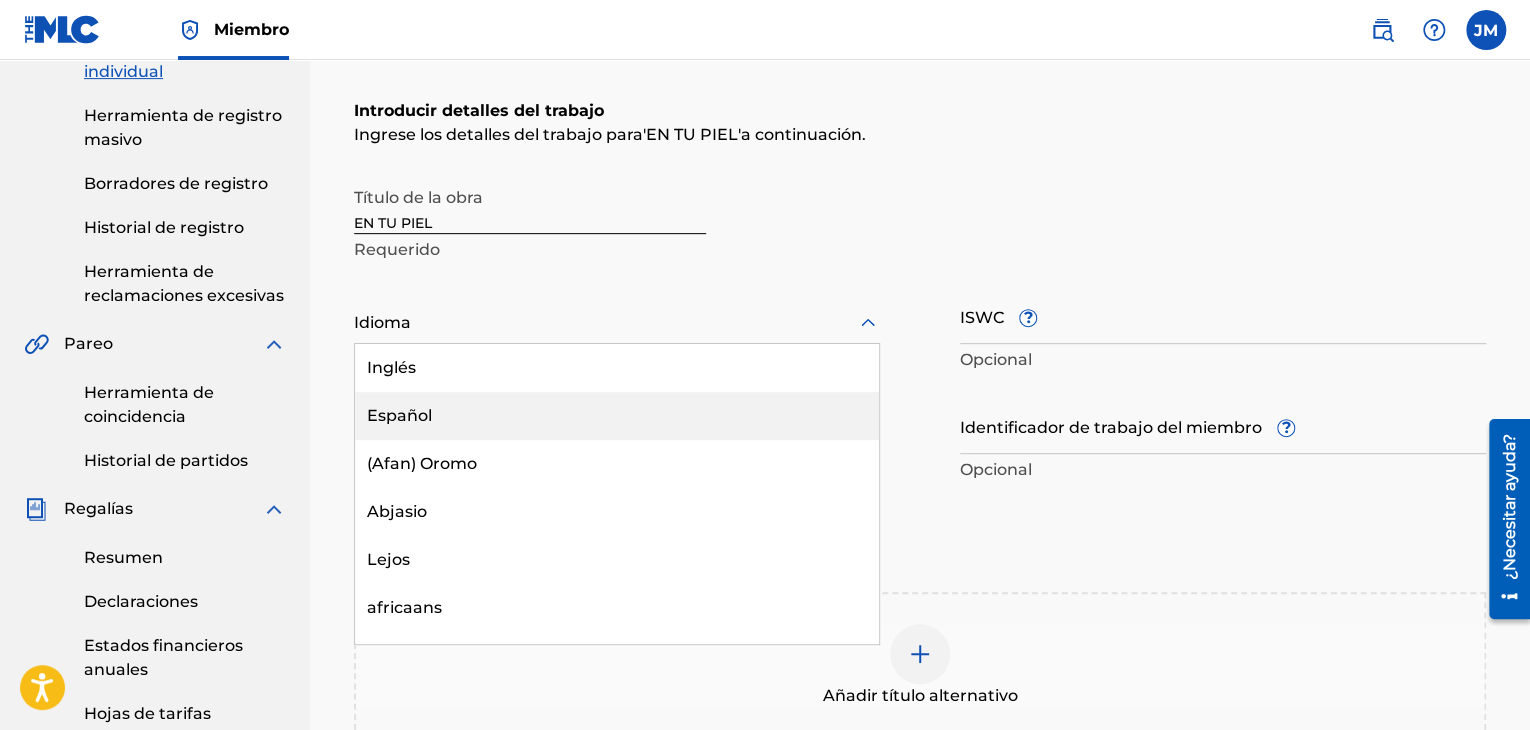 click on "Español" at bounding box center [617, 416] 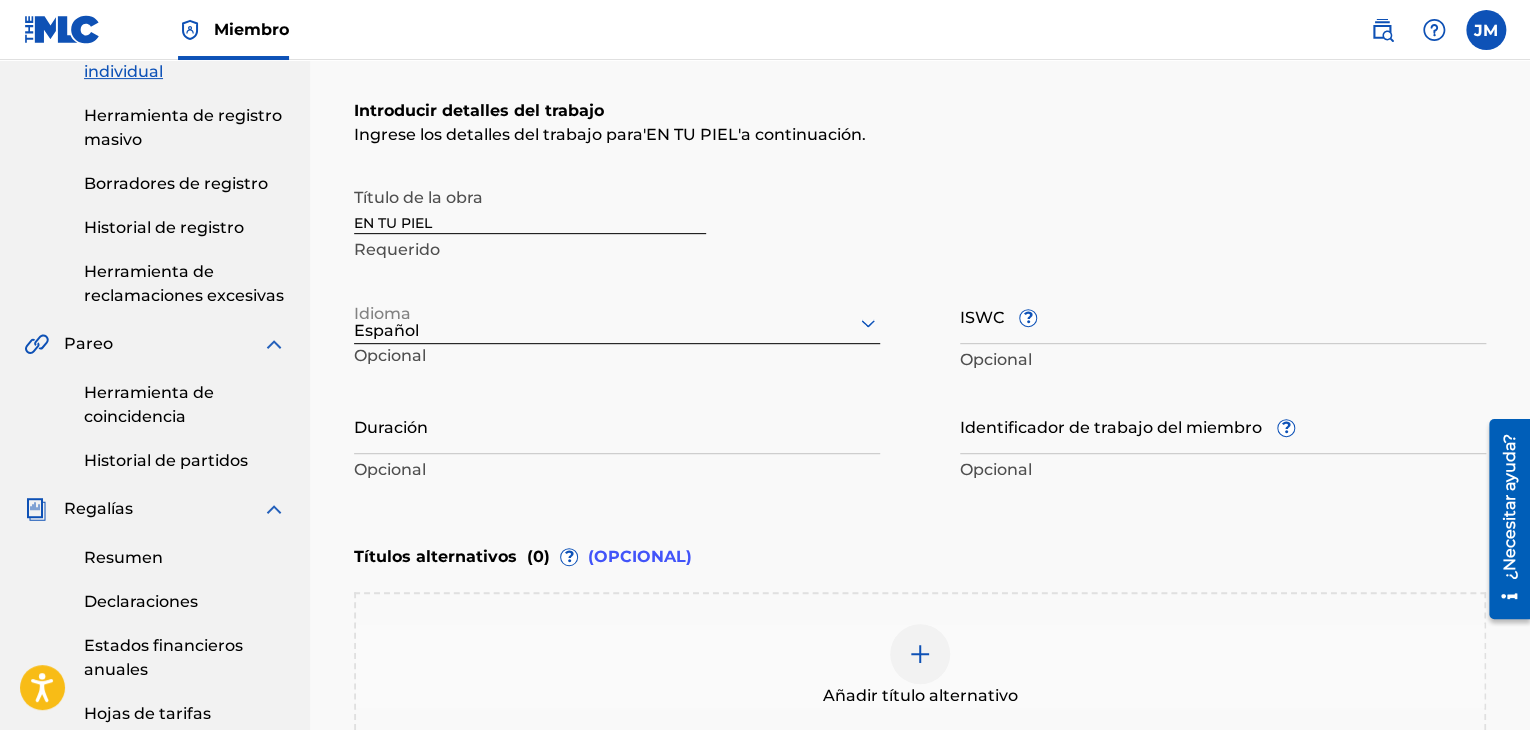 scroll, scrollTop: 0, scrollLeft: 0, axis: both 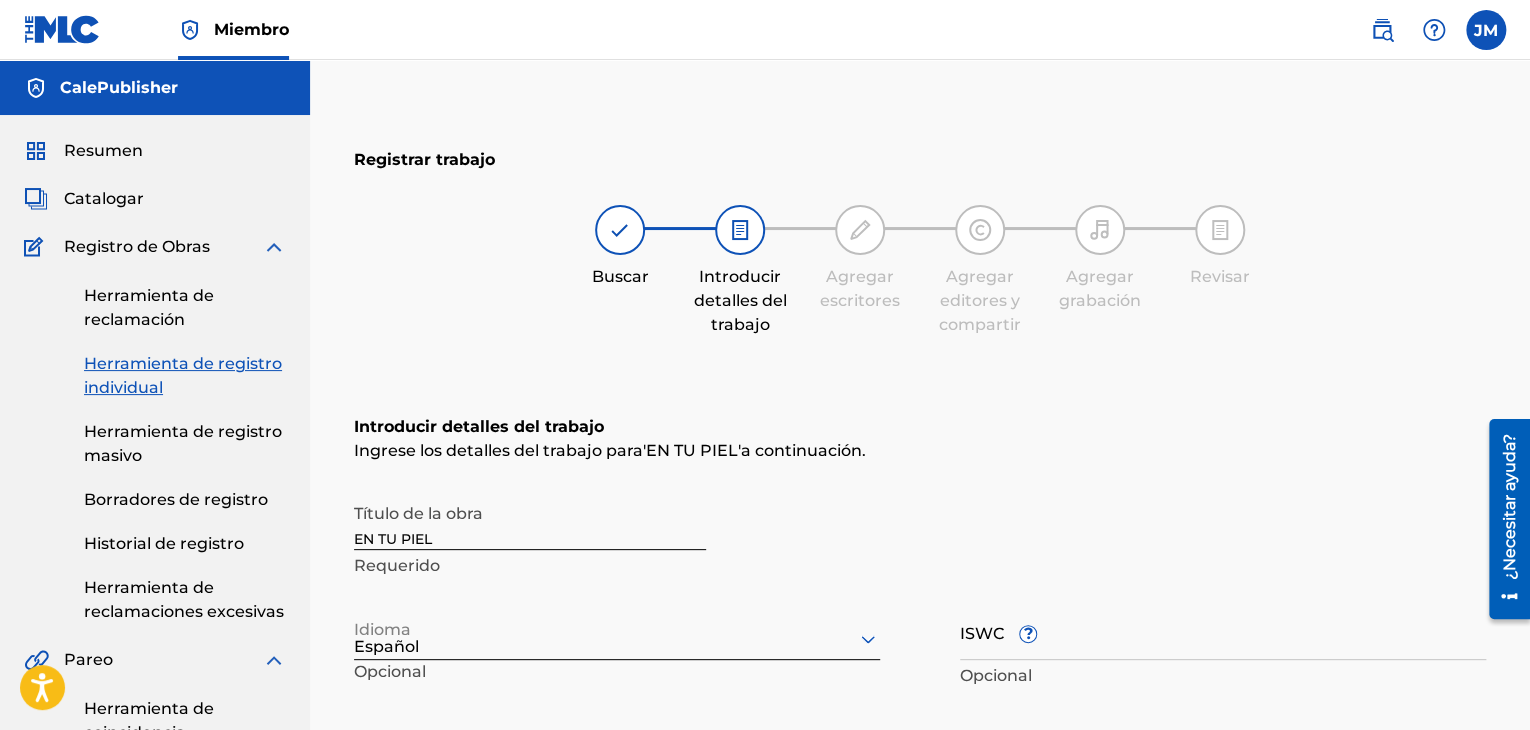 click on "Resumen" at bounding box center (103, 150) 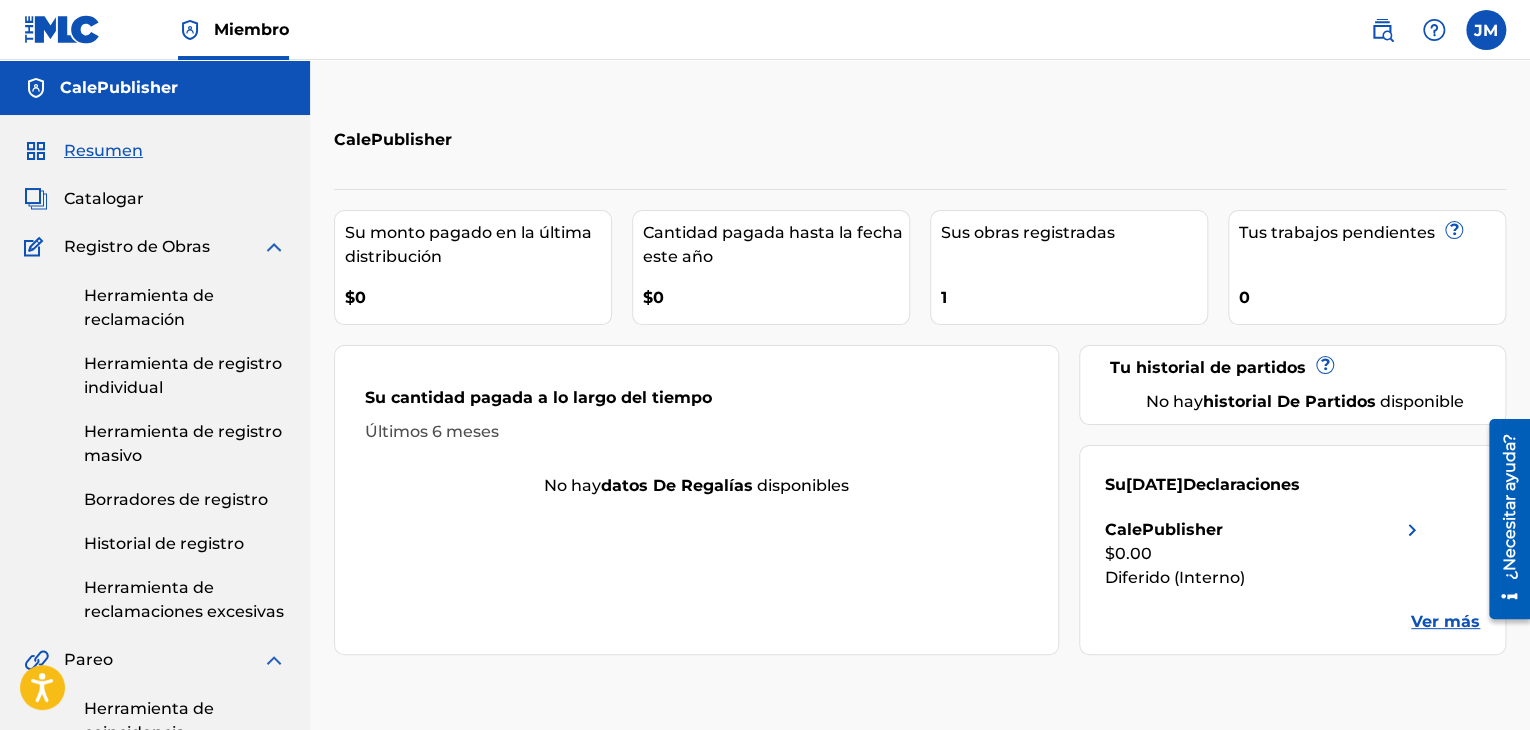 click on "Catalogar" at bounding box center (104, 198) 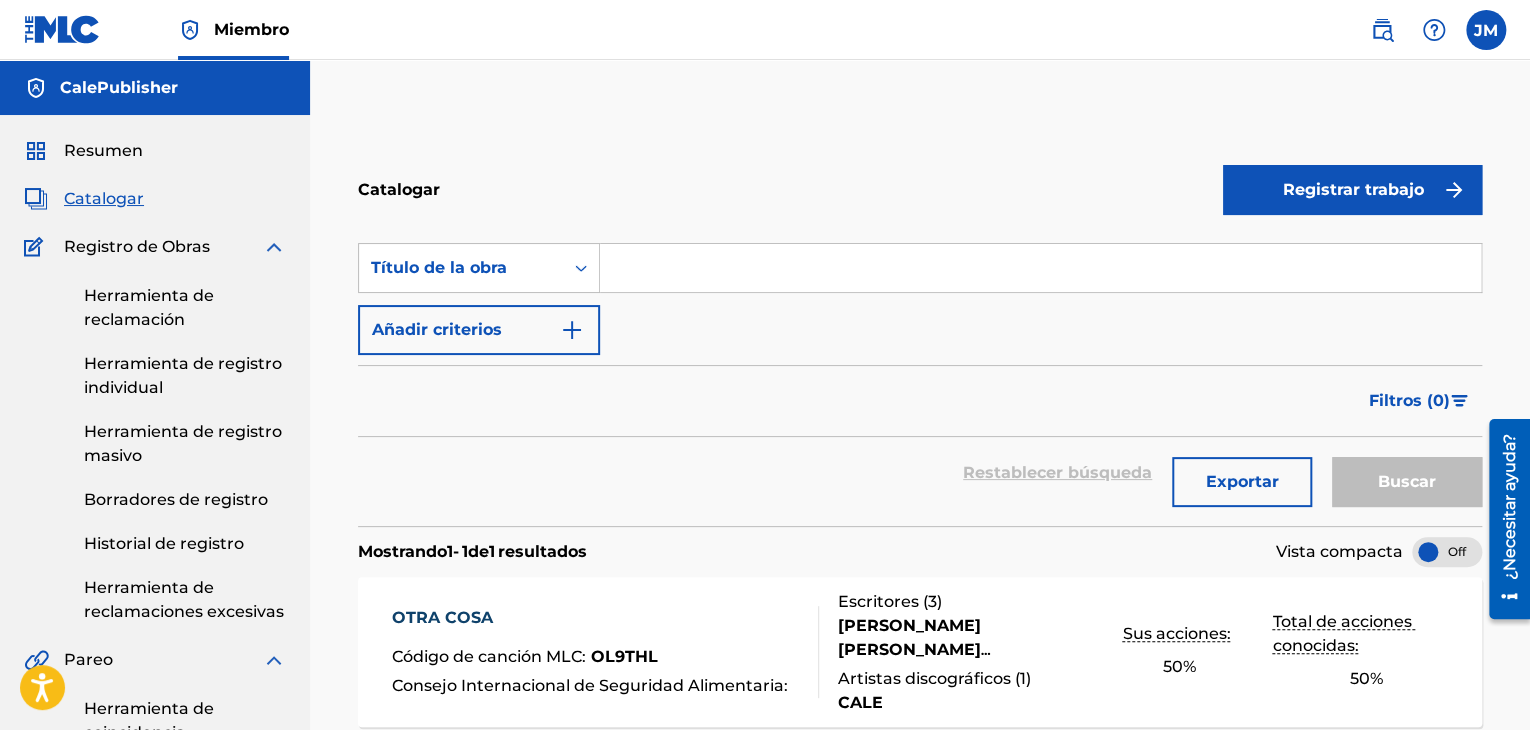 click on "Código de canción MLC" at bounding box center (487, 656) 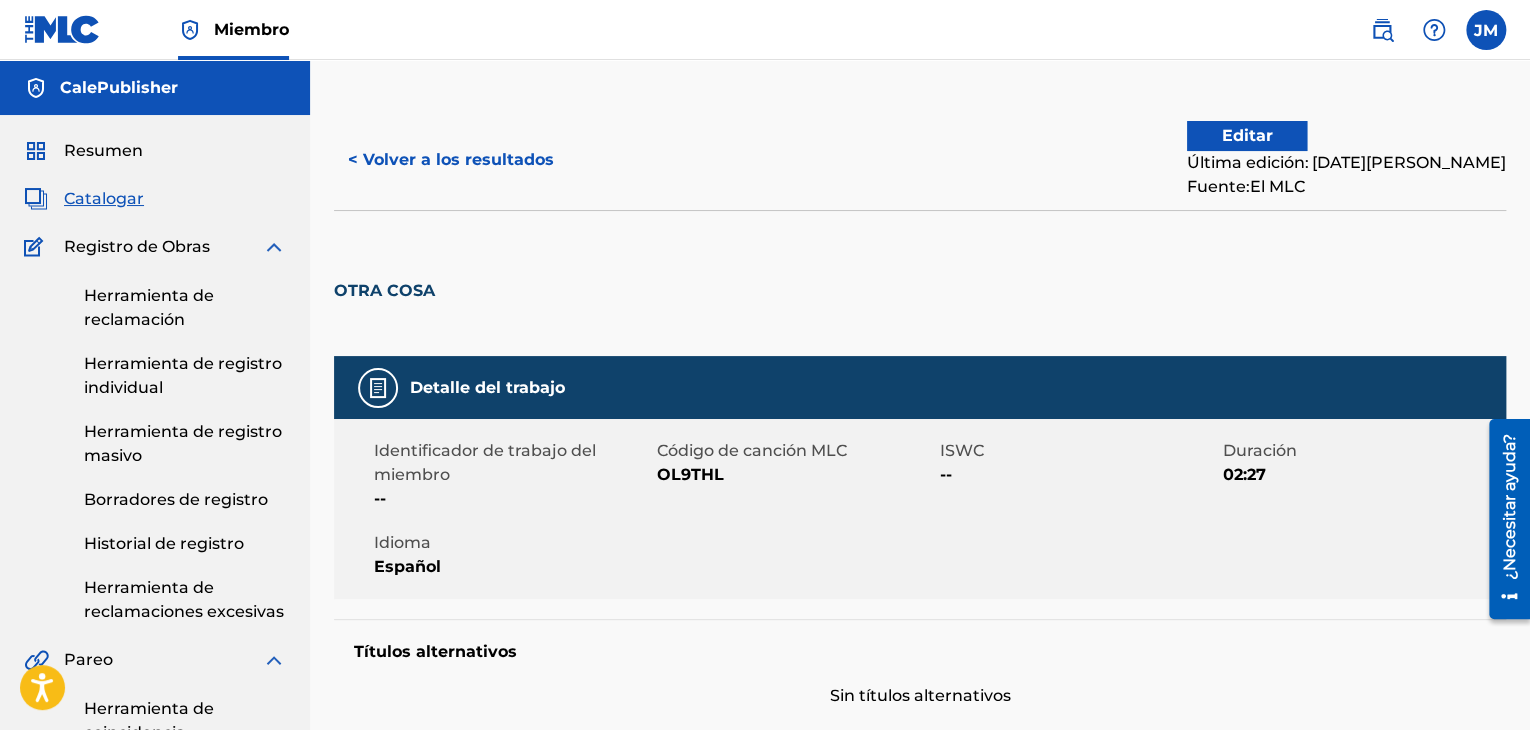 click on "Identificador de trabajo del miembro -- Código de canción MLC OL9THL ISWC -- Duración 02:27 Idioma Español" at bounding box center (920, 509) 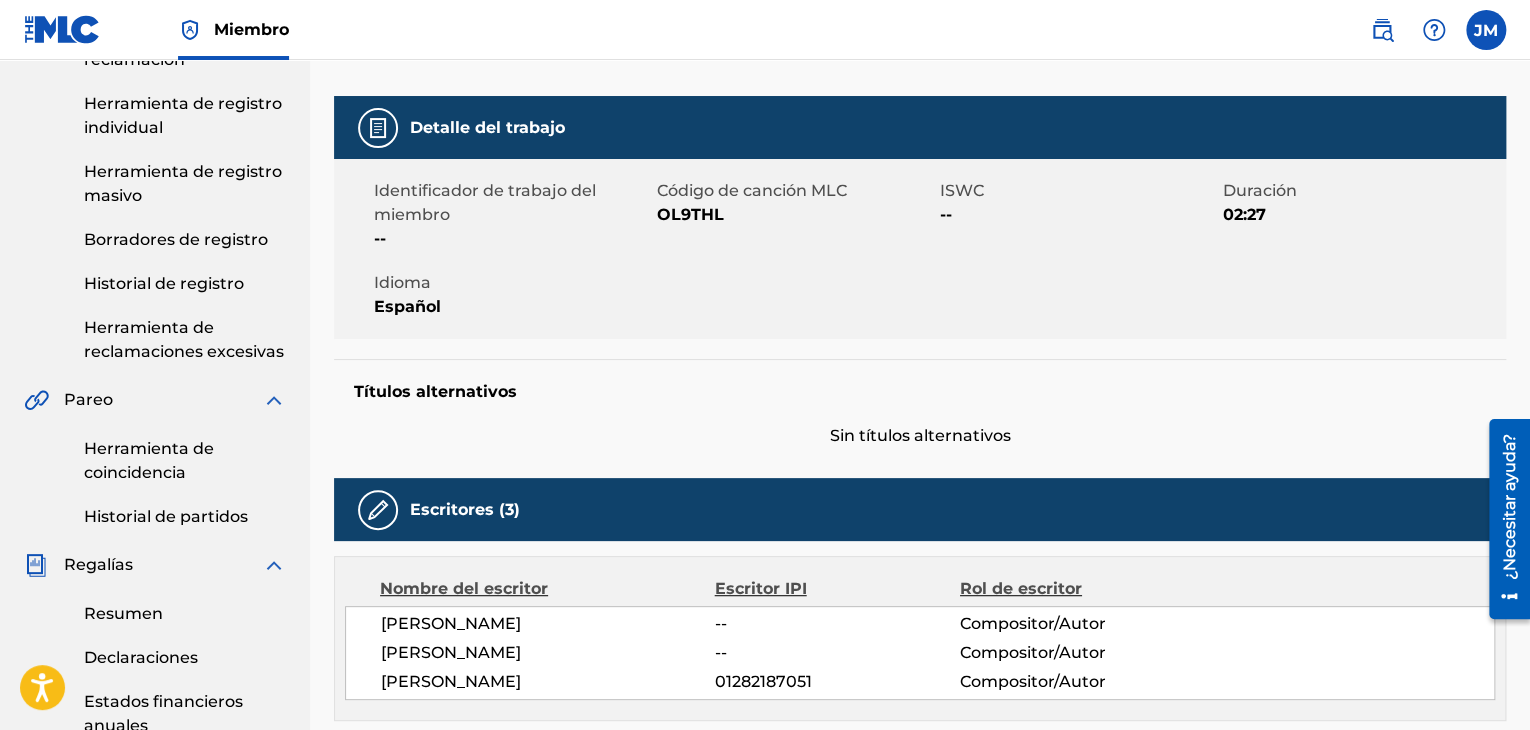 scroll, scrollTop: 0, scrollLeft: 0, axis: both 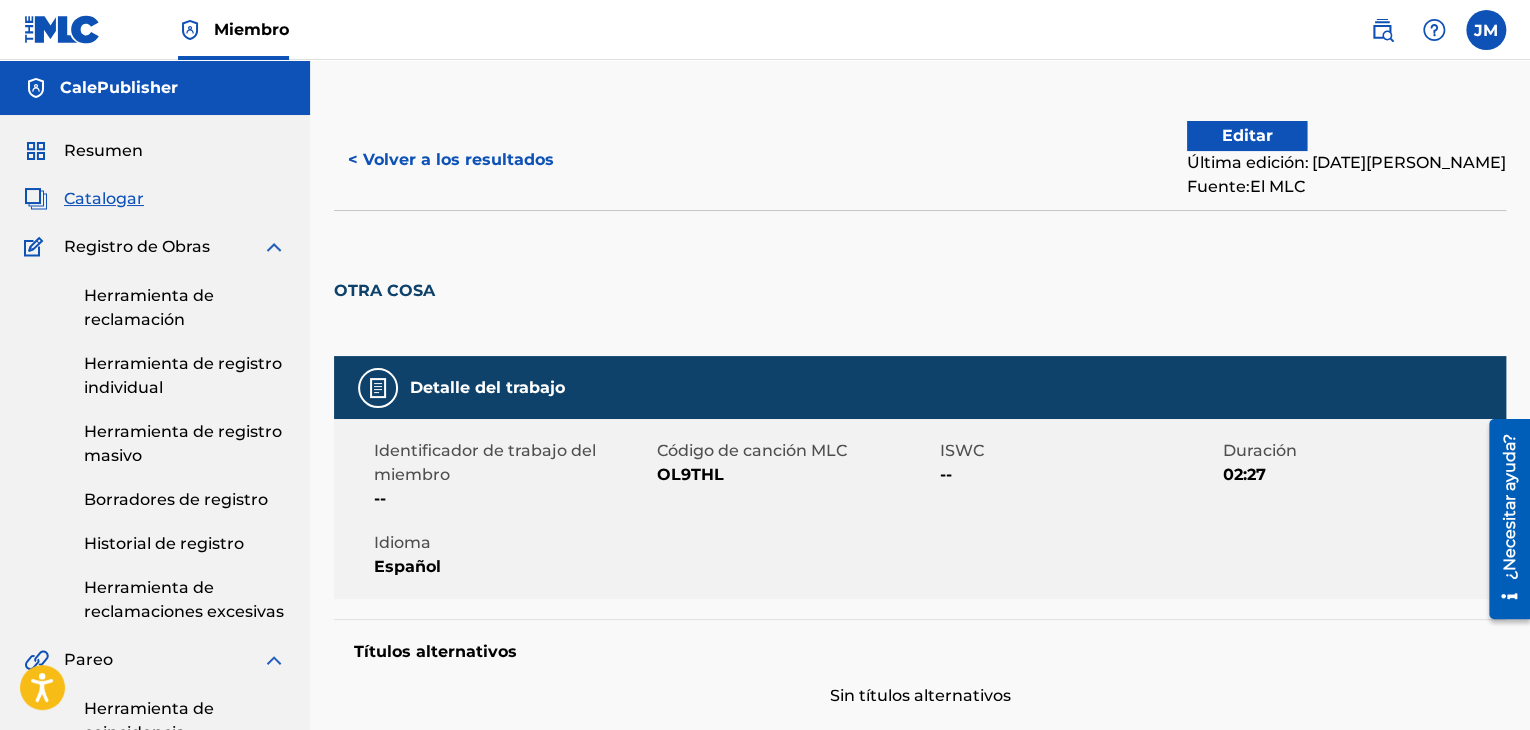 click on "Registro de Obras" at bounding box center [137, 246] 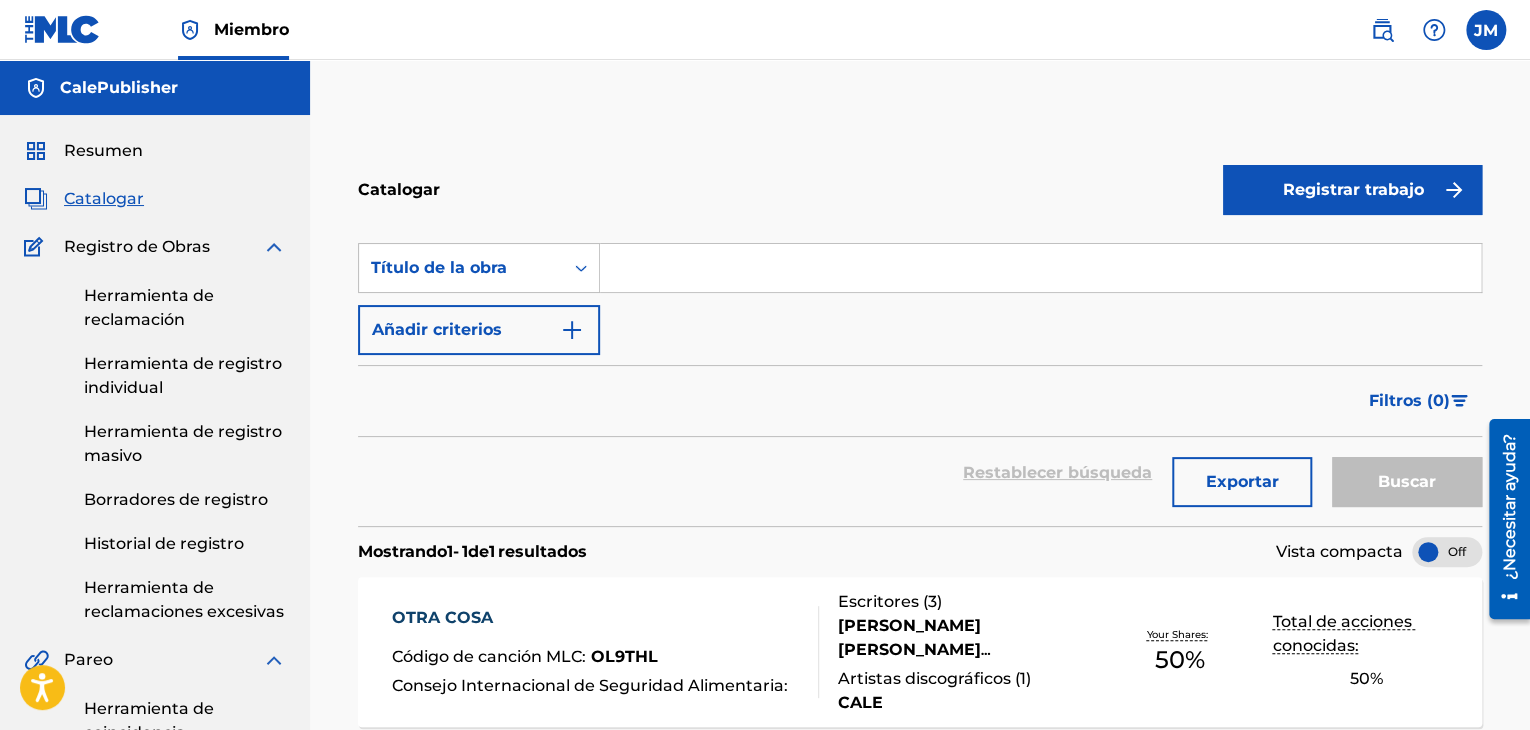 click on "Registrar trabajo" at bounding box center [1352, 190] 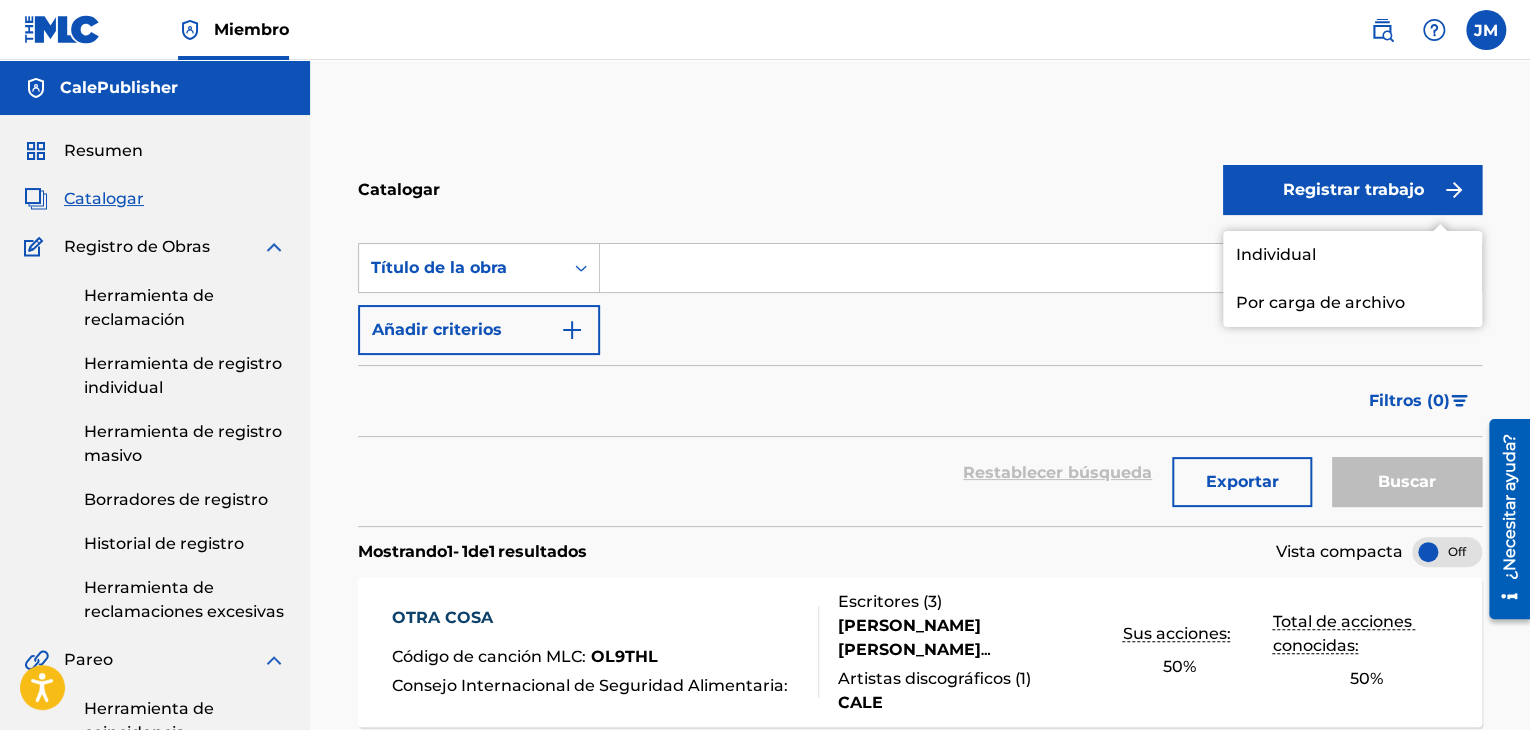 click on "Individual" at bounding box center [1275, 254] 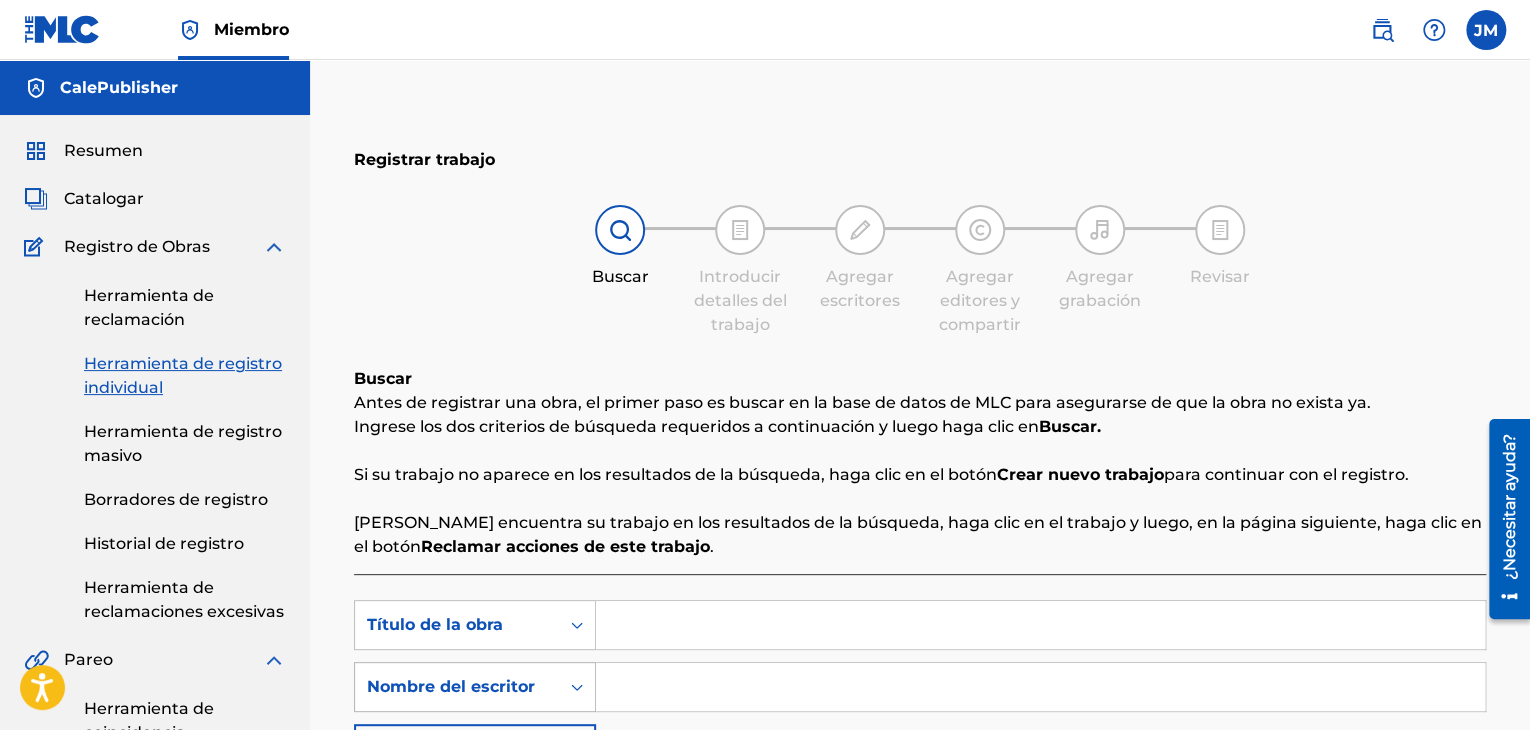 click at bounding box center [577, 687] 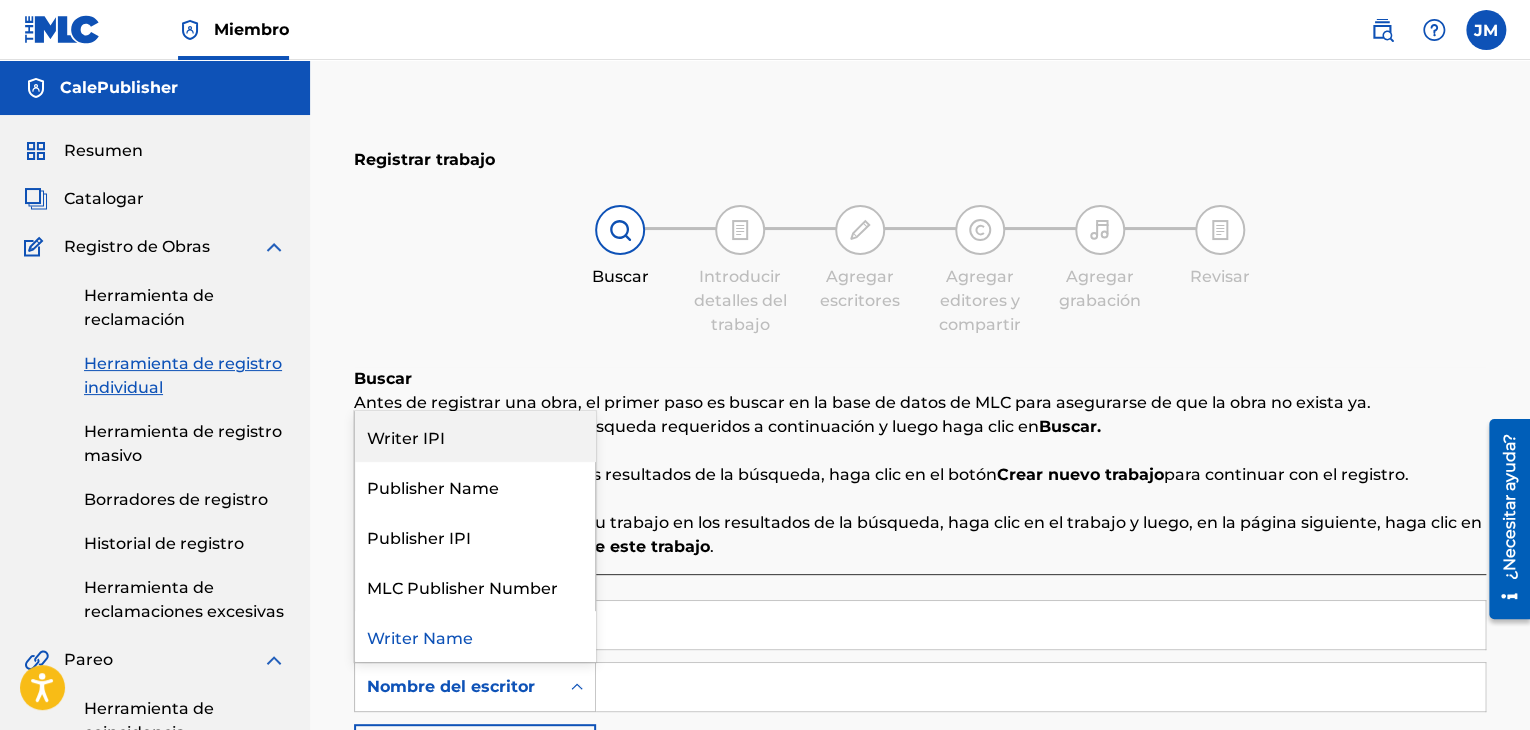 click on "Writer IPI" at bounding box center [475, 436] 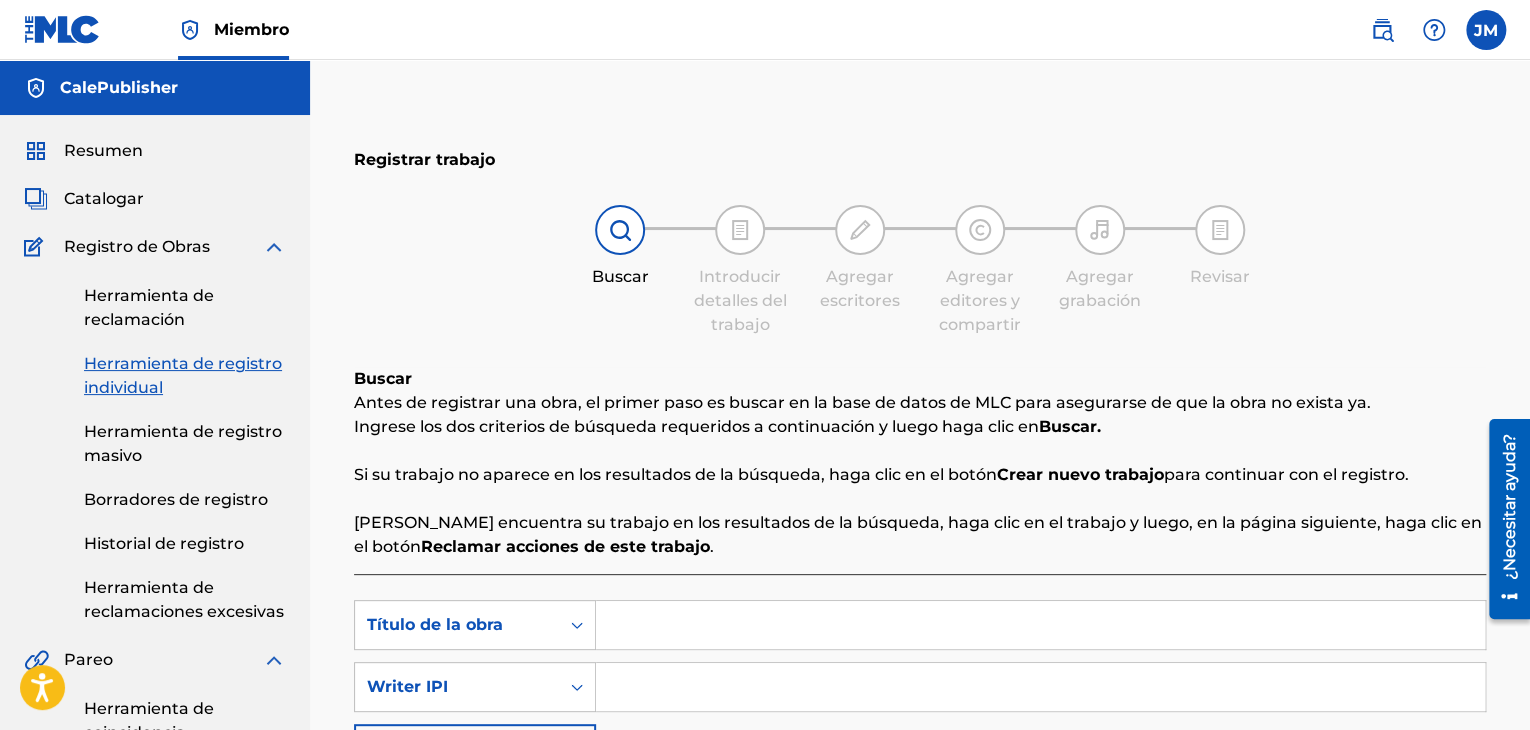 click at bounding box center (1040, 687) 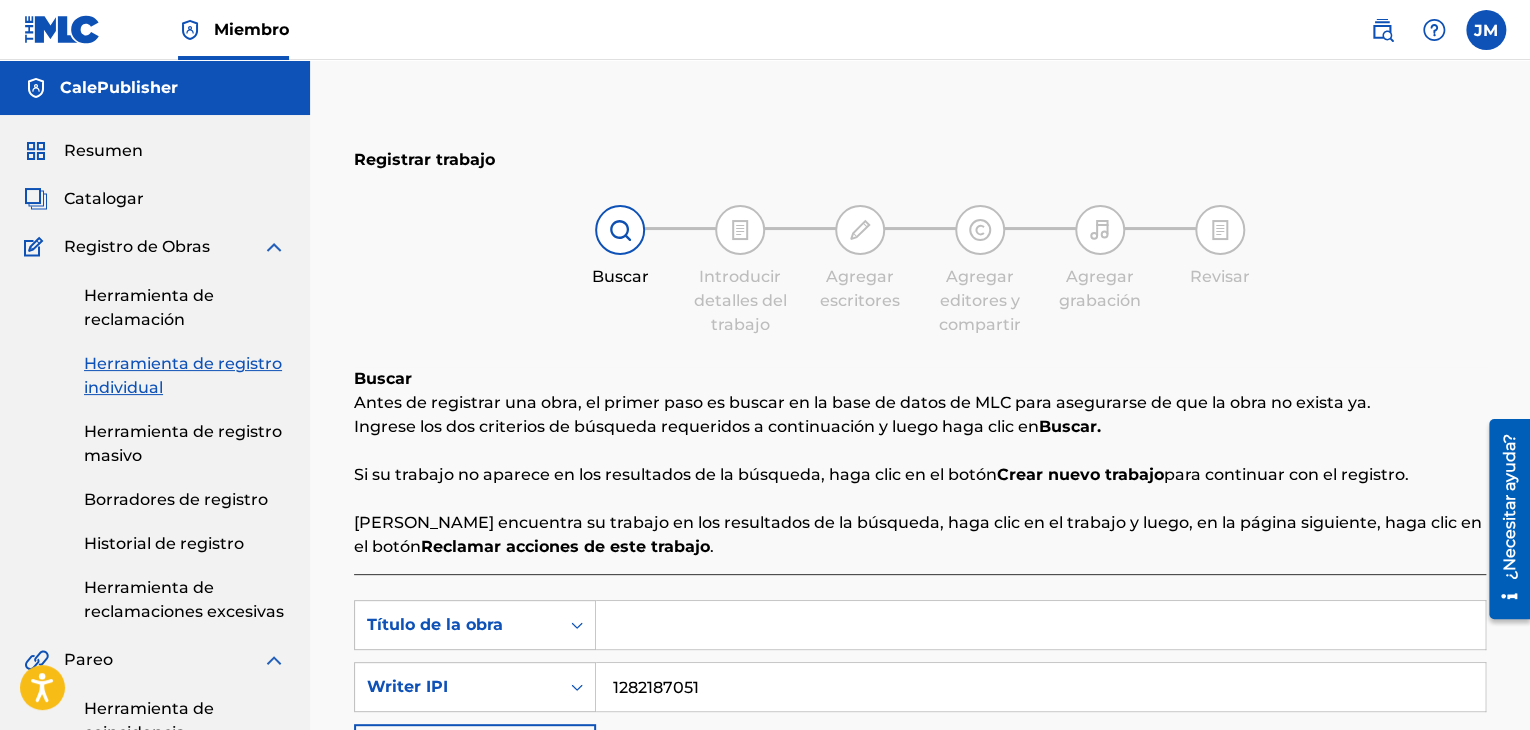 type on "1282187051" 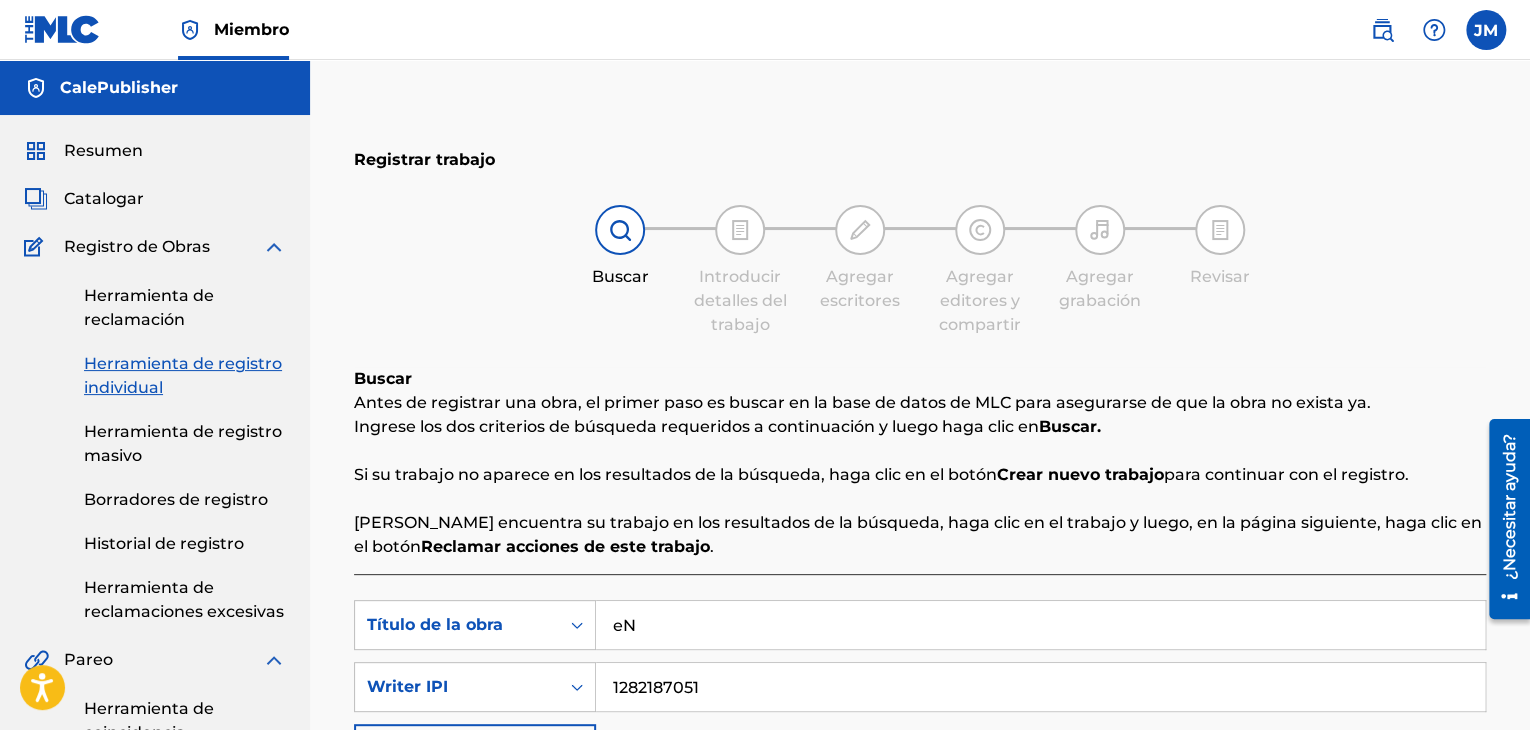 type on "e" 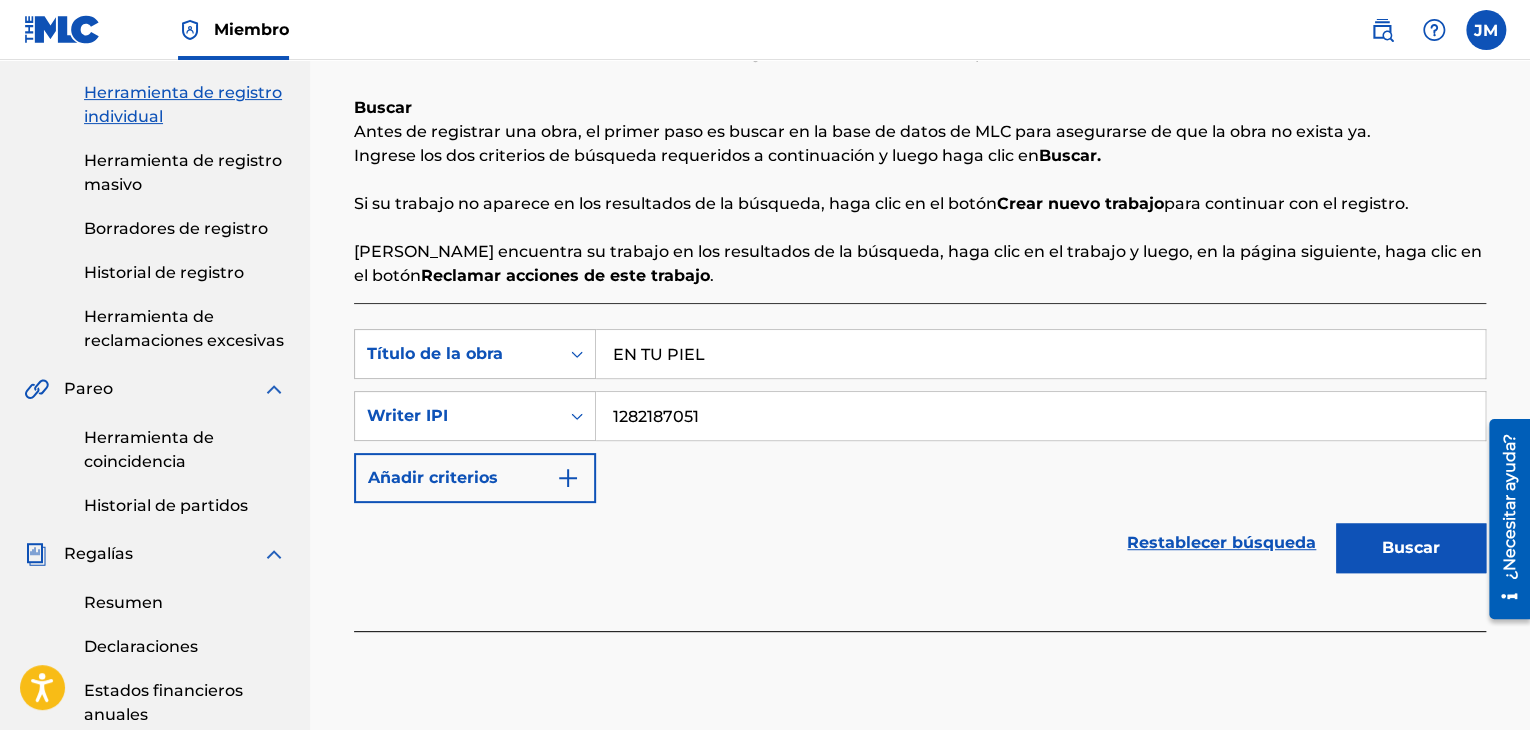 scroll, scrollTop: 394, scrollLeft: 0, axis: vertical 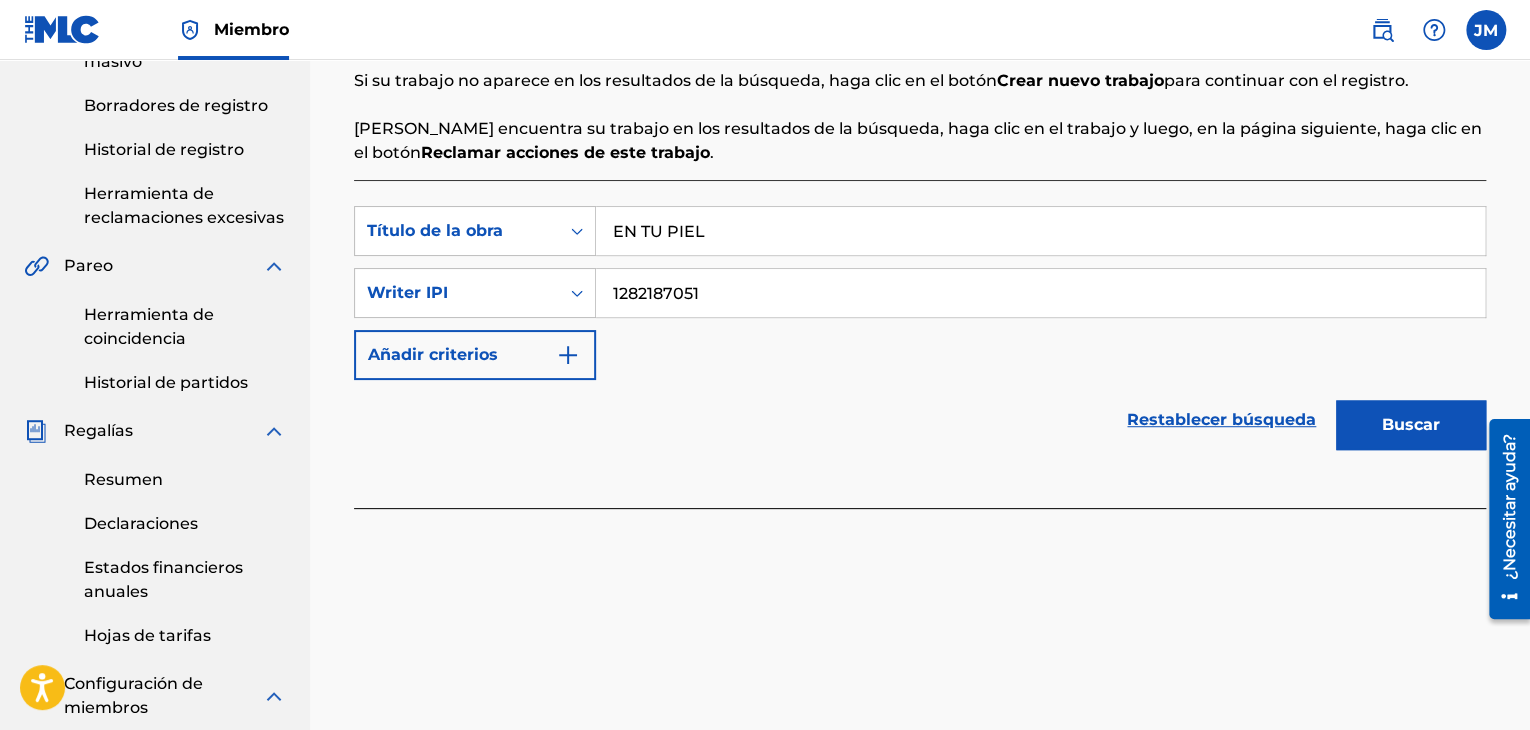 type on "EN TU PIEL" 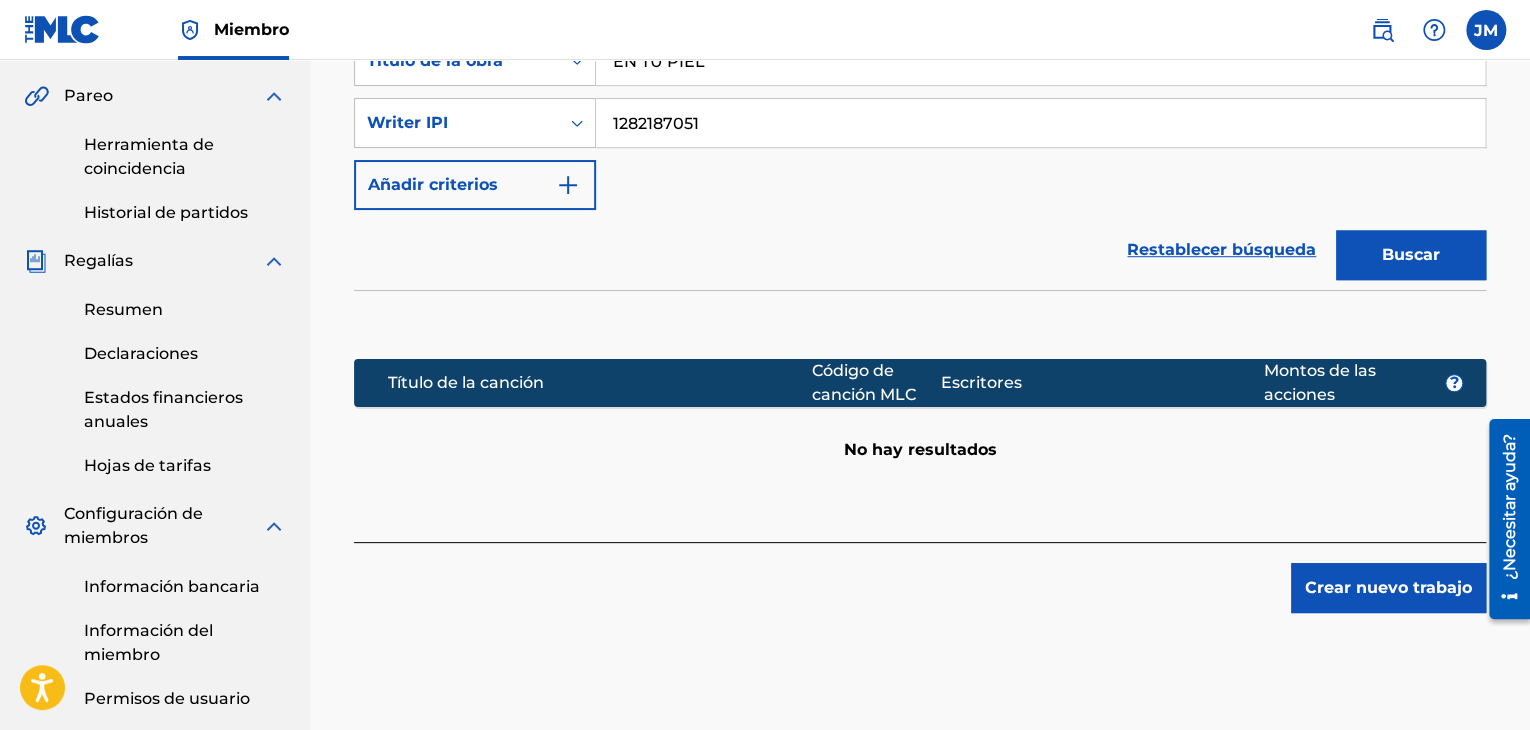 scroll, scrollTop: 566, scrollLeft: 0, axis: vertical 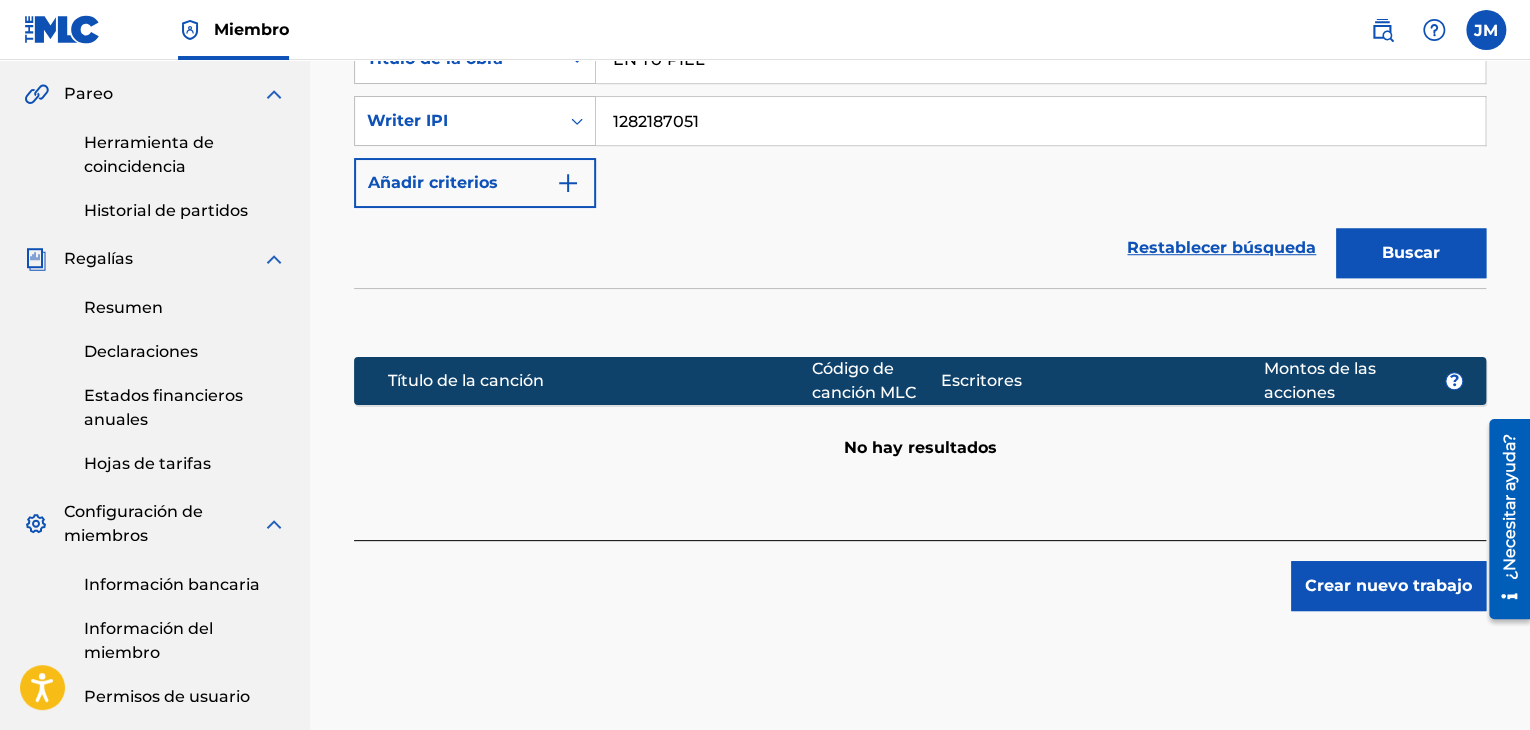 click on "Crear nuevo trabajo" at bounding box center (1388, 585) 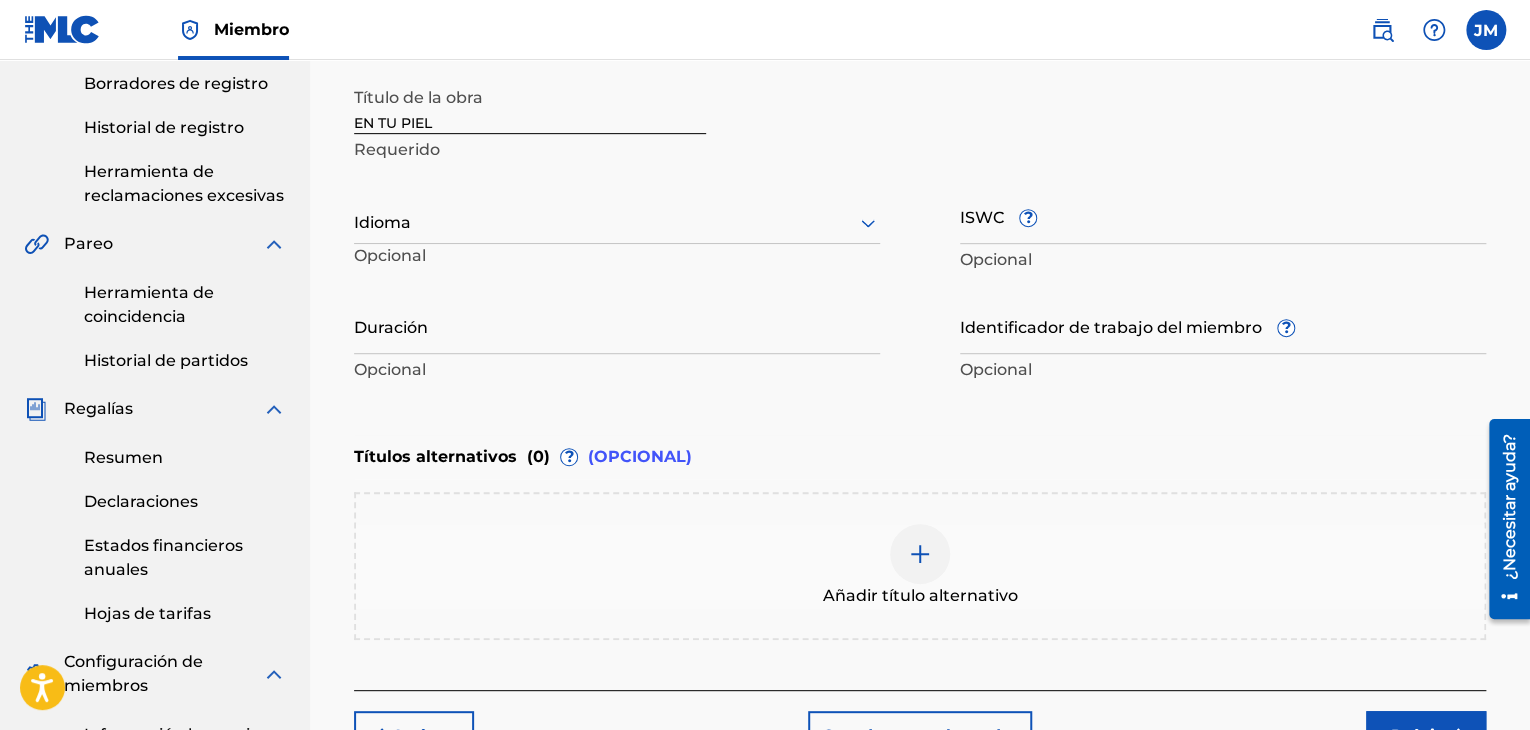 scroll, scrollTop: 392, scrollLeft: 0, axis: vertical 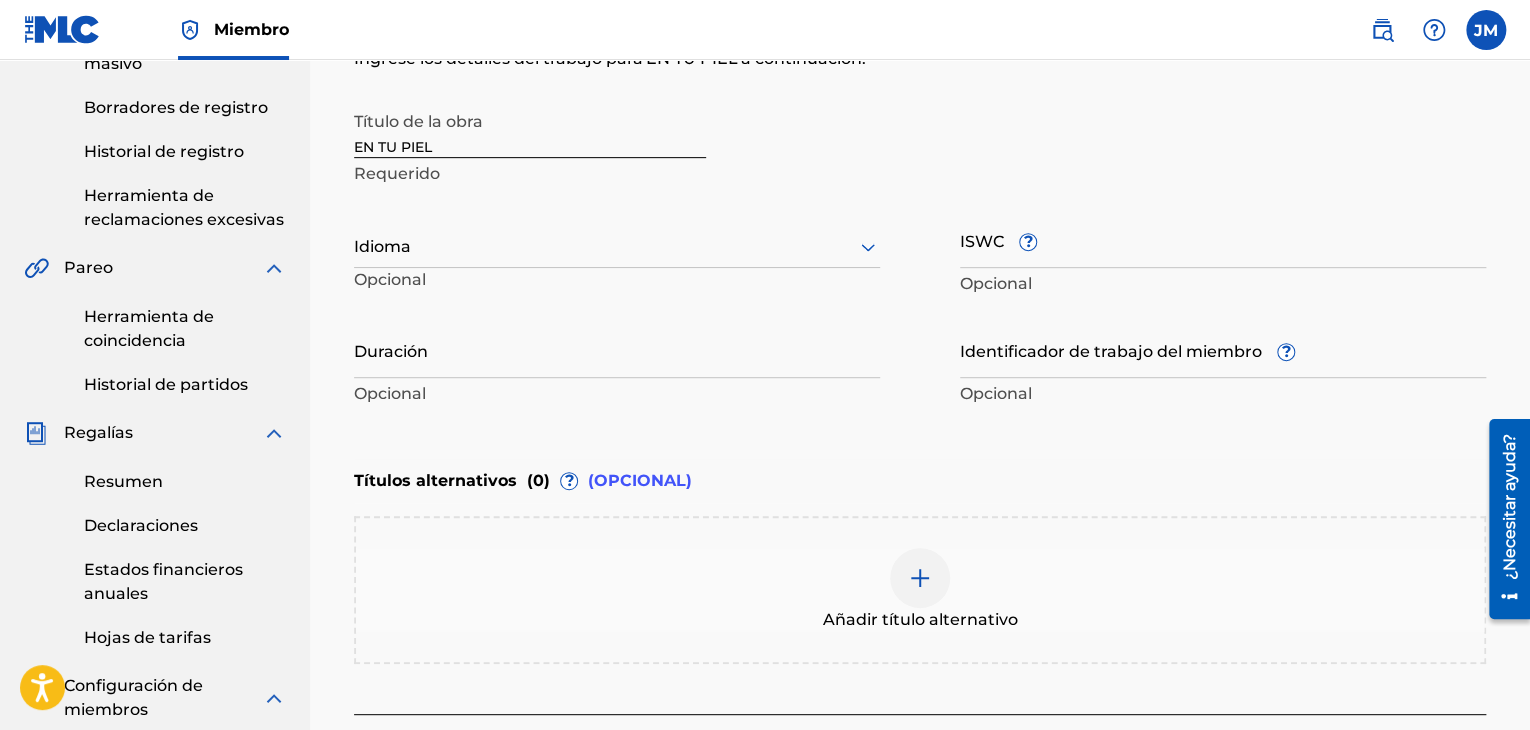 click at bounding box center [617, 246] 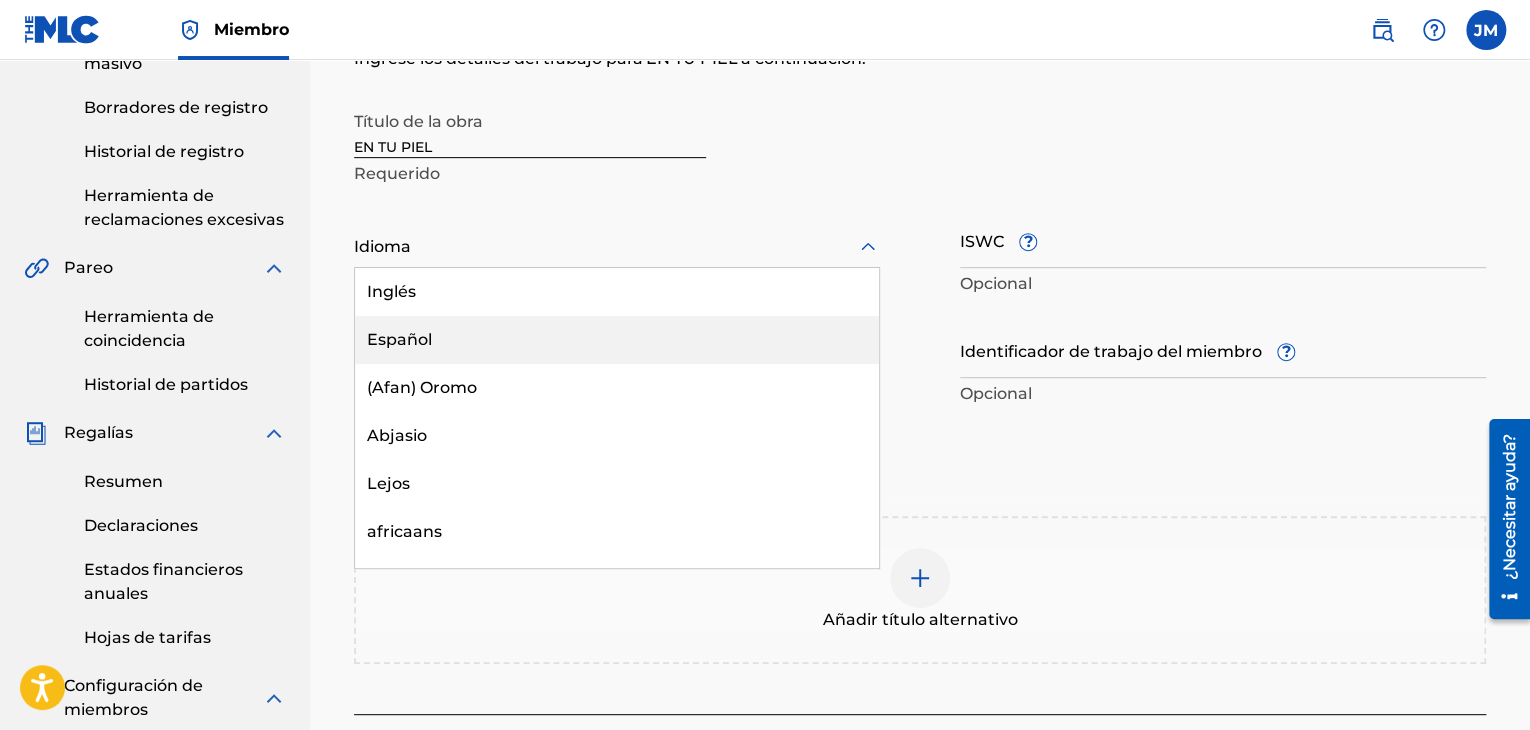click on "Español" at bounding box center (617, 340) 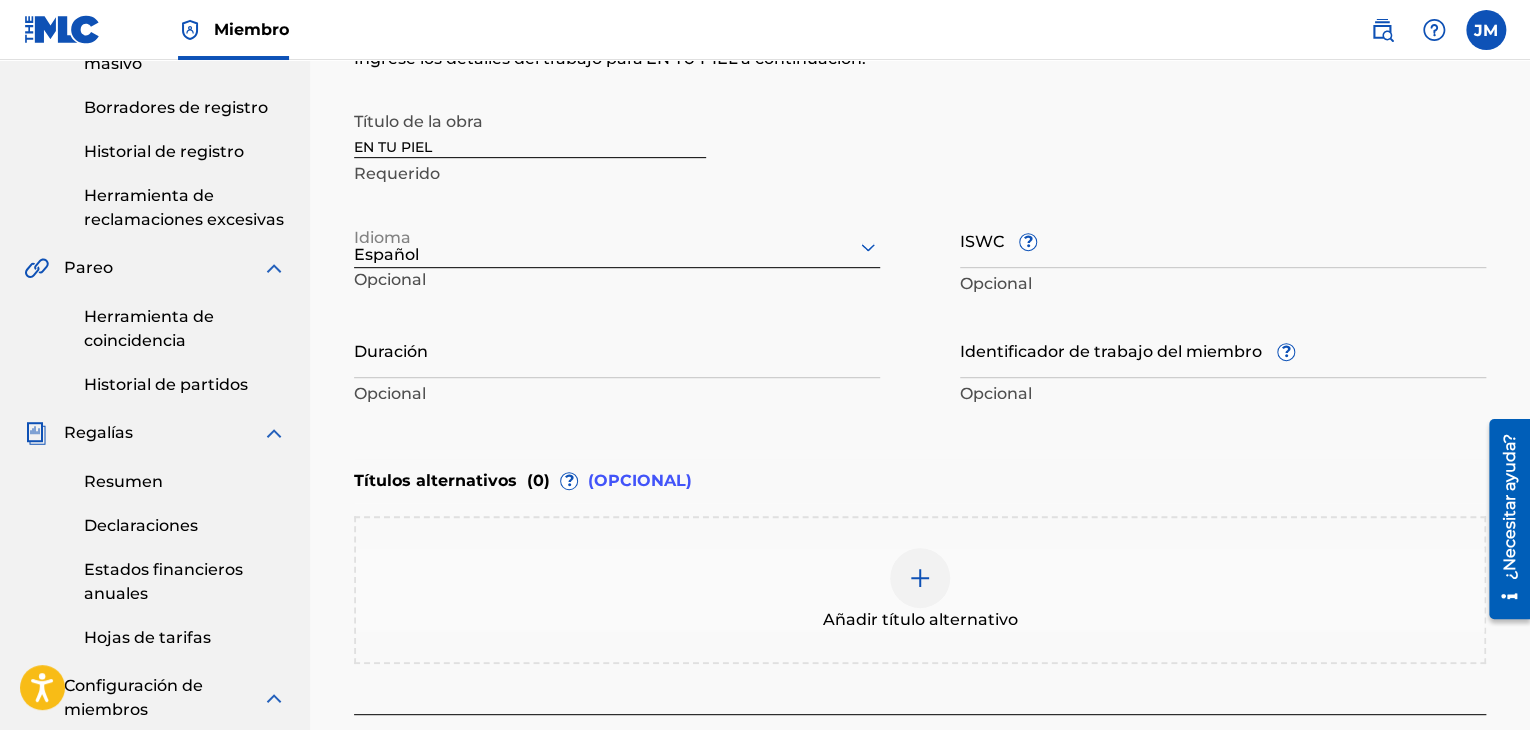 click on "Duración" at bounding box center (617, 349) 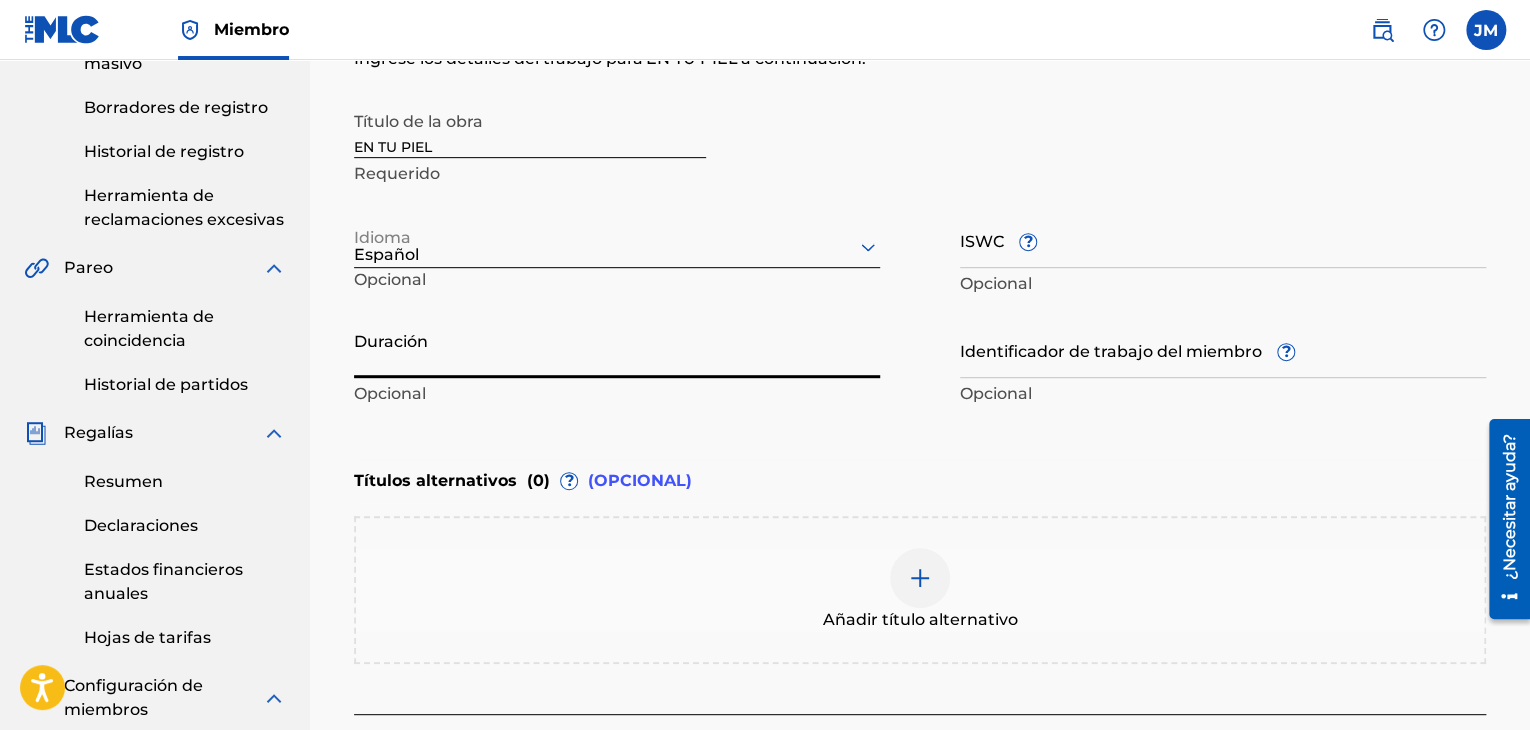 type on "2" 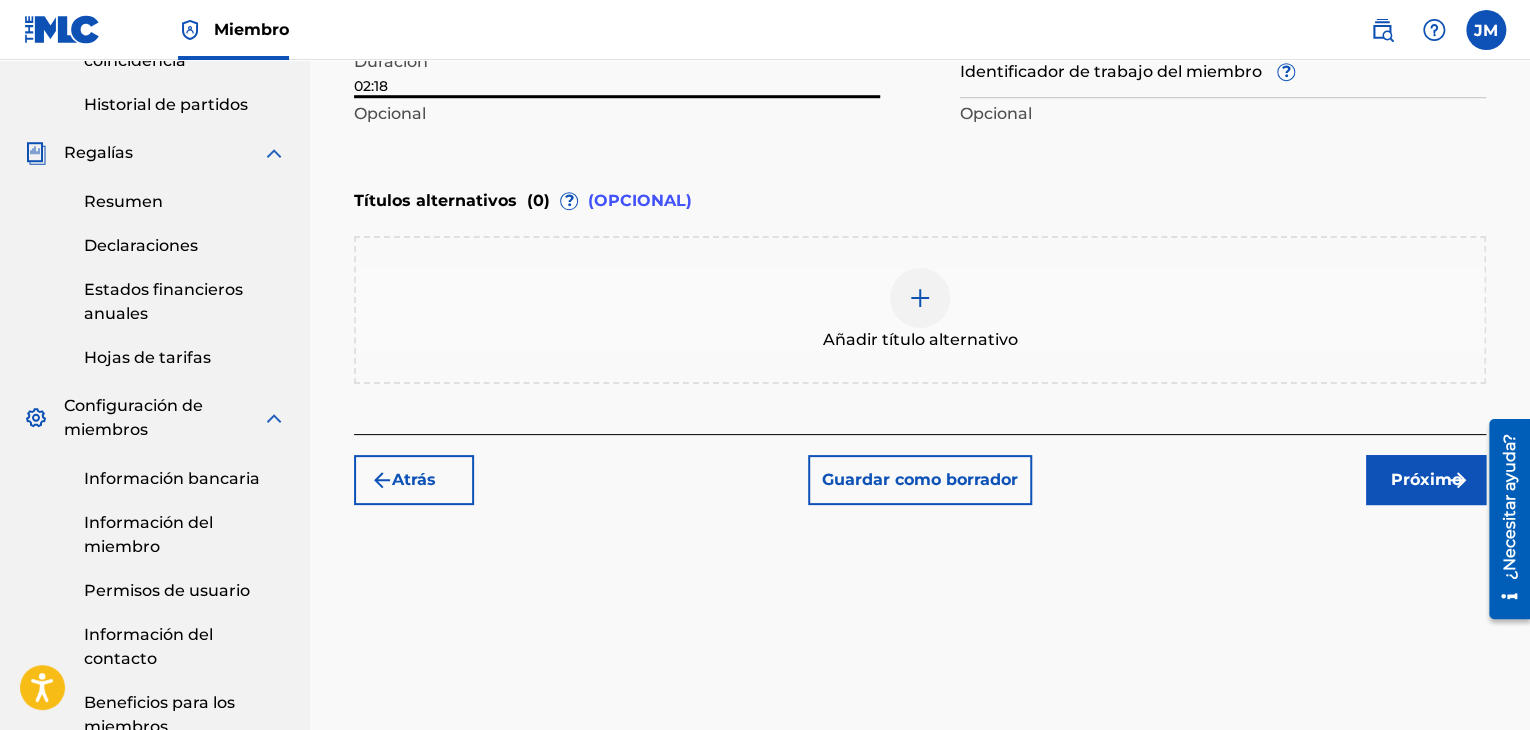 type on "02:18" 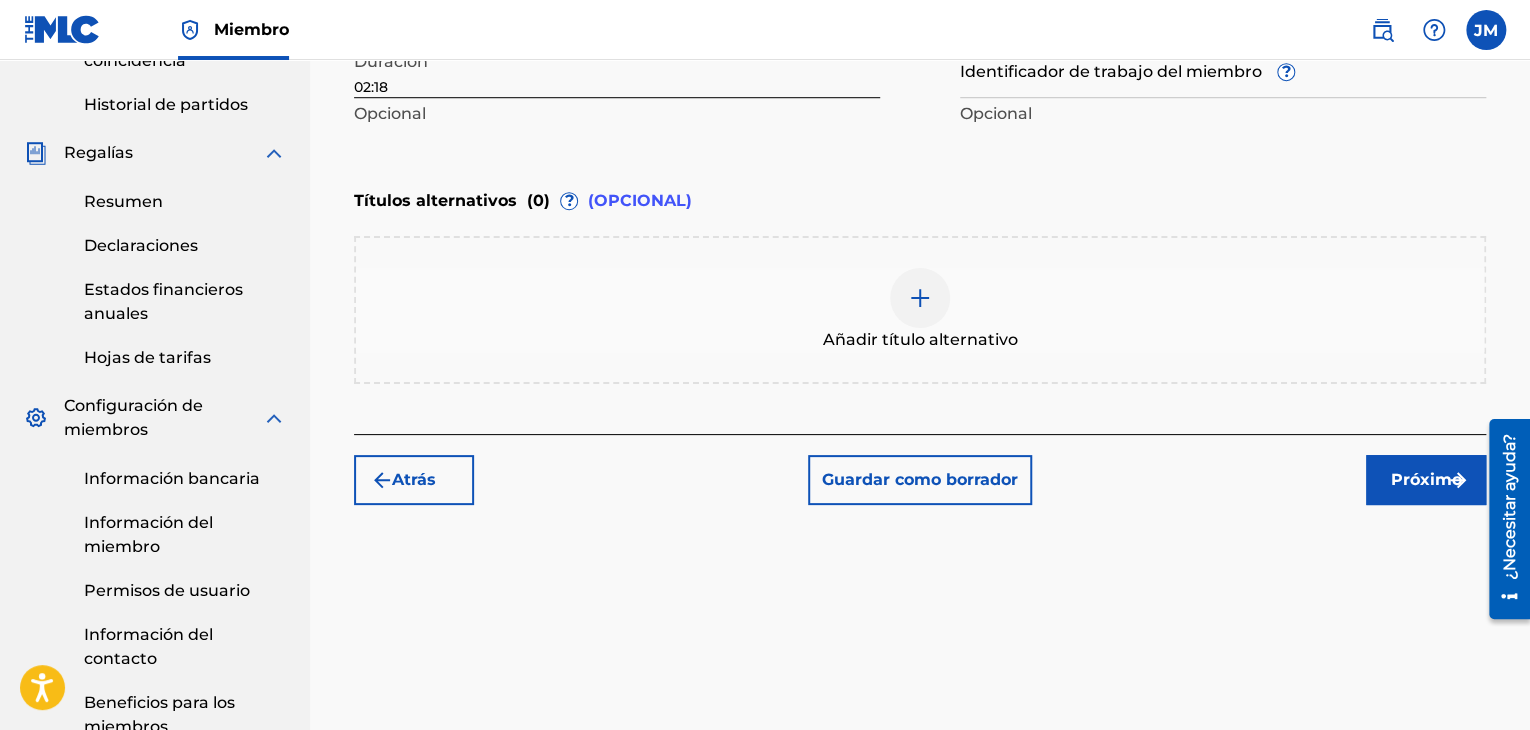 click on "Próximo" at bounding box center (1426, 479) 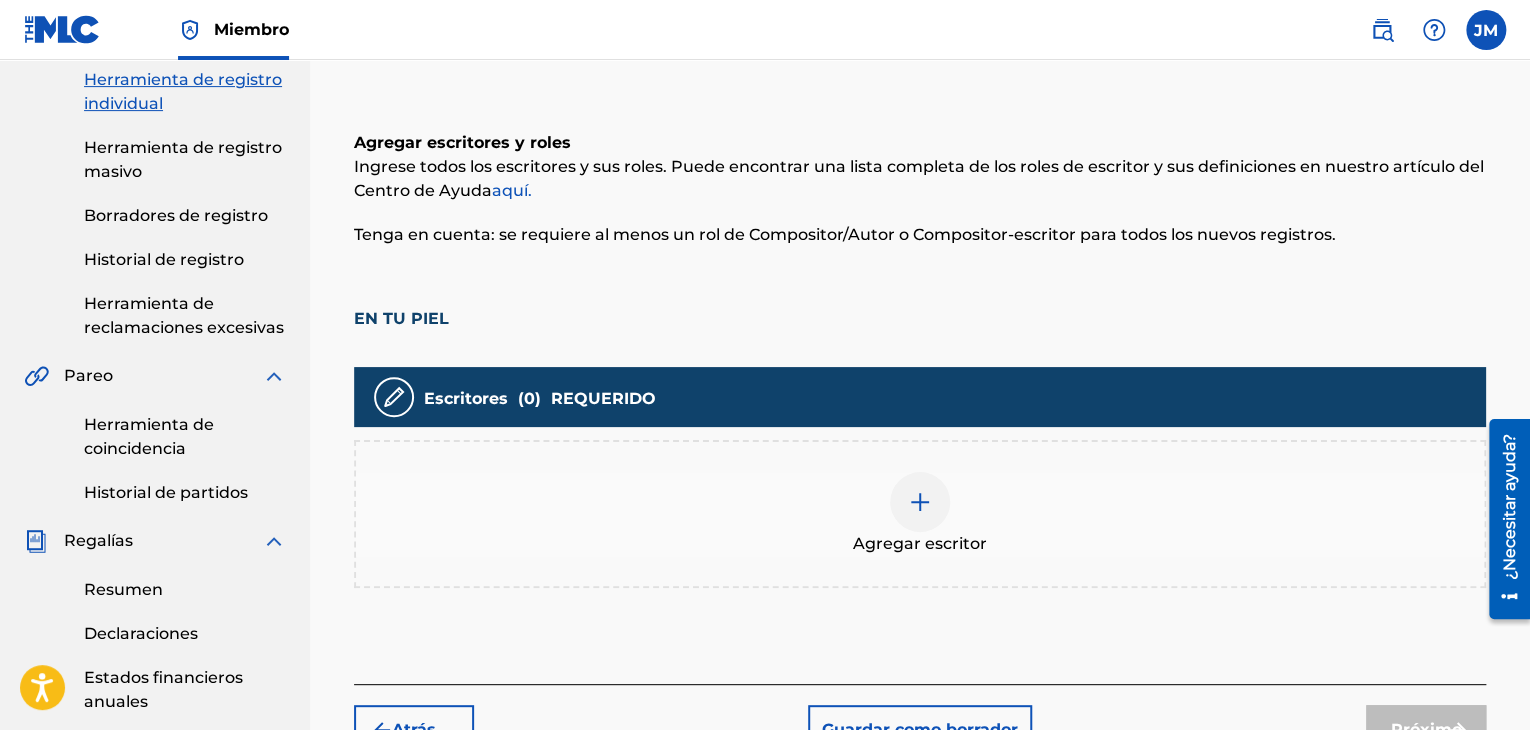 scroll, scrollTop: 290, scrollLeft: 0, axis: vertical 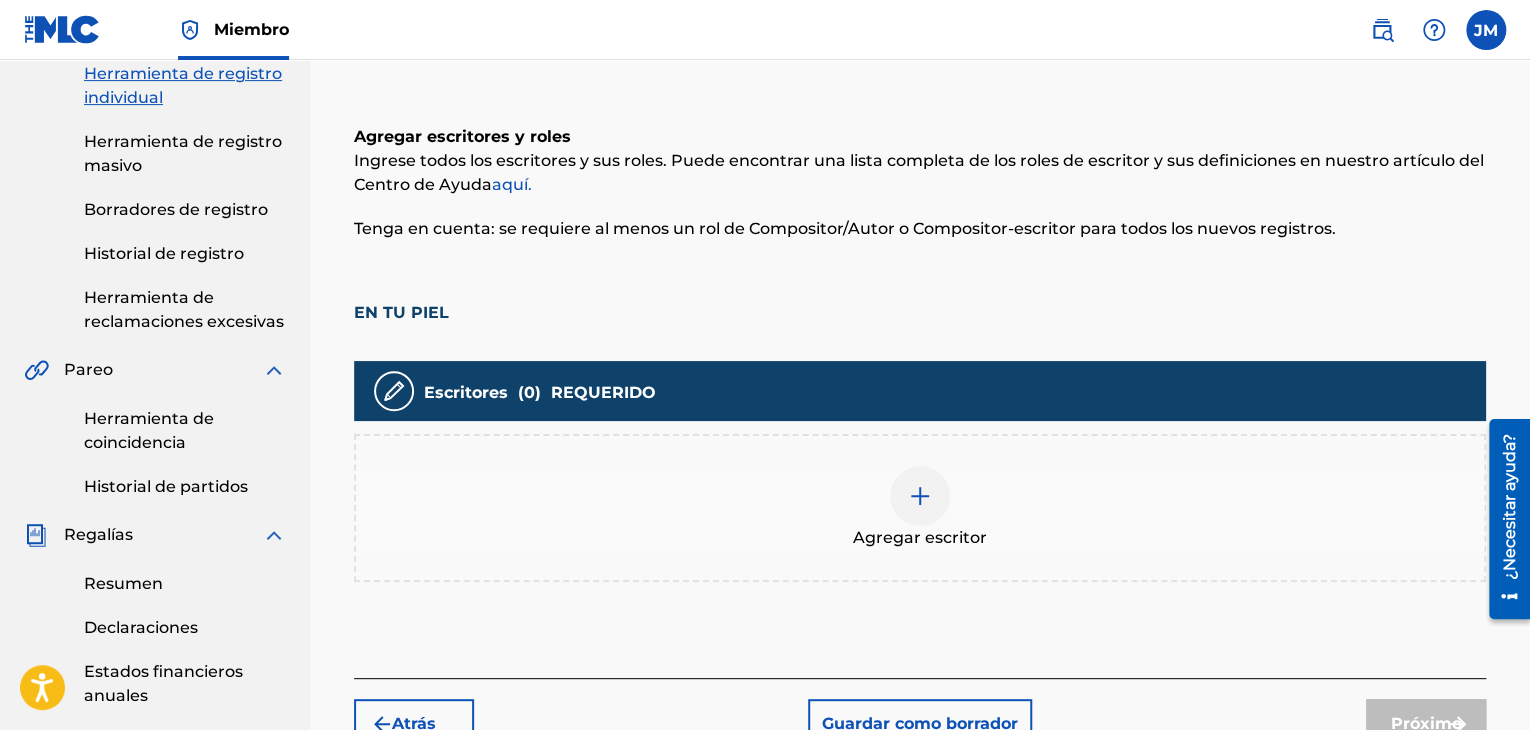 click at bounding box center [920, 496] 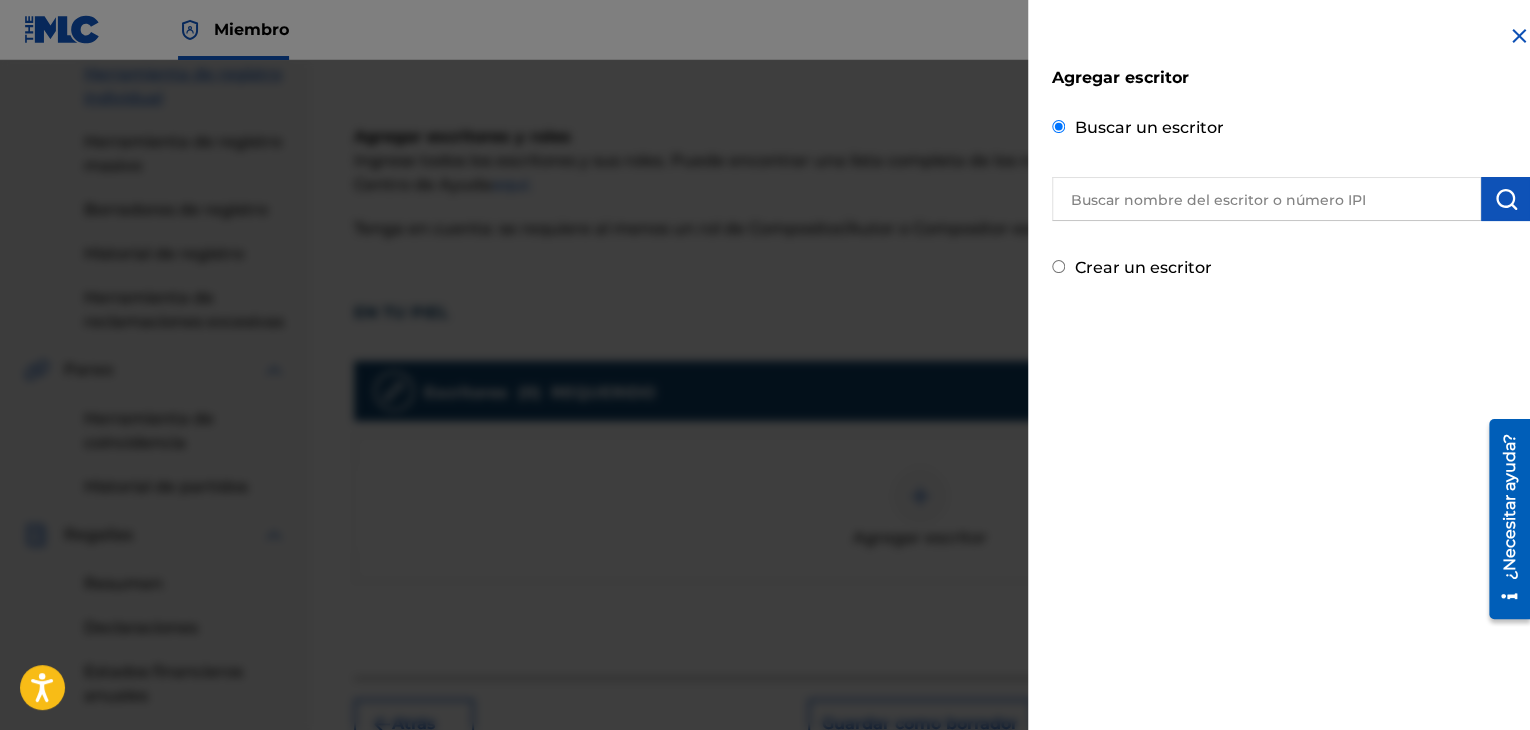 click at bounding box center (1266, 199) 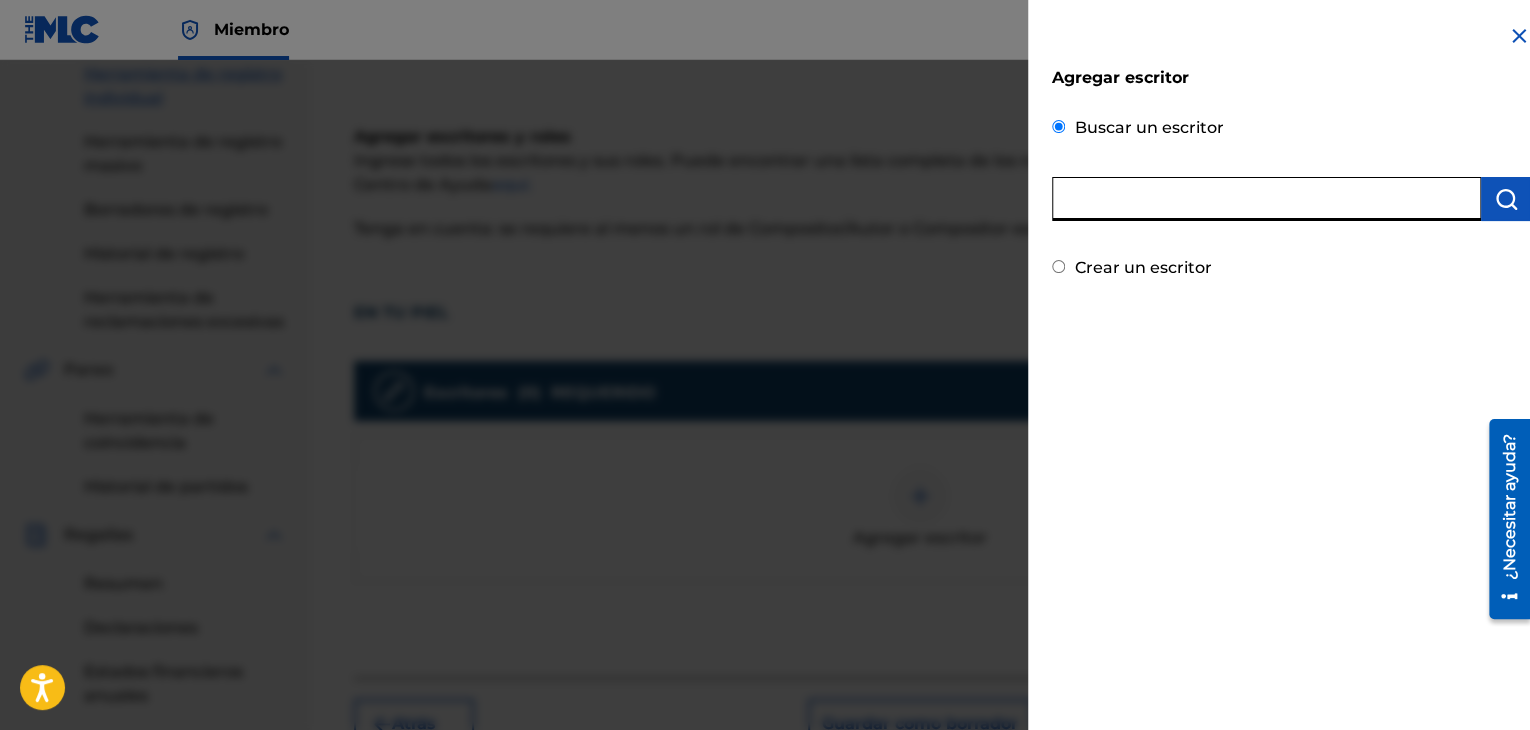 paste on "1282187051" 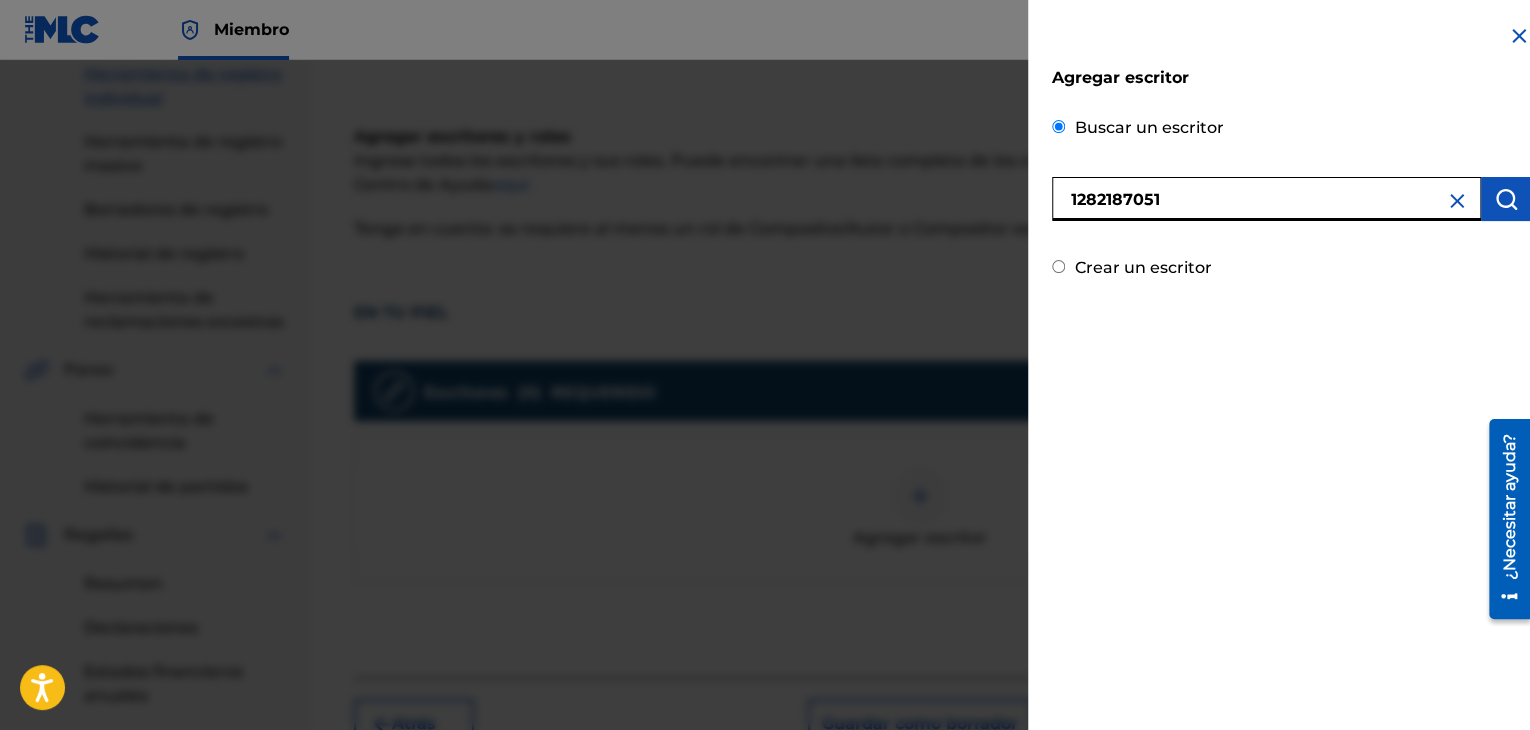 type on "1282187051" 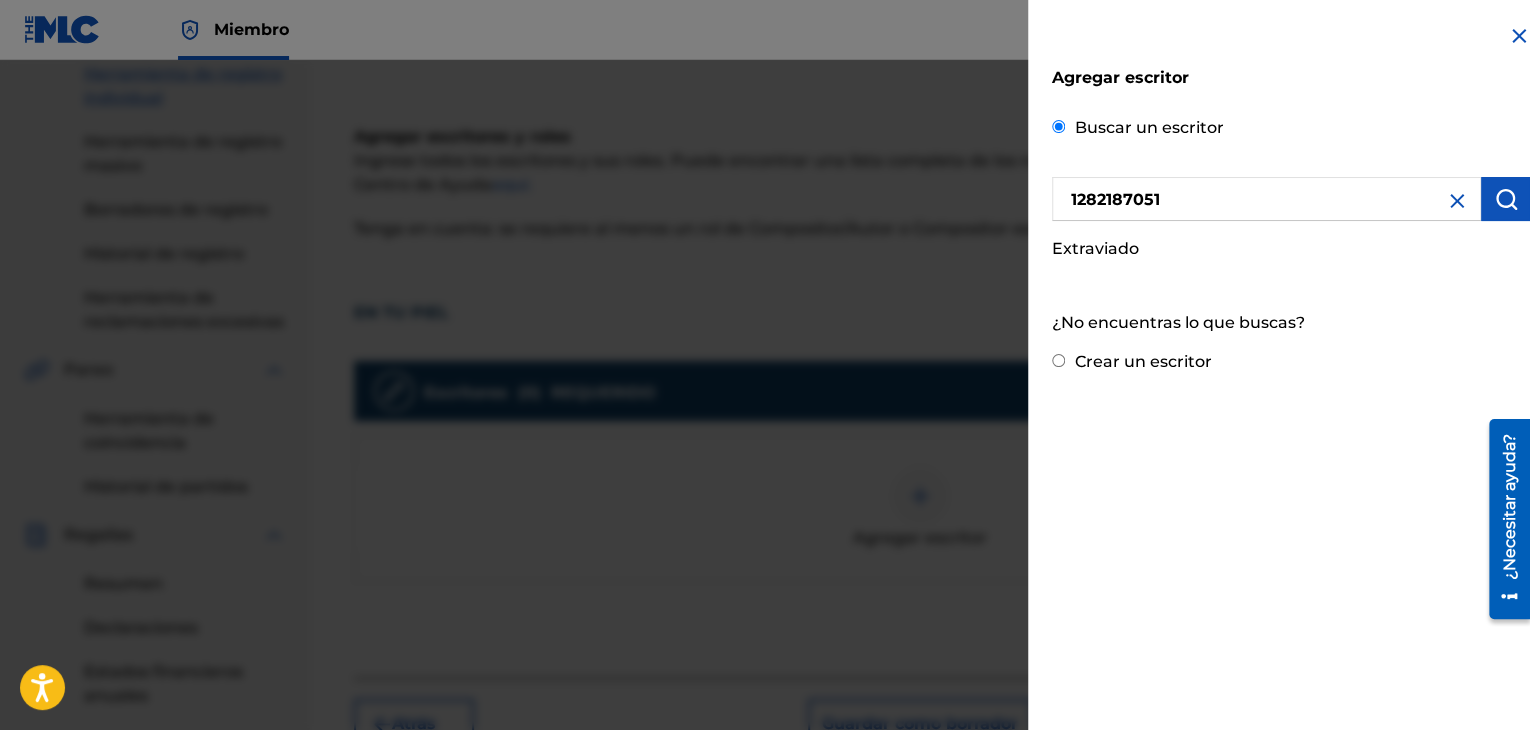 click at bounding box center (1457, 201) 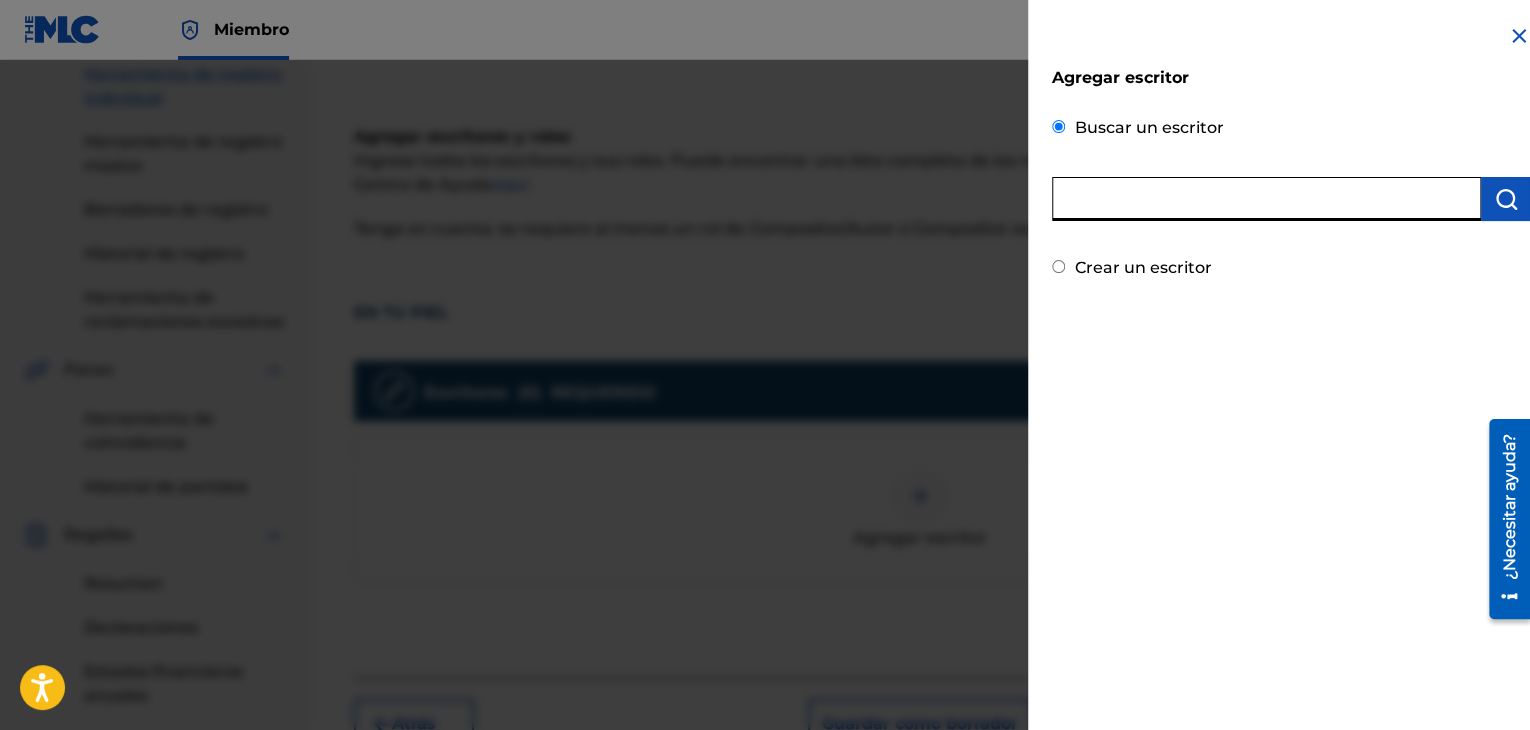 click at bounding box center [1266, 199] 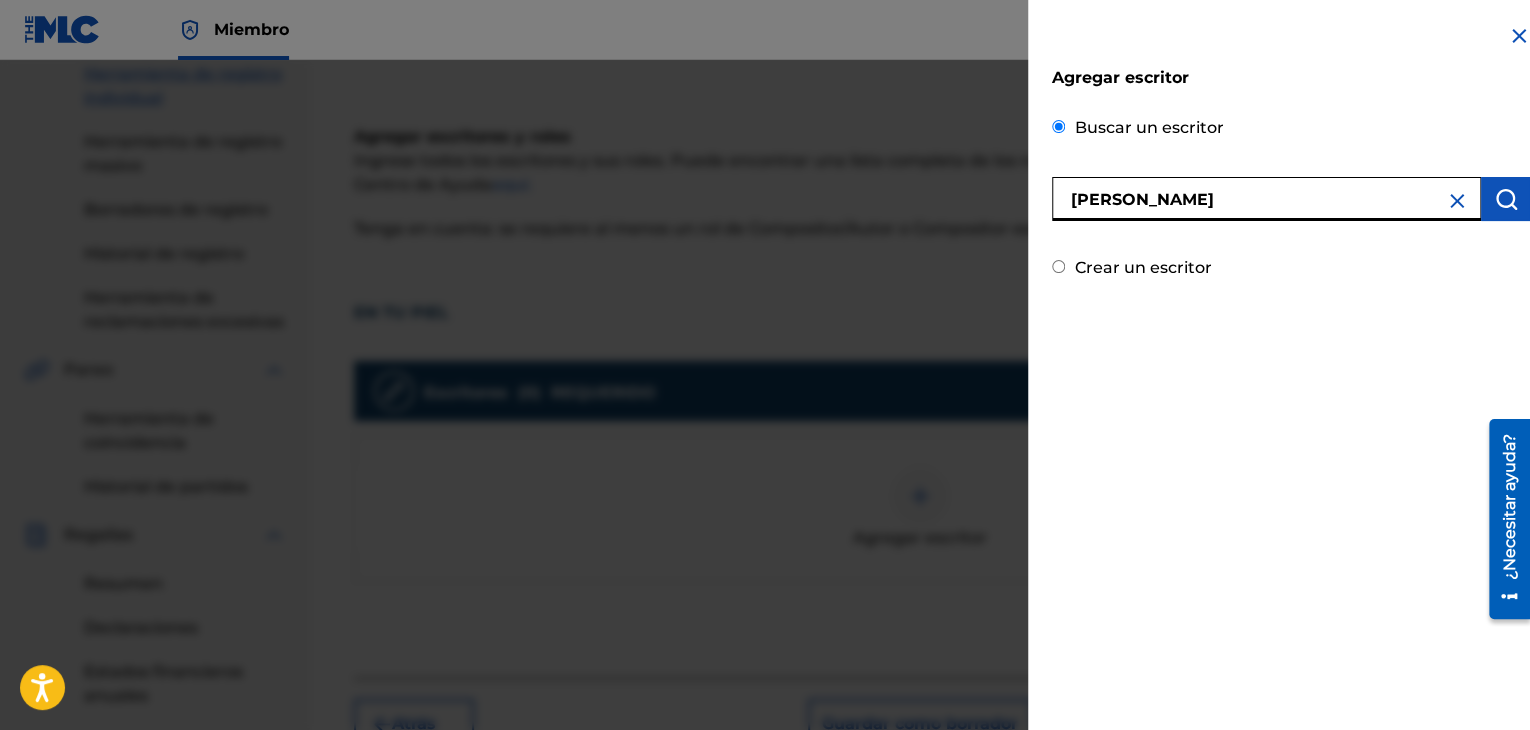 type on "[PERSON_NAME]" 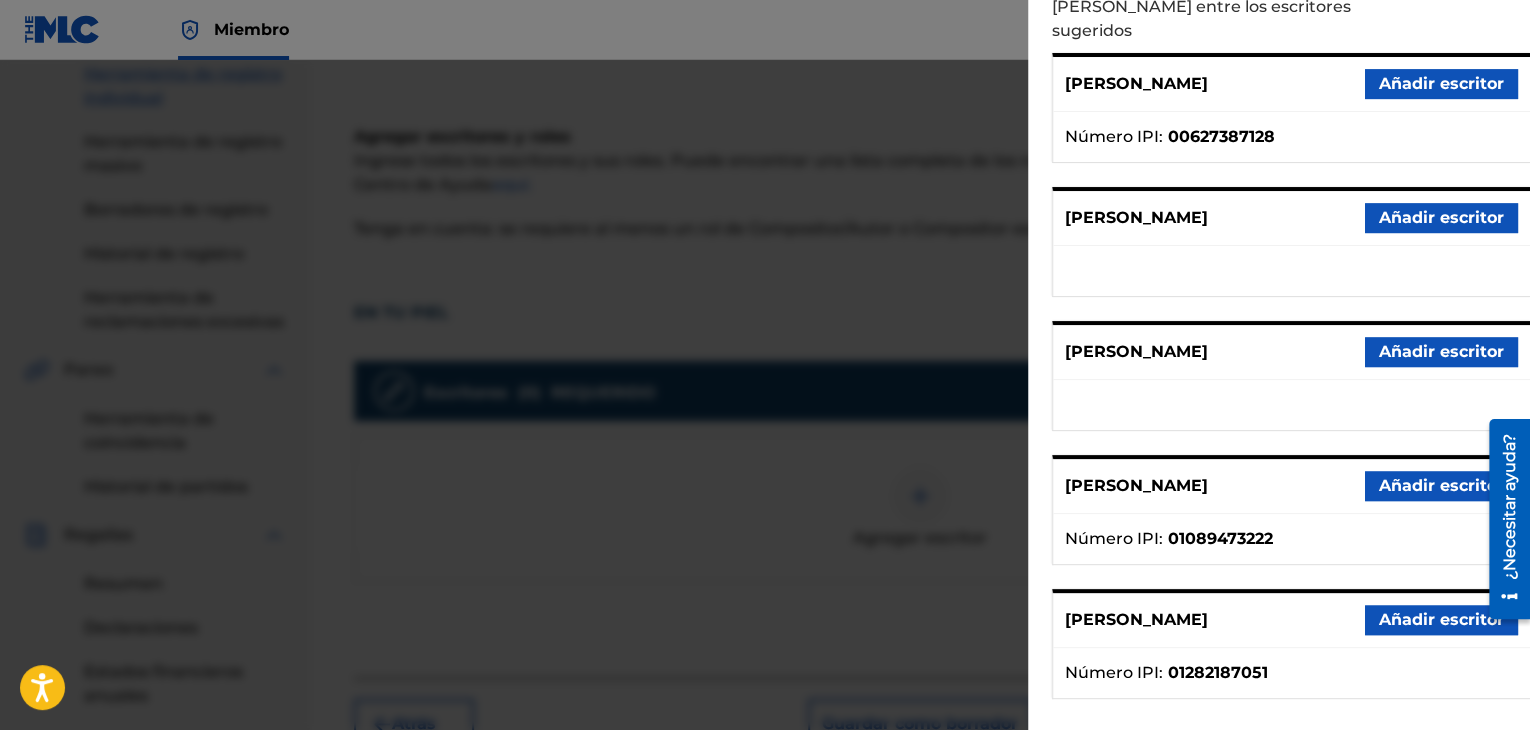 scroll, scrollTop: 313, scrollLeft: 0, axis: vertical 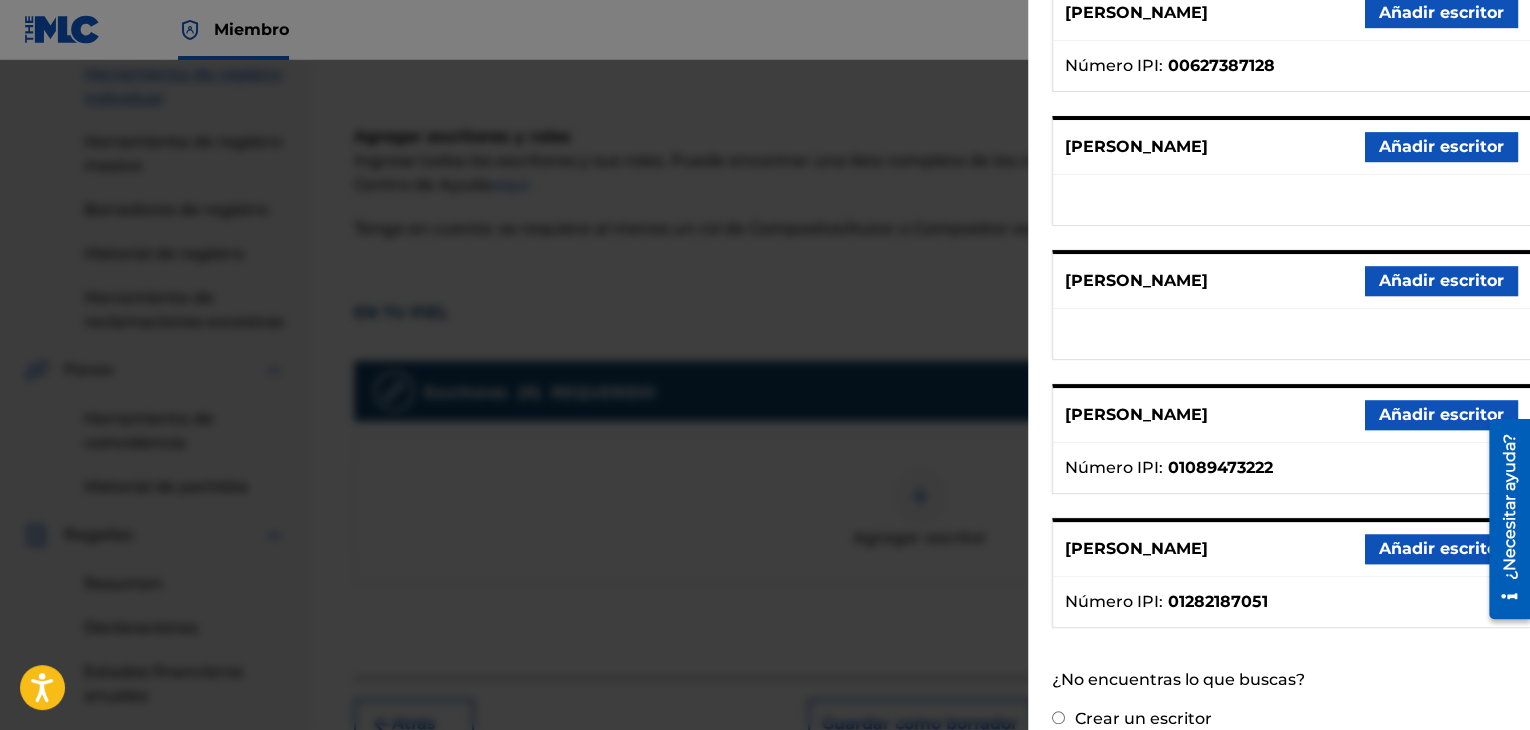 click on "Añadir escritor" at bounding box center [1441, 548] 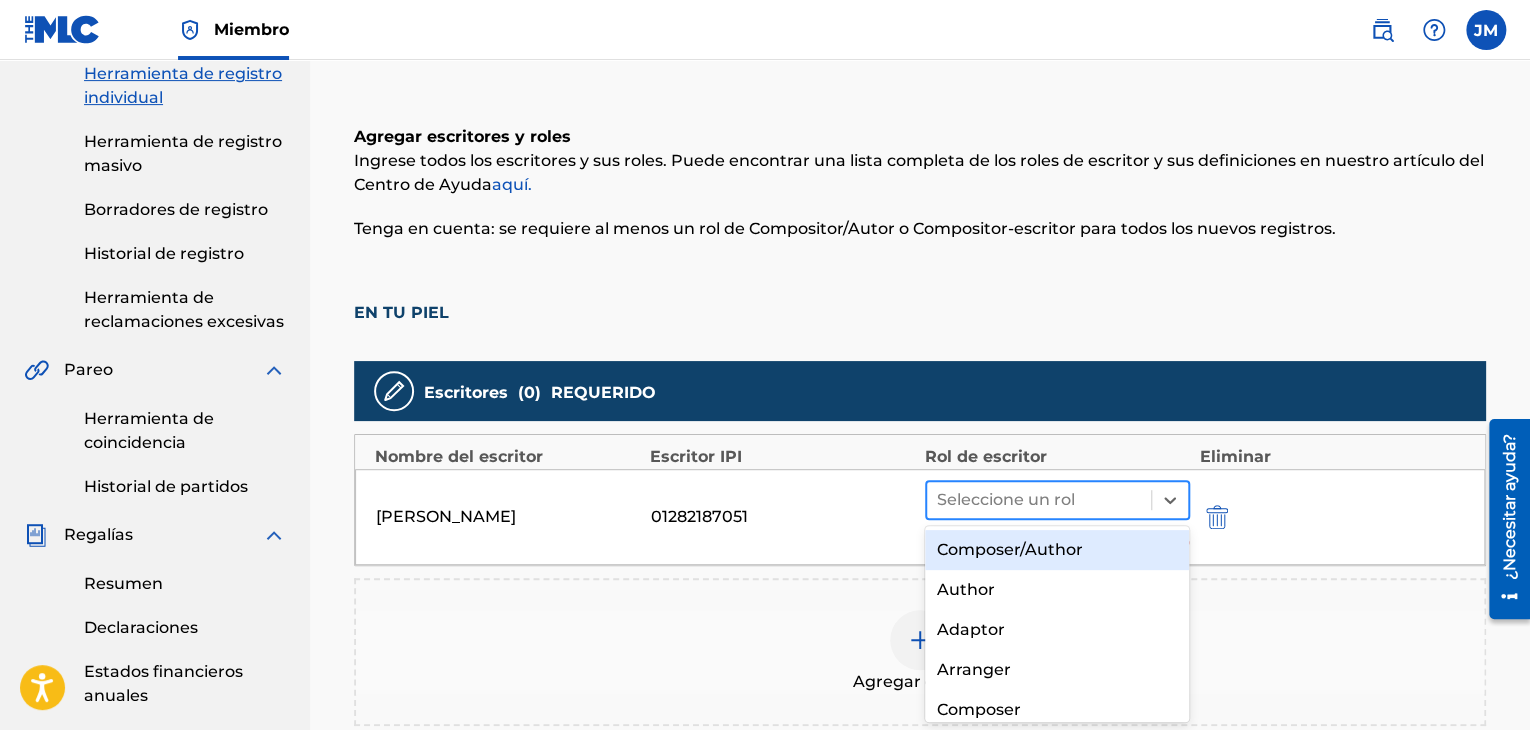 click at bounding box center [1039, 500] 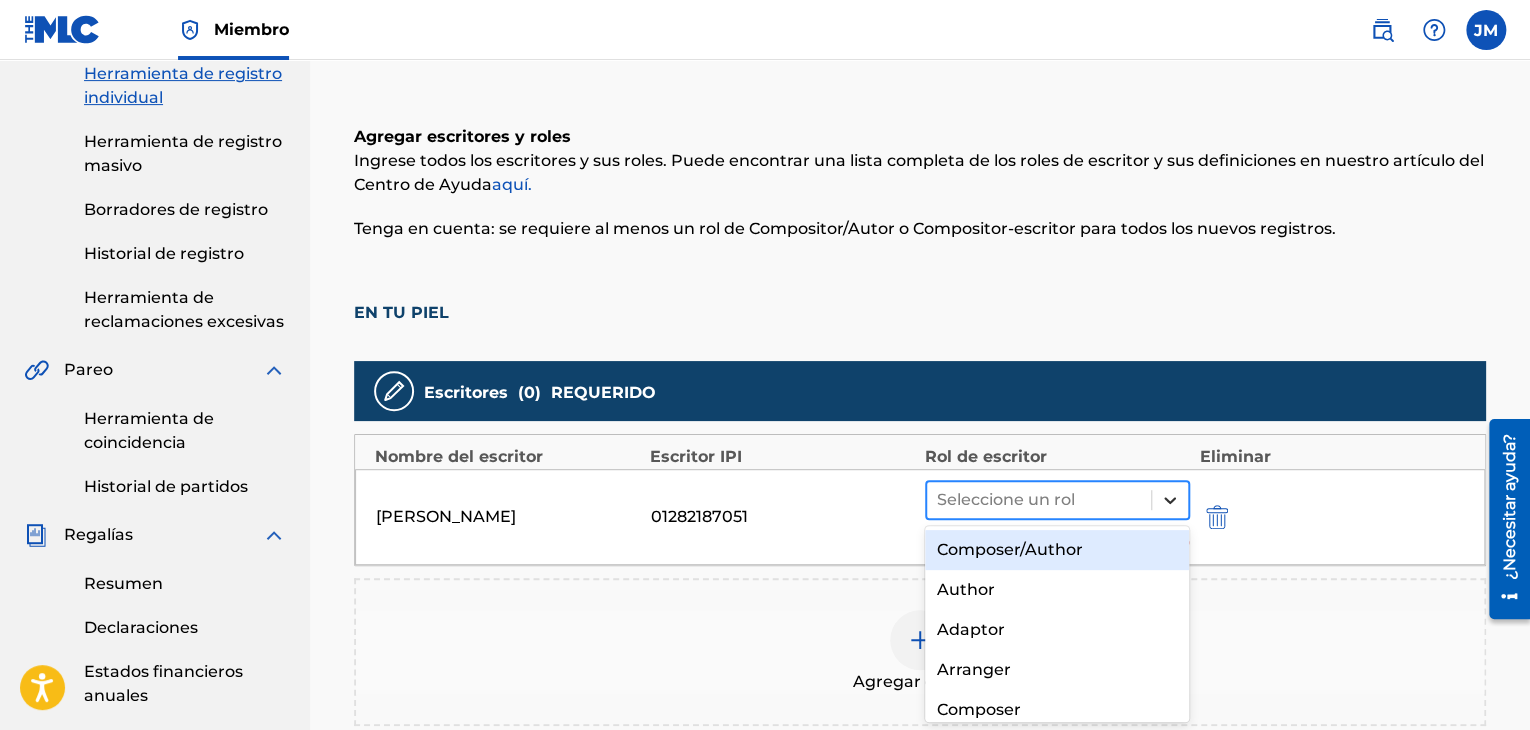 click at bounding box center [1170, 500] 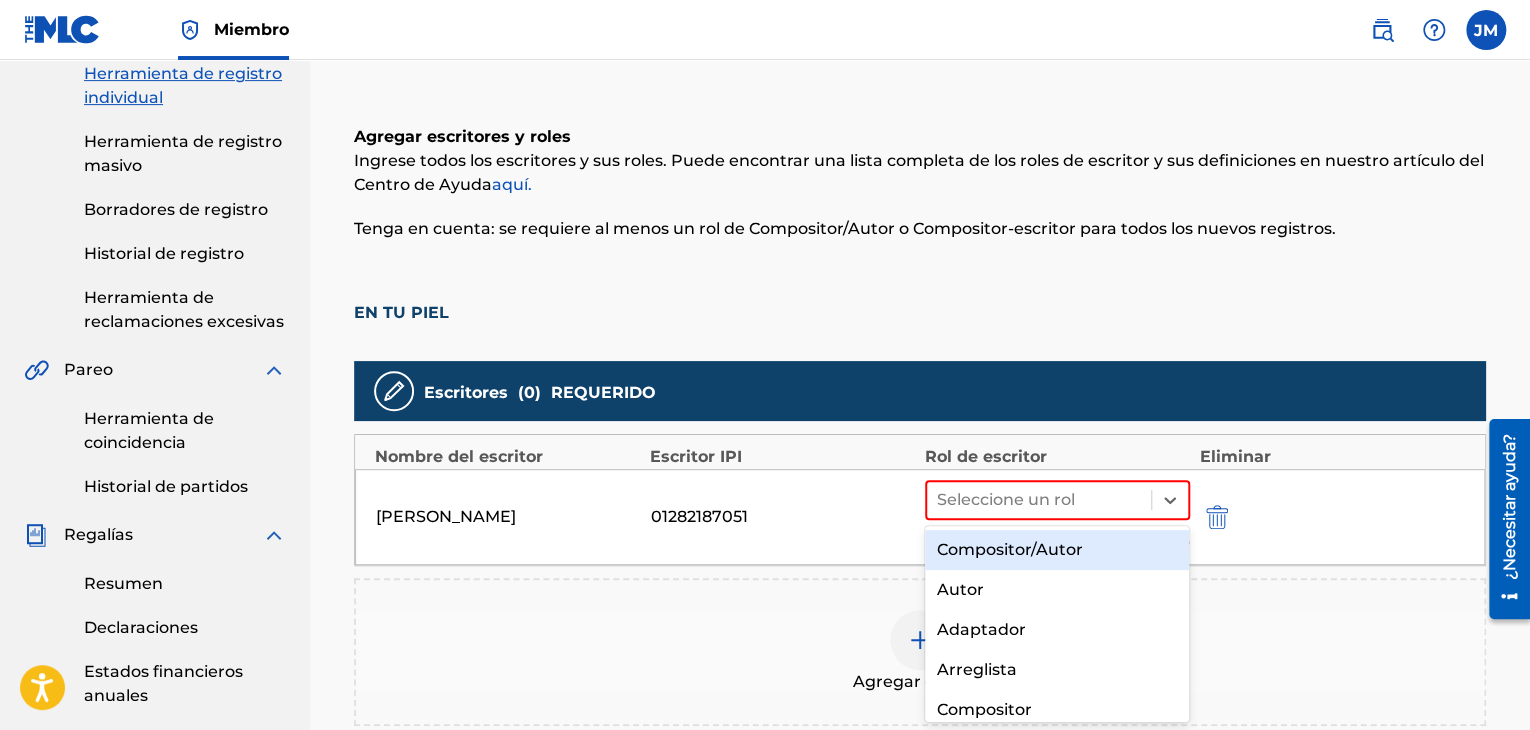 click on "Compositor/Autor" at bounding box center (1010, 549) 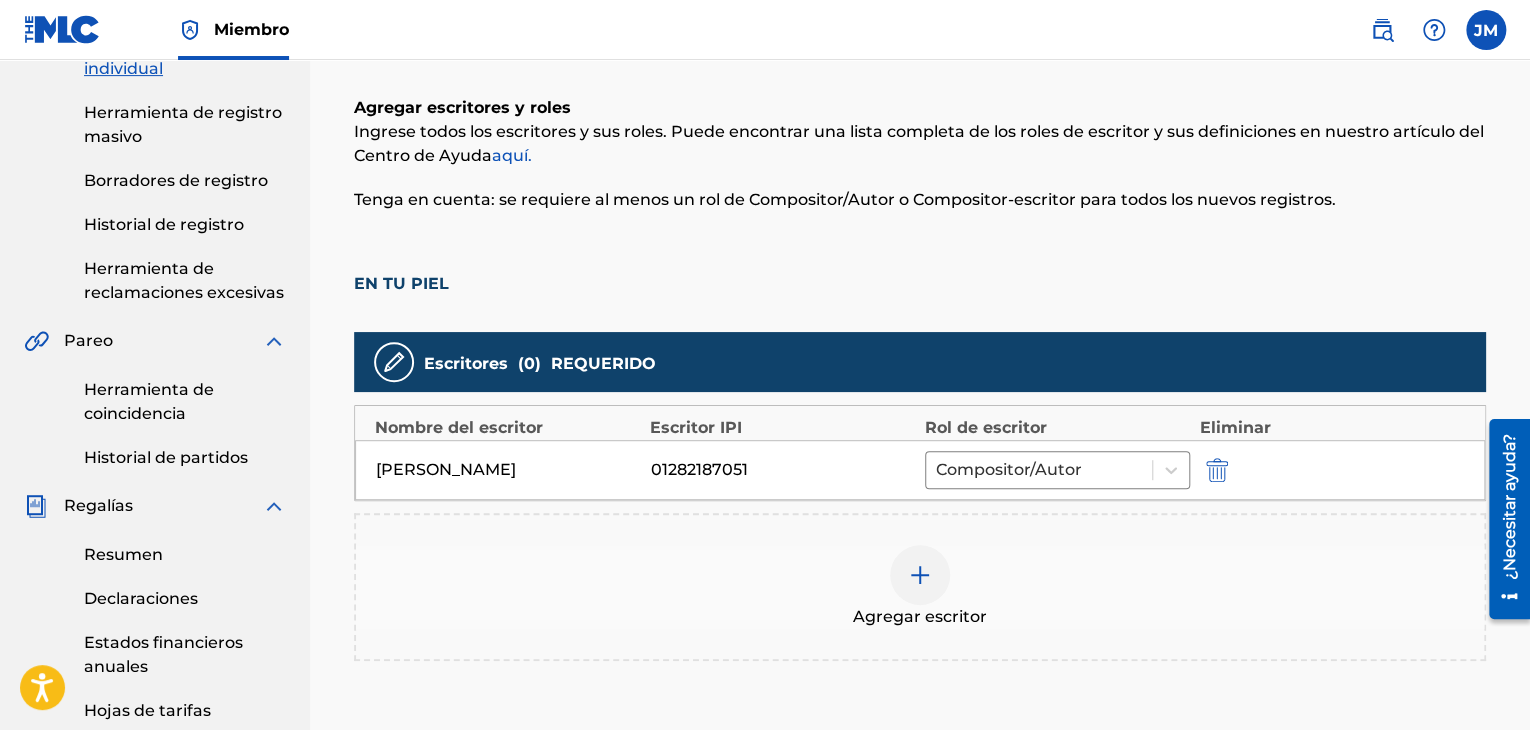 scroll, scrollTop: 322, scrollLeft: 0, axis: vertical 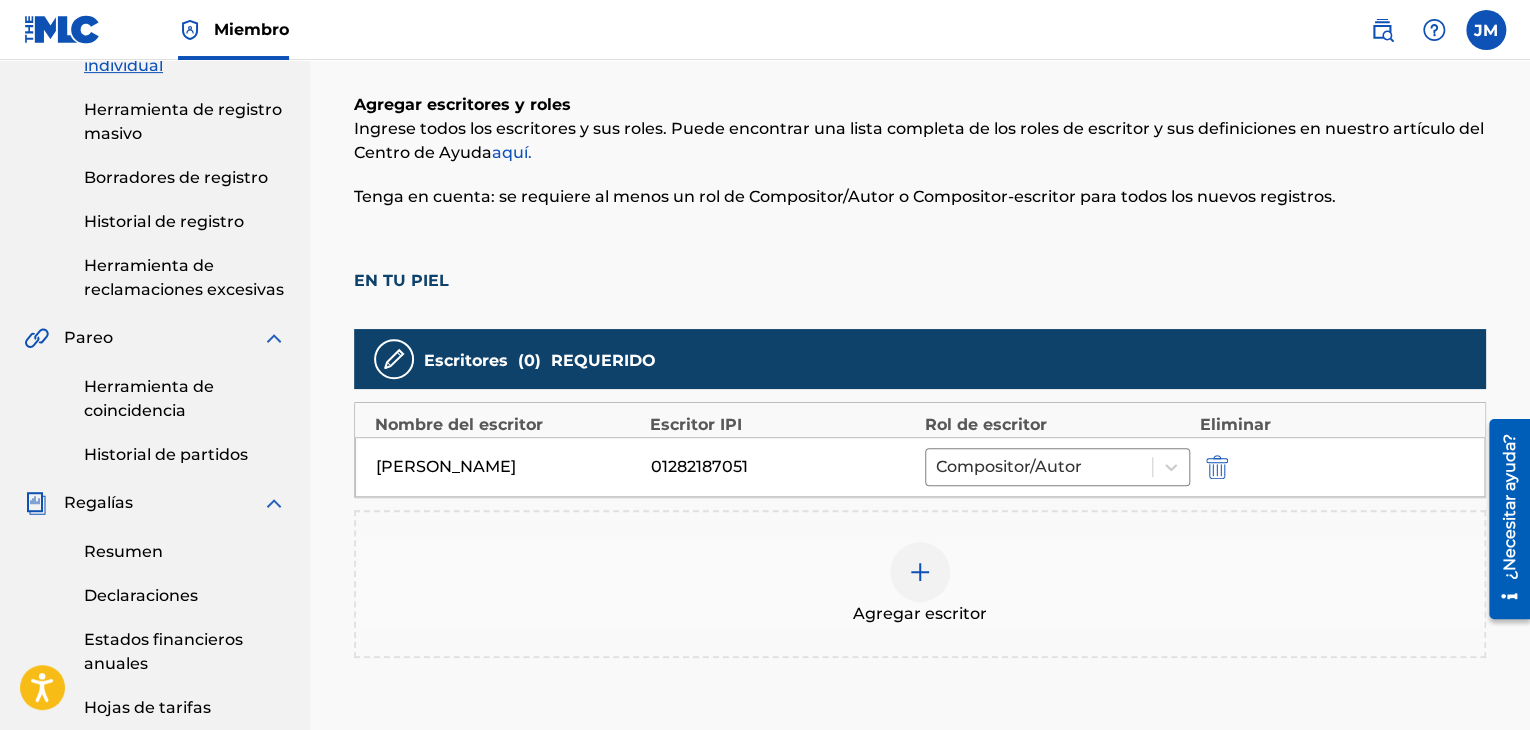 click at bounding box center (920, 572) 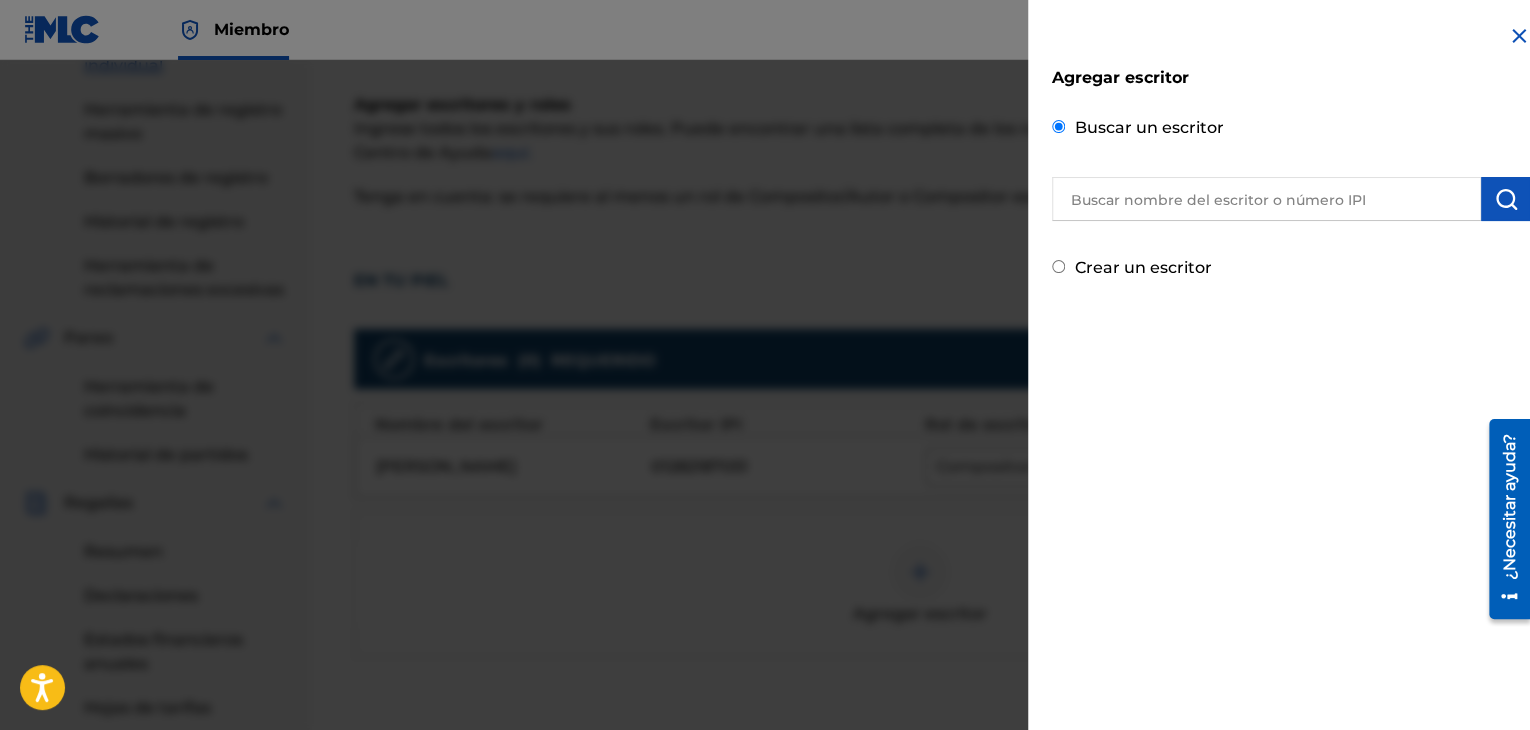 click on "Crear un escritor" at bounding box center [1291, 266] 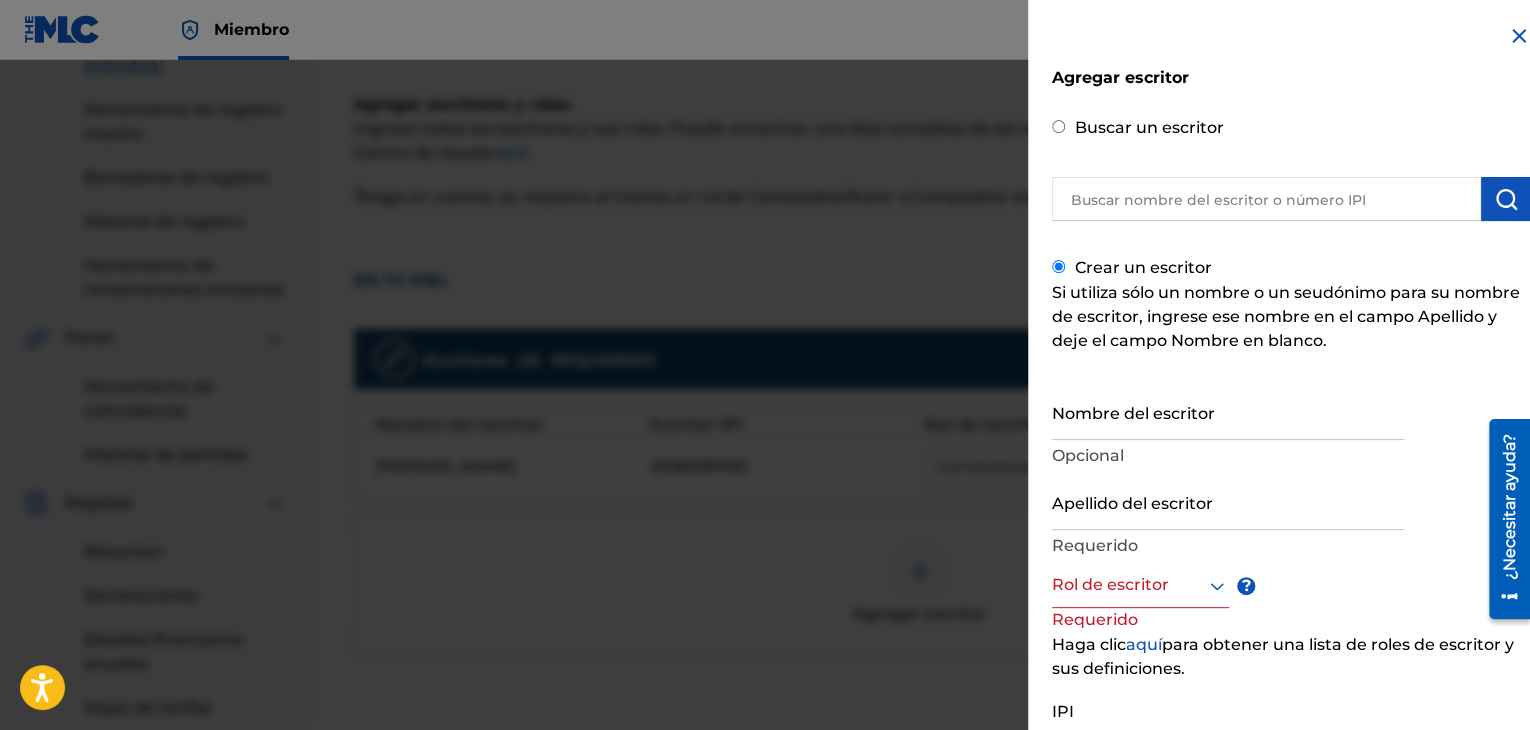click on "Nombre del escritor" at bounding box center [1228, 411] 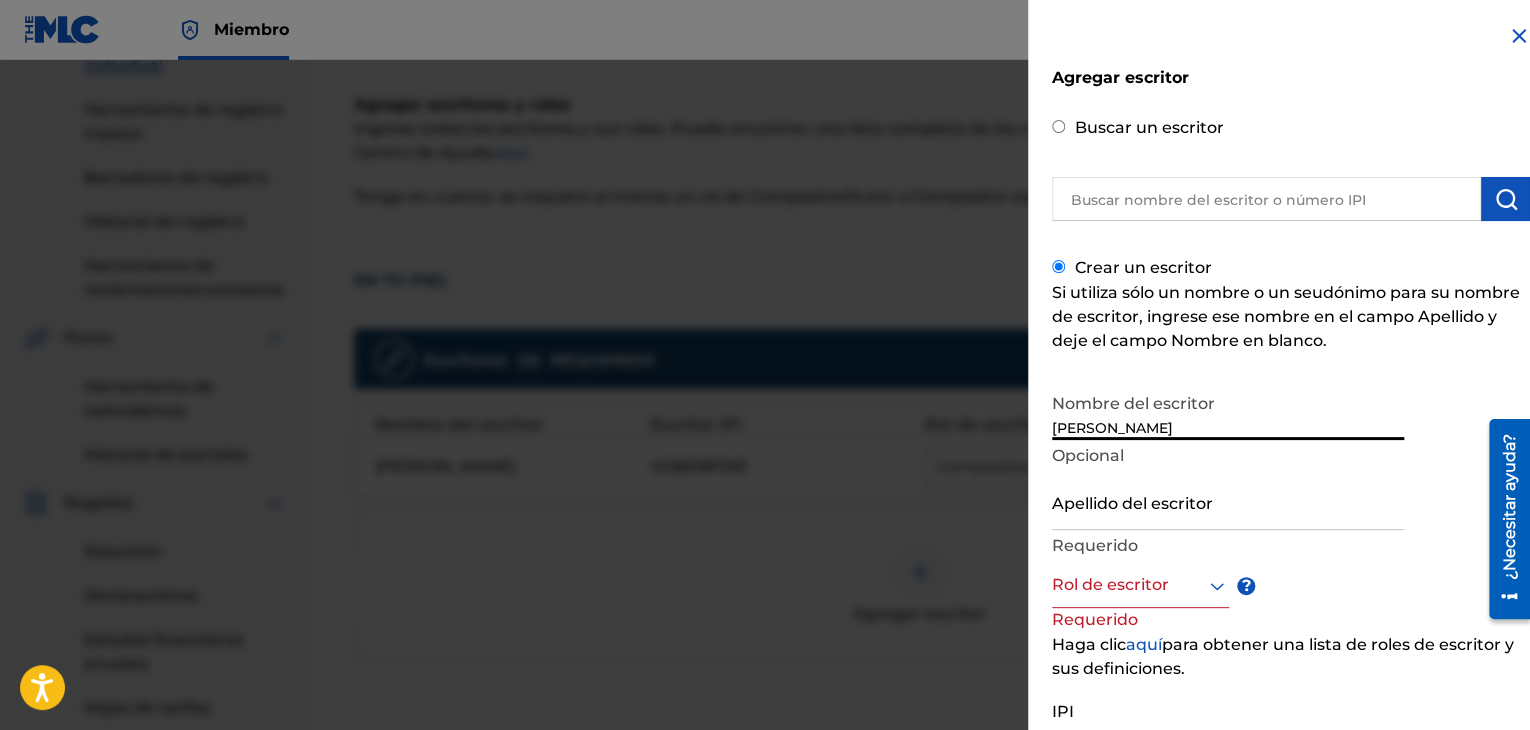 type on "[PERSON_NAME]" 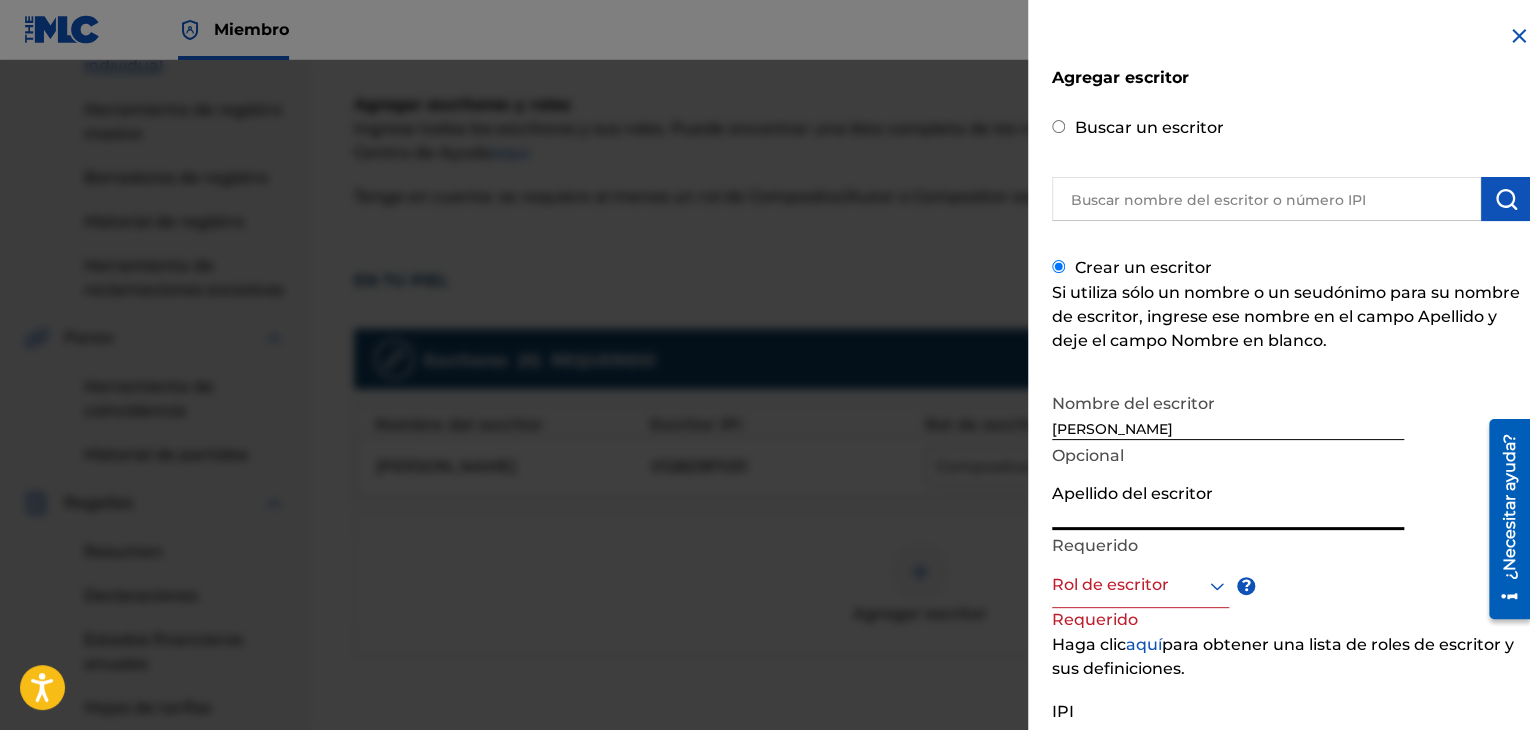 click on "Apellido del escritor" at bounding box center (1228, 501) 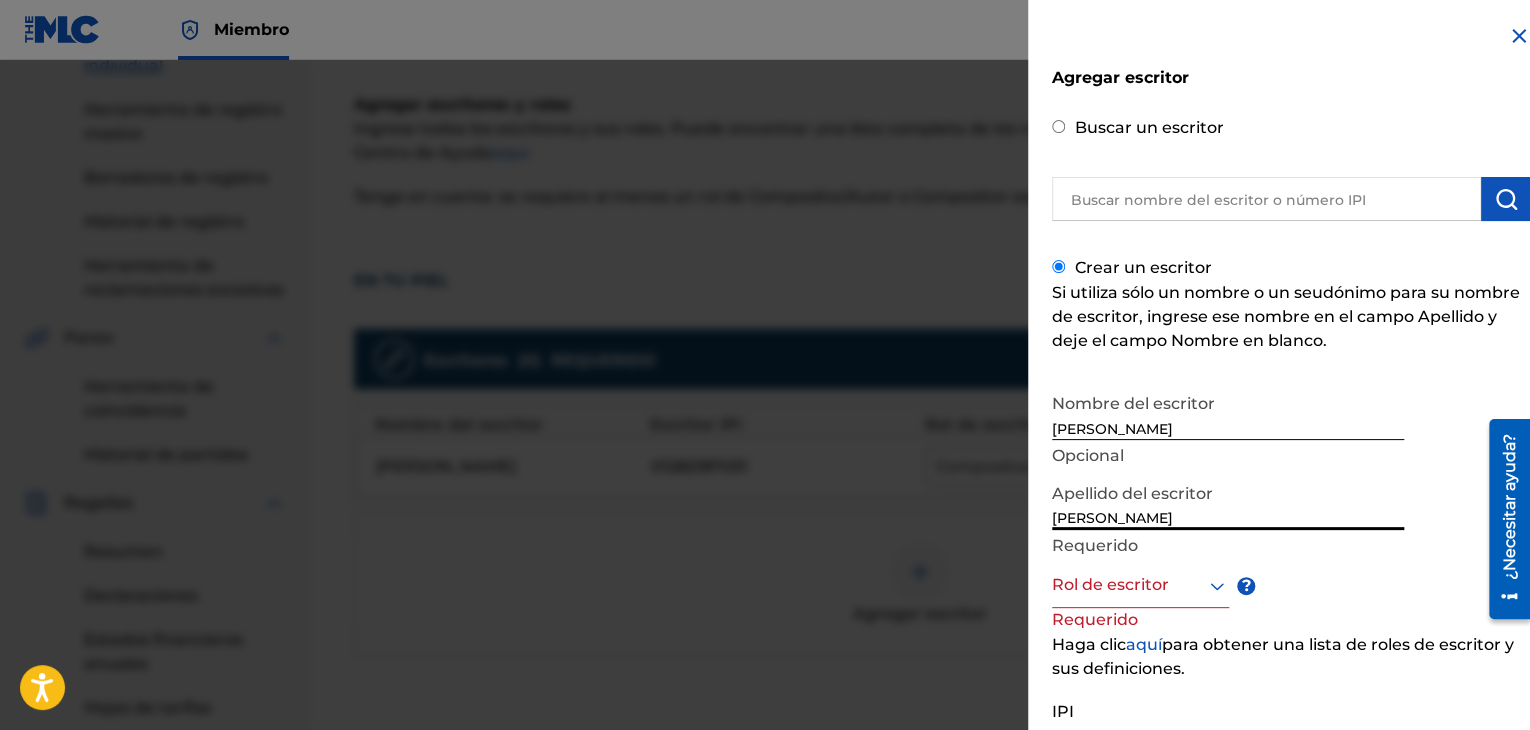 type on "[PERSON_NAME]" 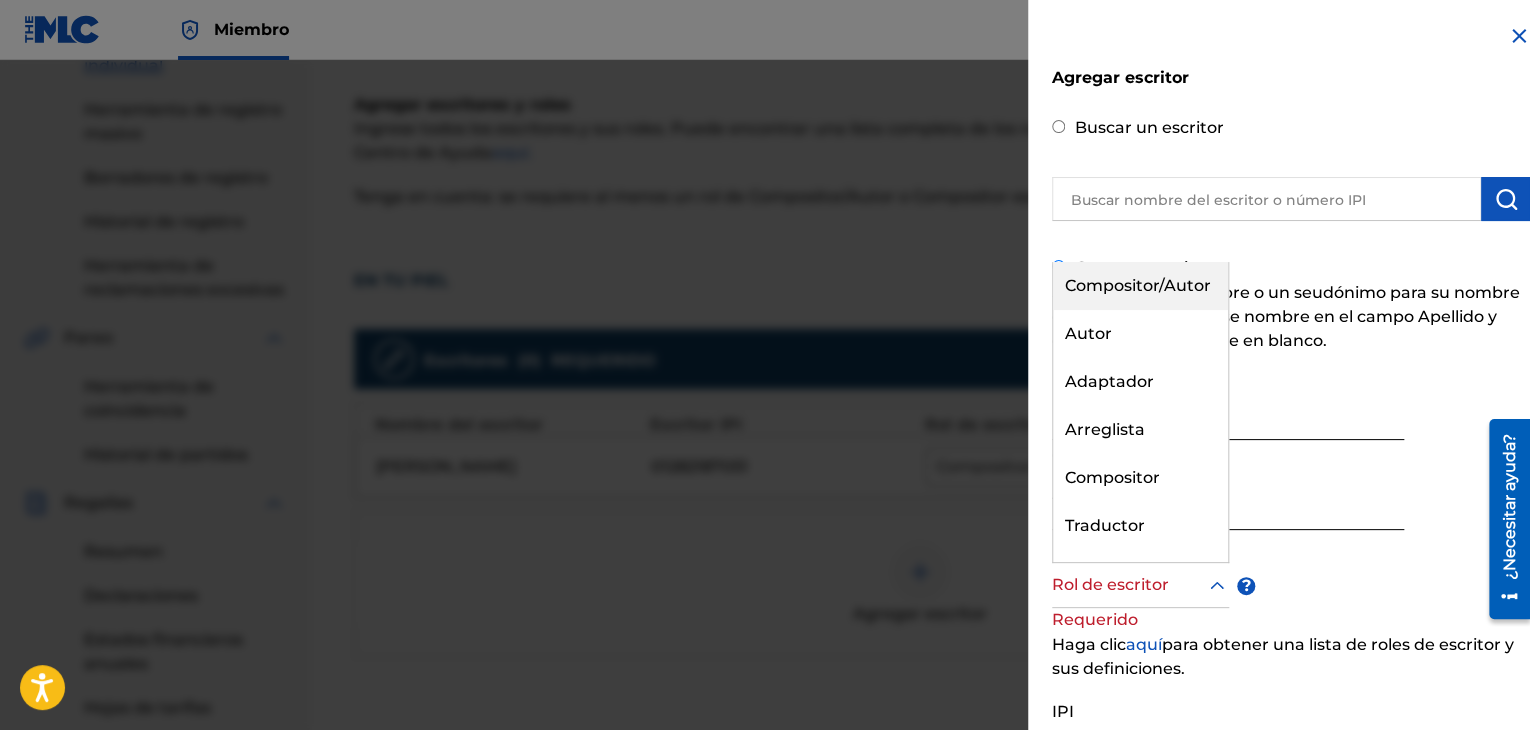 click on "Compositor/Autor" at bounding box center (1138, 285) 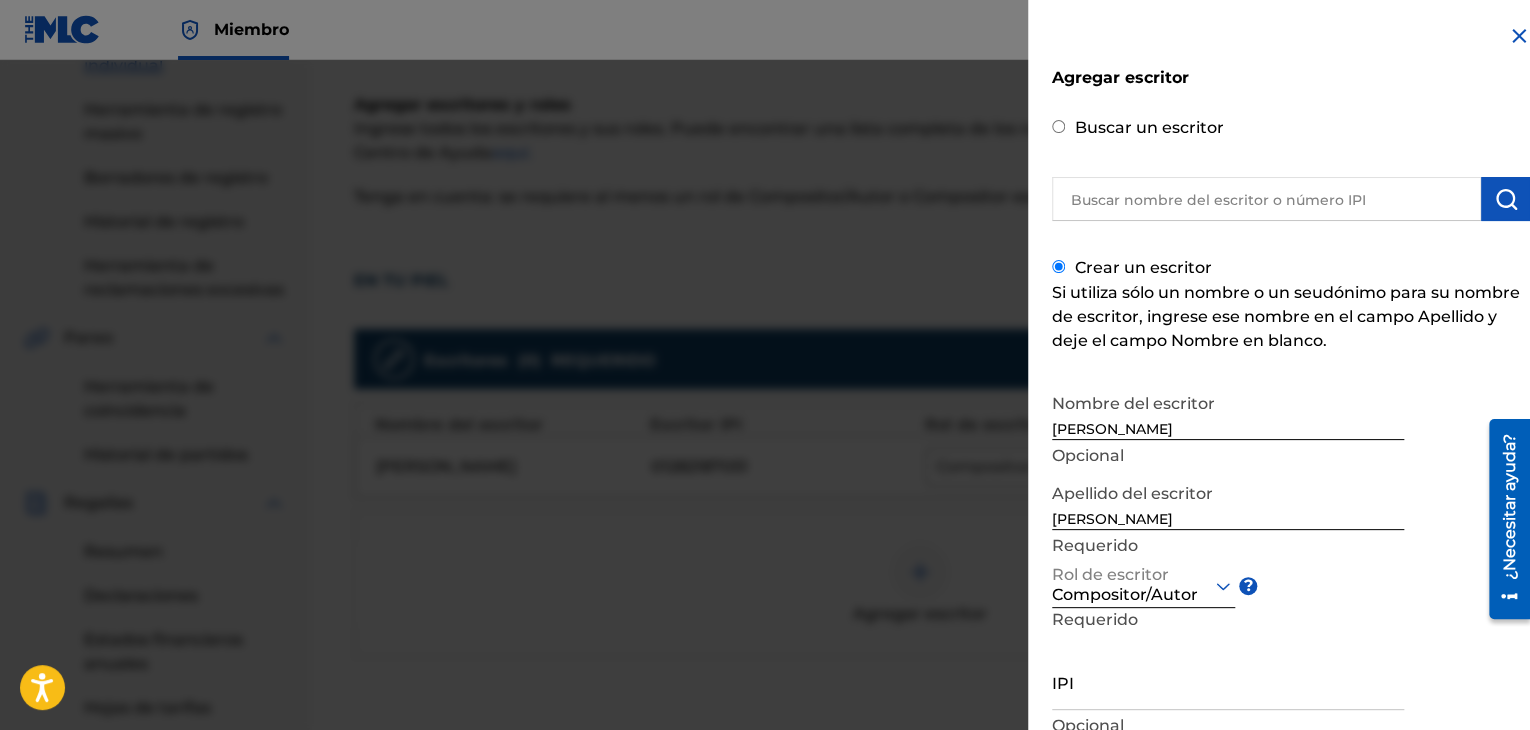 scroll, scrollTop: 147, scrollLeft: 0, axis: vertical 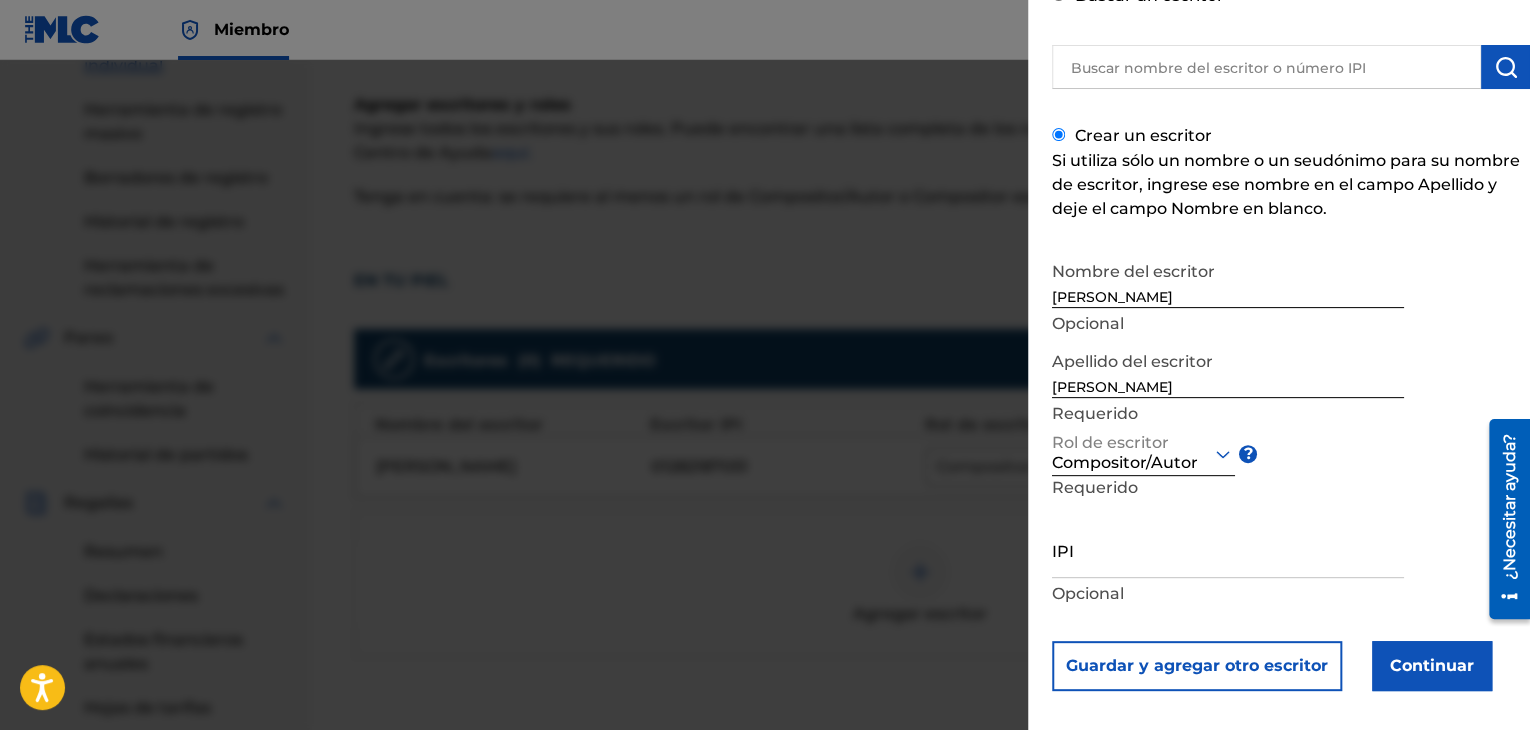 click on "Continuar" at bounding box center [1432, 666] 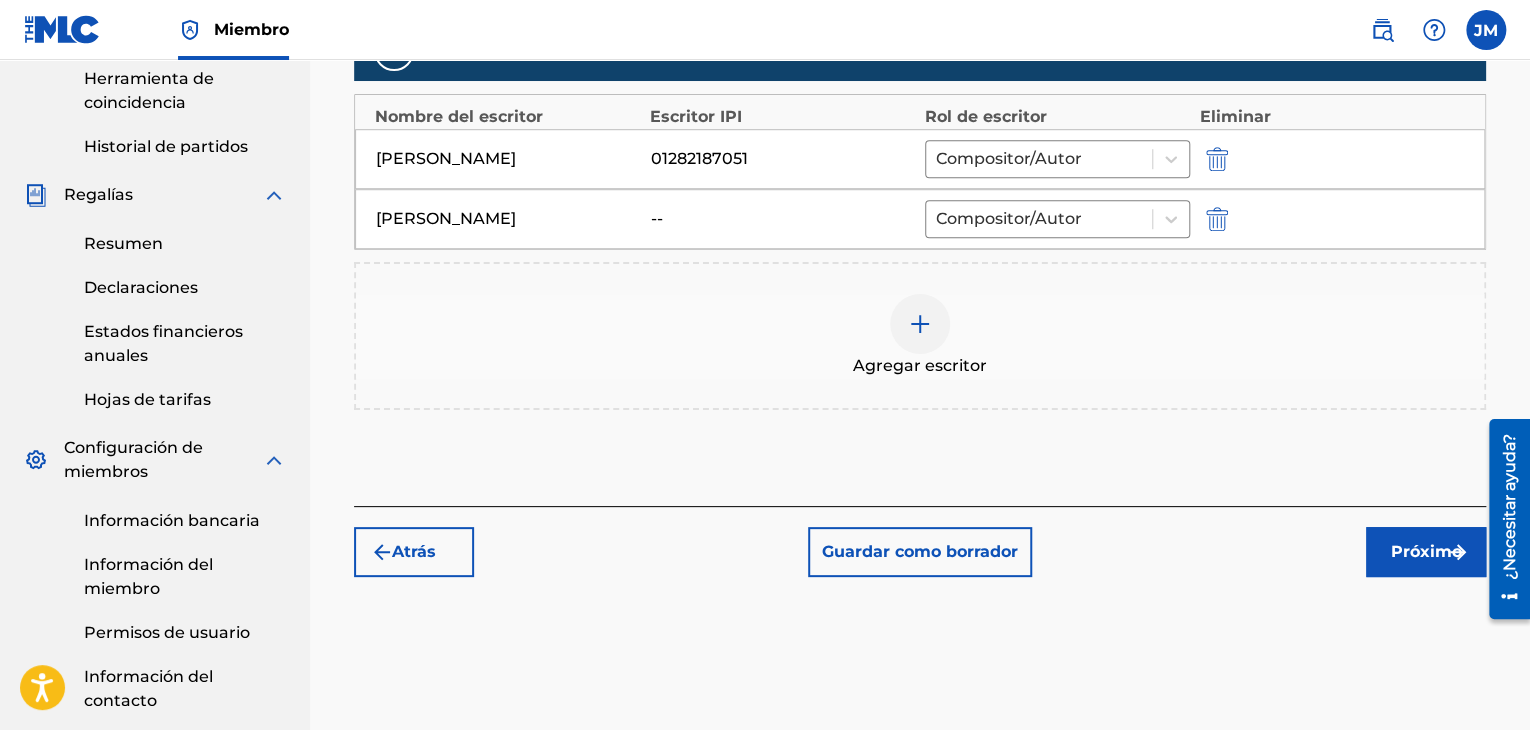 click on "Próximo" at bounding box center [1426, 552] 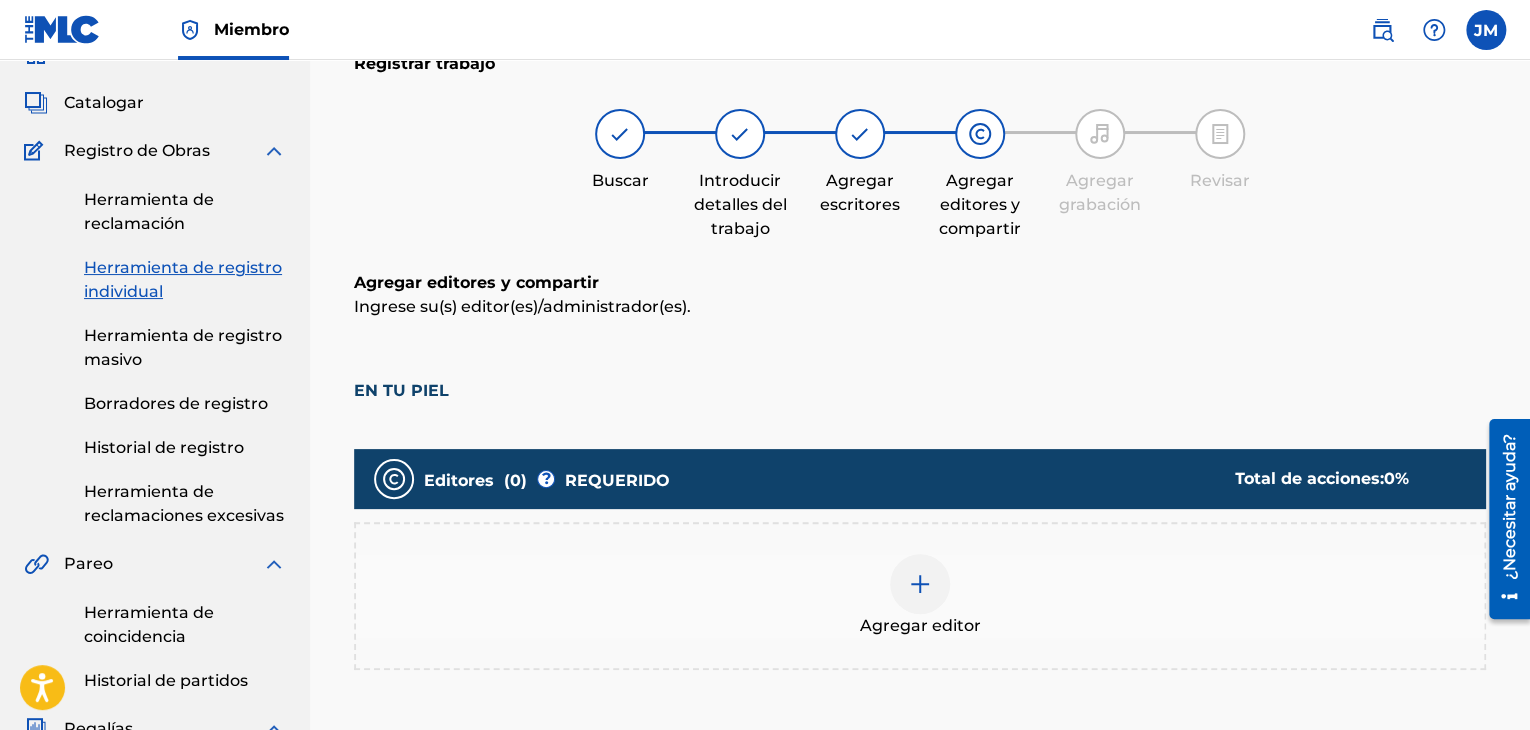scroll, scrollTop: 90, scrollLeft: 0, axis: vertical 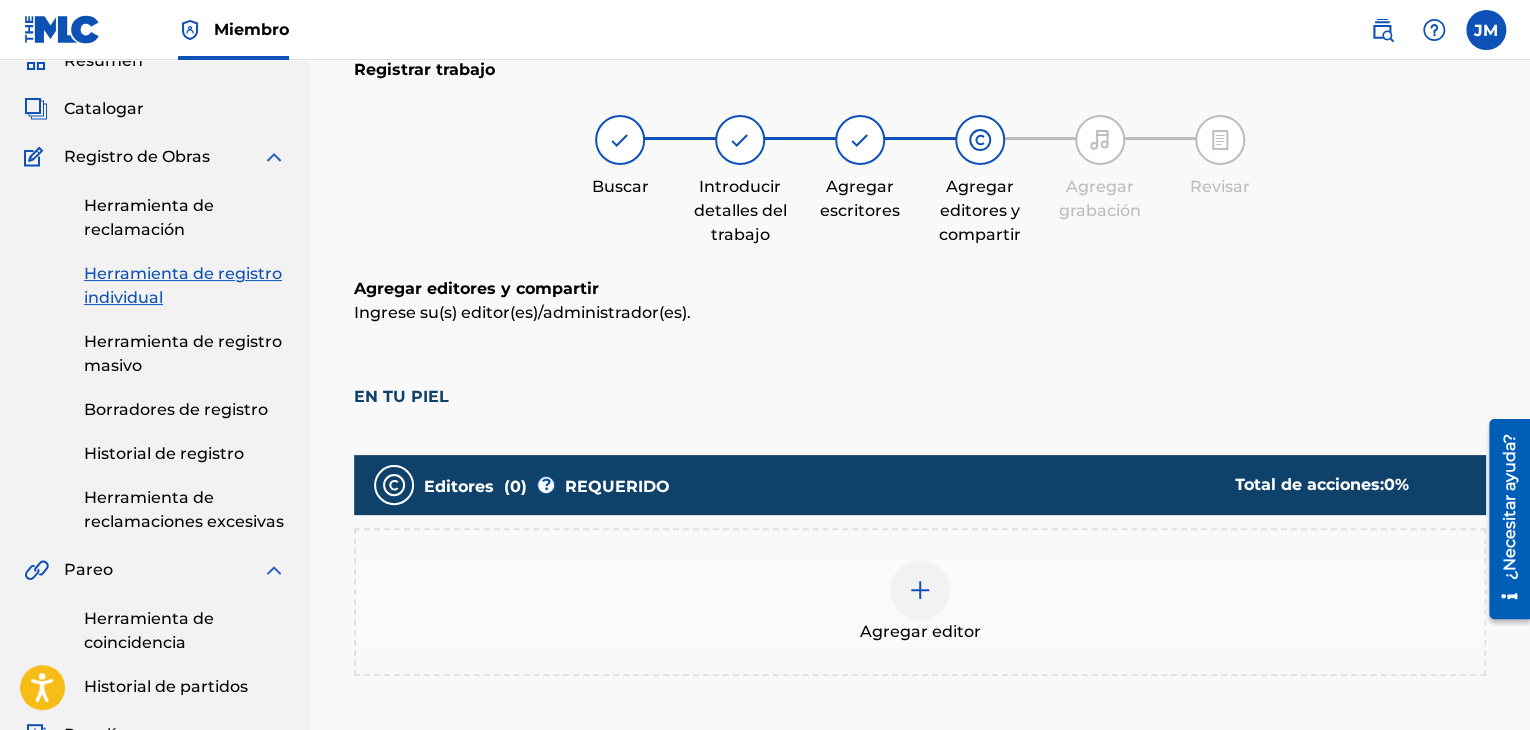 click at bounding box center [920, 590] 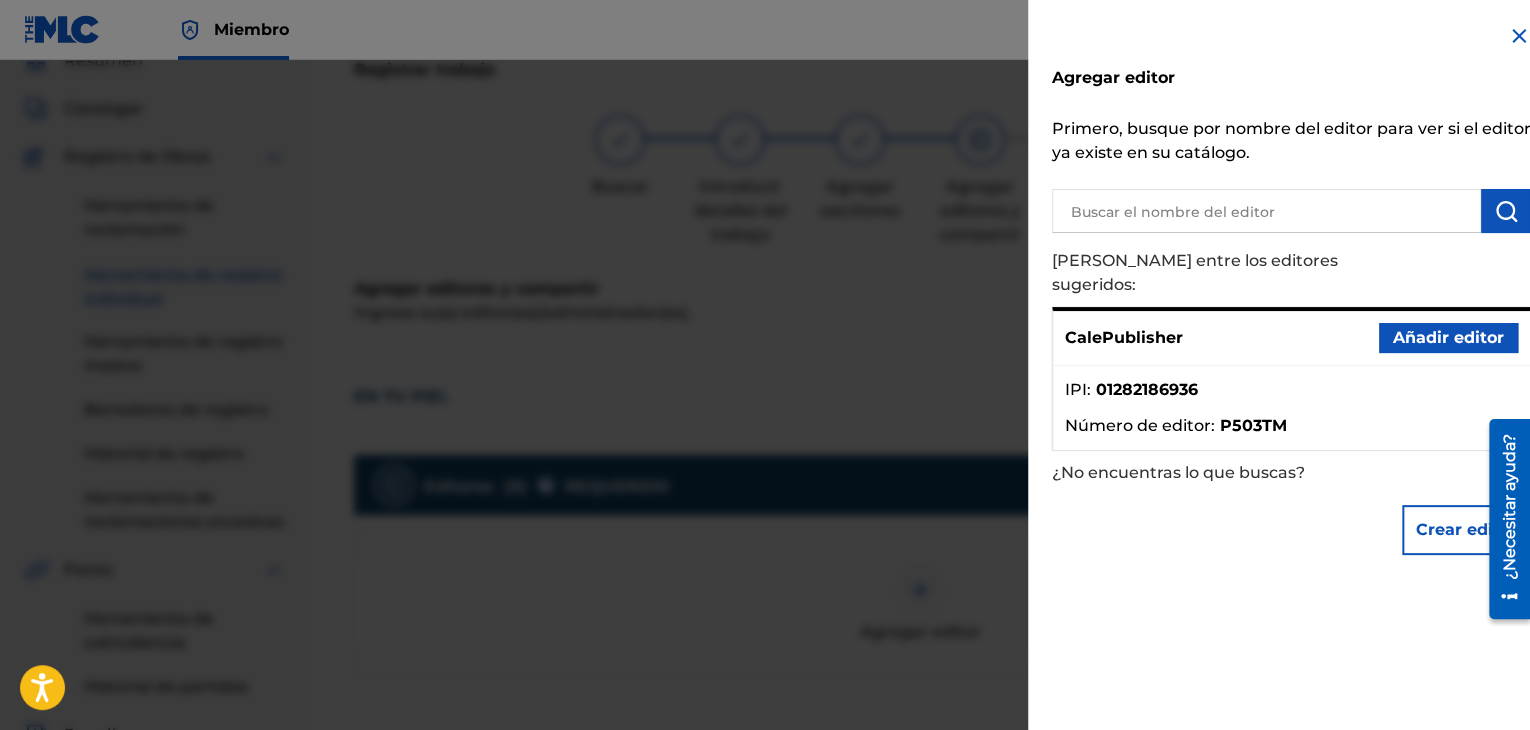 click on "Añadir editor" at bounding box center [1448, 337] 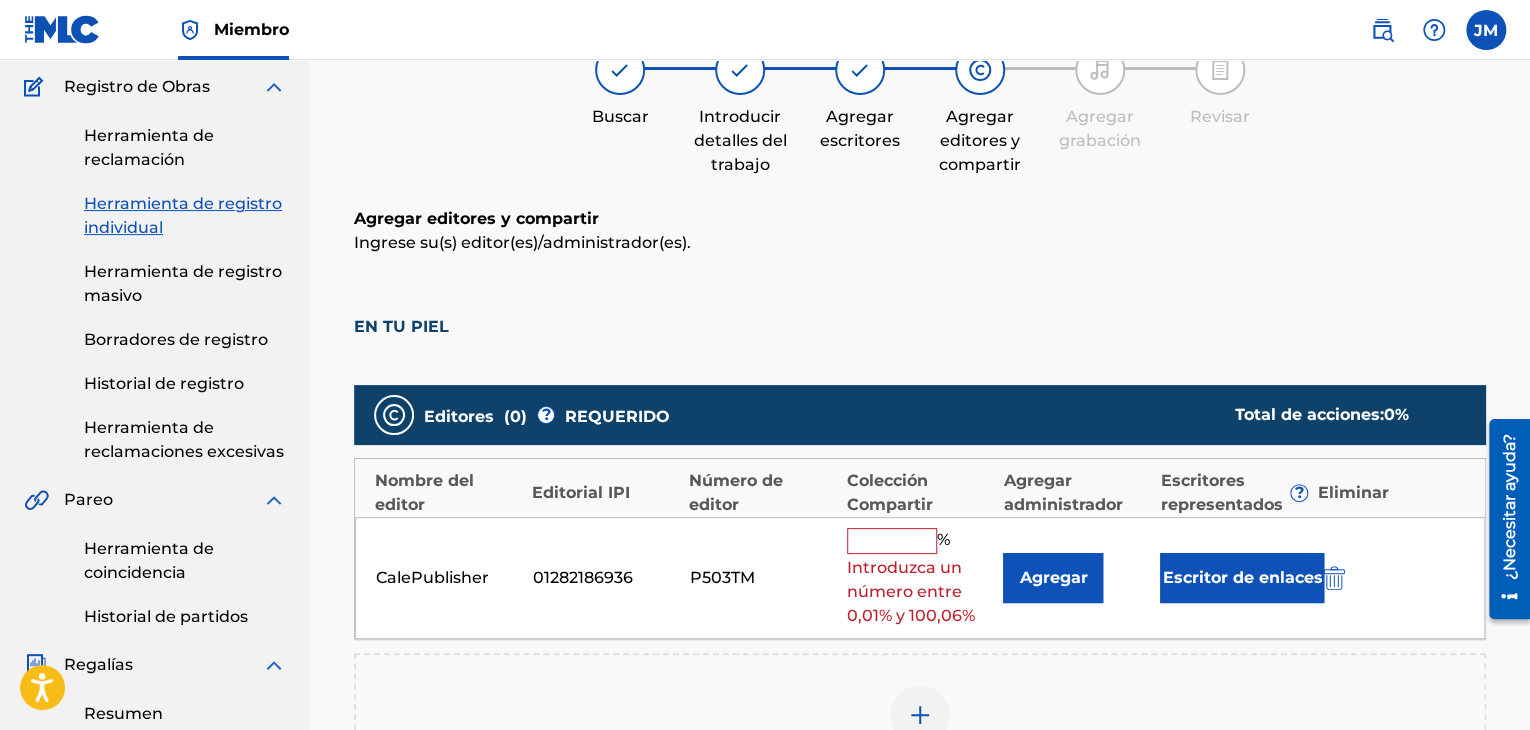 scroll, scrollTop: 161, scrollLeft: 0, axis: vertical 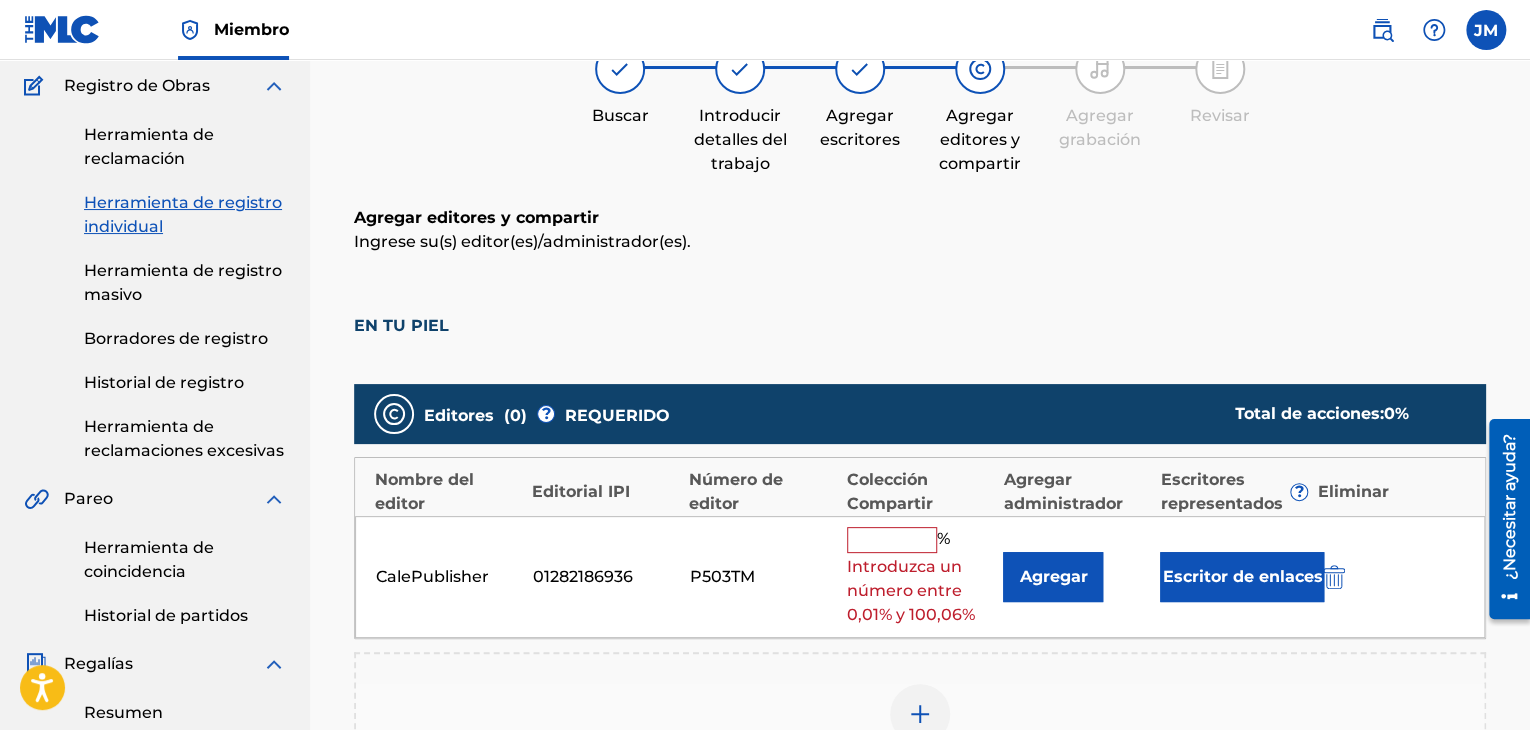 click at bounding box center (892, 540) 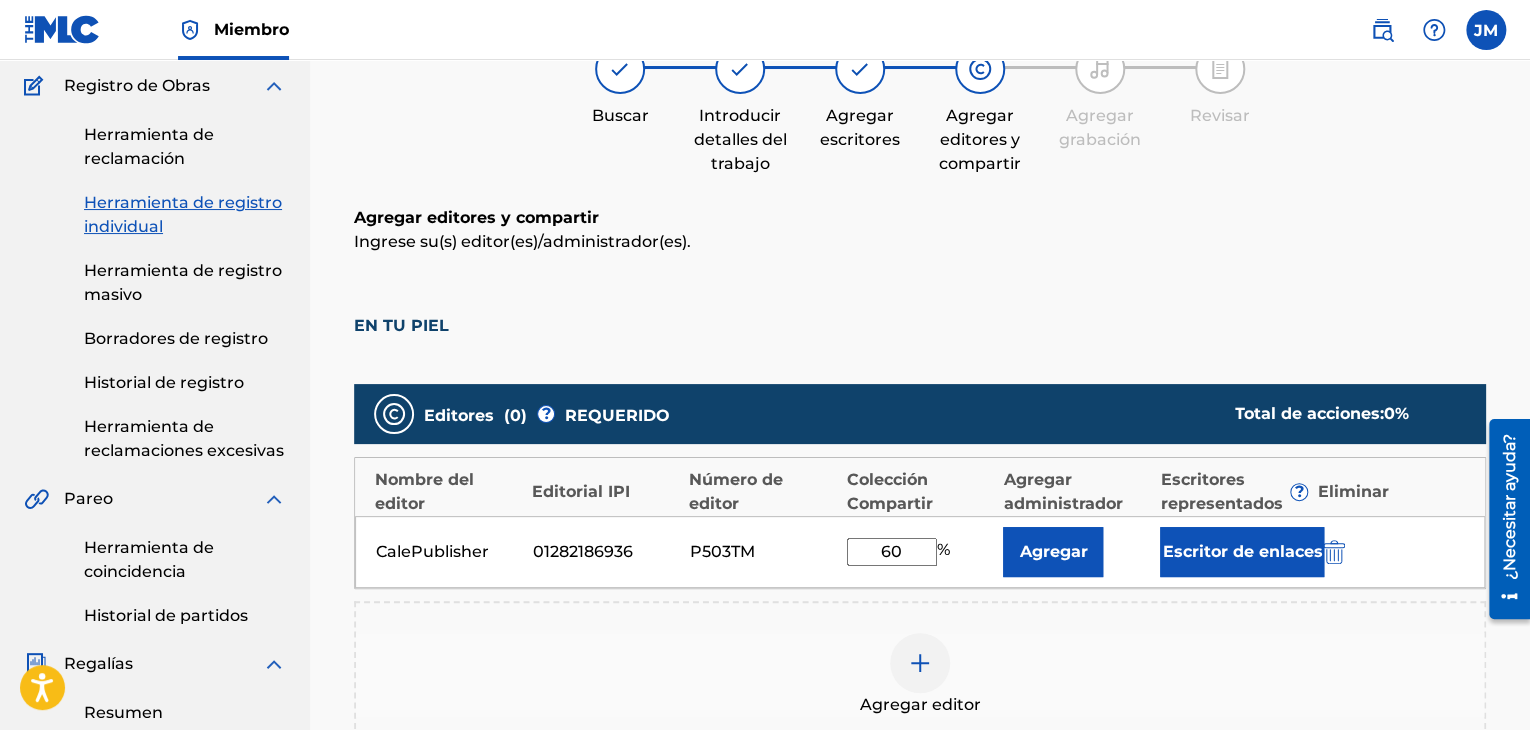 type on "60" 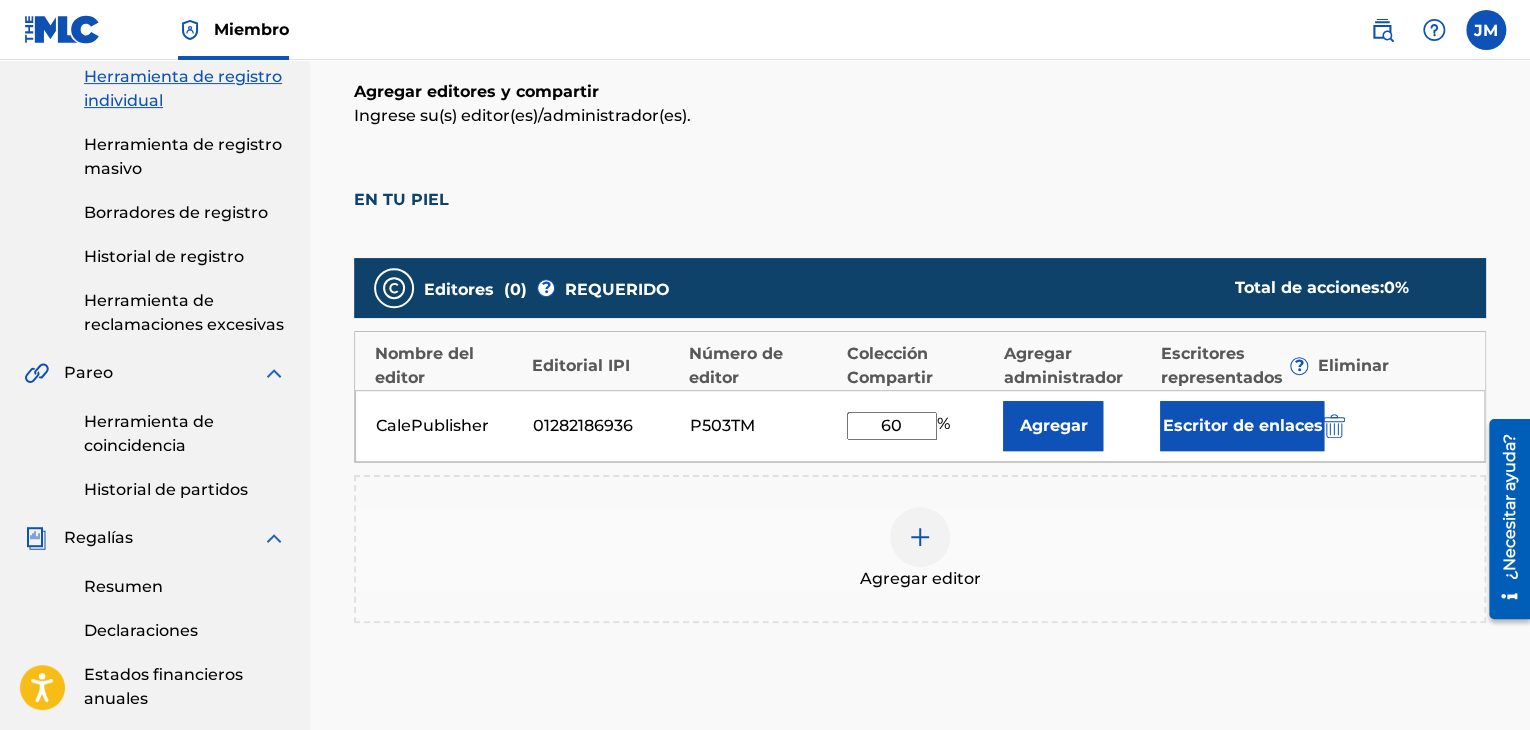 scroll, scrollTop: 300, scrollLeft: 0, axis: vertical 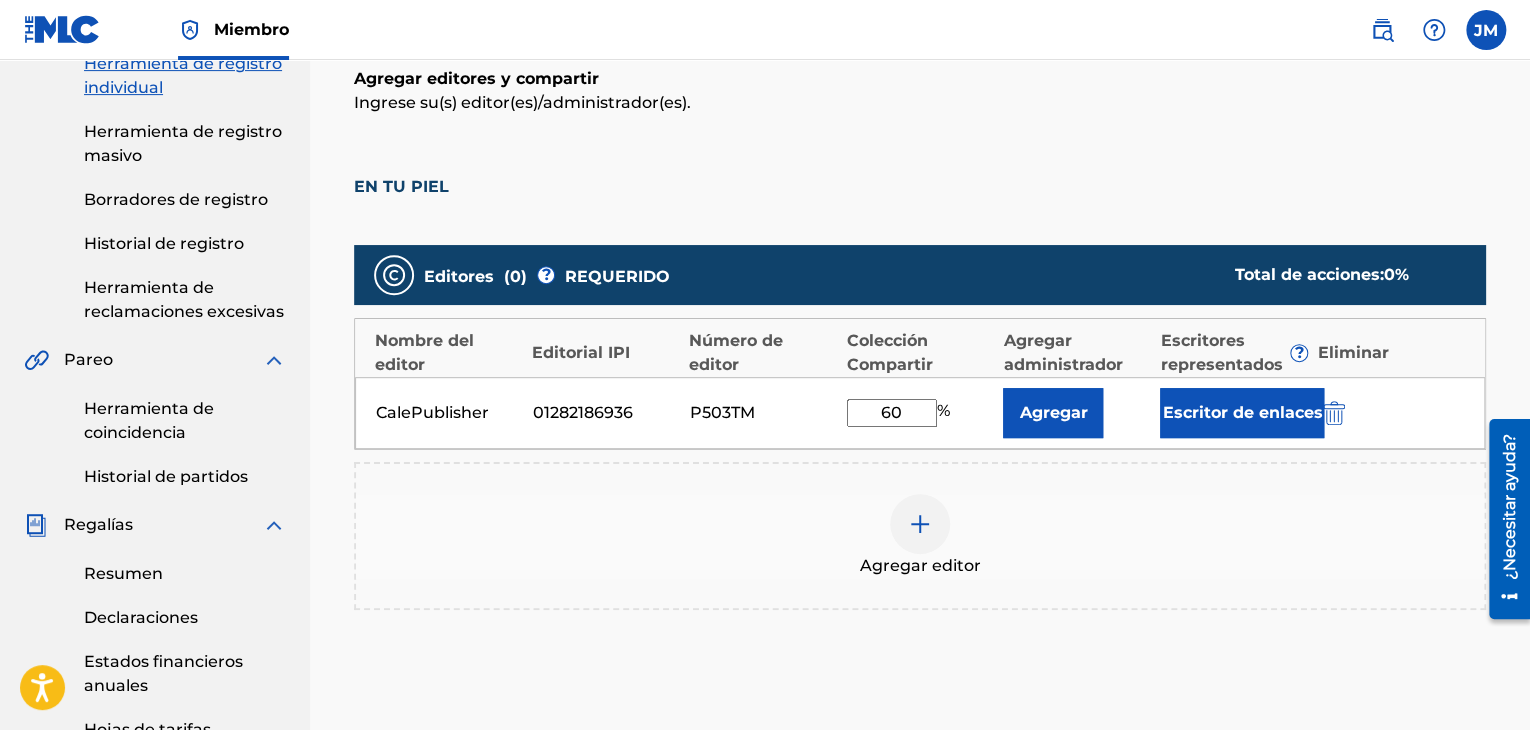 click on "Escritor de enlaces" at bounding box center (1242, 412) 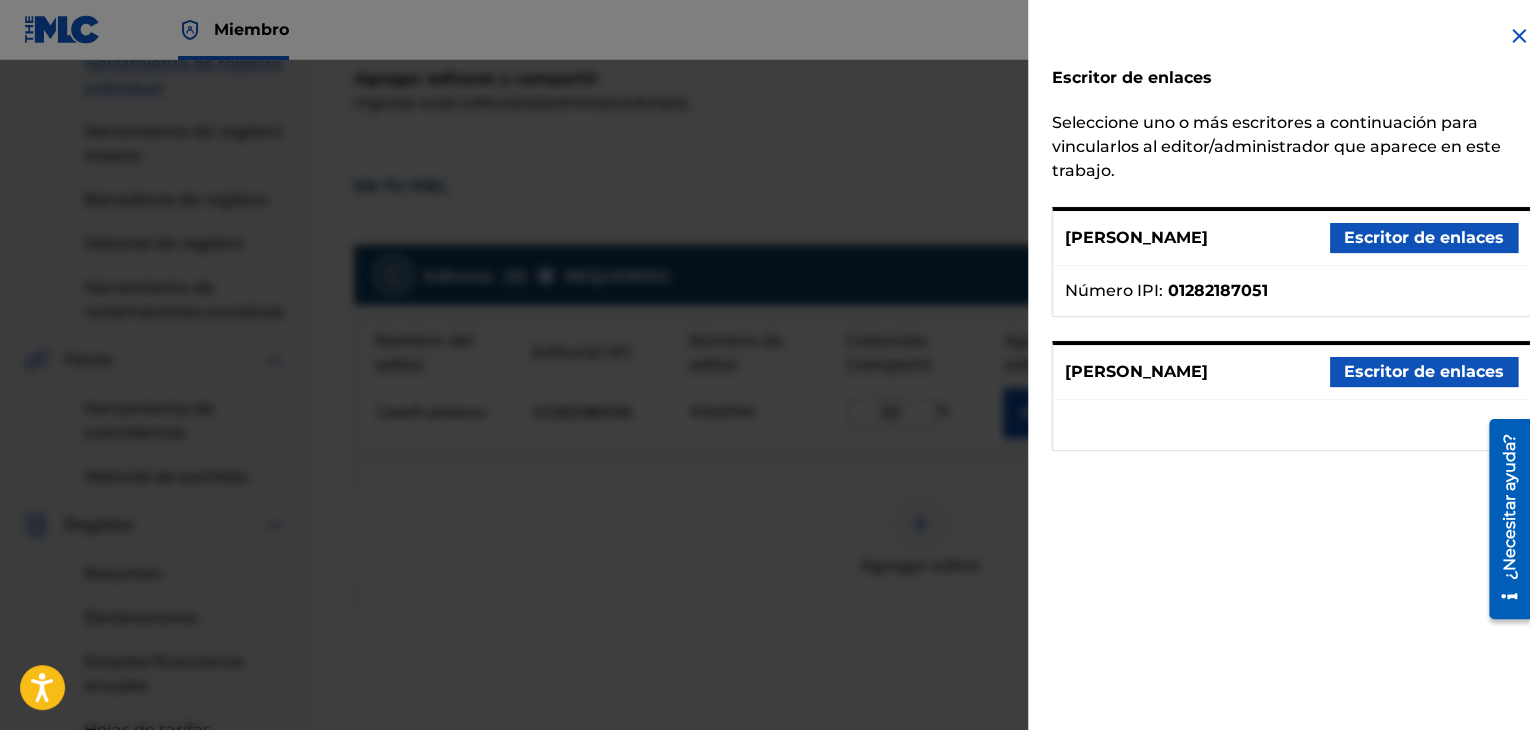 click on "Escritor de enlaces" at bounding box center [1424, 237] 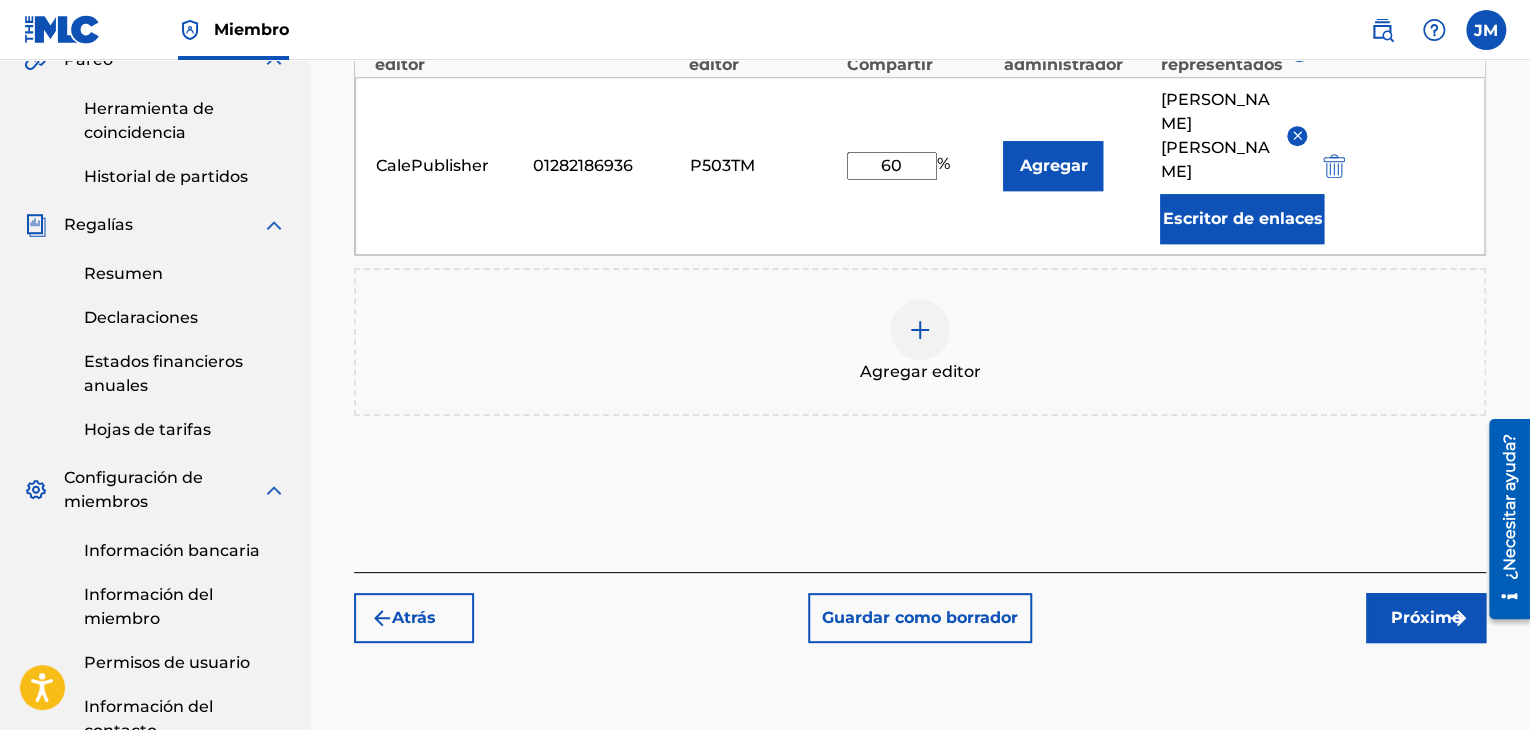 scroll, scrollTop: 603, scrollLeft: 0, axis: vertical 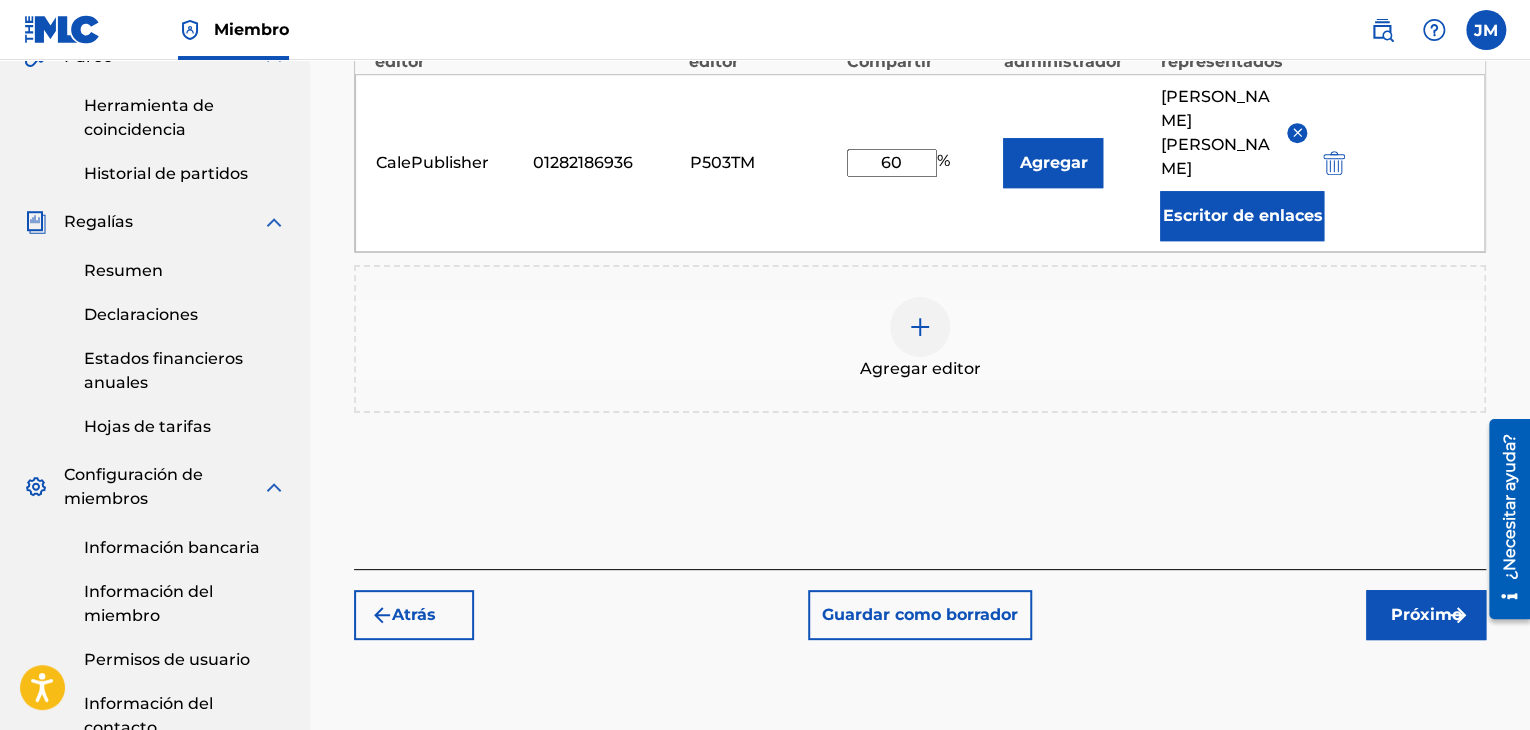 click on "Próximo" at bounding box center (1426, 615) 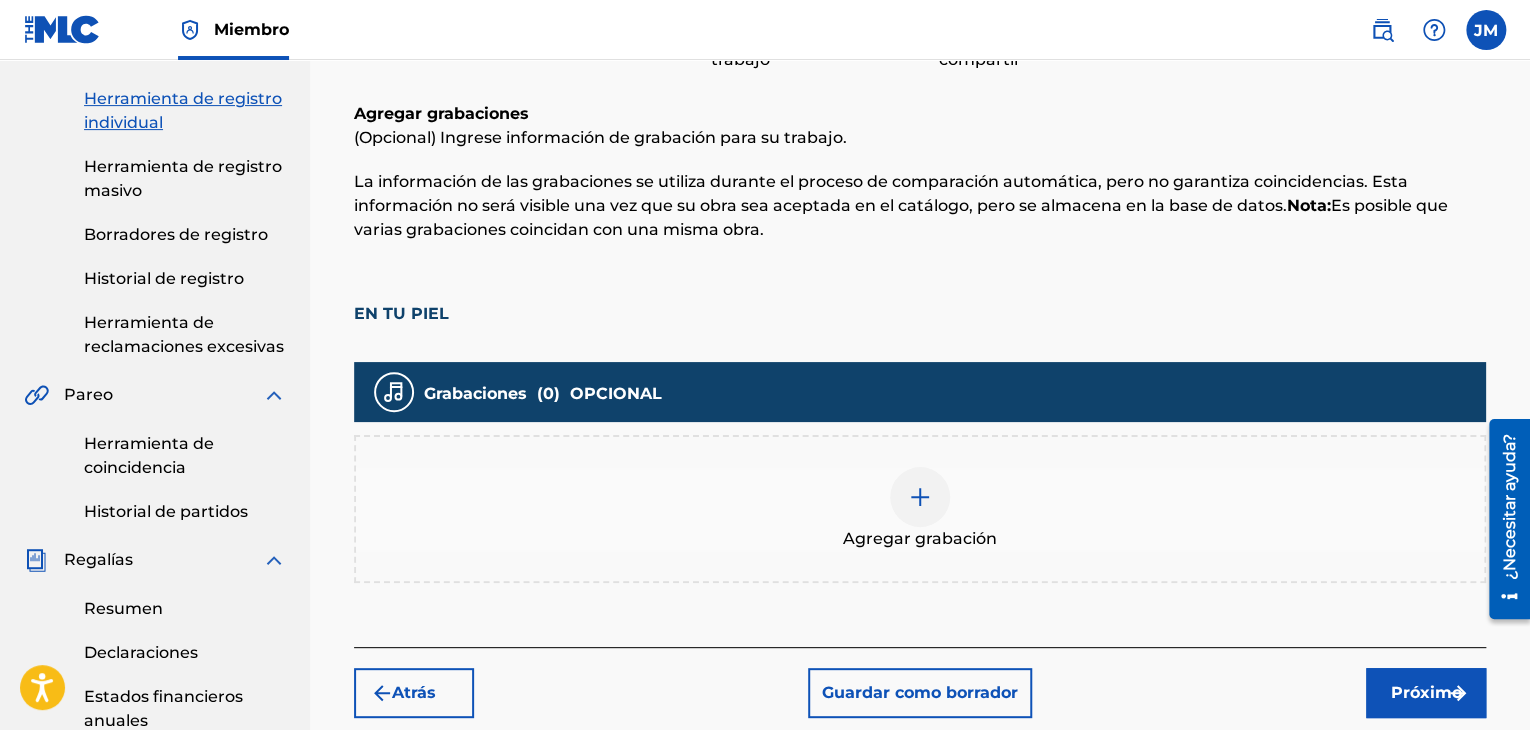 scroll, scrollTop: 266, scrollLeft: 0, axis: vertical 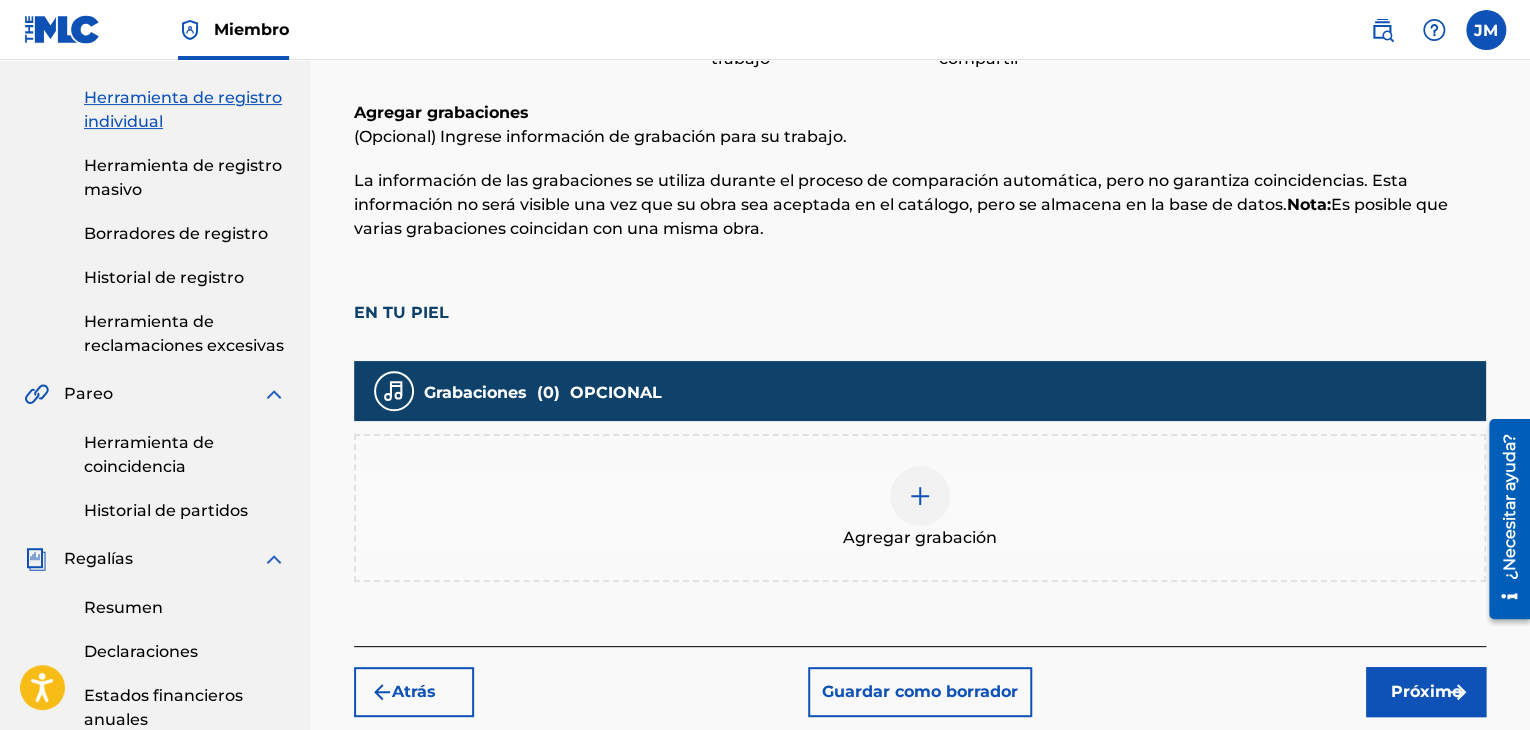 click at bounding box center [920, 496] 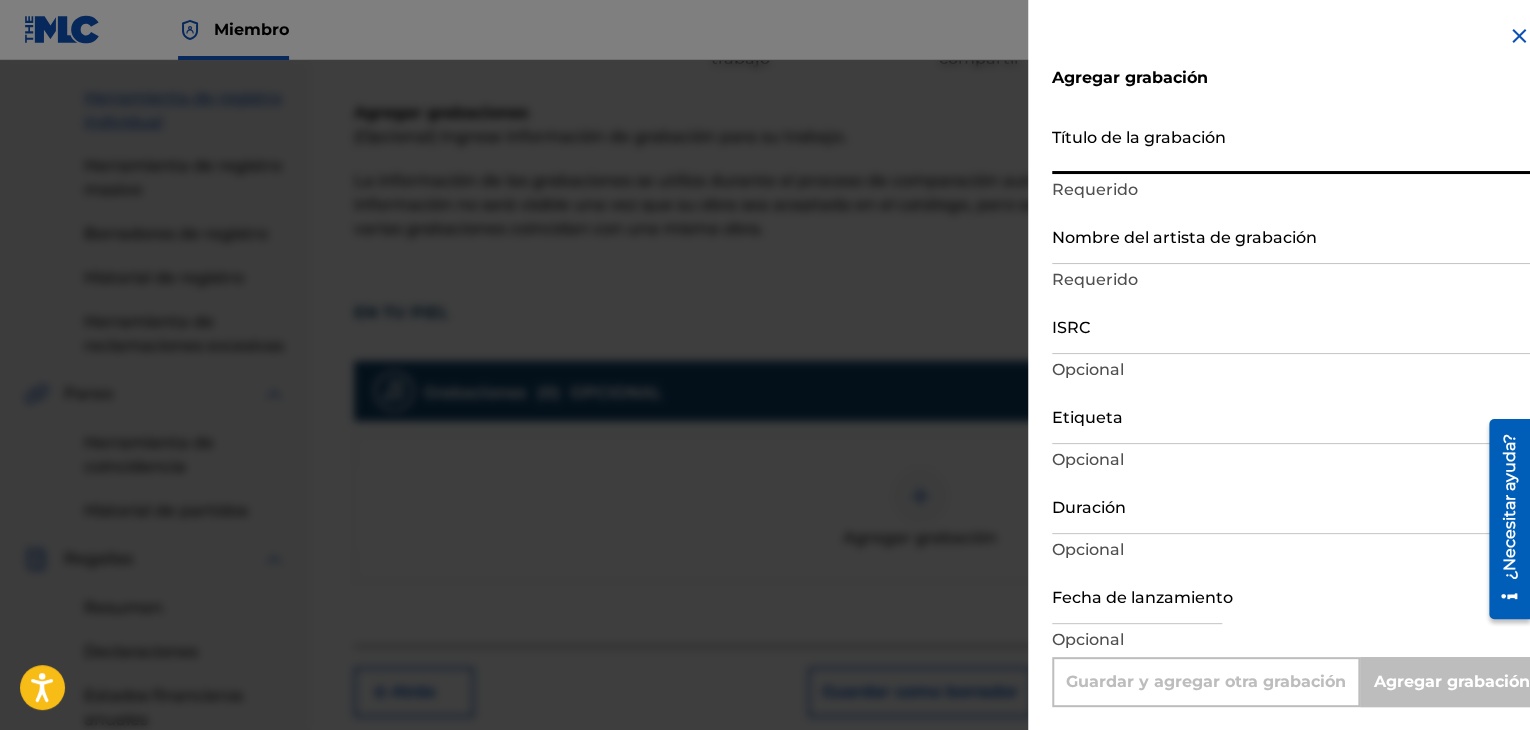 click on "Título de la grabación" at bounding box center (1291, 145) 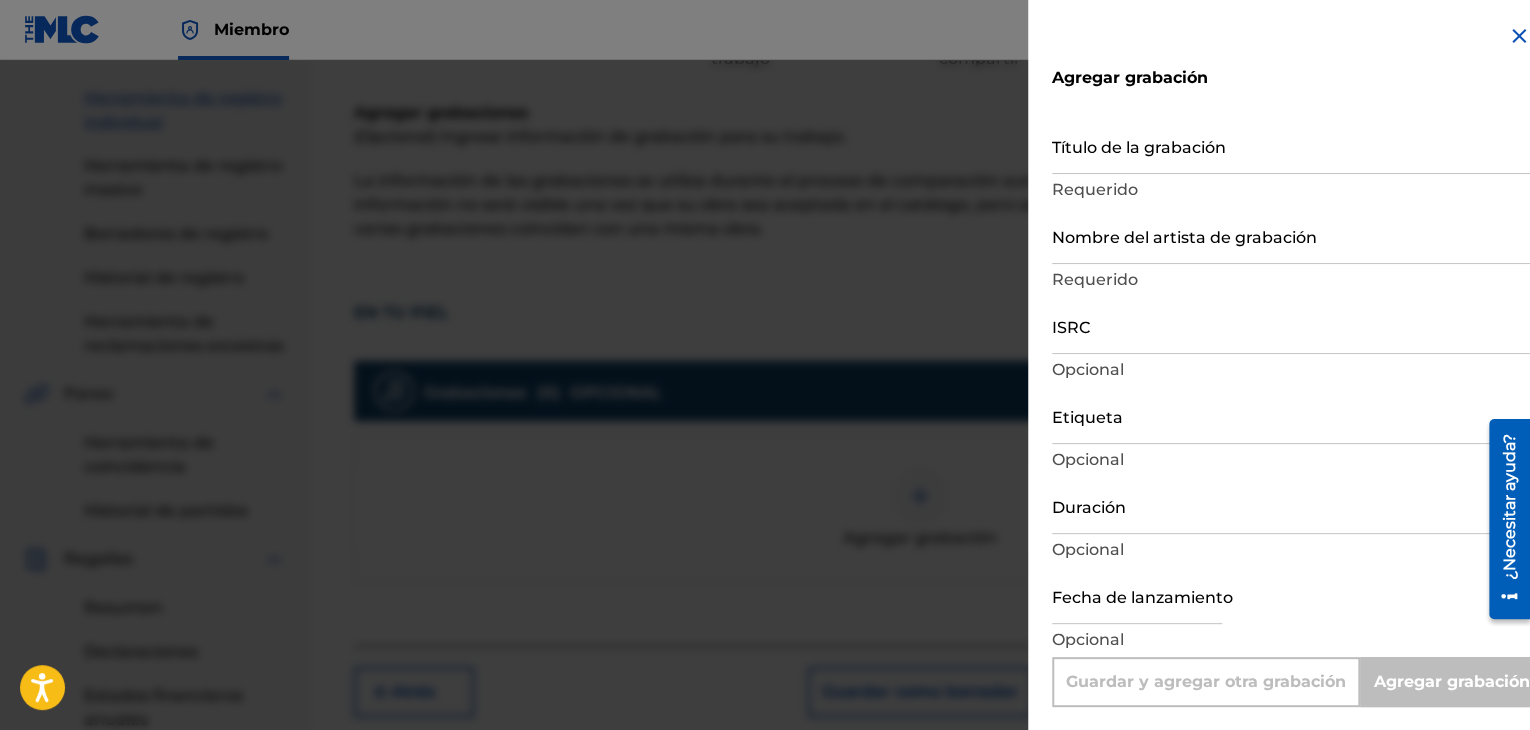 click on "Requerido" at bounding box center [1291, 190] 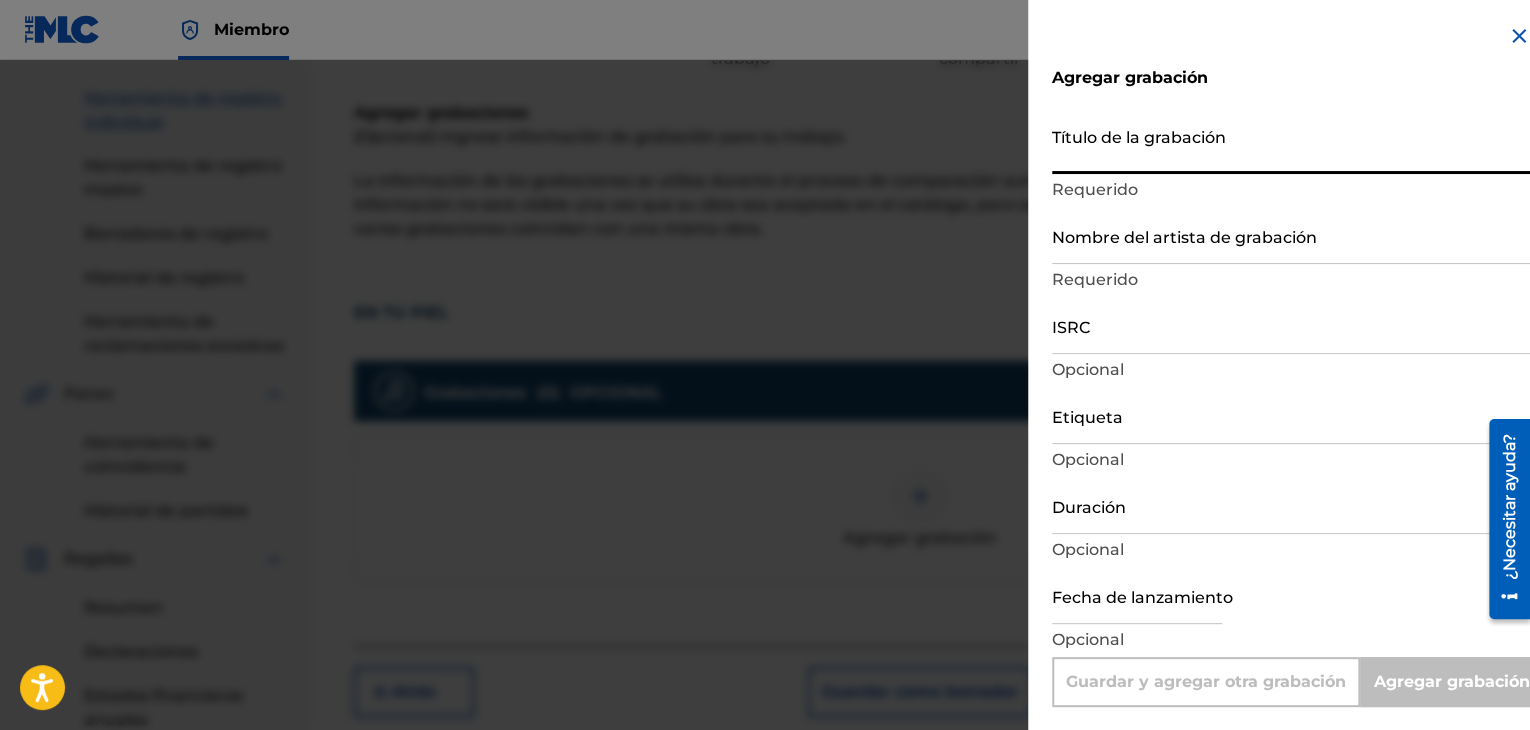 click on "Título de la grabación" at bounding box center [1291, 145] 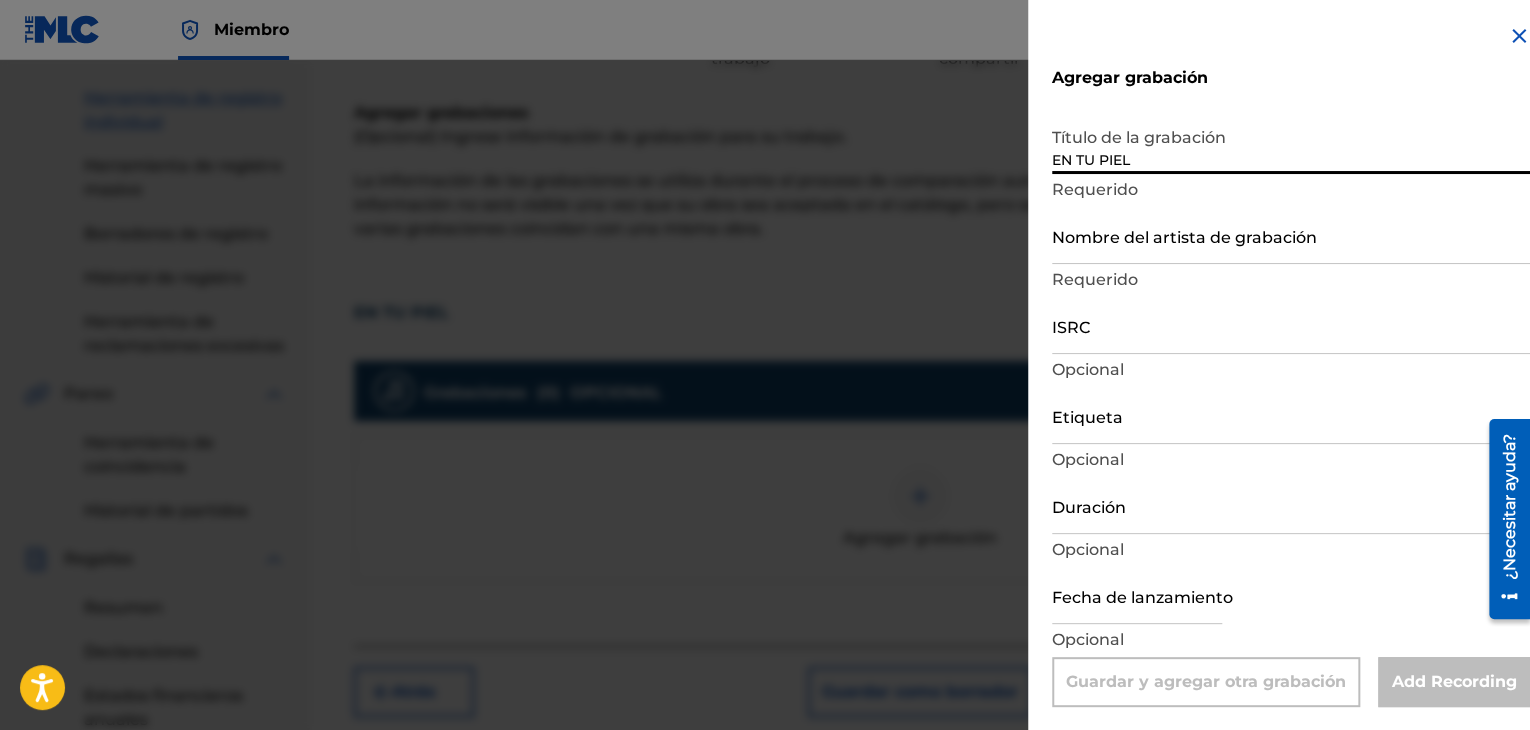 type on "EN TU PIEL" 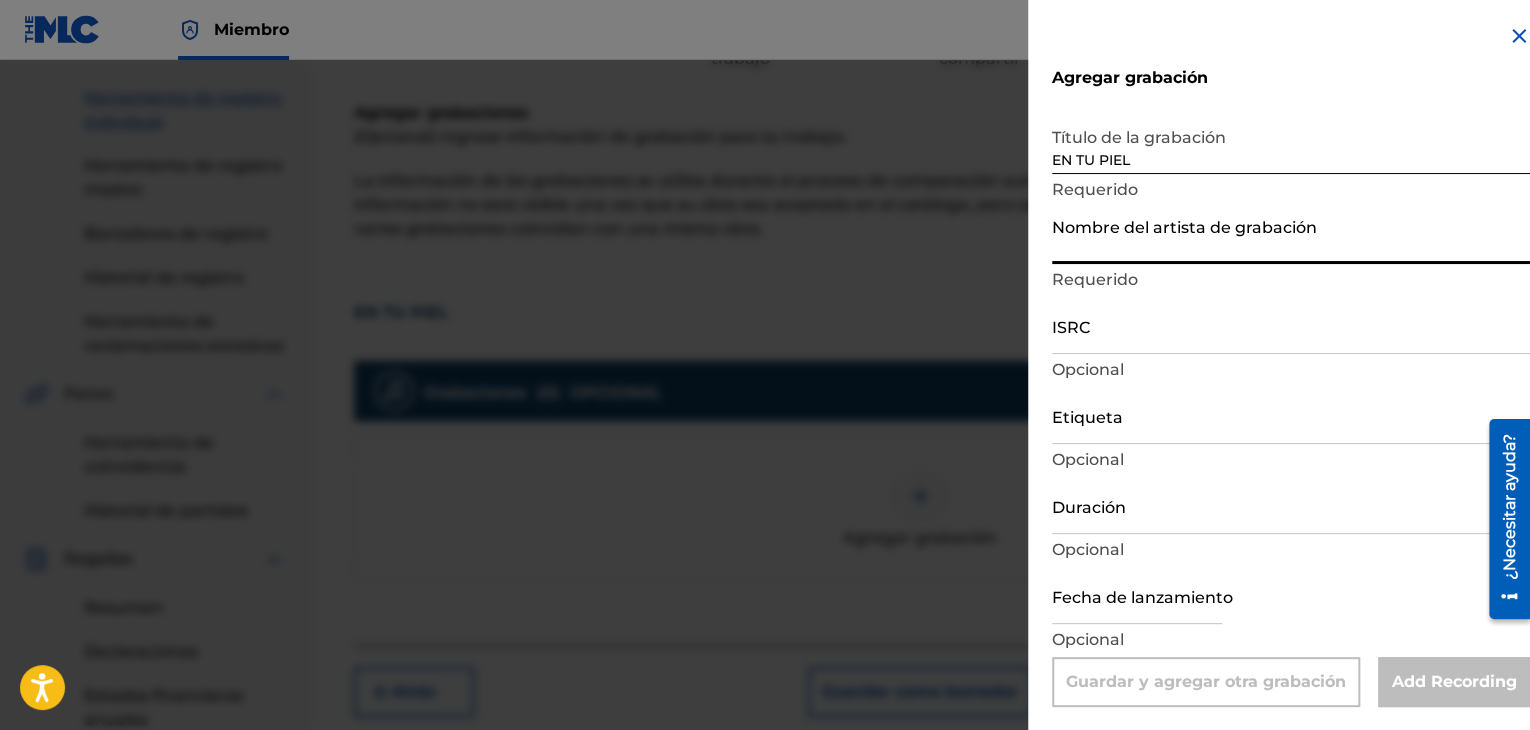 click on "Nombre del artista de grabación" at bounding box center [1291, 235] 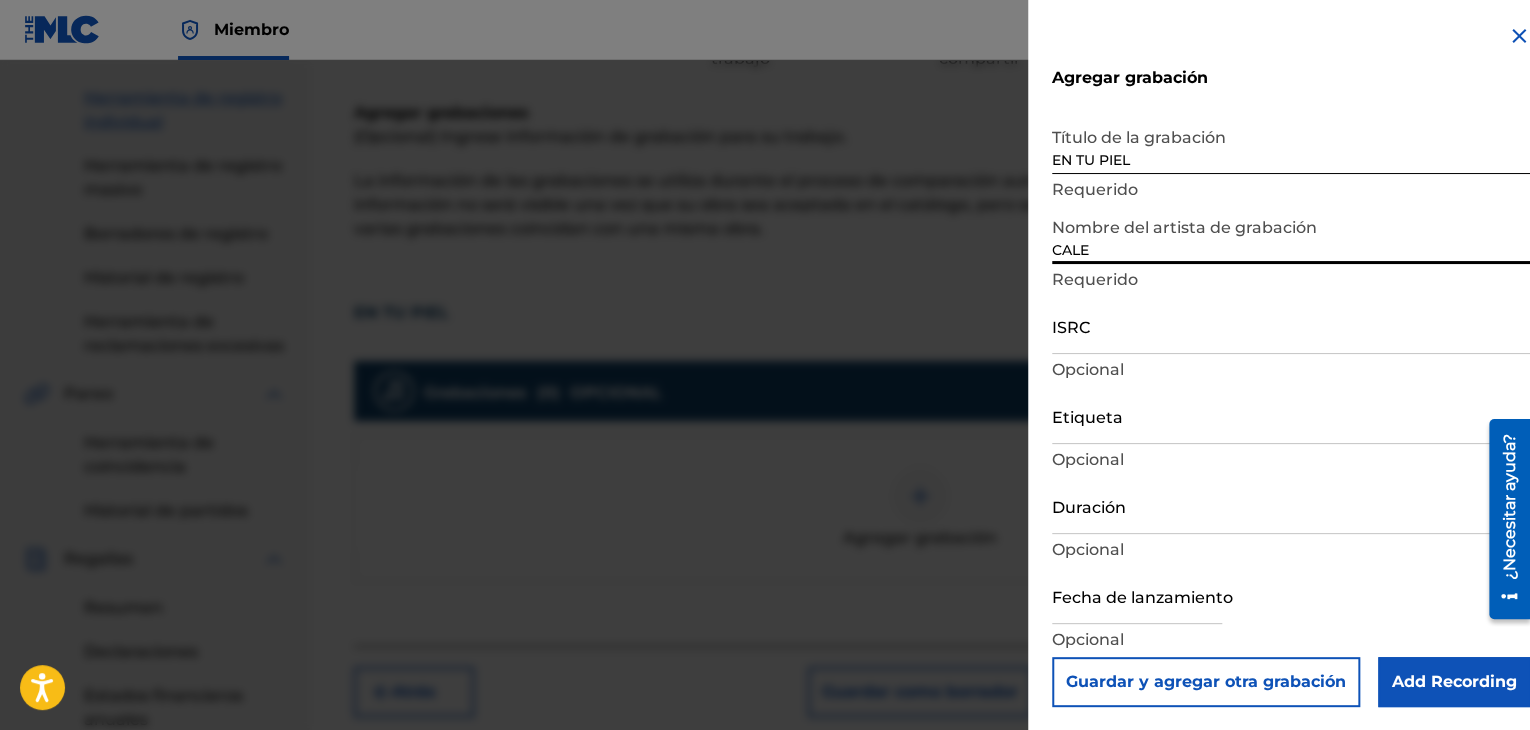 type on "CALE" 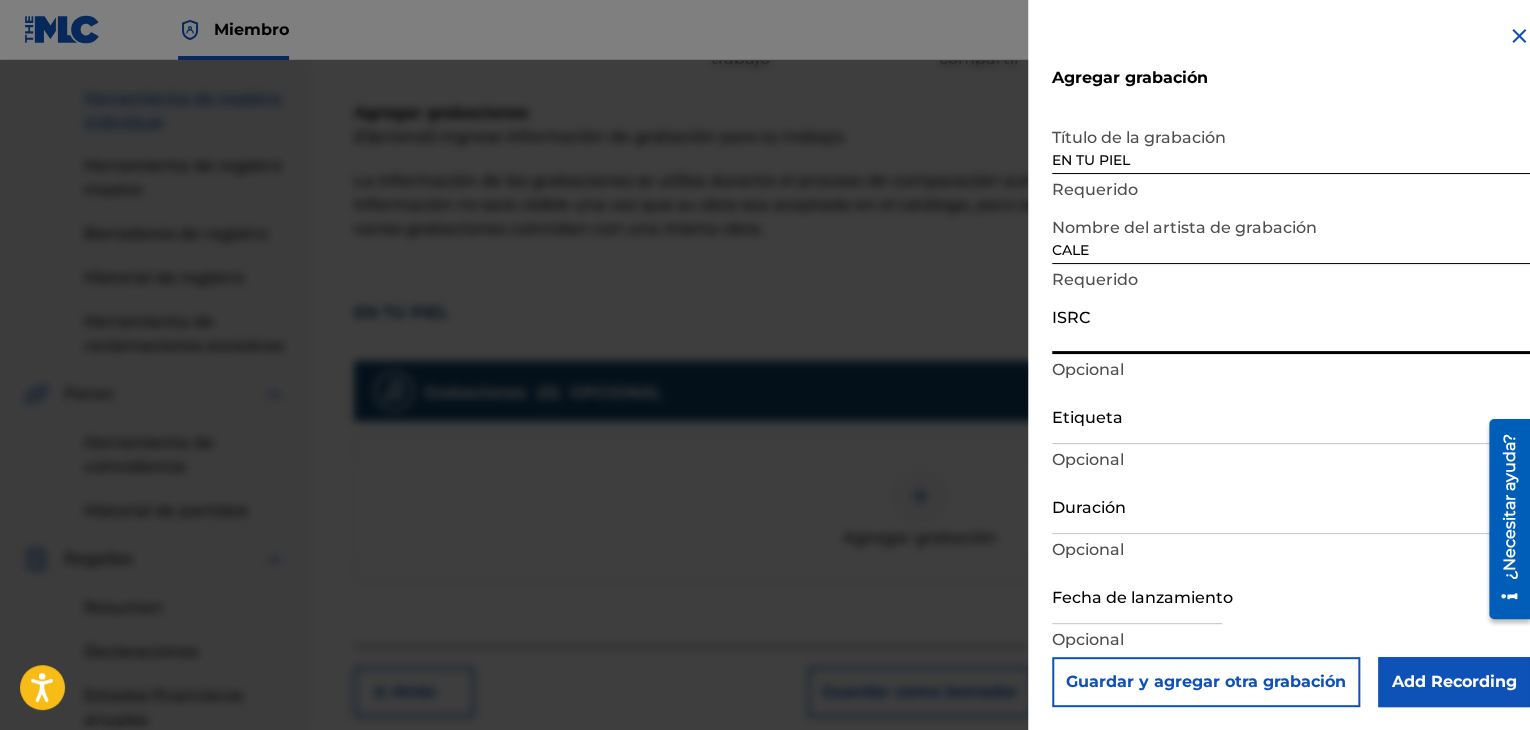 click on "ISRC" at bounding box center [1291, 325] 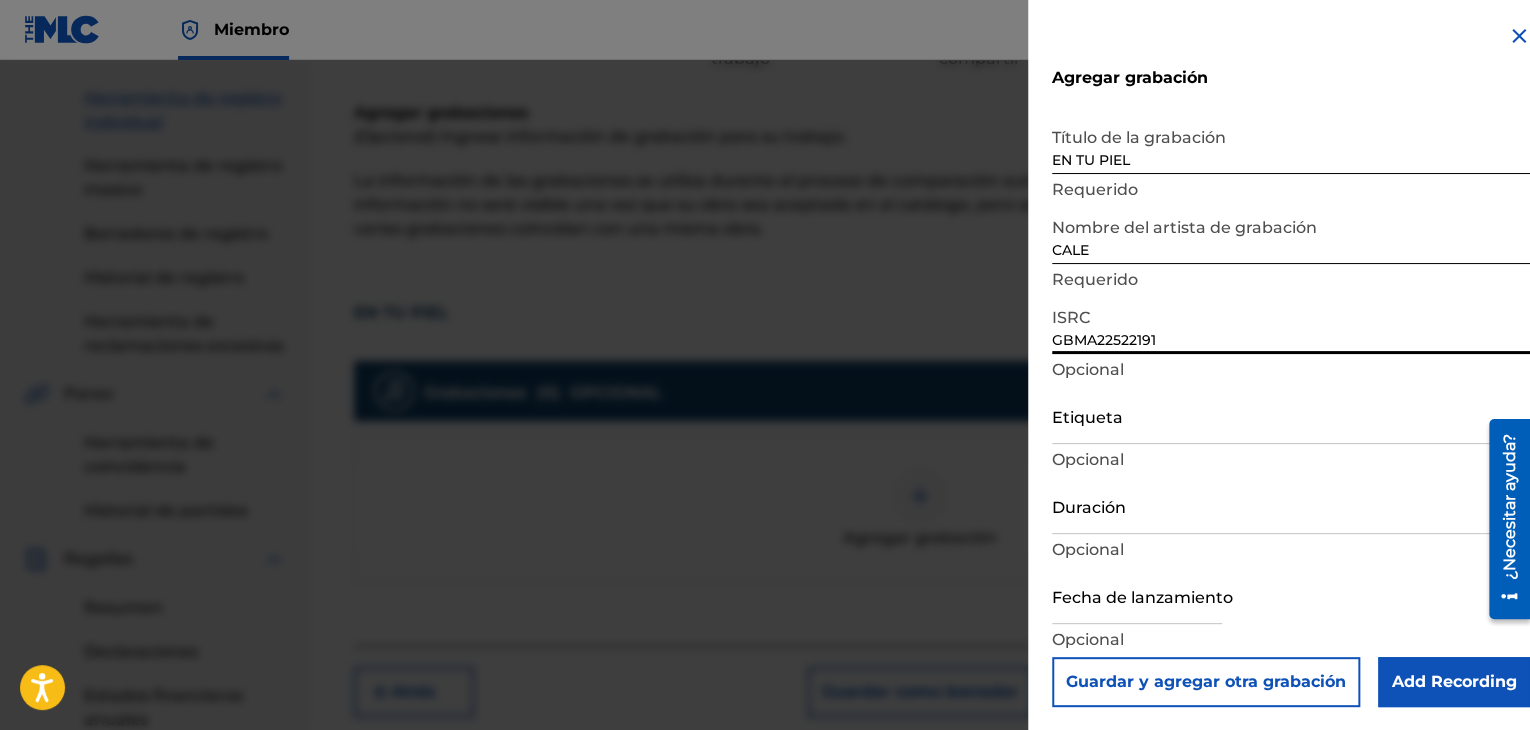 type on "GBMA22522191" 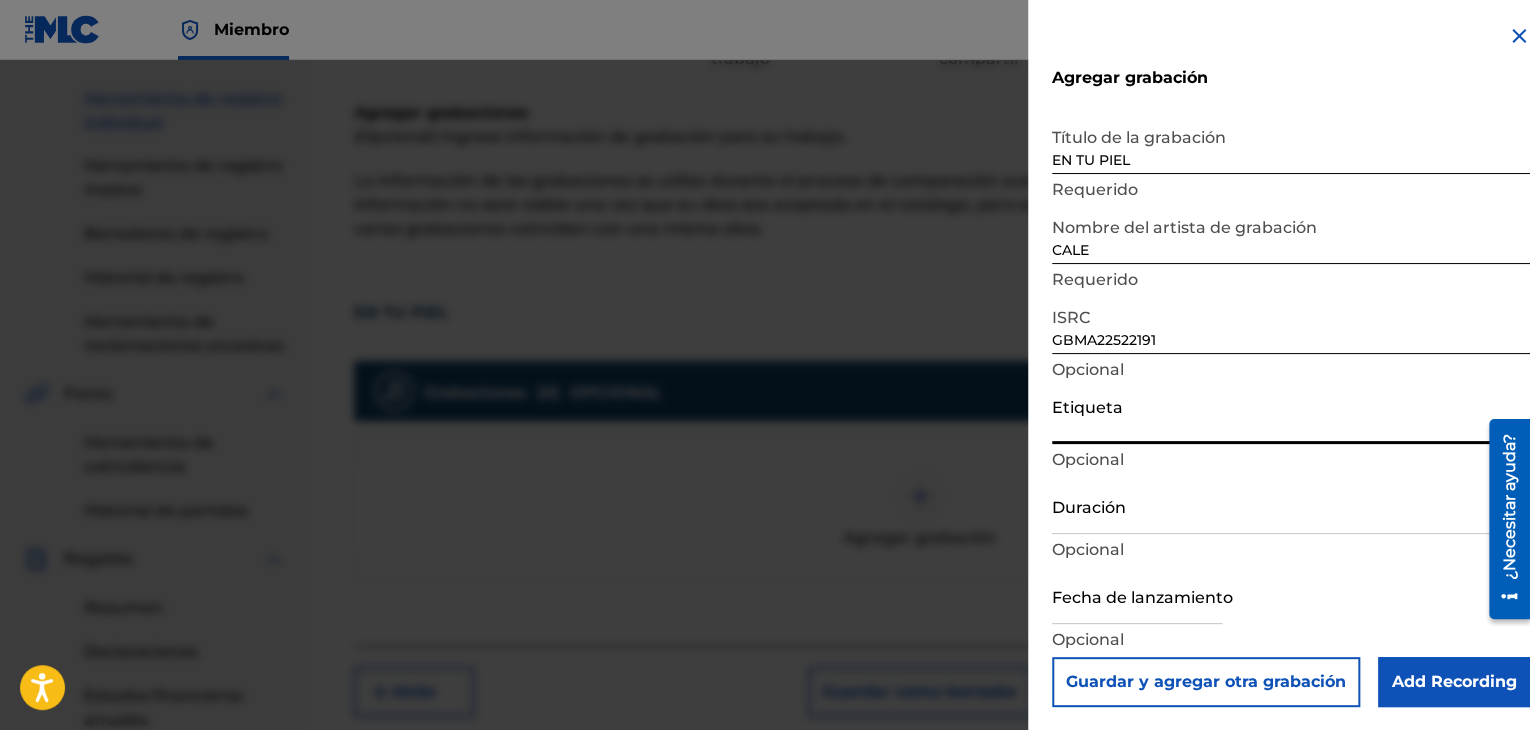 click on "Etiqueta" at bounding box center (1291, 415) 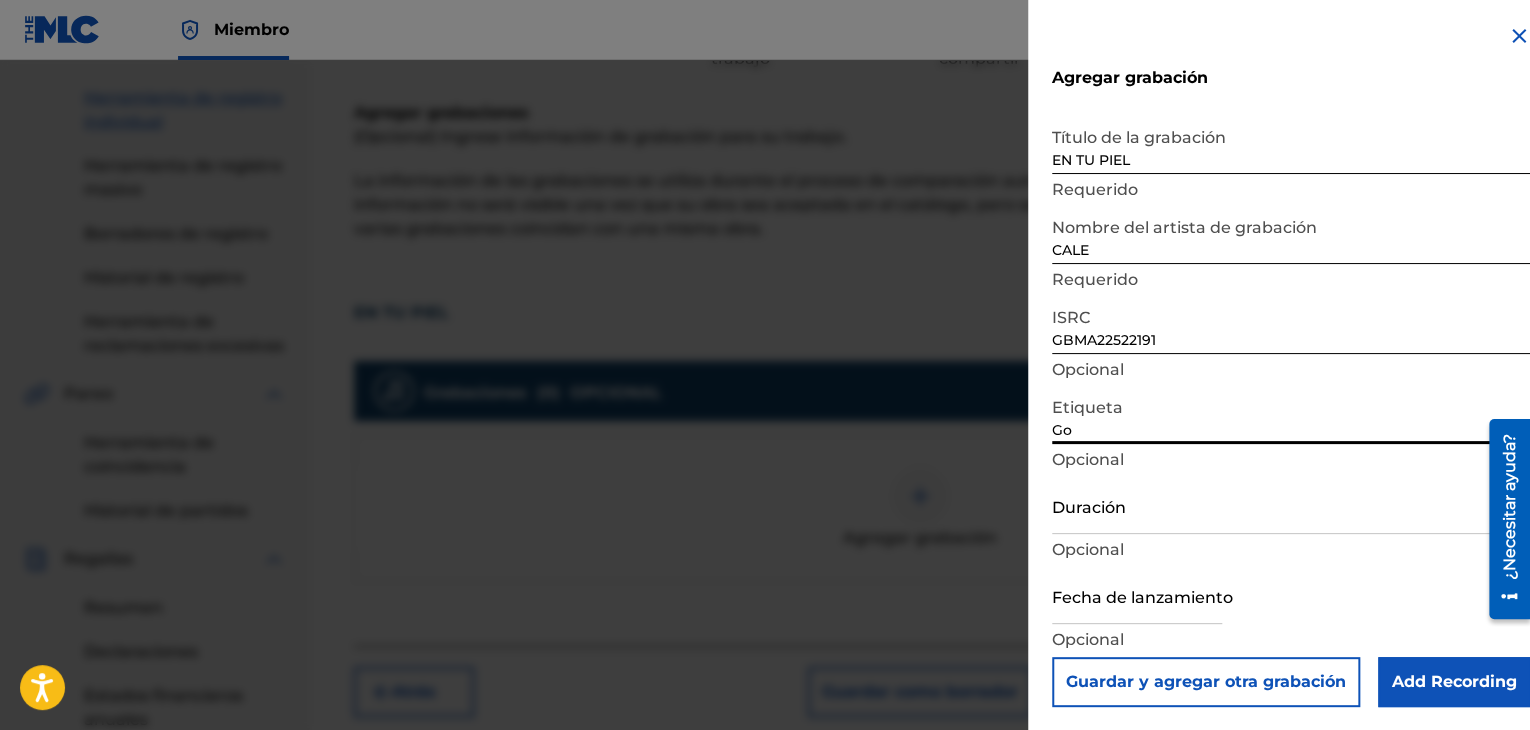 type on "G" 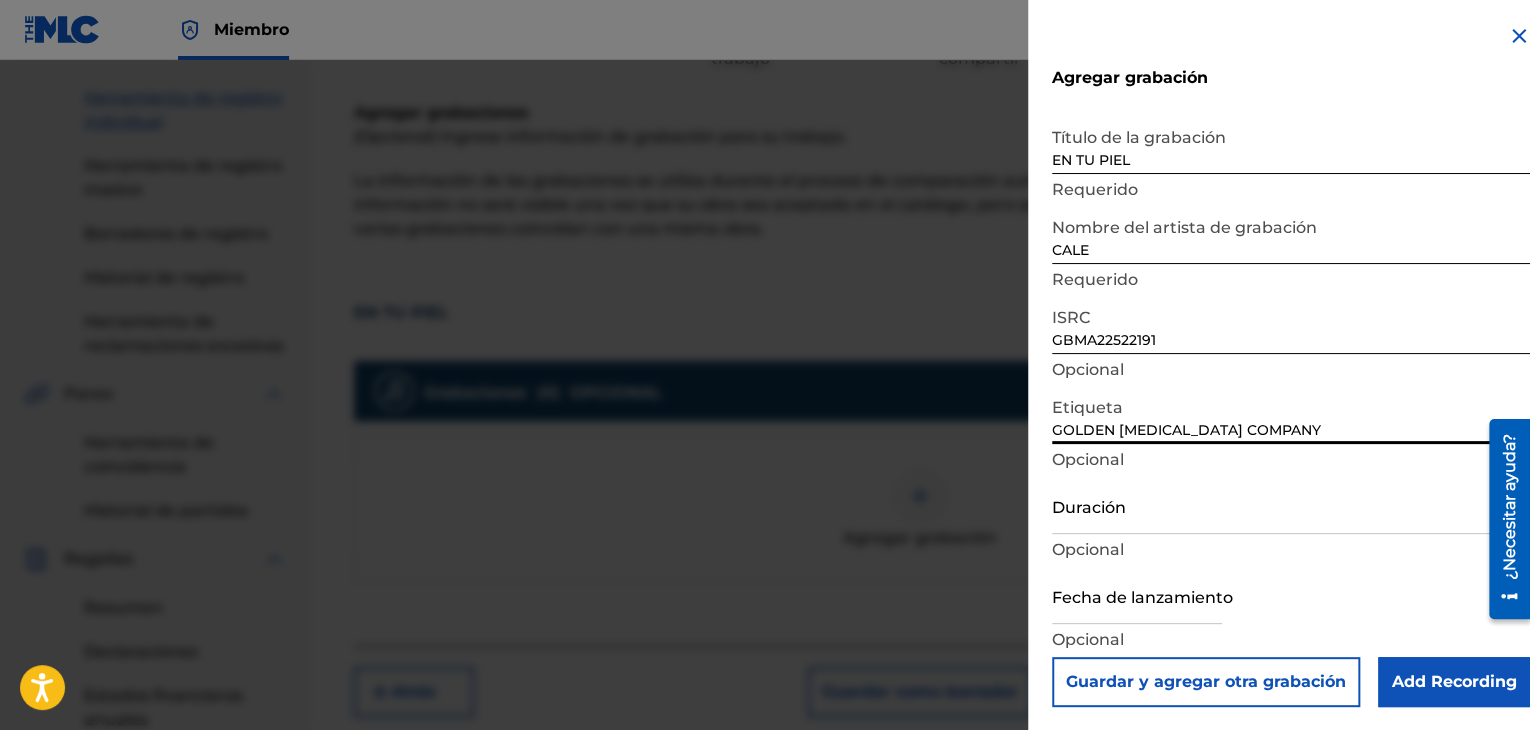 type on "GOLDEN [MEDICAL_DATA] COMPANY" 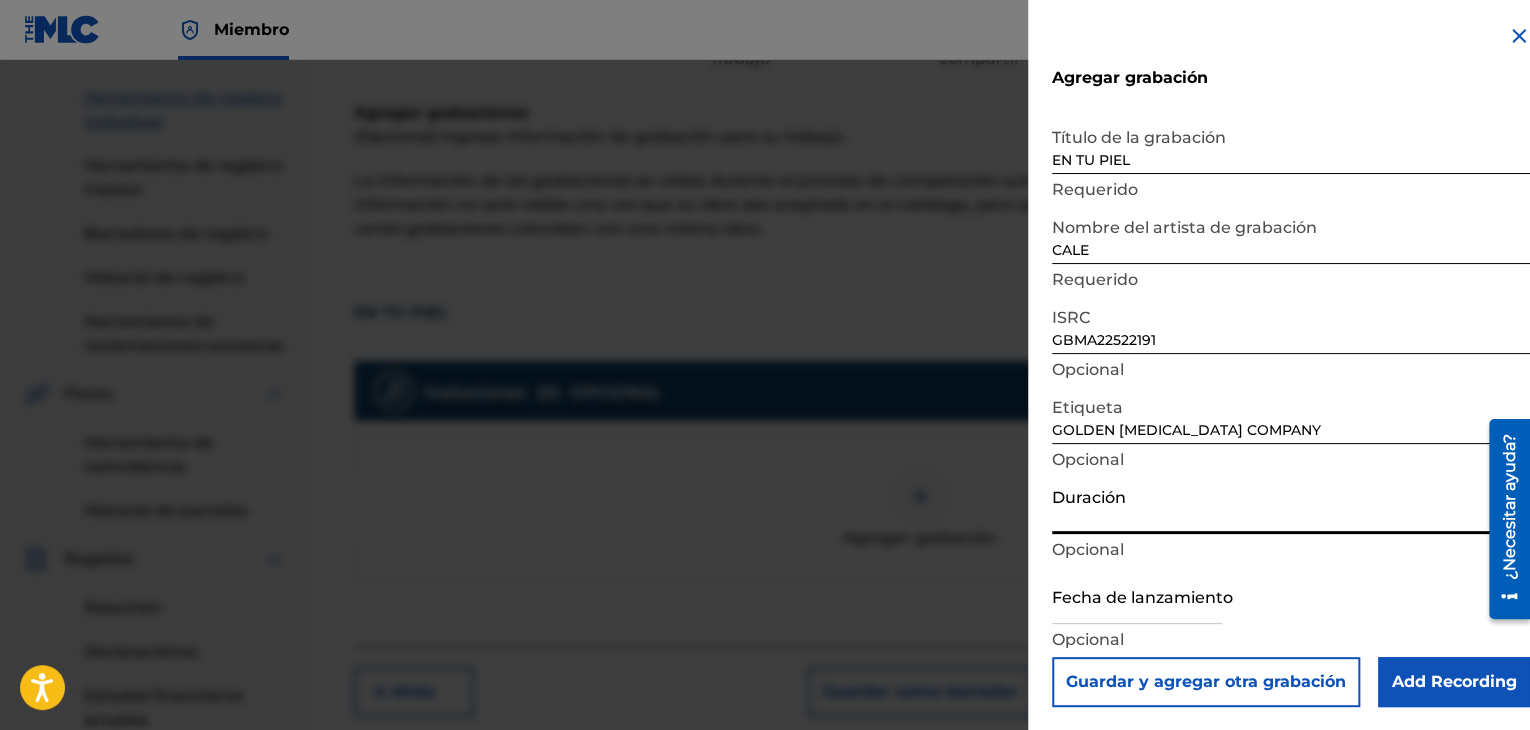 click on "Duración" at bounding box center [1291, 505] 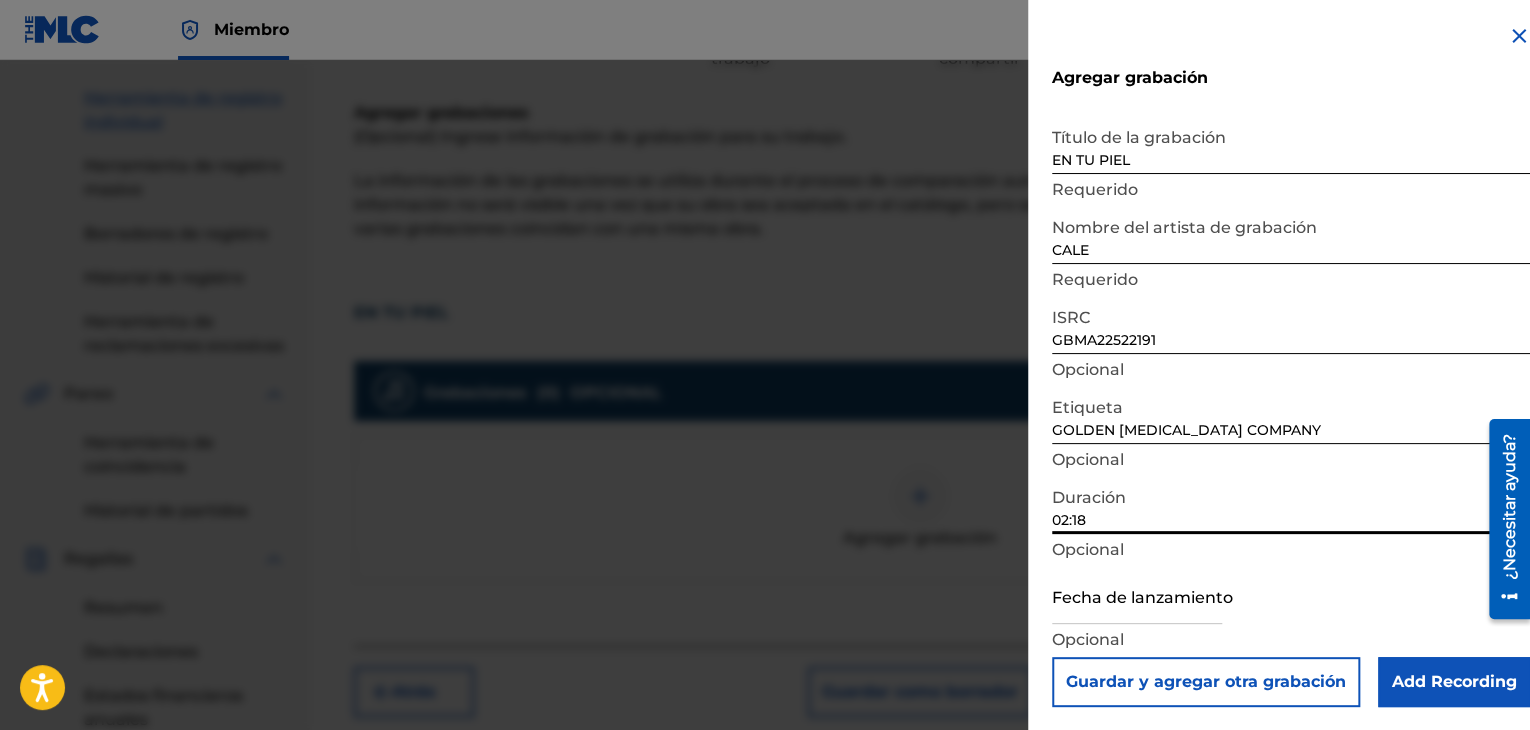 type on "02:18" 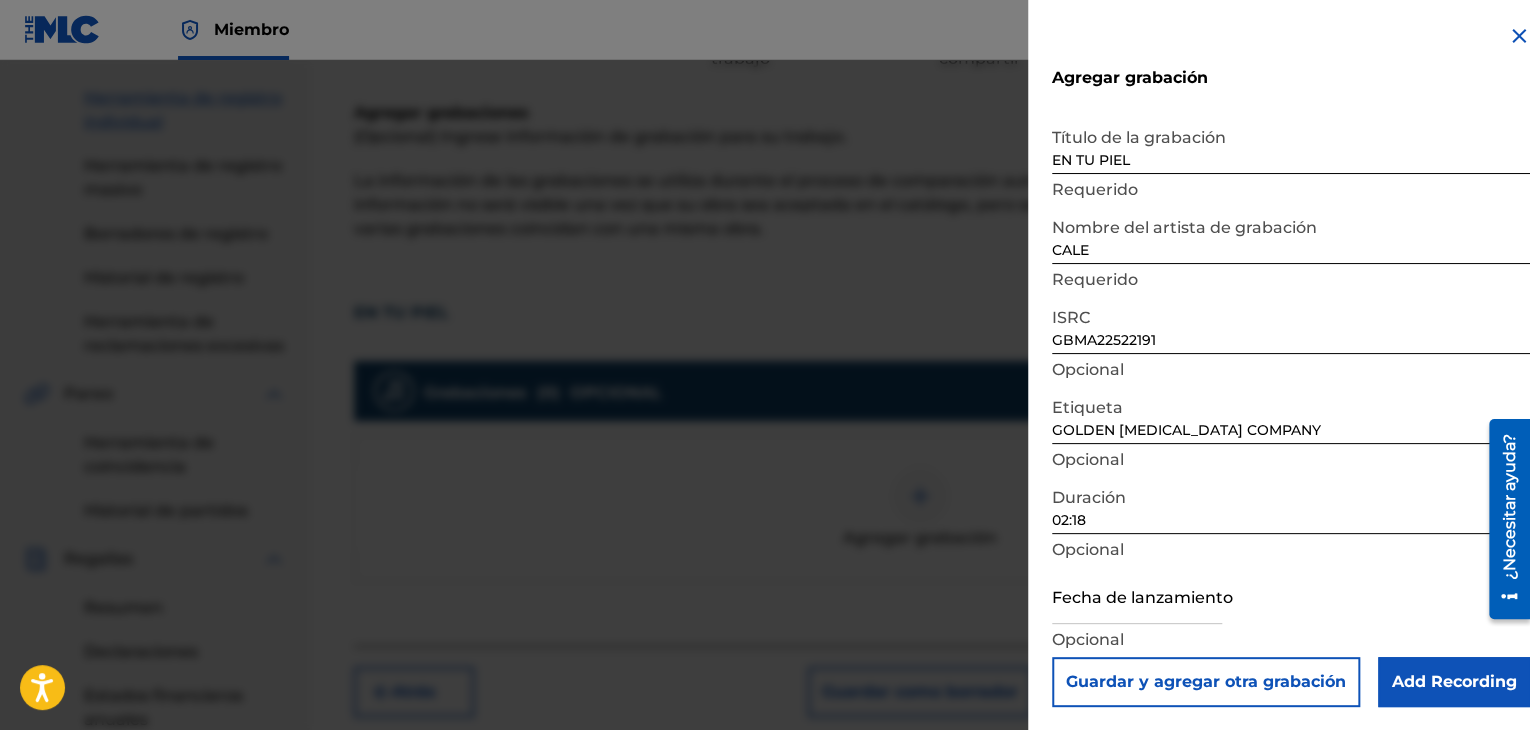 click at bounding box center [1137, 595] 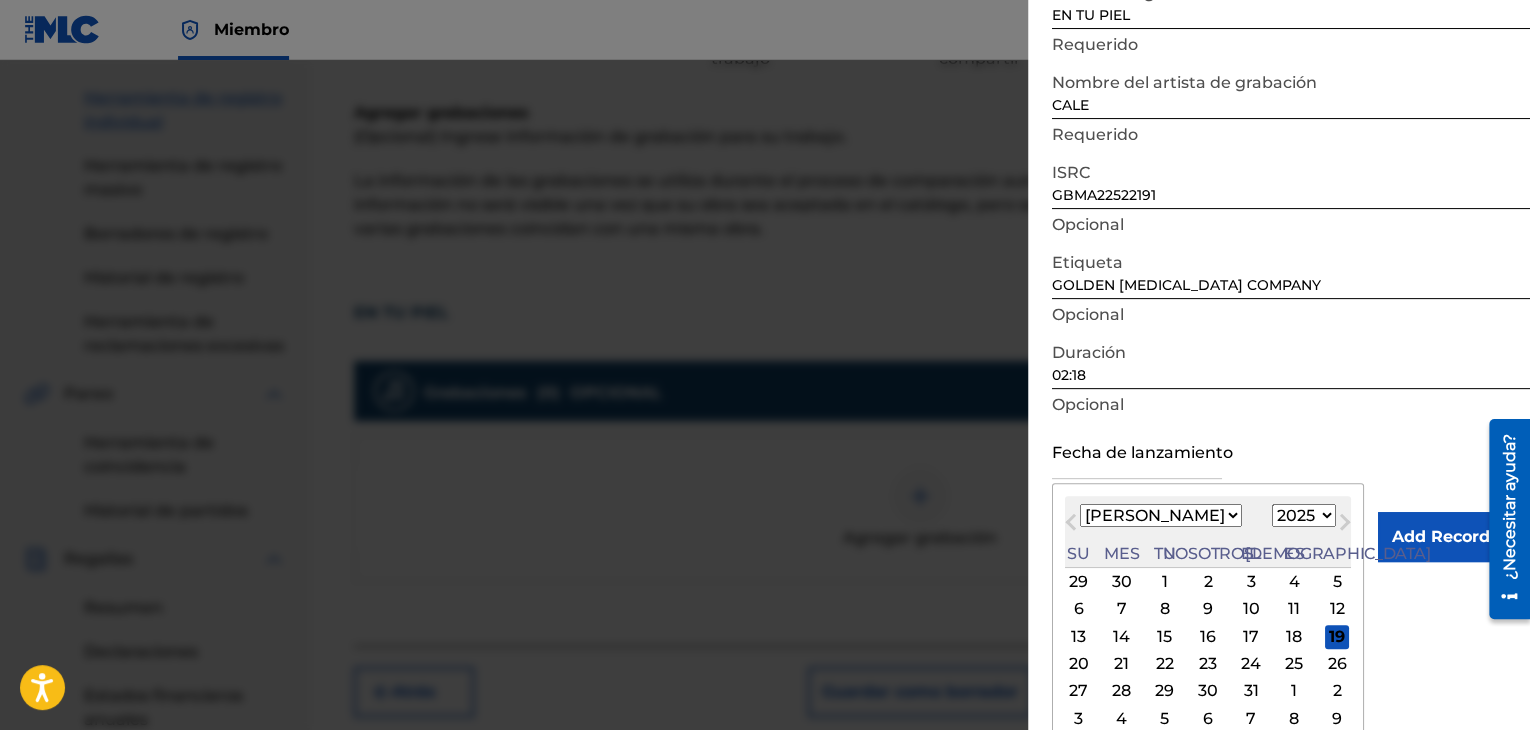scroll, scrollTop: 160, scrollLeft: 0, axis: vertical 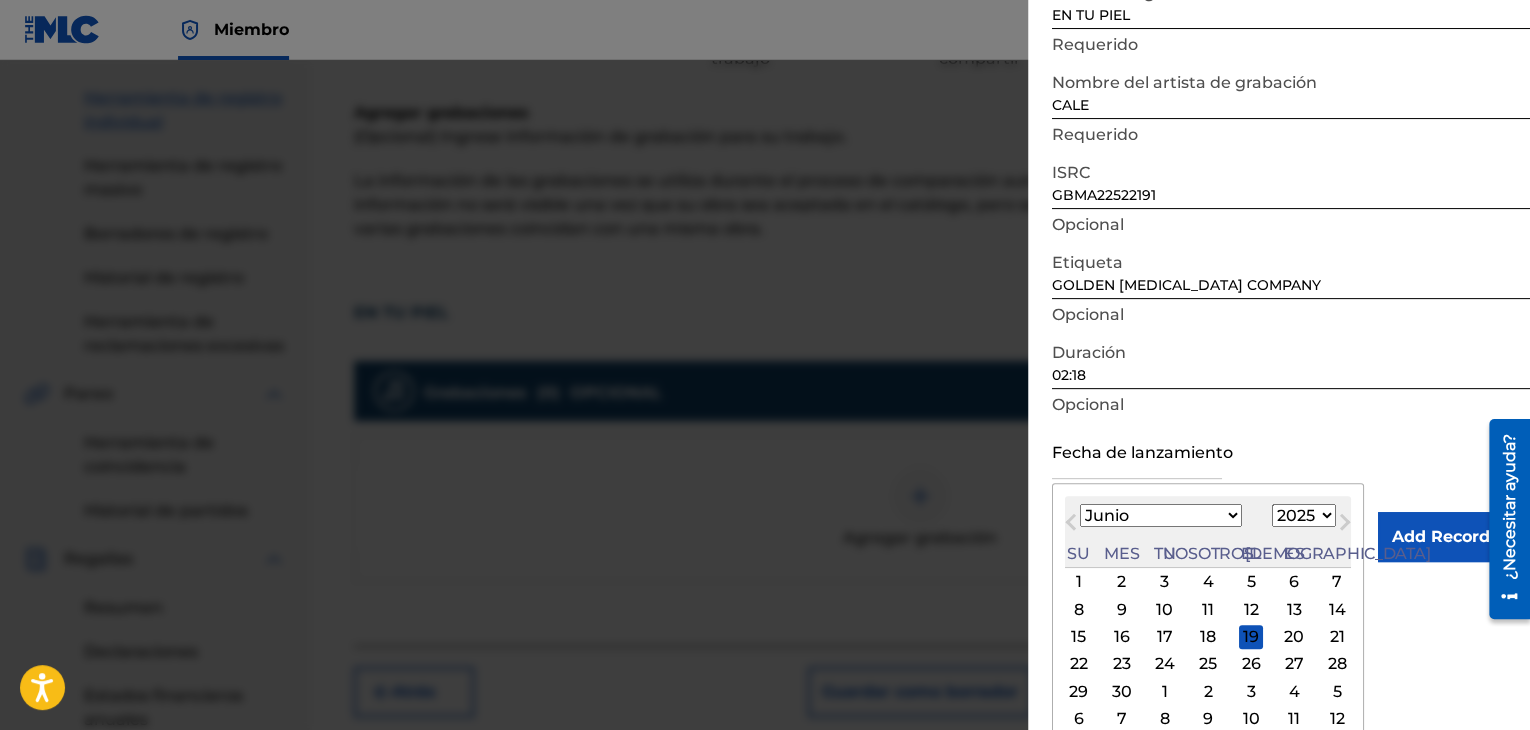 click on "Mes anterior" at bounding box center (1071, 526) 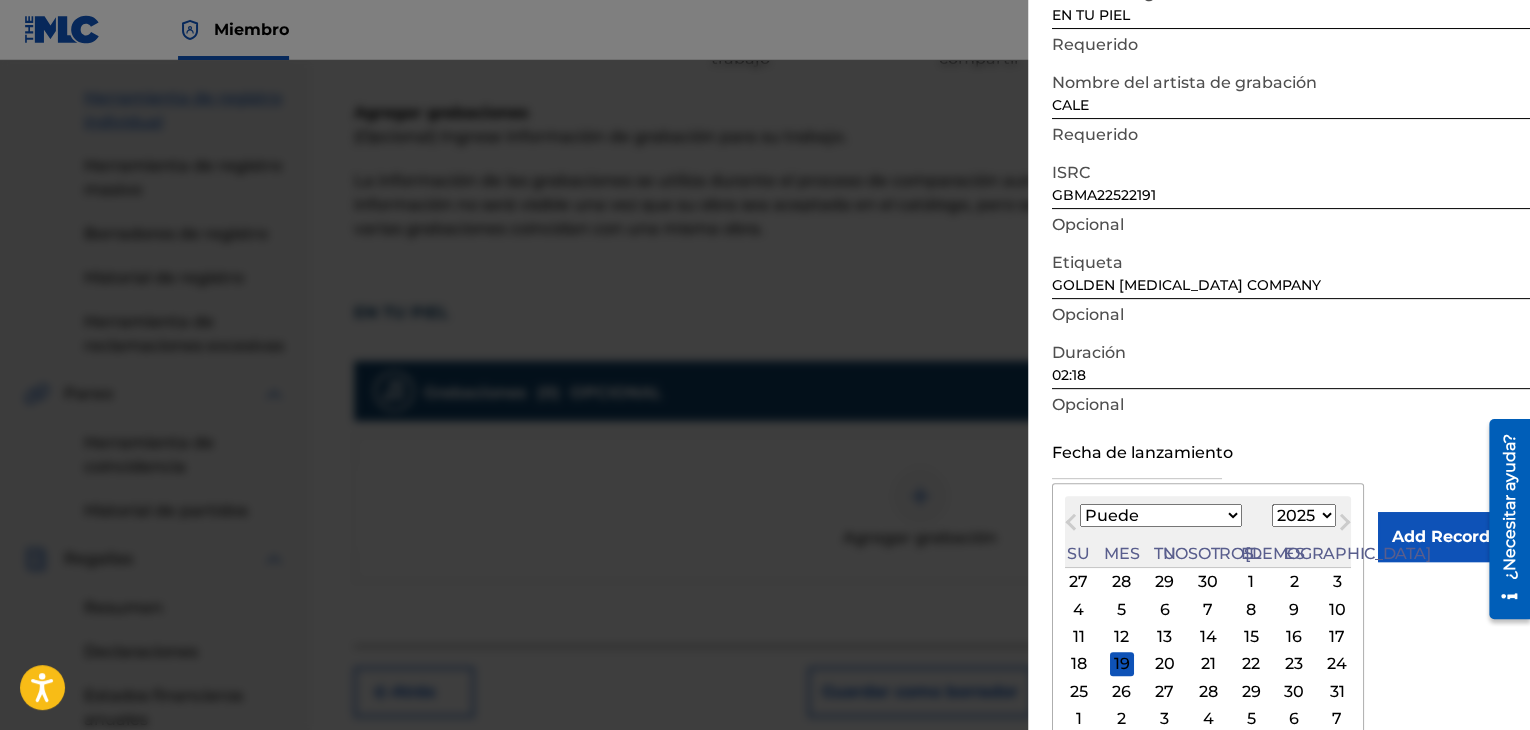 click on "9" at bounding box center [1294, 609] 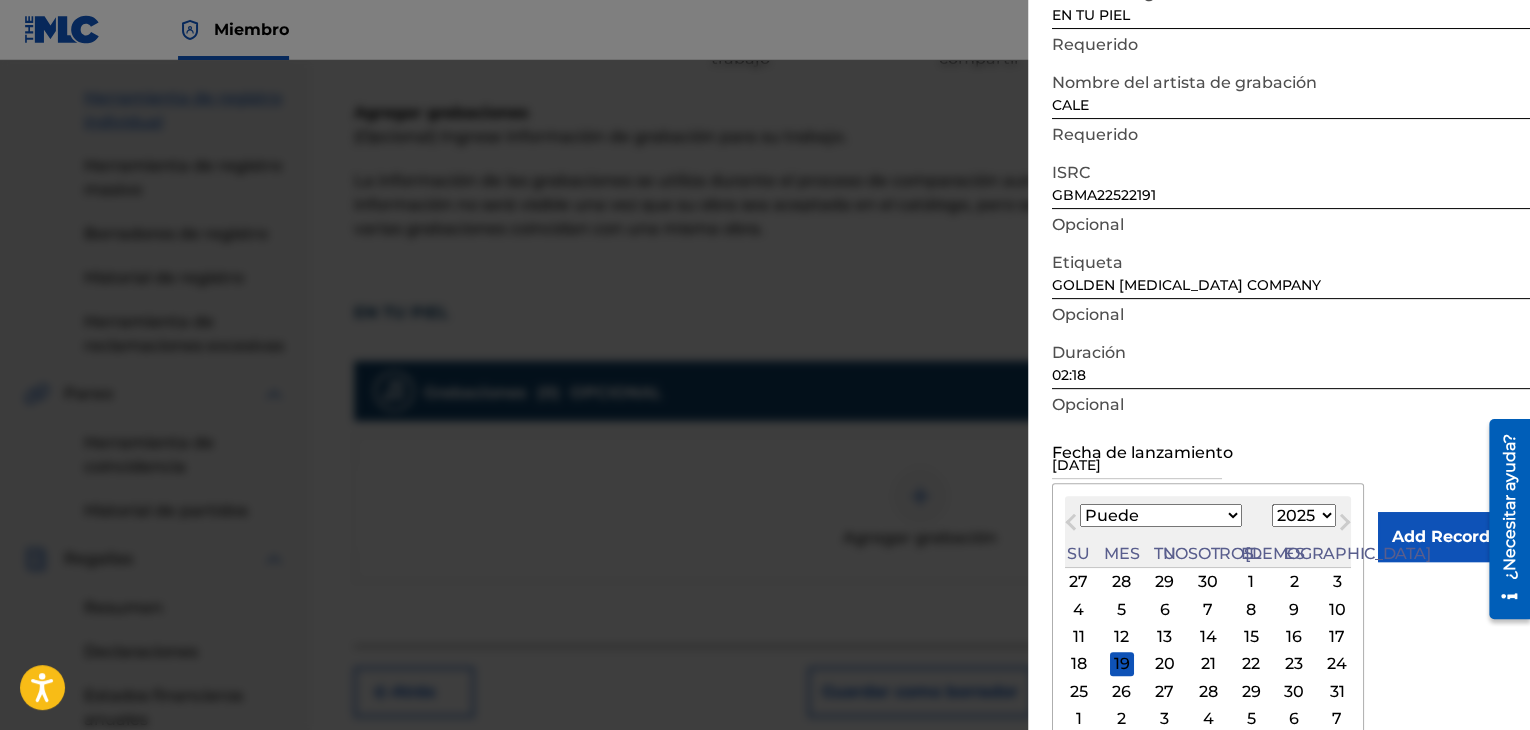 scroll, scrollTop: 1, scrollLeft: 0, axis: vertical 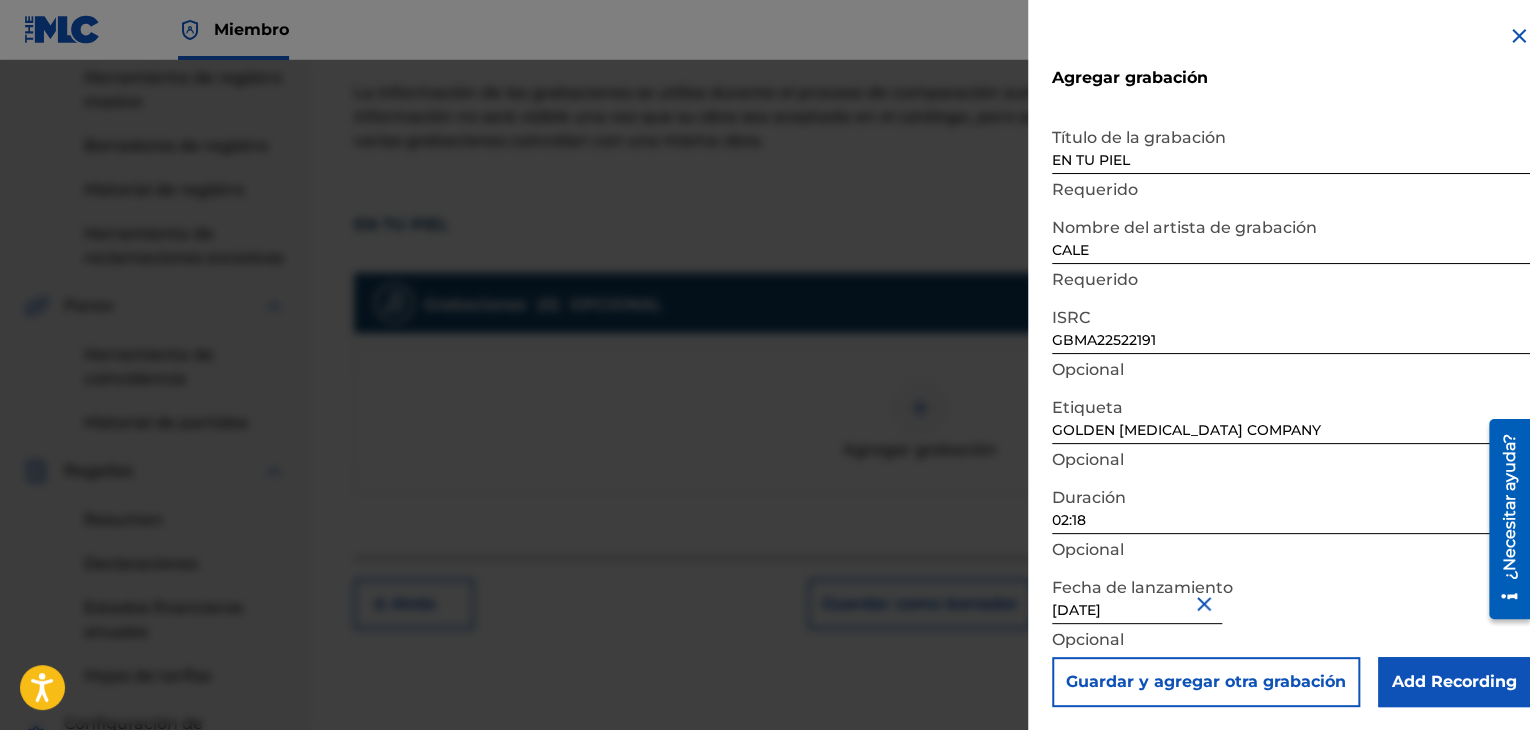 click on "Add Recording" at bounding box center (1454, 682) 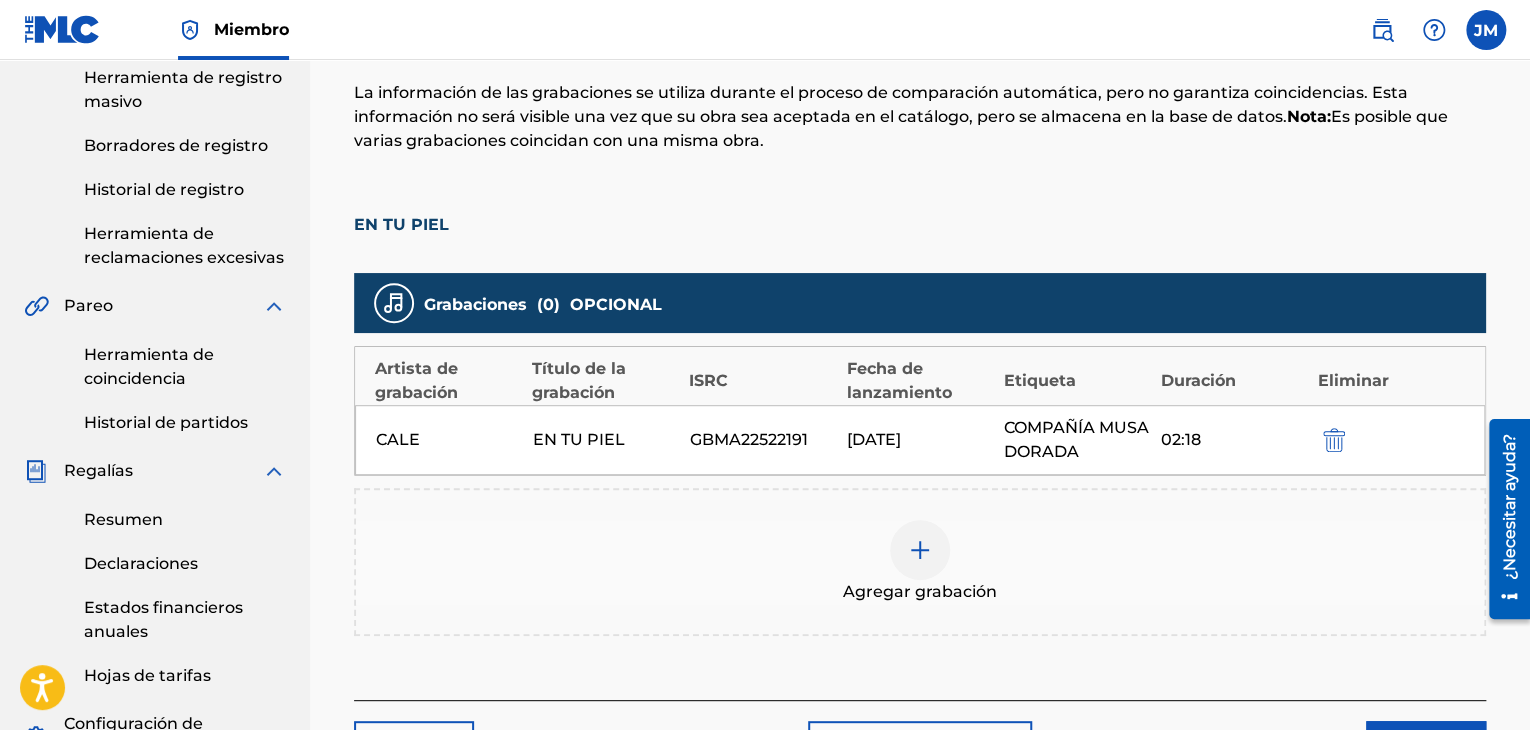 scroll, scrollTop: 519, scrollLeft: 0, axis: vertical 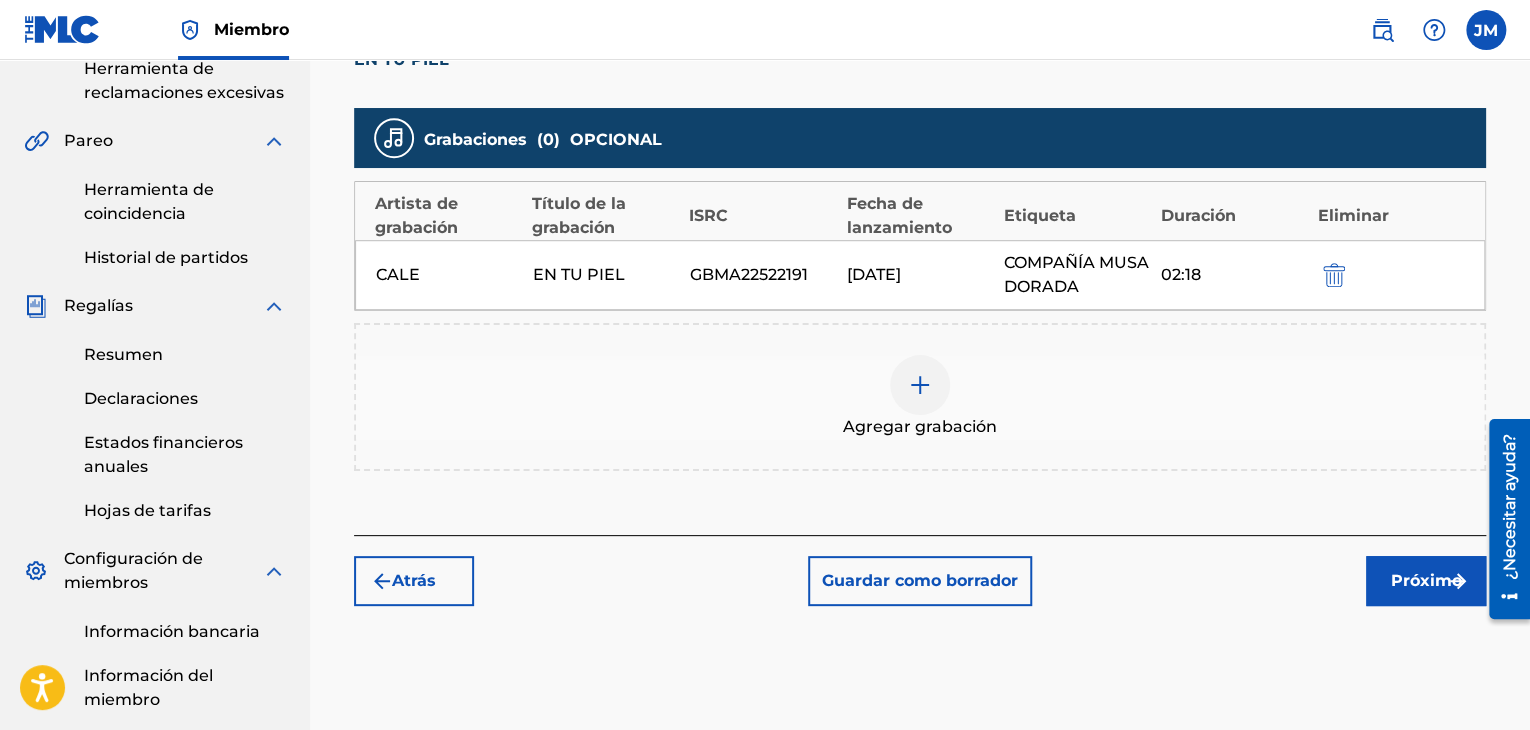 click on "Próximo" at bounding box center (1426, 581) 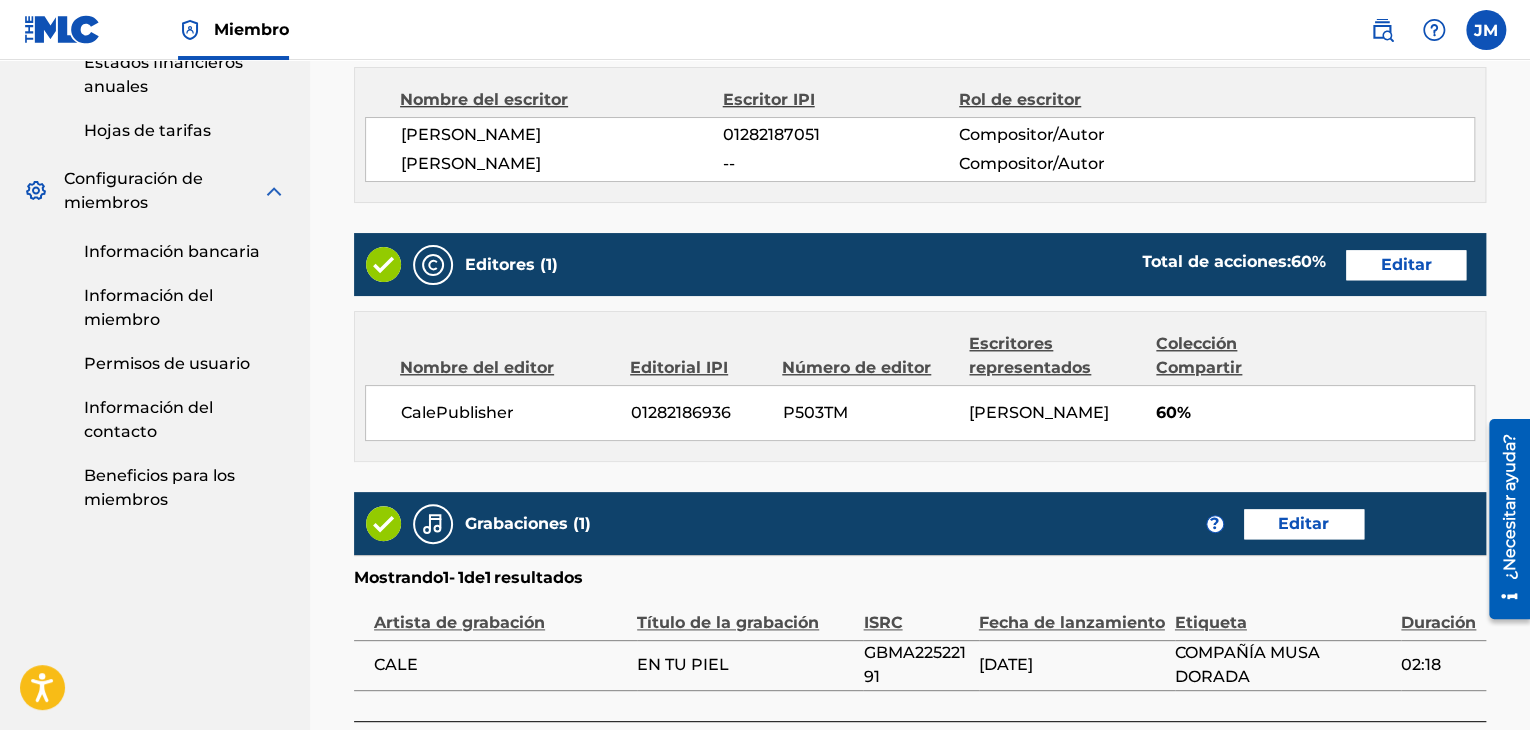 scroll, scrollTop: 1098, scrollLeft: 0, axis: vertical 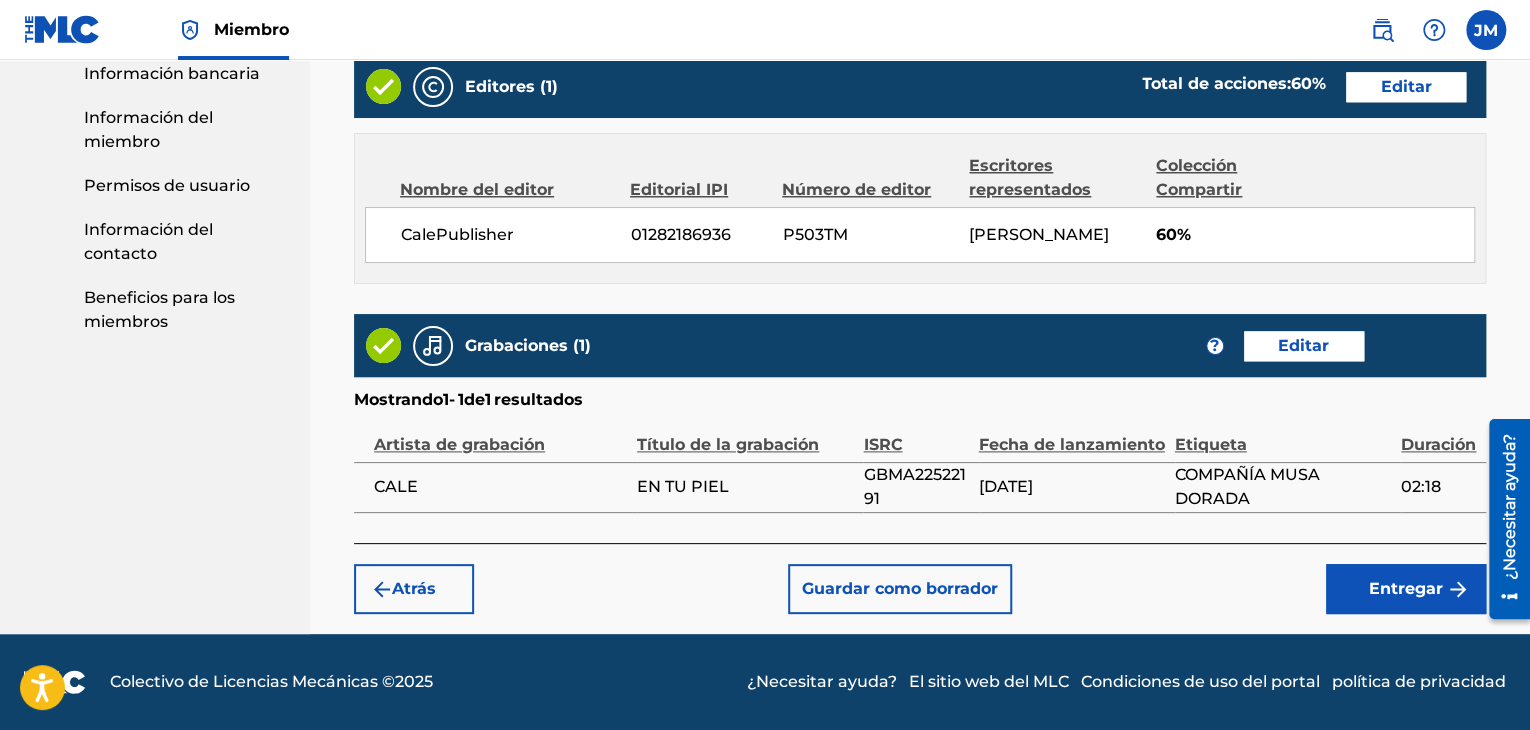 click on "Entregar" at bounding box center [1406, 588] 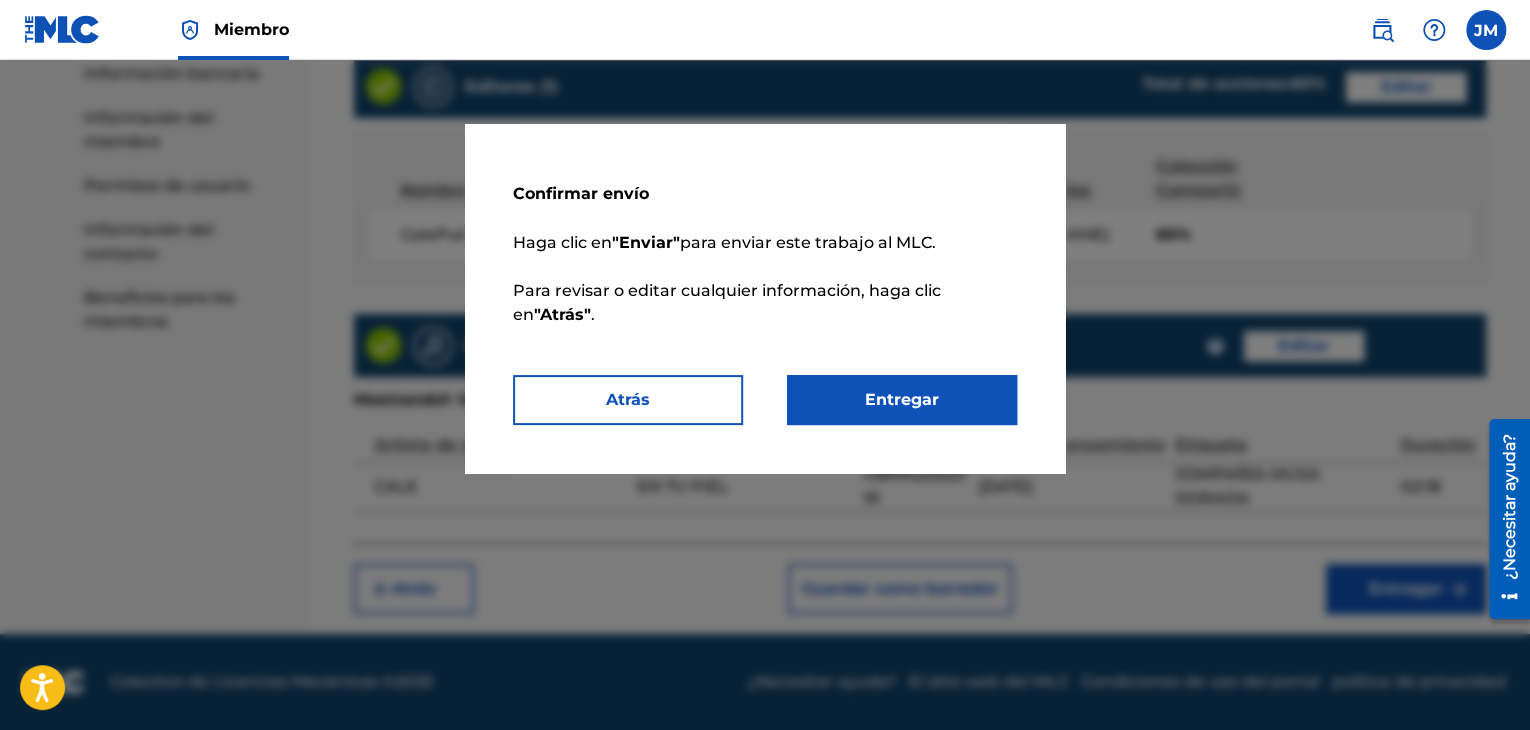 click on "Entregar" at bounding box center (902, 400) 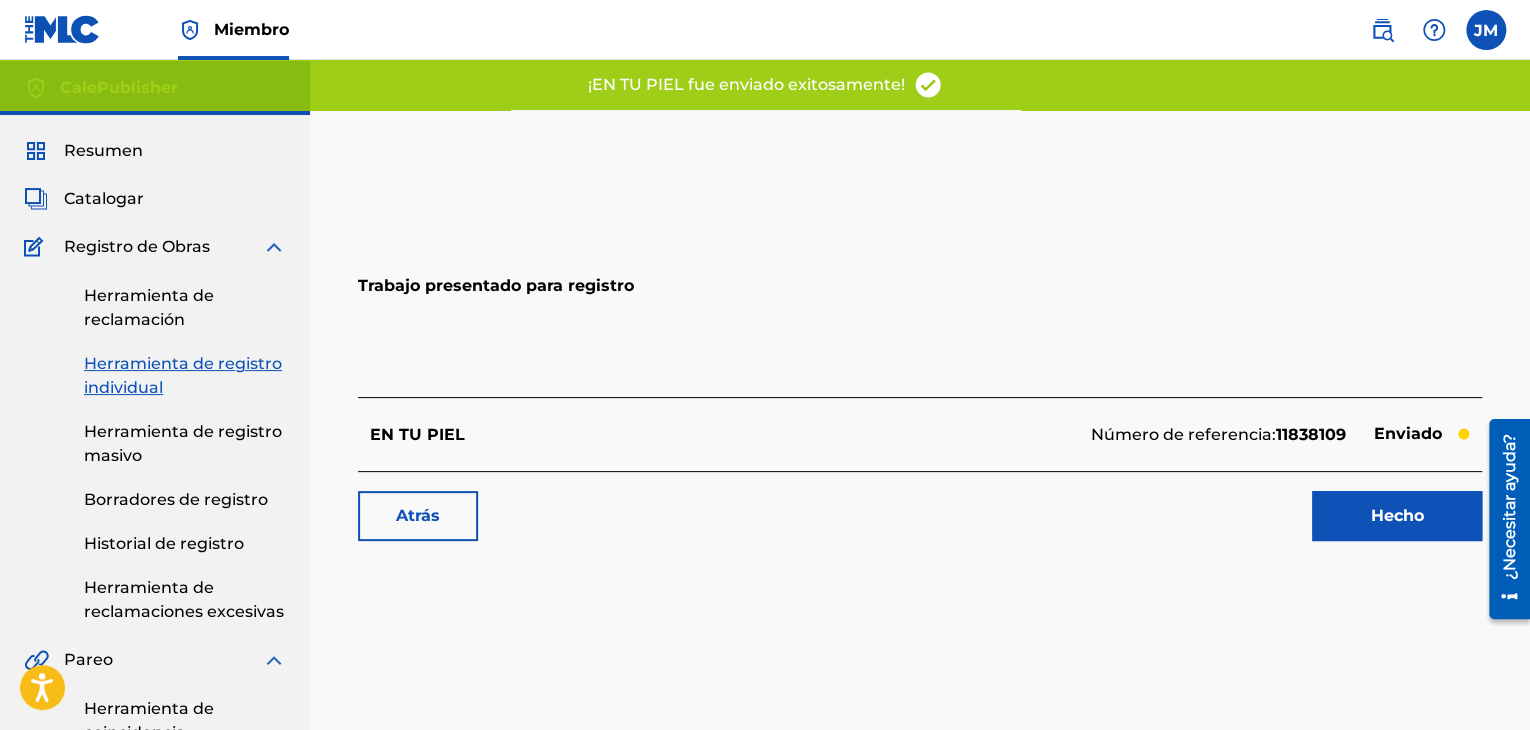 click on "Hecho" at bounding box center [1397, 516] 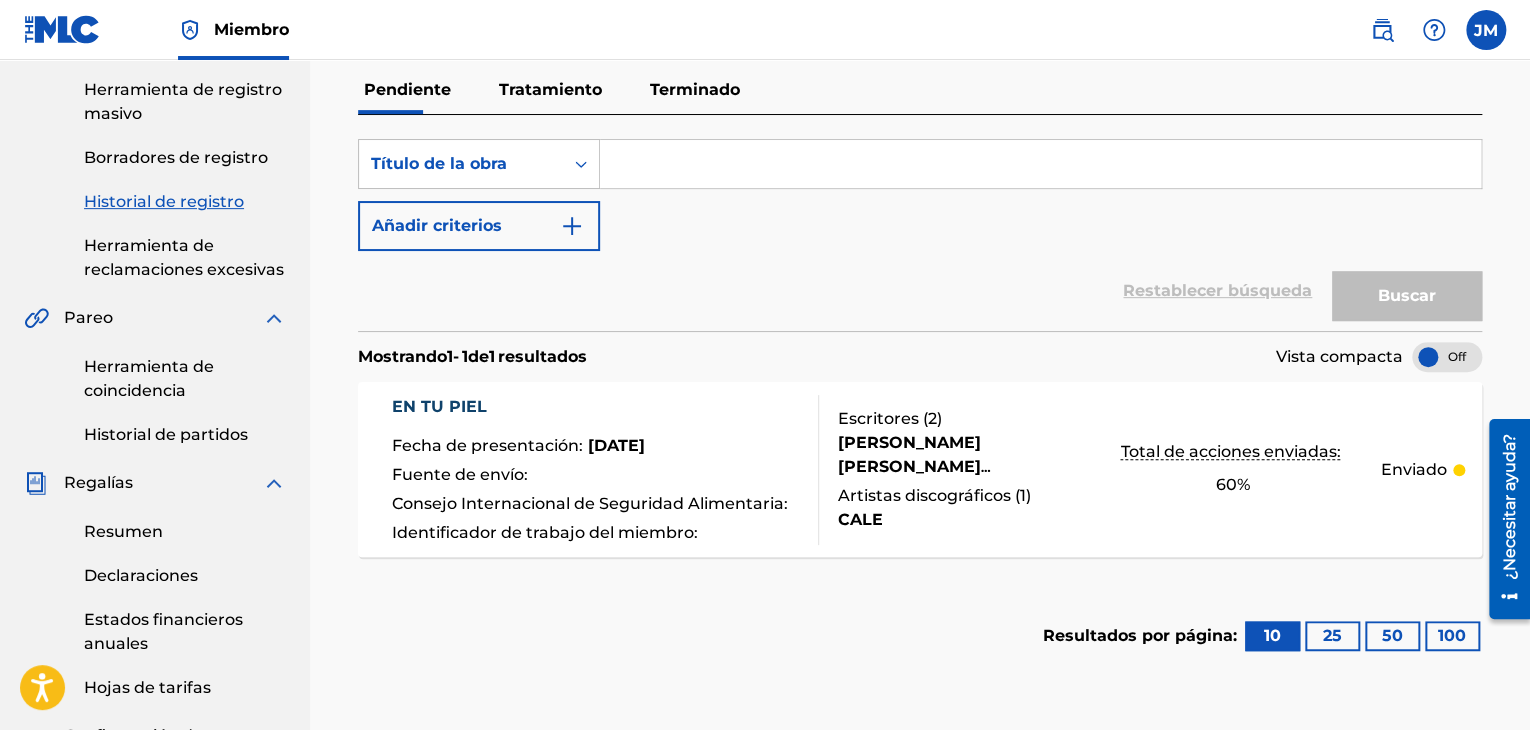 scroll, scrollTop: 344, scrollLeft: 0, axis: vertical 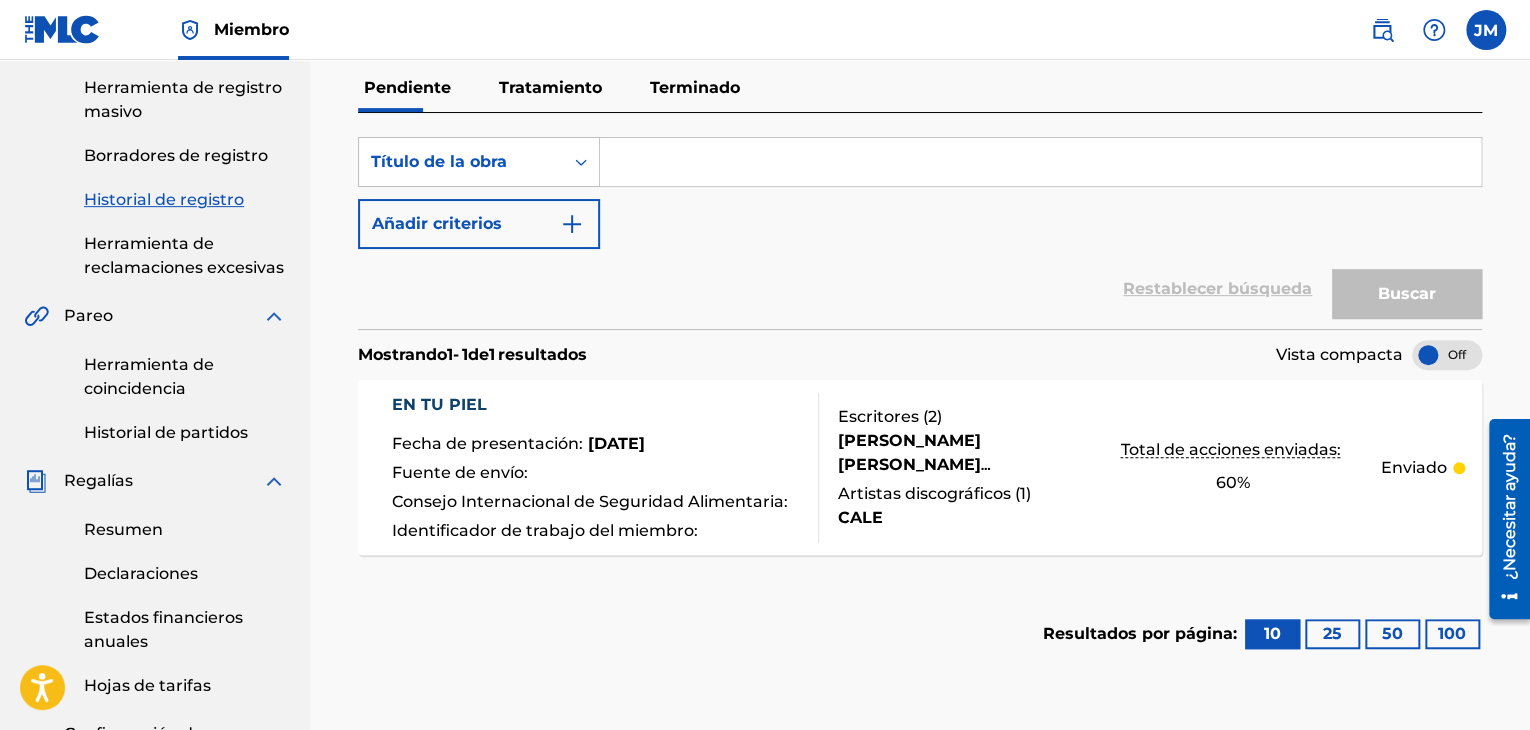 click at bounding box center [1447, 355] 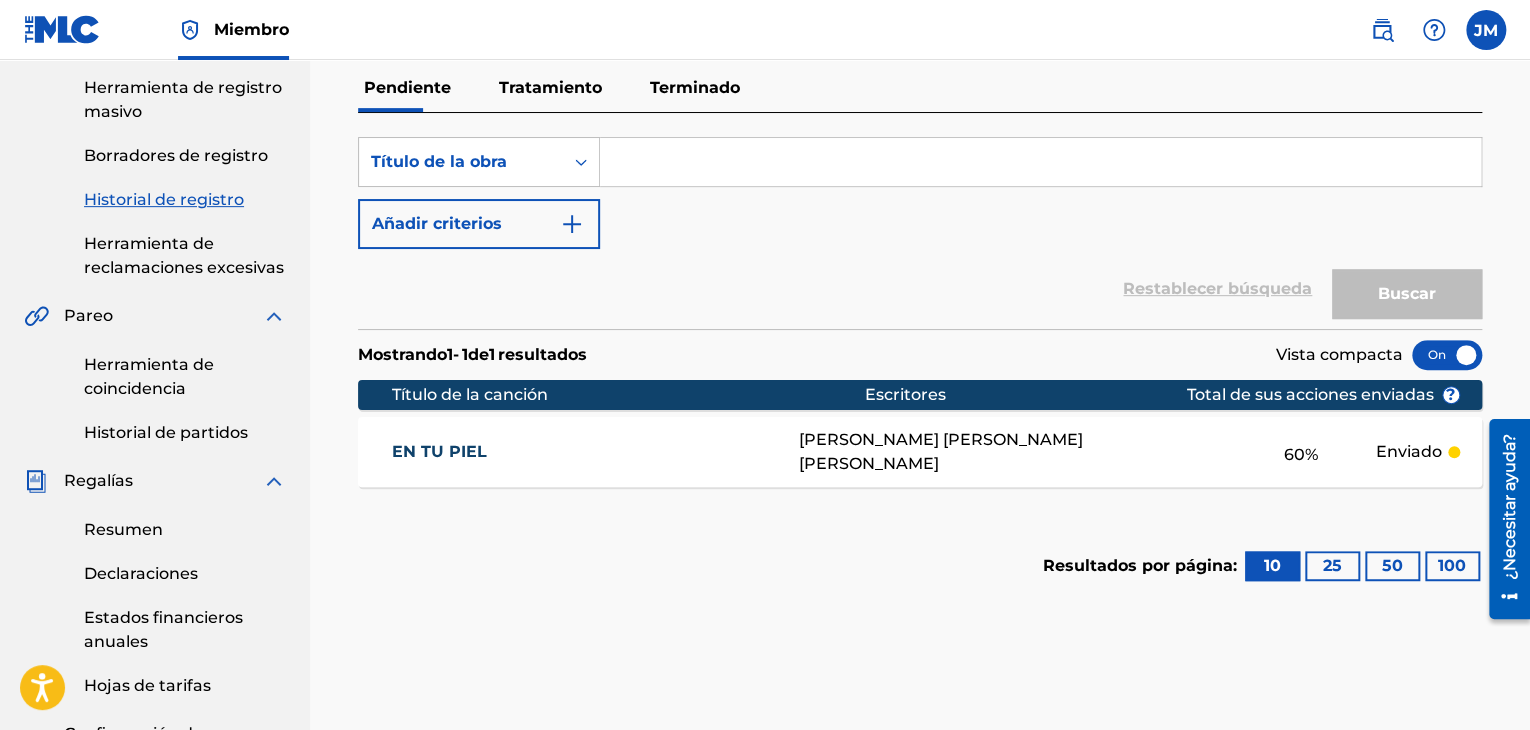 click at bounding box center (1447, 355) 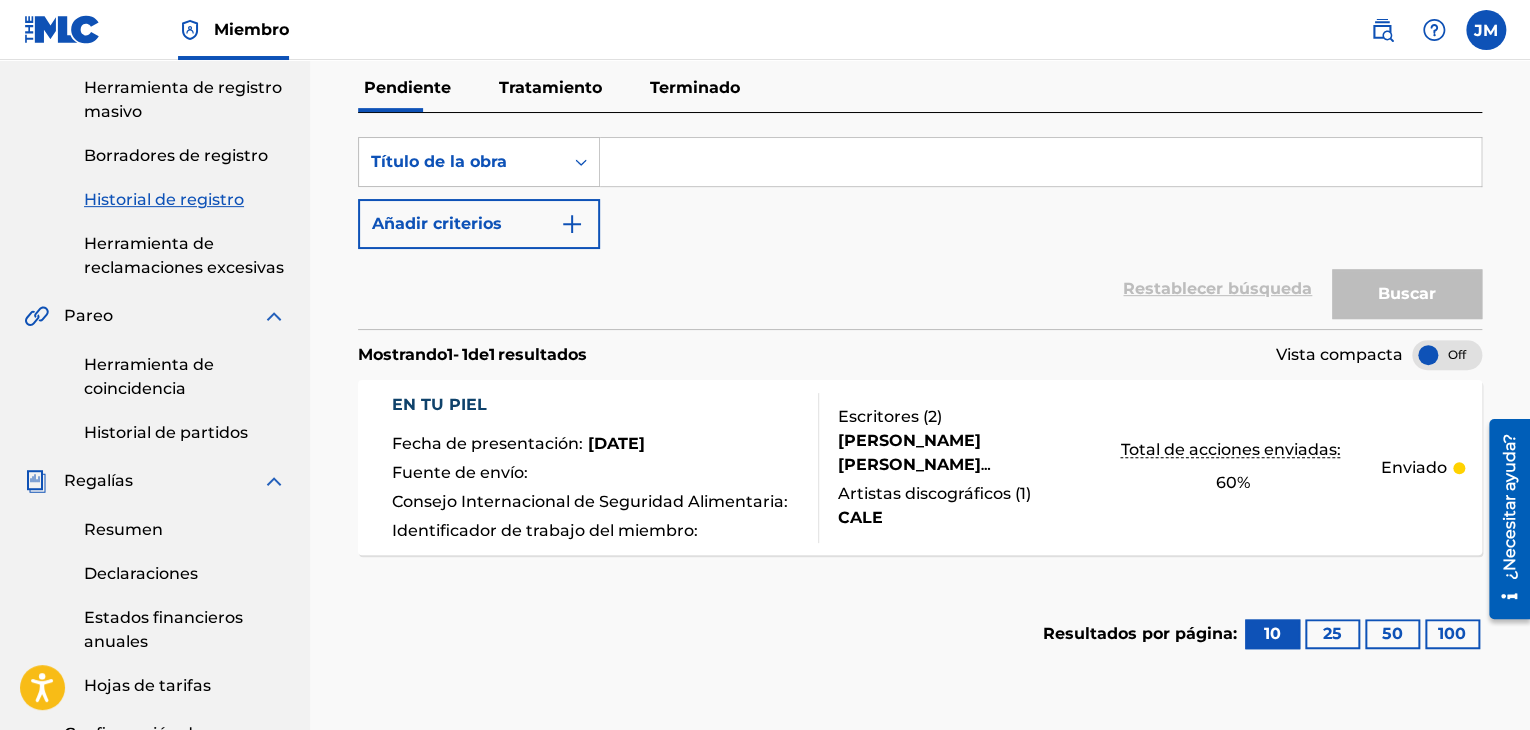click at bounding box center [1486, 30] 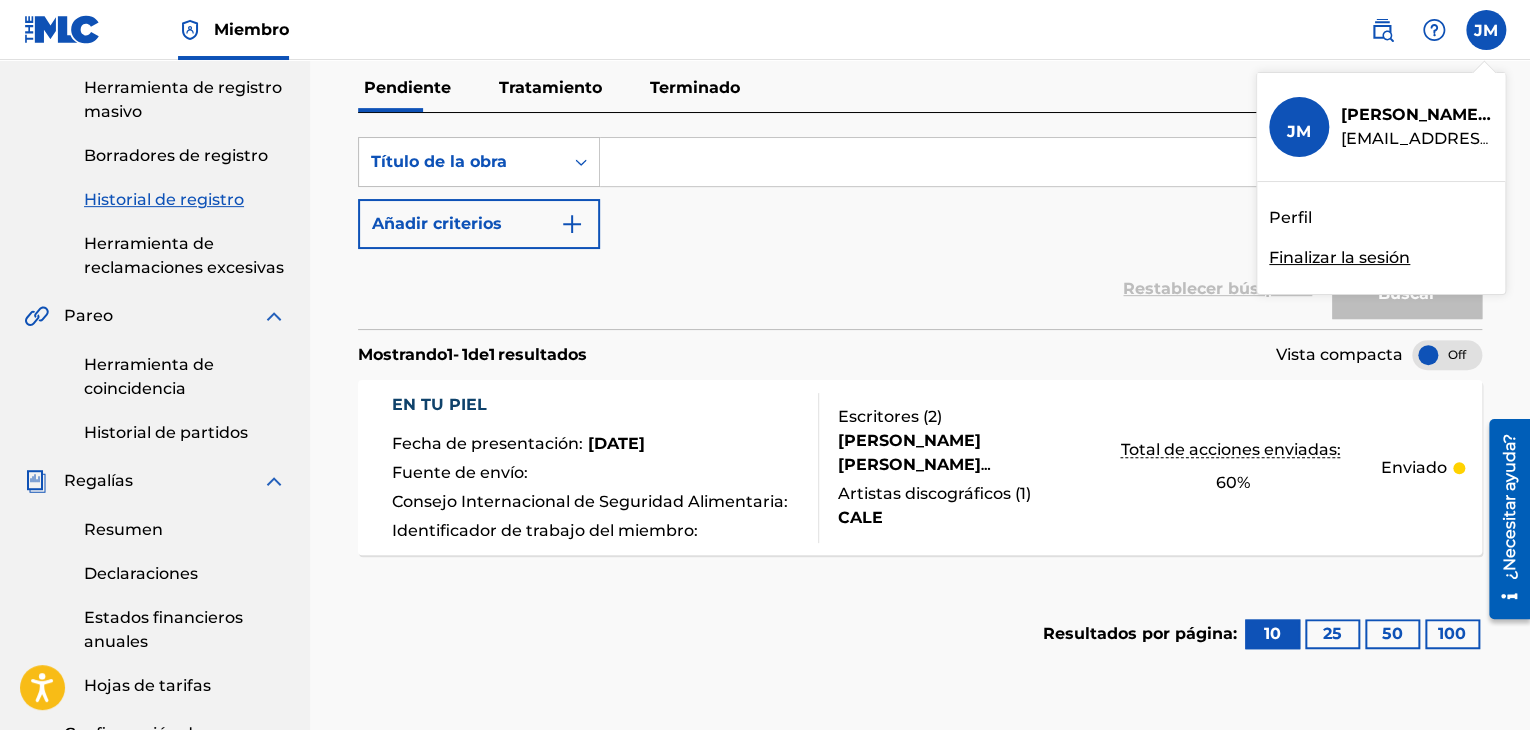 click on "Restablecer búsqueda Buscar" at bounding box center (920, 289) 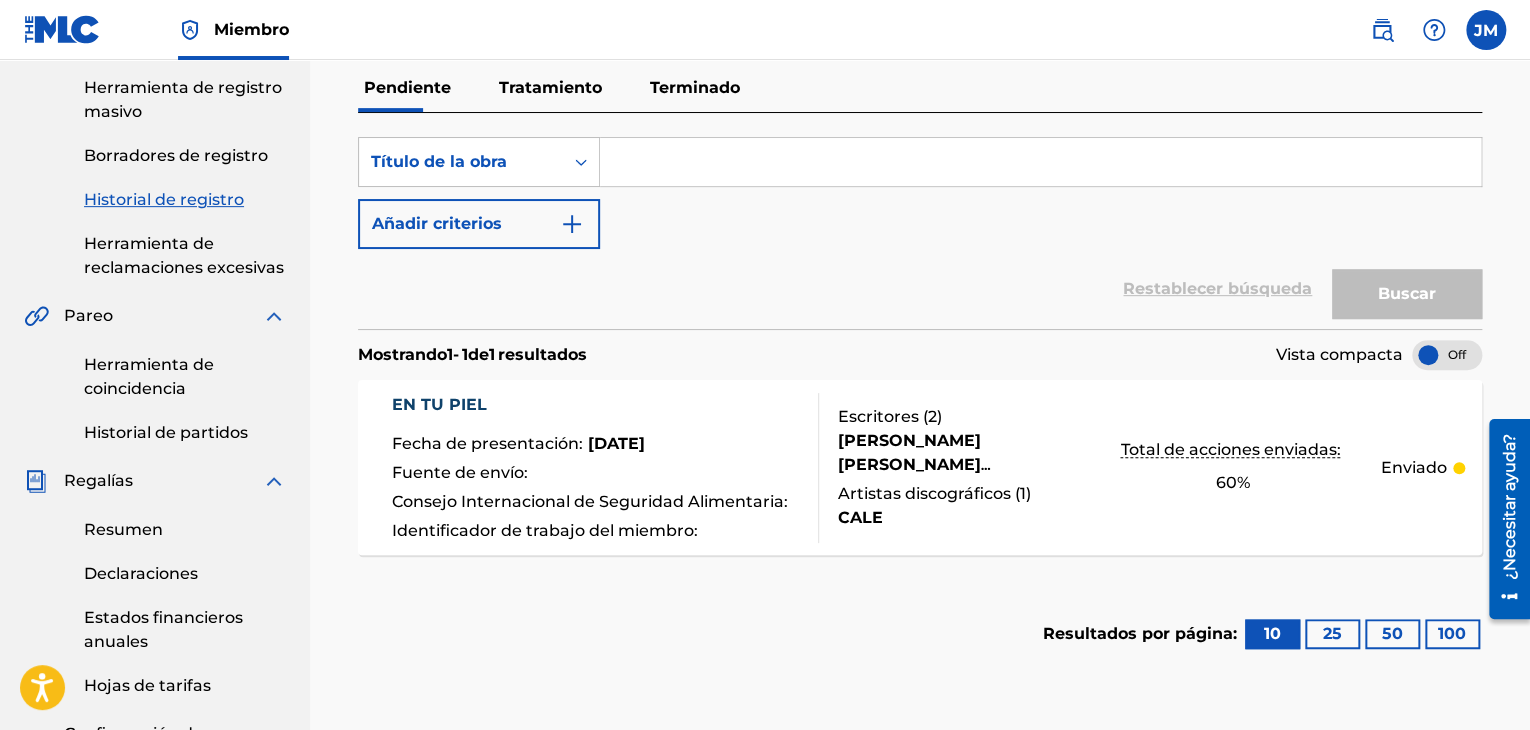 click on "Terminado" at bounding box center [695, 87] 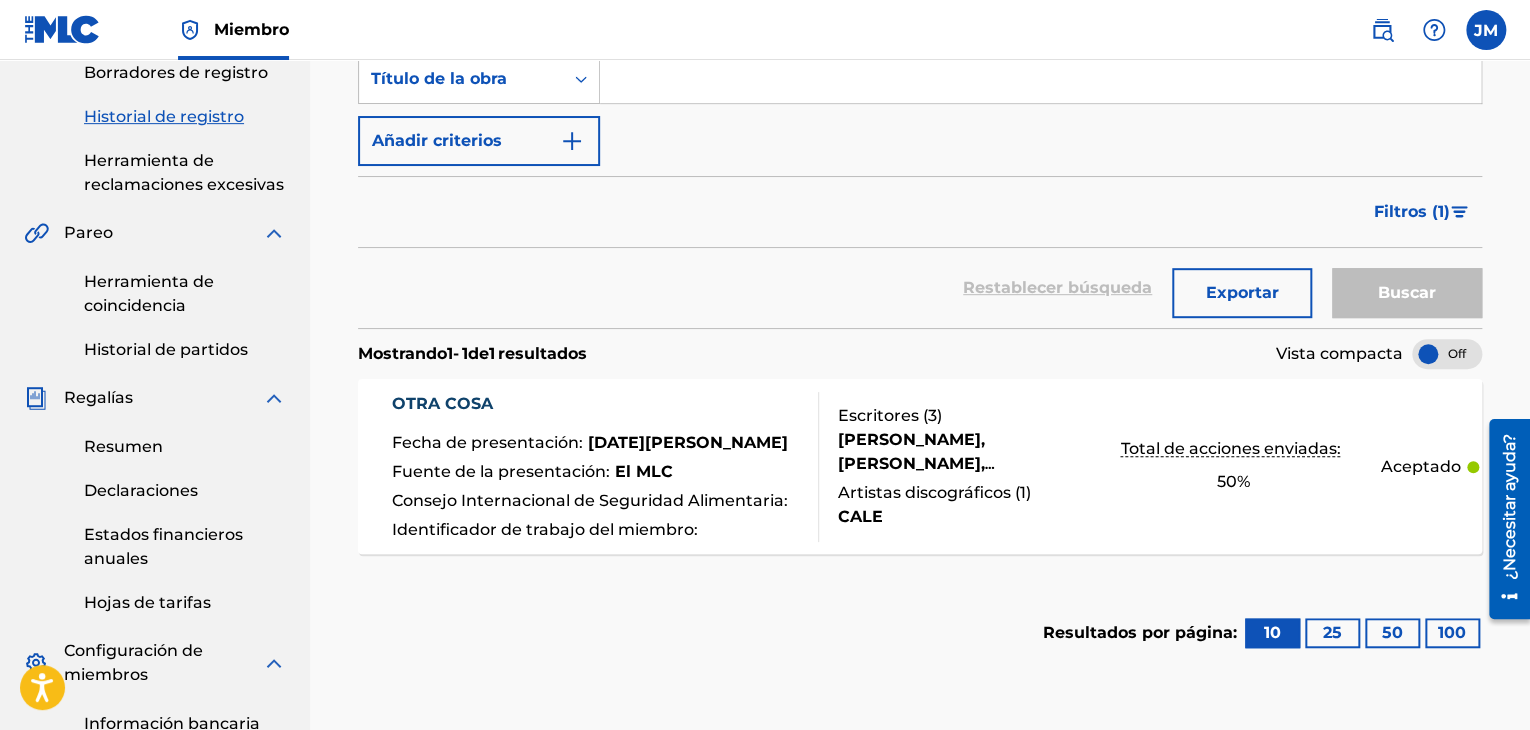 scroll, scrollTop: 428, scrollLeft: 0, axis: vertical 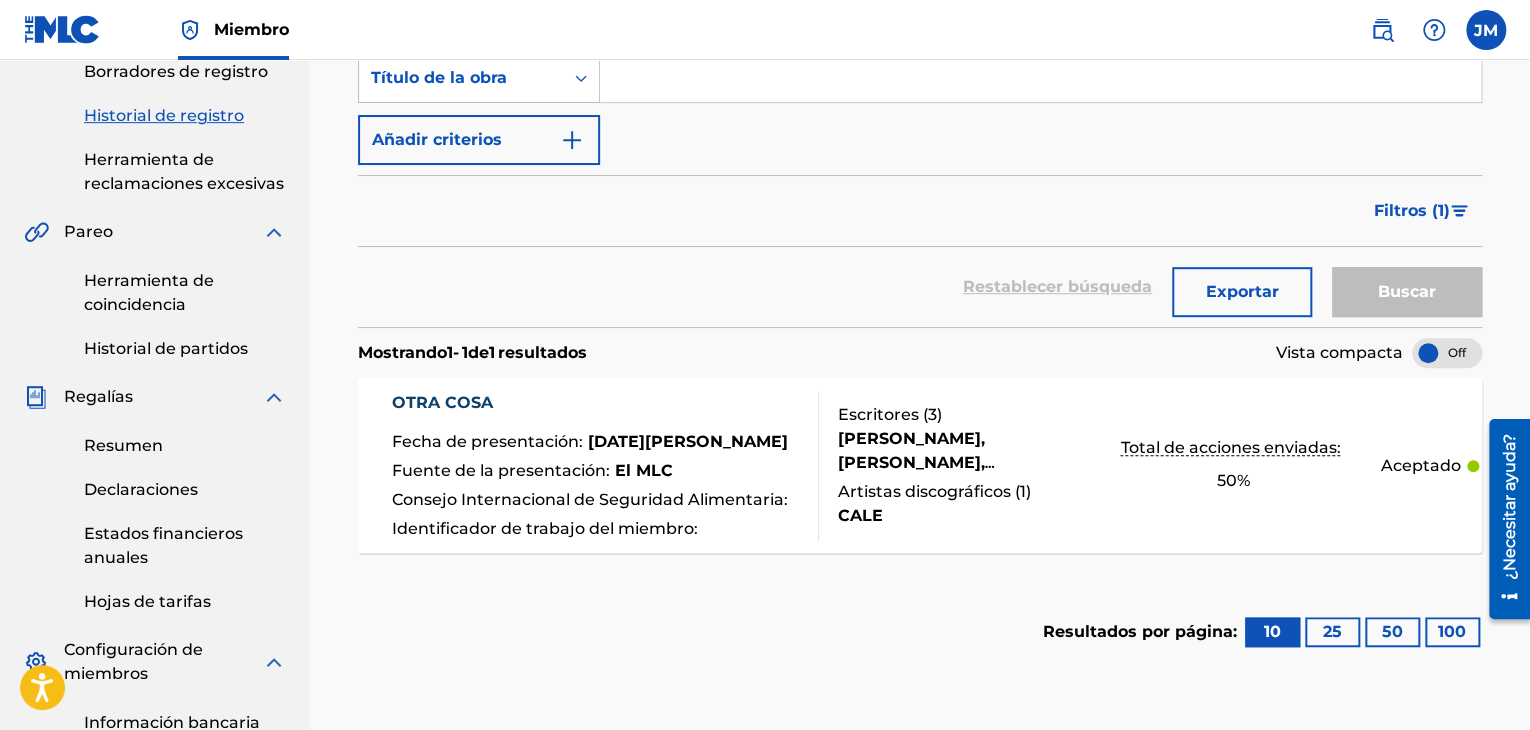 click at bounding box center [1486, 30] 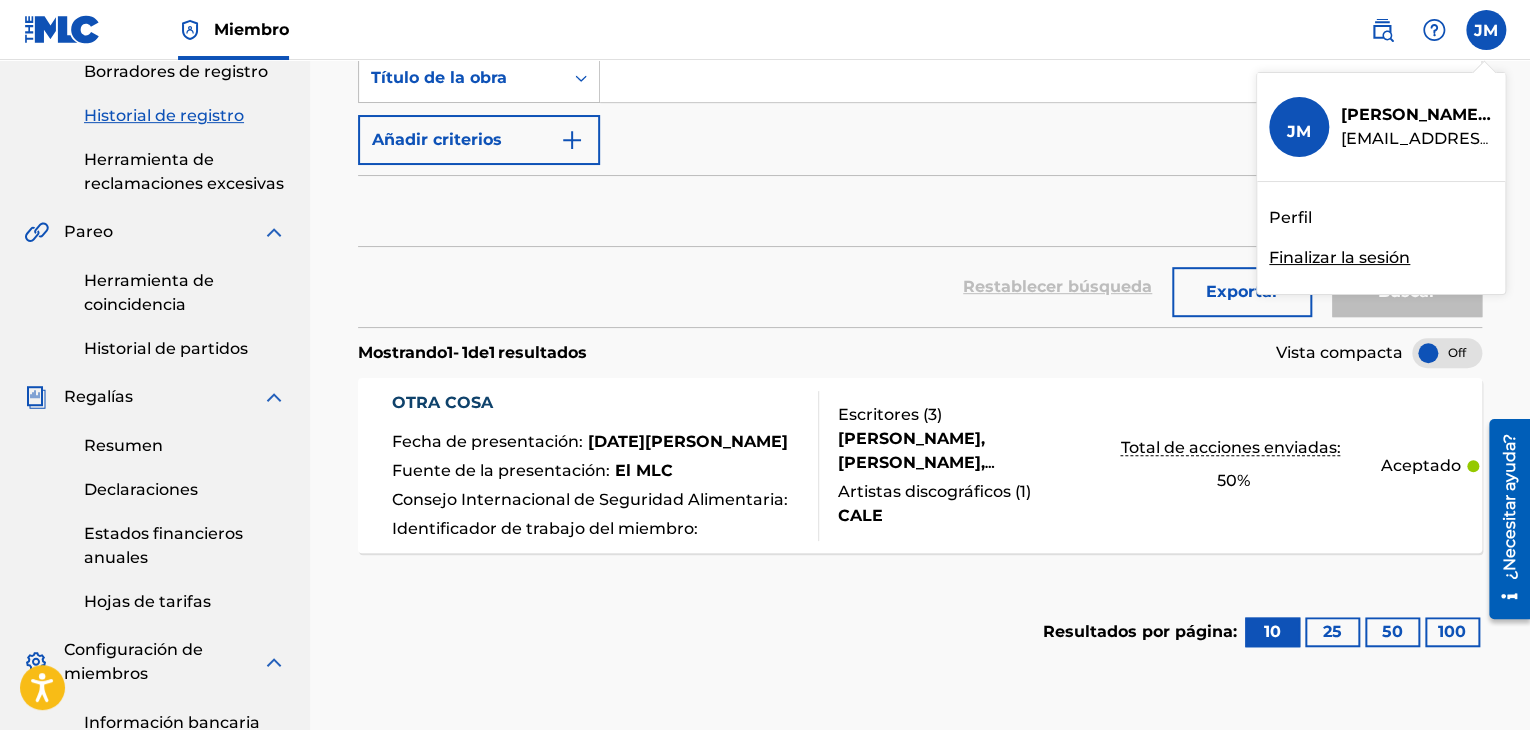 click on "Finalizar la sesión" at bounding box center (1339, 257) 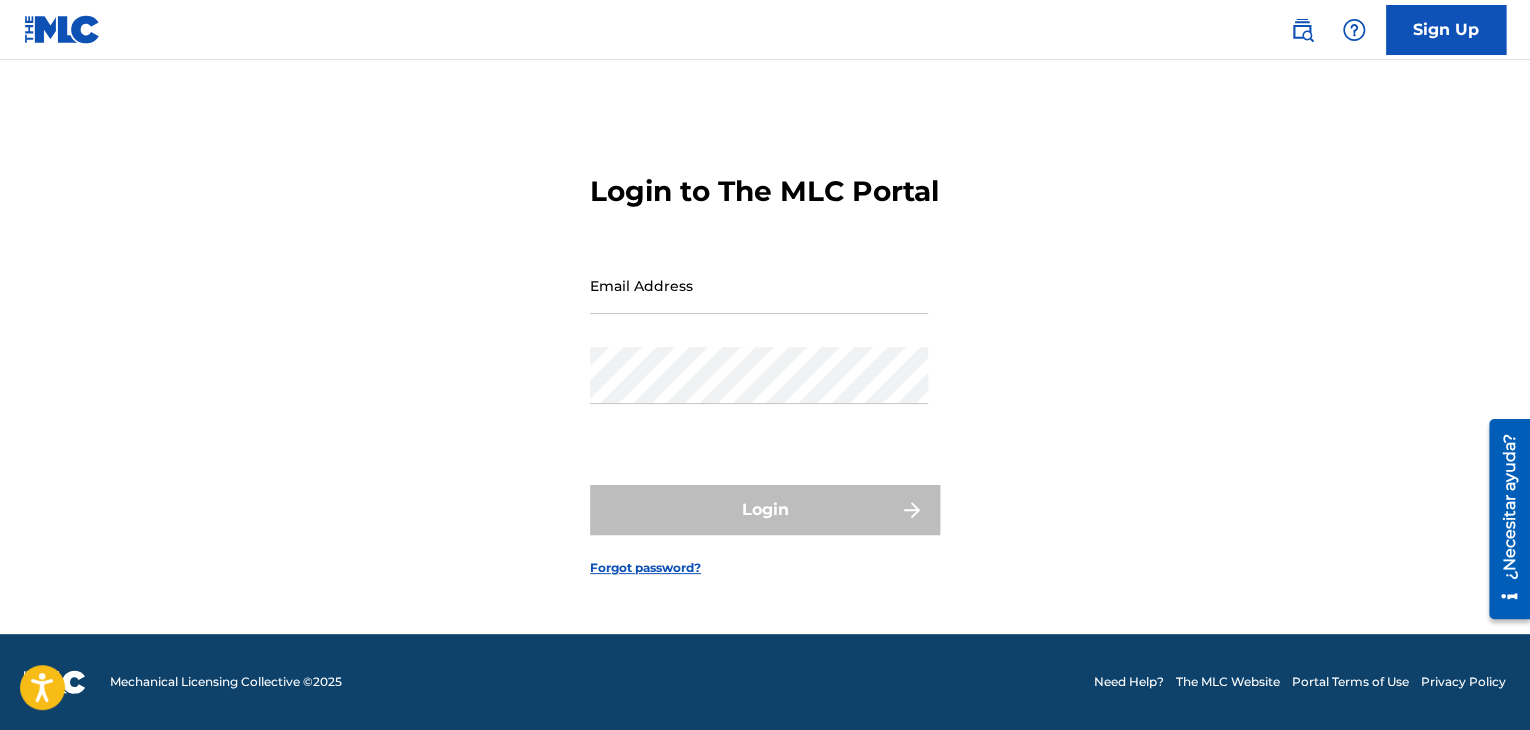 scroll, scrollTop: 0, scrollLeft: 0, axis: both 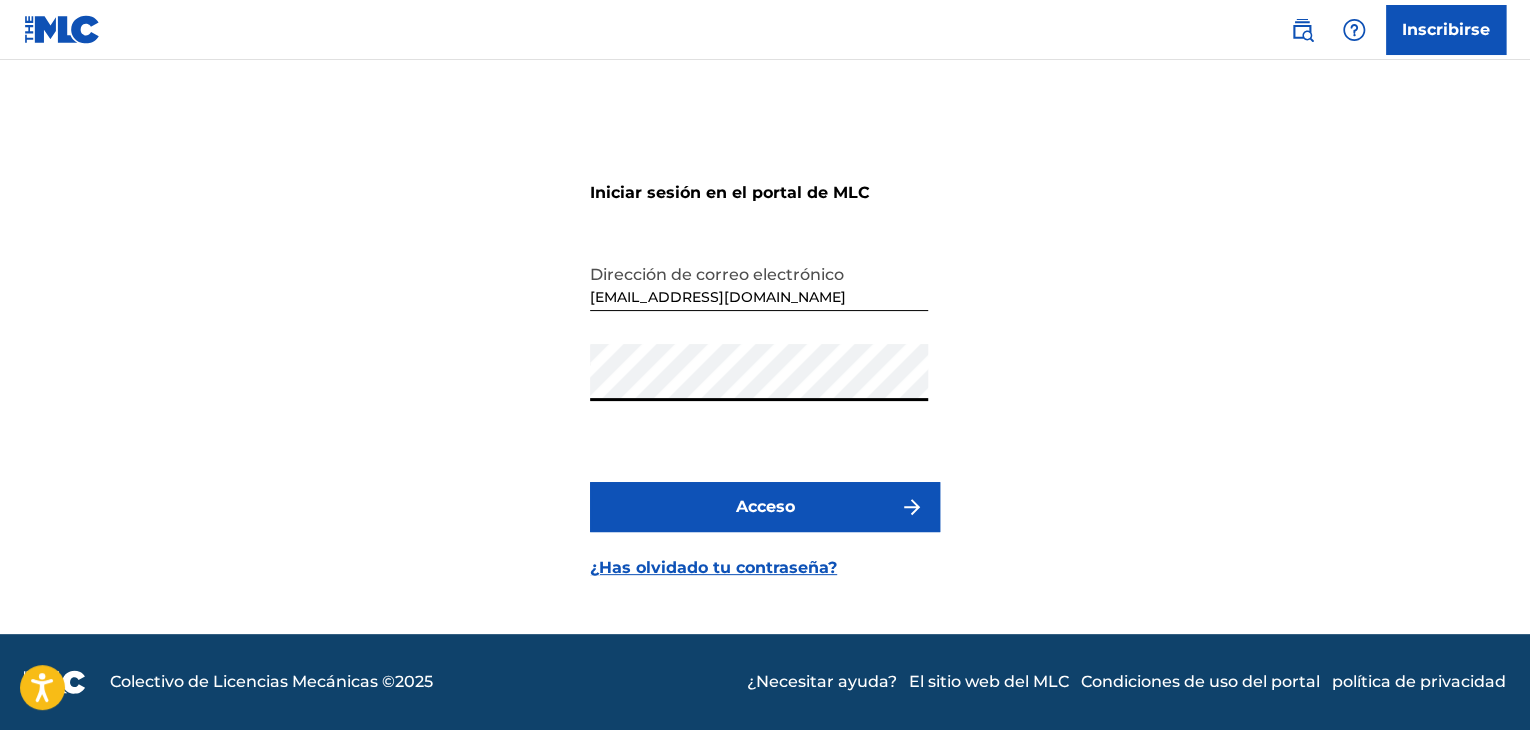 click on "Acceso" at bounding box center (765, 507) 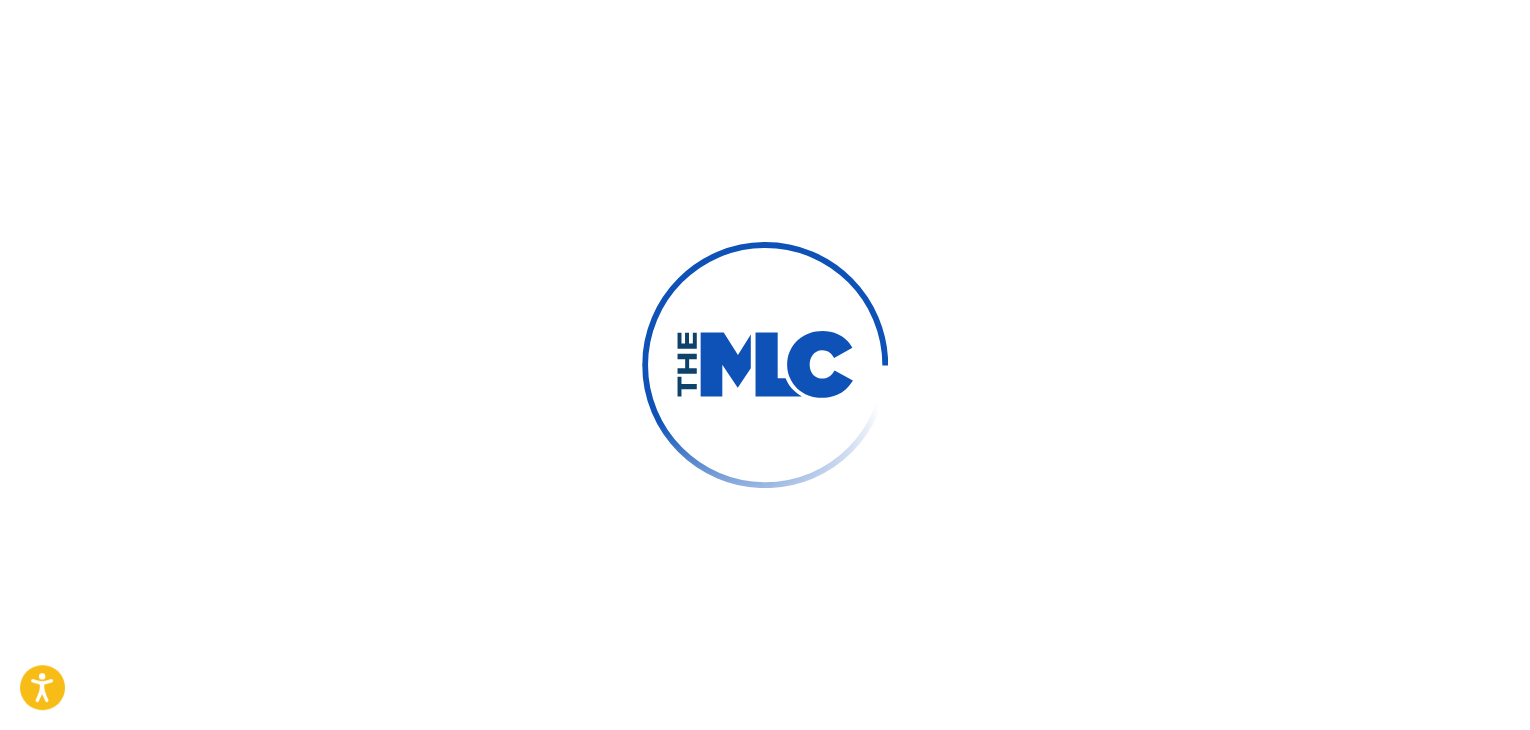 scroll, scrollTop: 0, scrollLeft: 0, axis: both 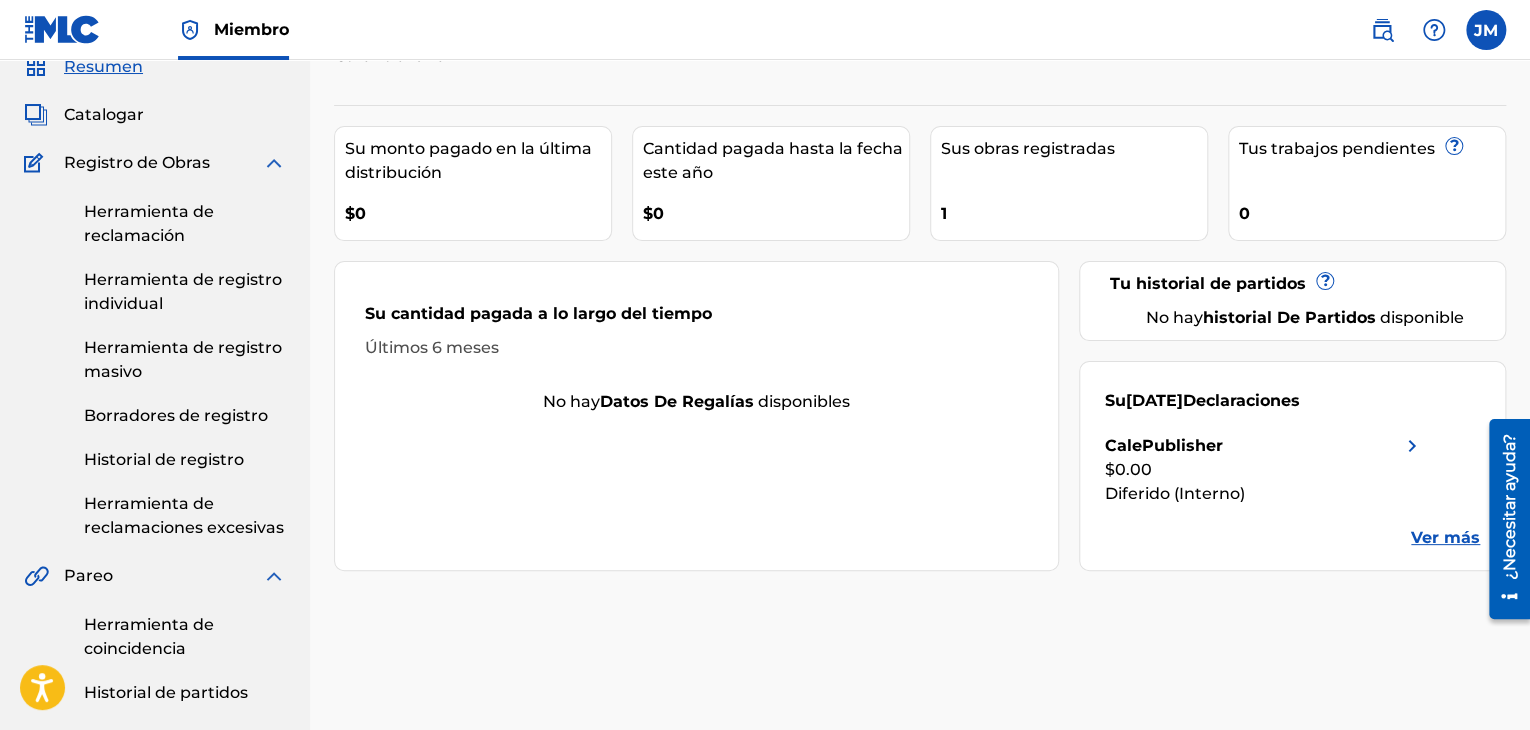 click on "Registro de Obras" at bounding box center [137, 162] 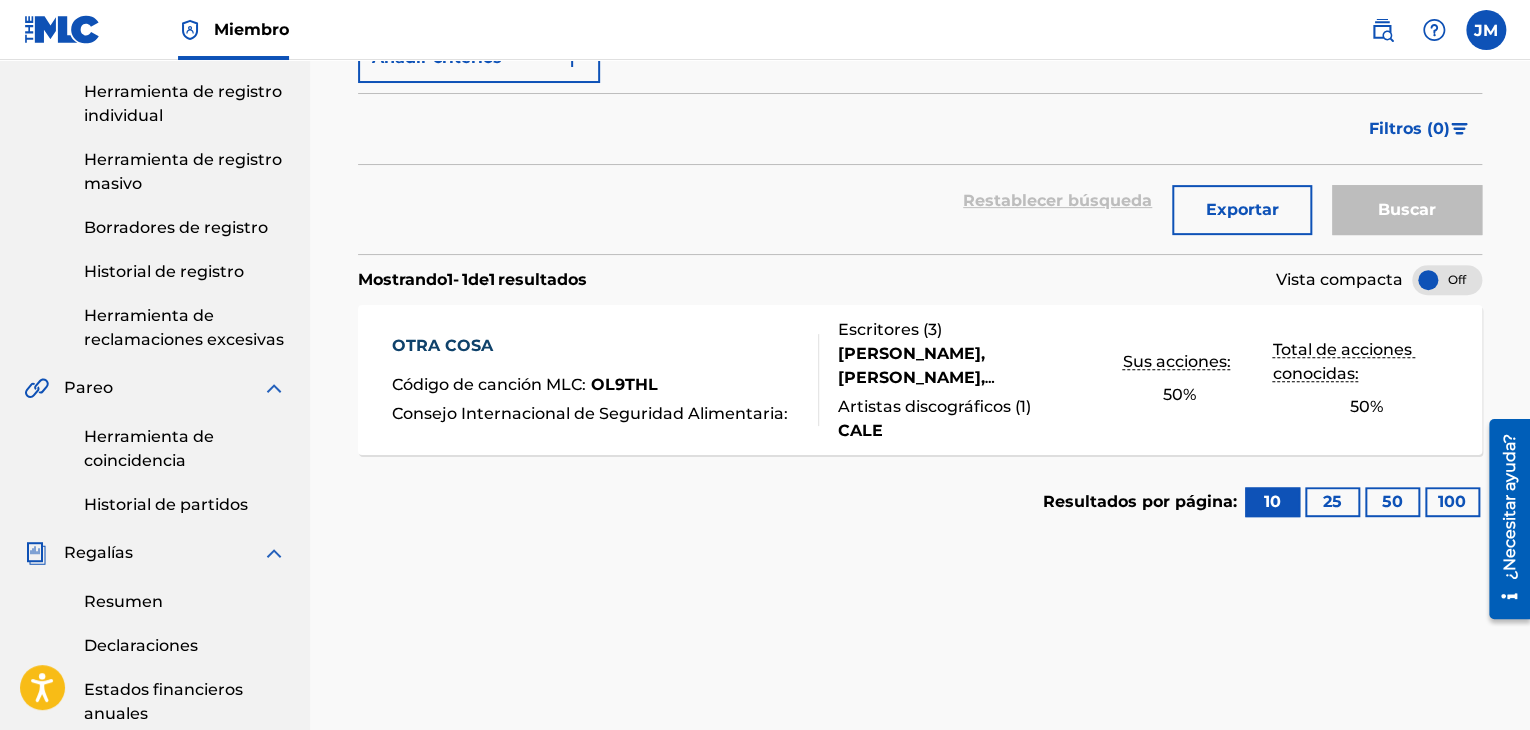 scroll, scrollTop: 132, scrollLeft: 0, axis: vertical 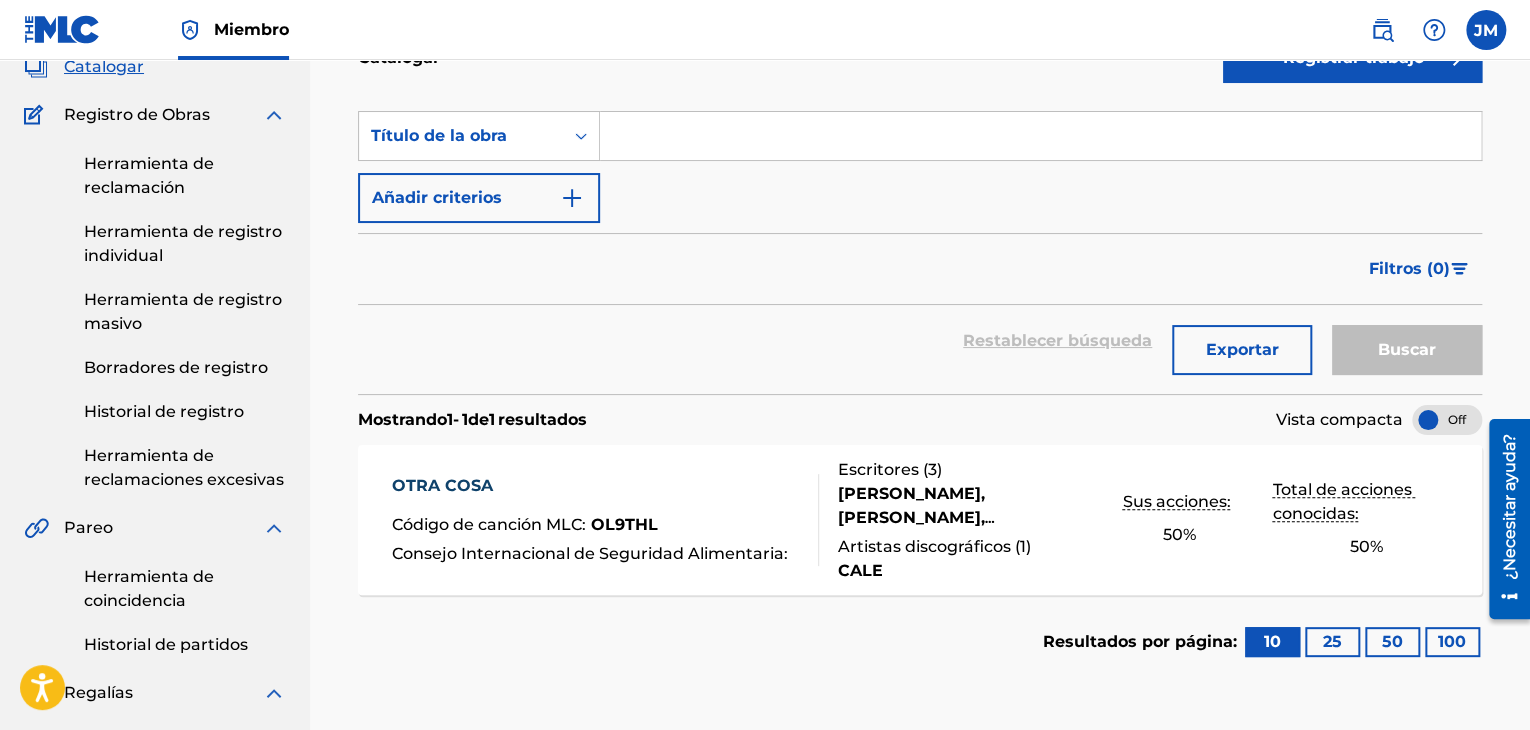 click on "Registrar trabajo" at bounding box center [1352, 58] 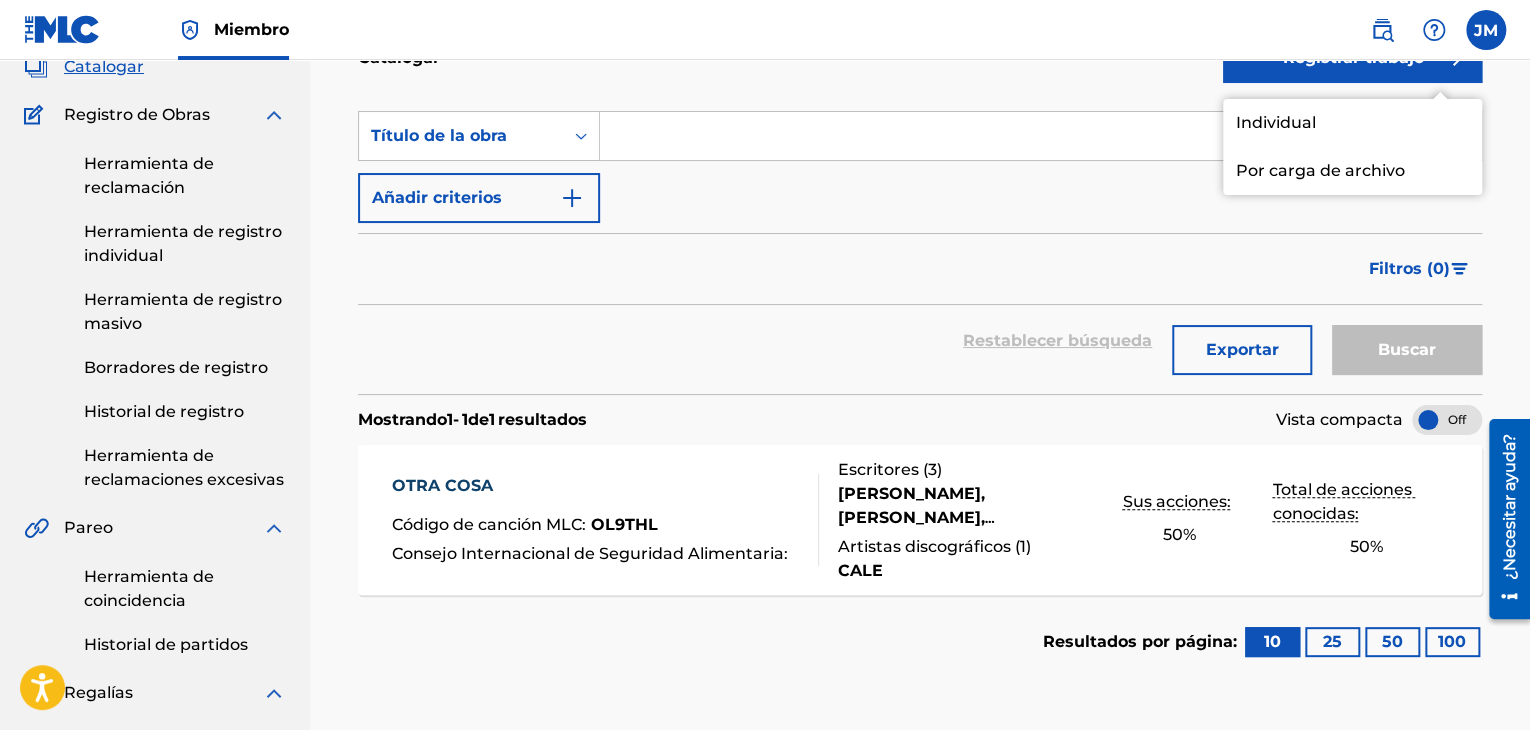 click on "Individual" at bounding box center (1275, 122) 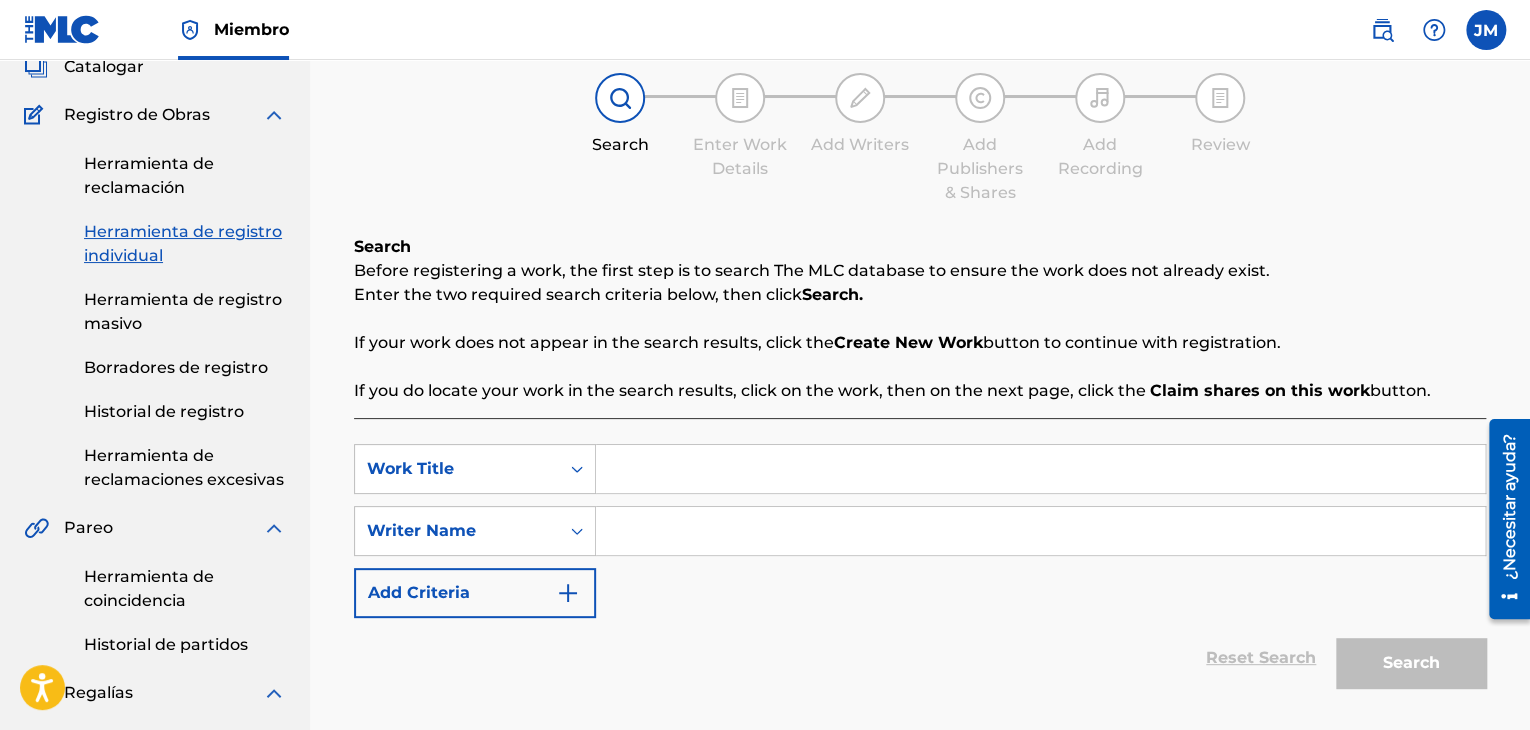 scroll, scrollTop: 0, scrollLeft: 0, axis: both 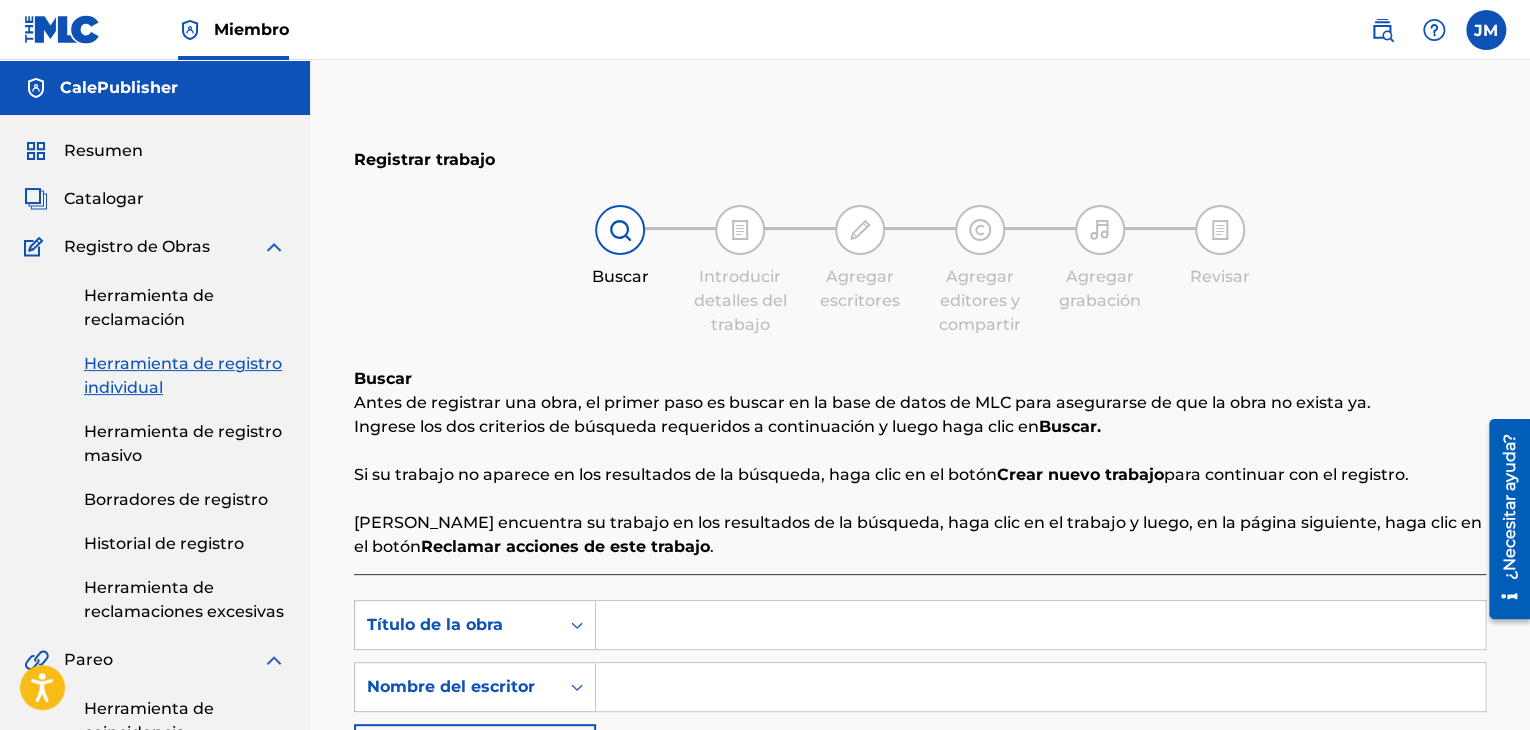 click at bounding box center (1040, 625) 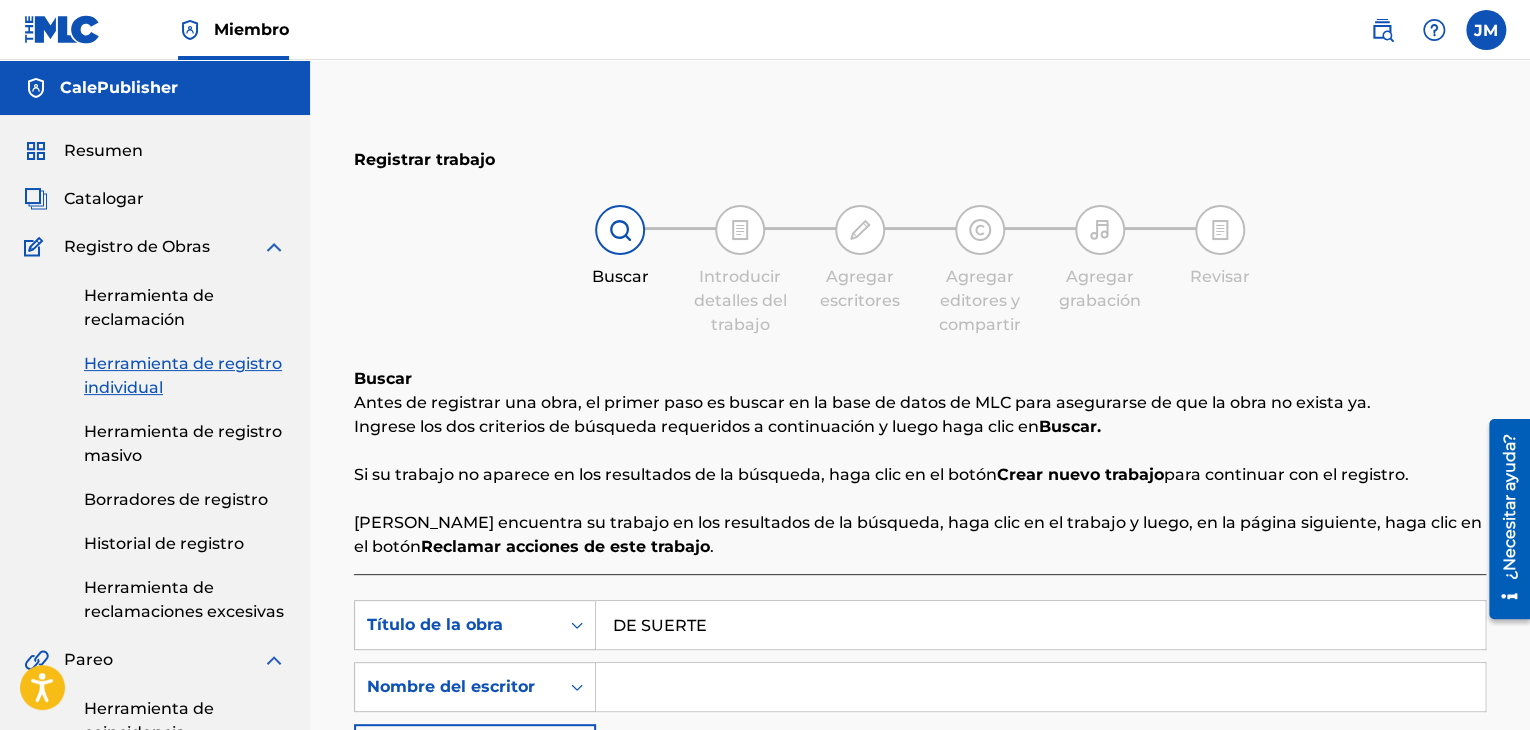 scroll, scrollTop: 147, scrollLeft: 0, axis: vertical 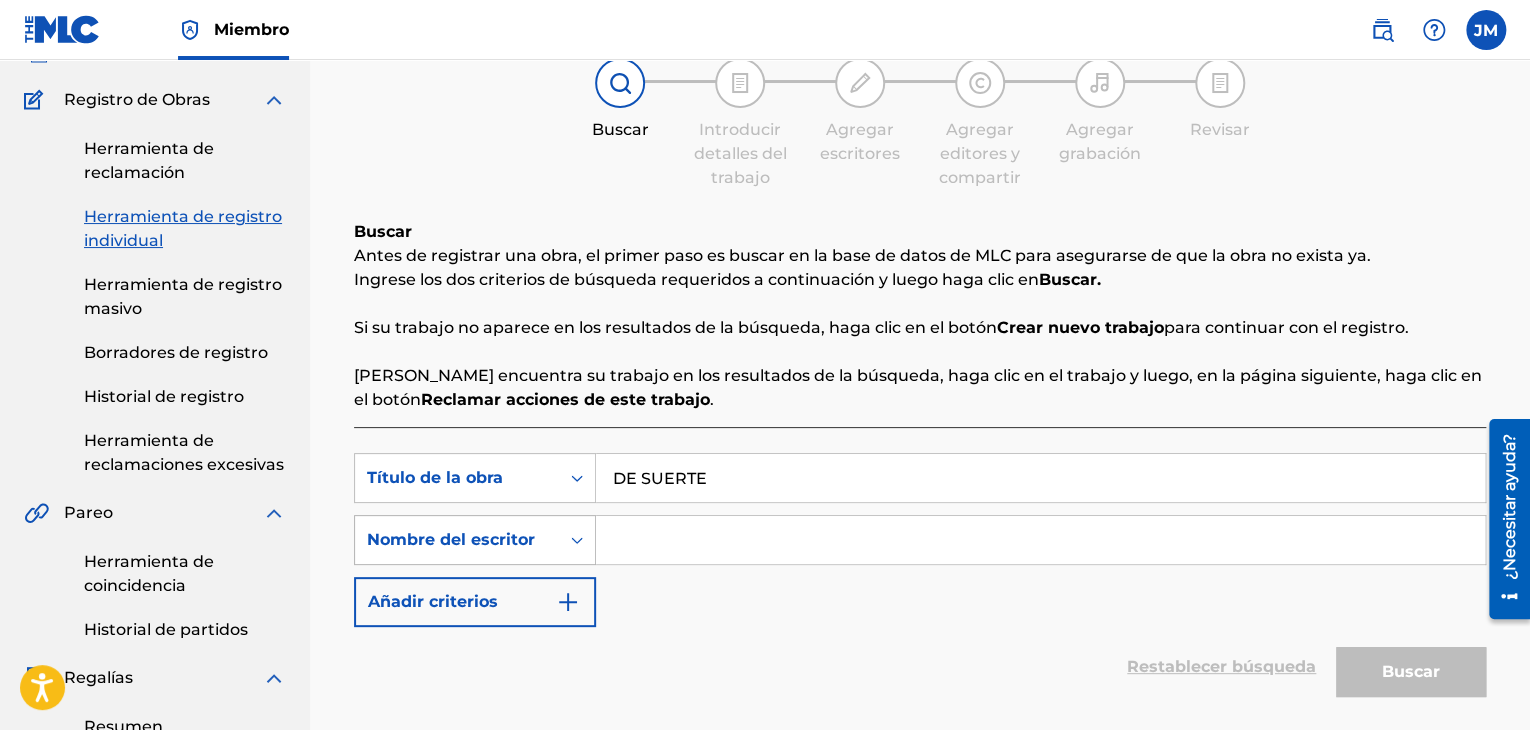 type on "DE SUERTE" 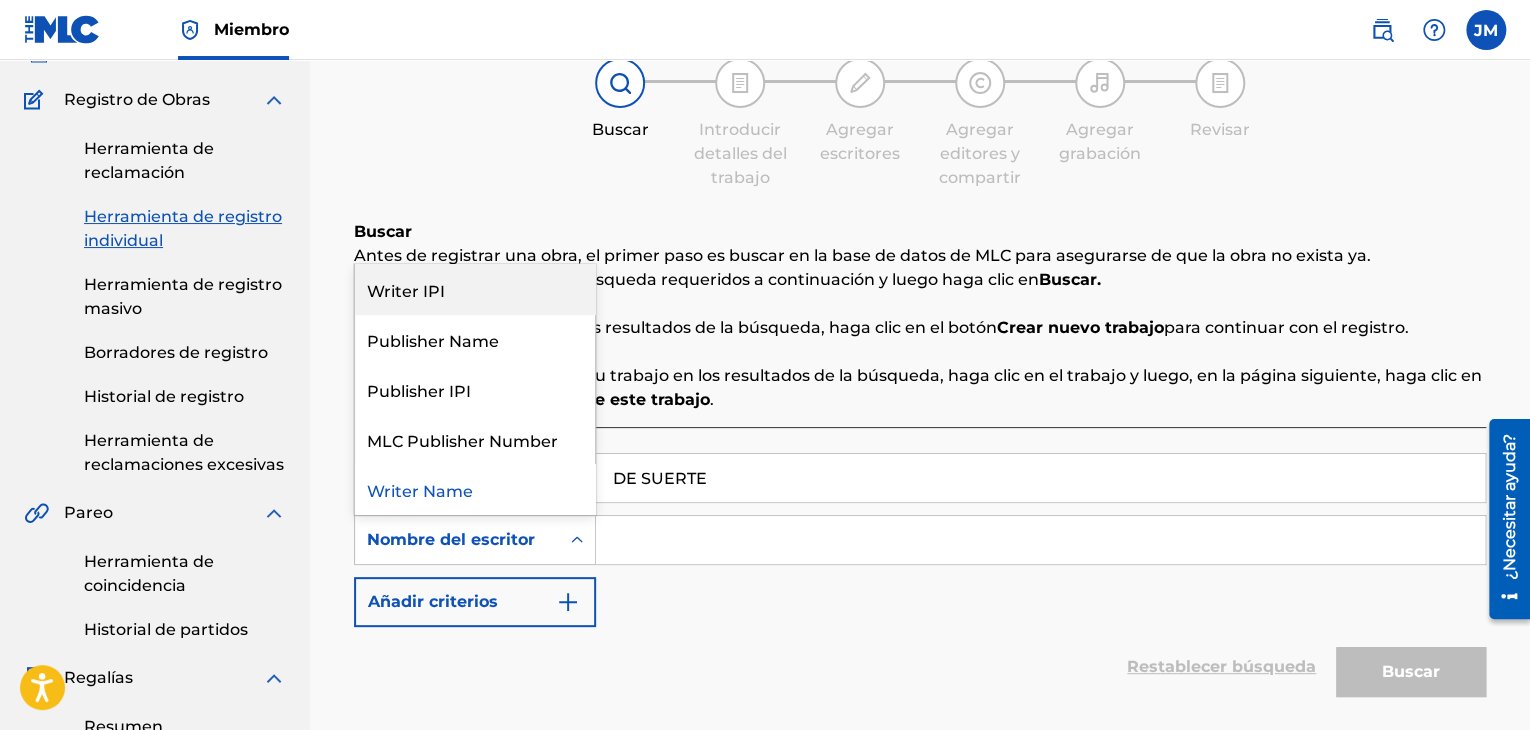 click on "Writer IPI" at bounding box center [475, 289] 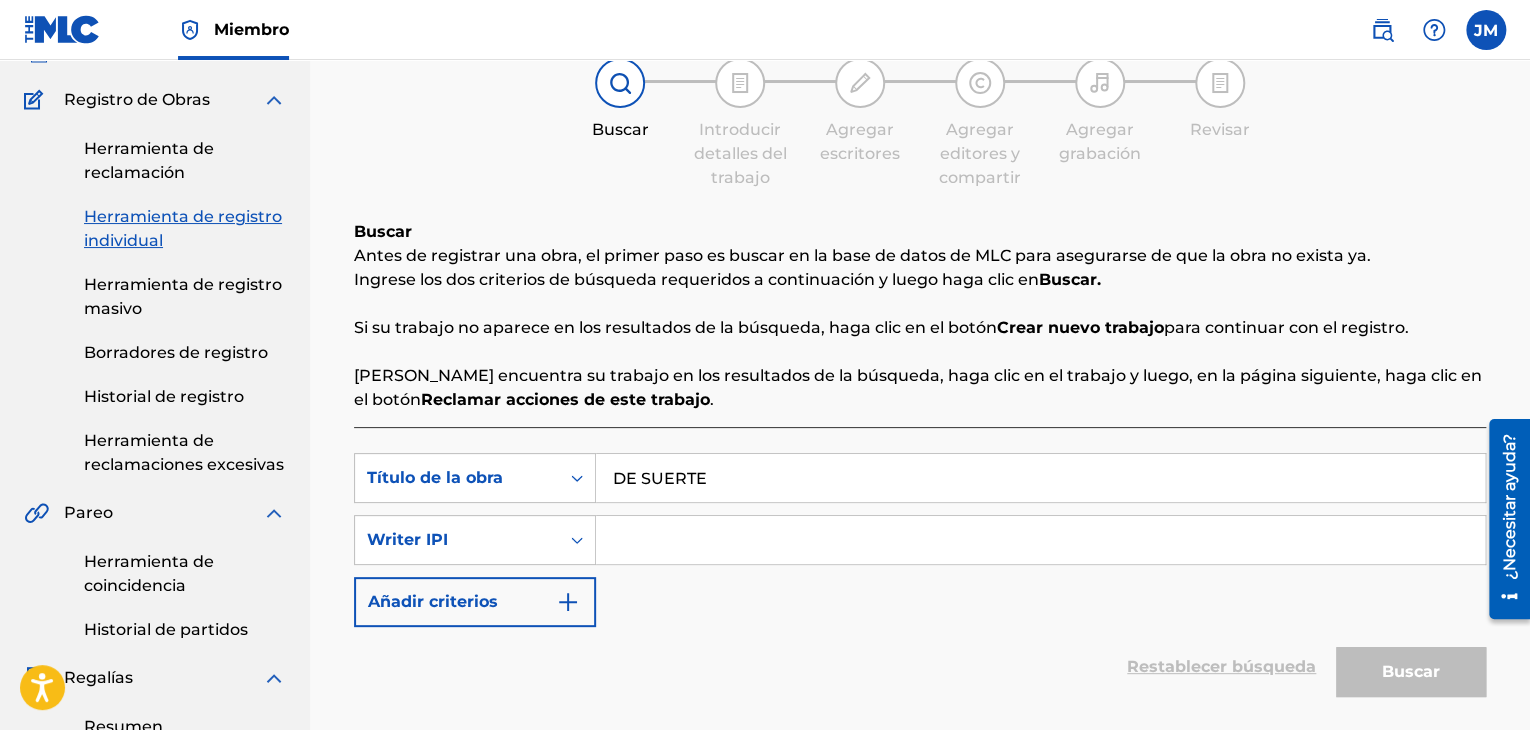 click at bounding box center (1040, 540) 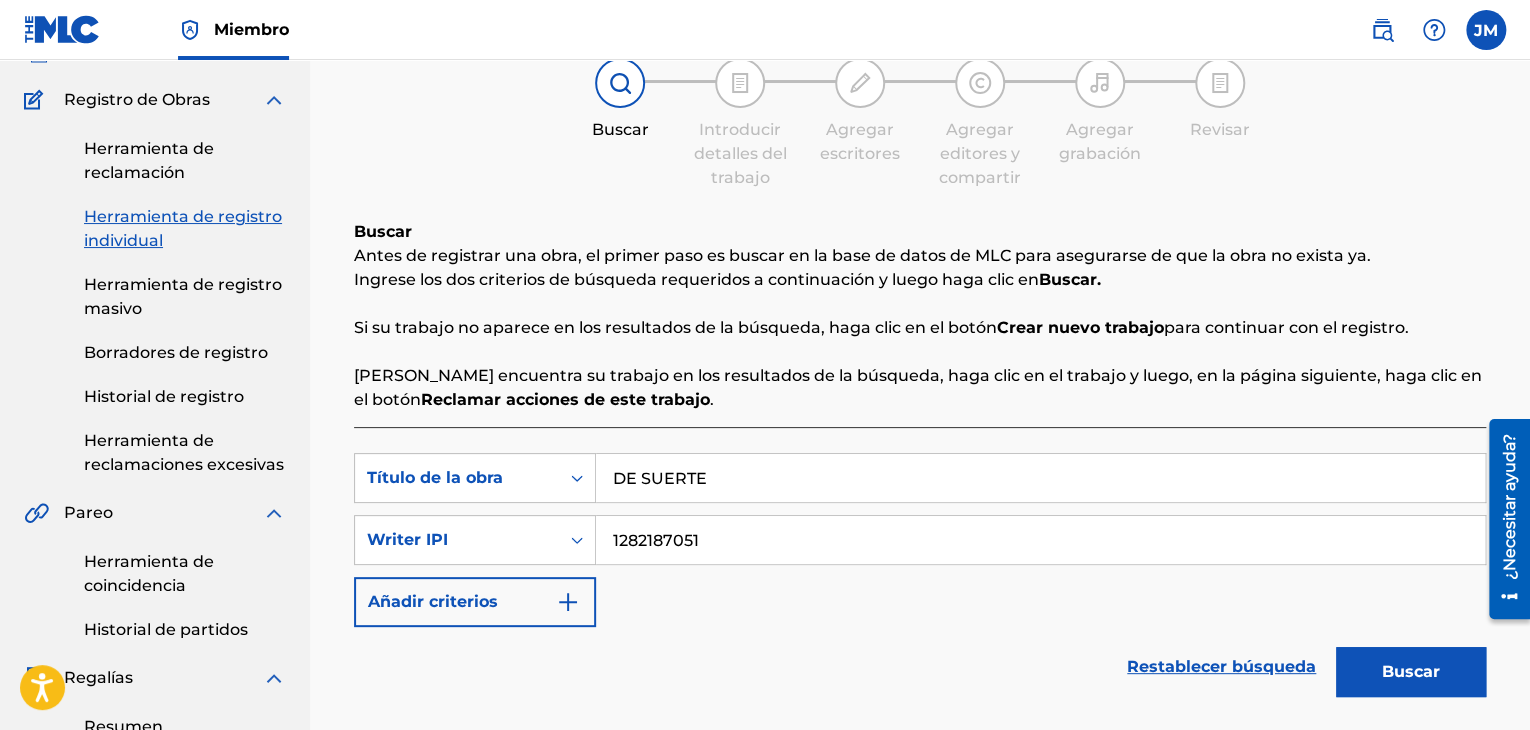 click on "Buscar" at bounding box center (1411, 672) 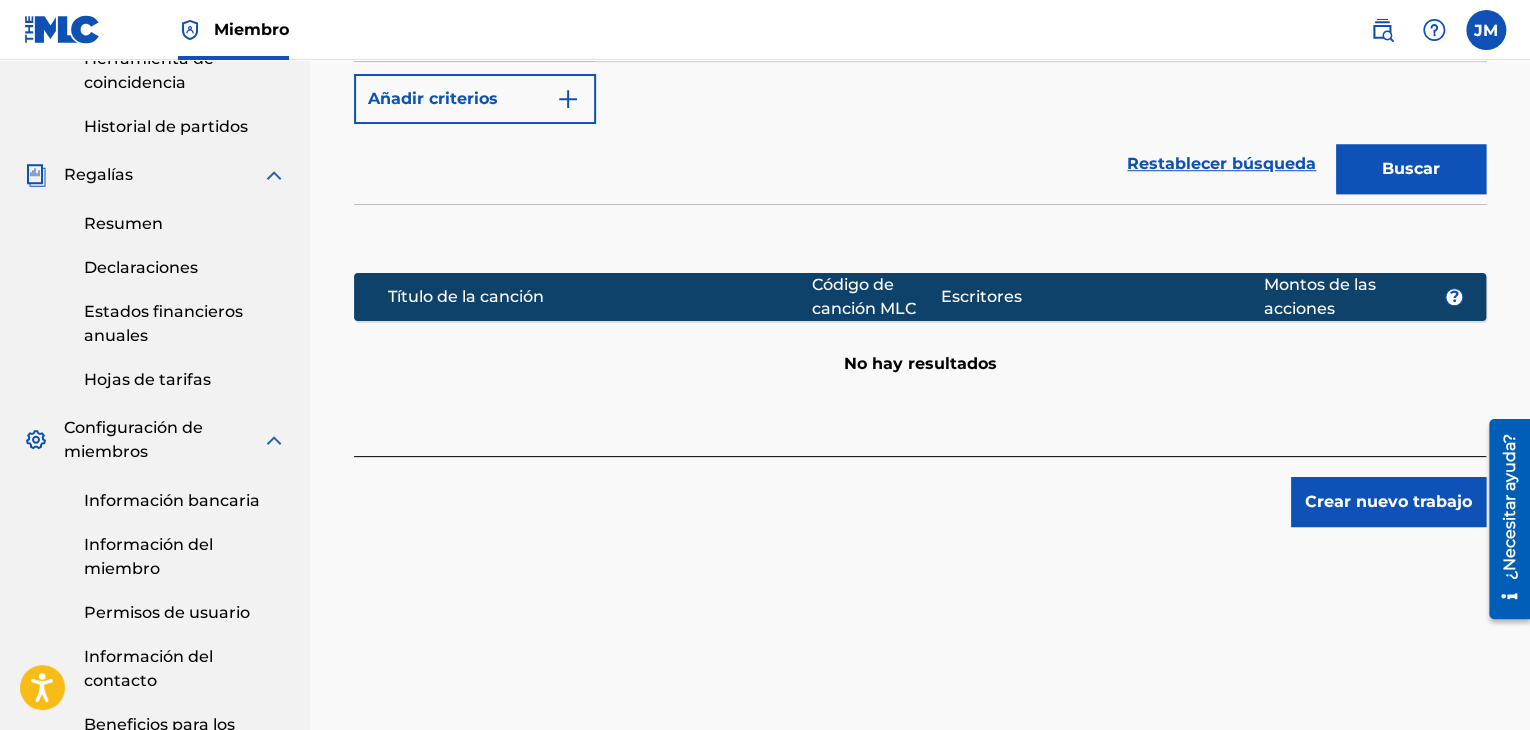 scroll, scrollTop: 728, scrollLeft: 0, axis: vertical 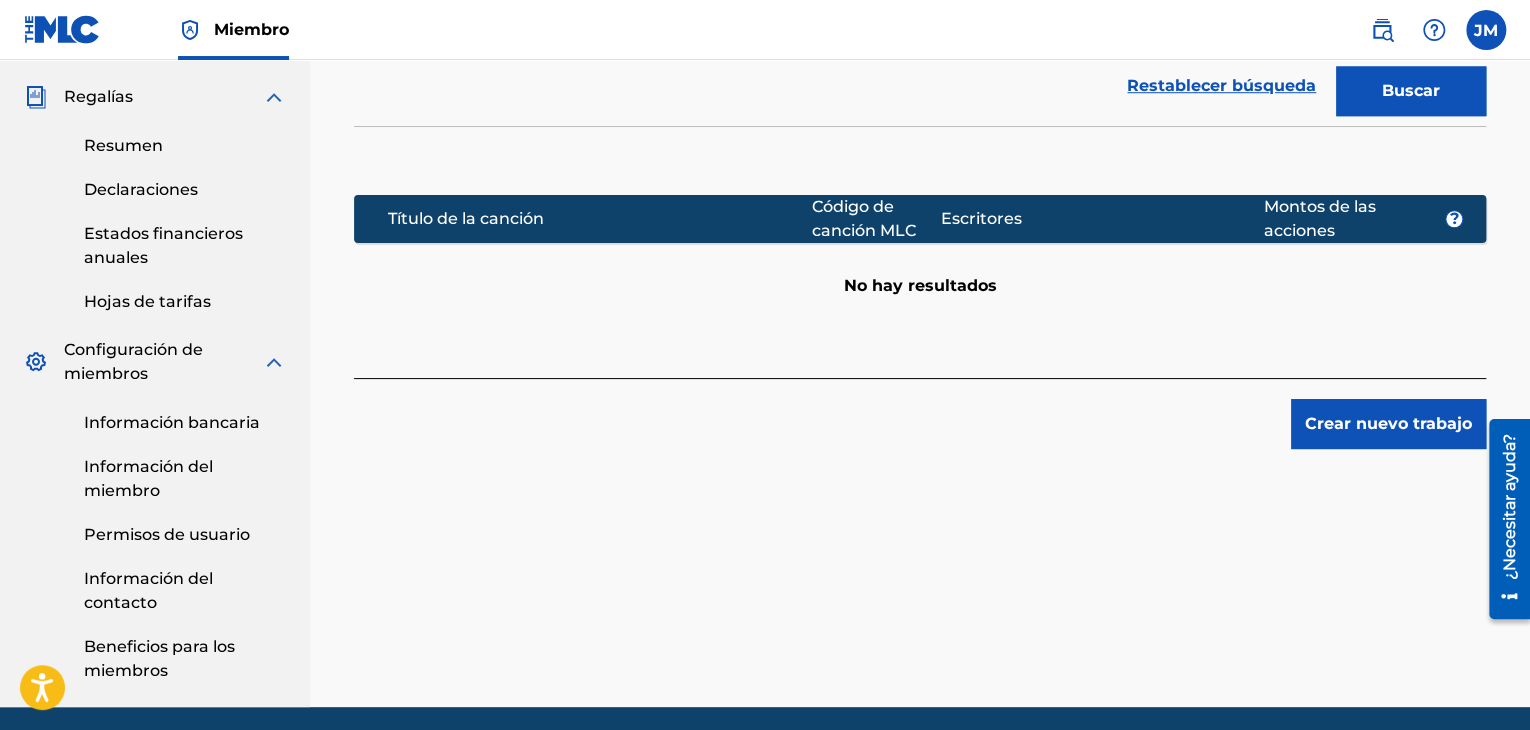 click on "Crear nuevo trabajo" at bounding box center (1388, 424) 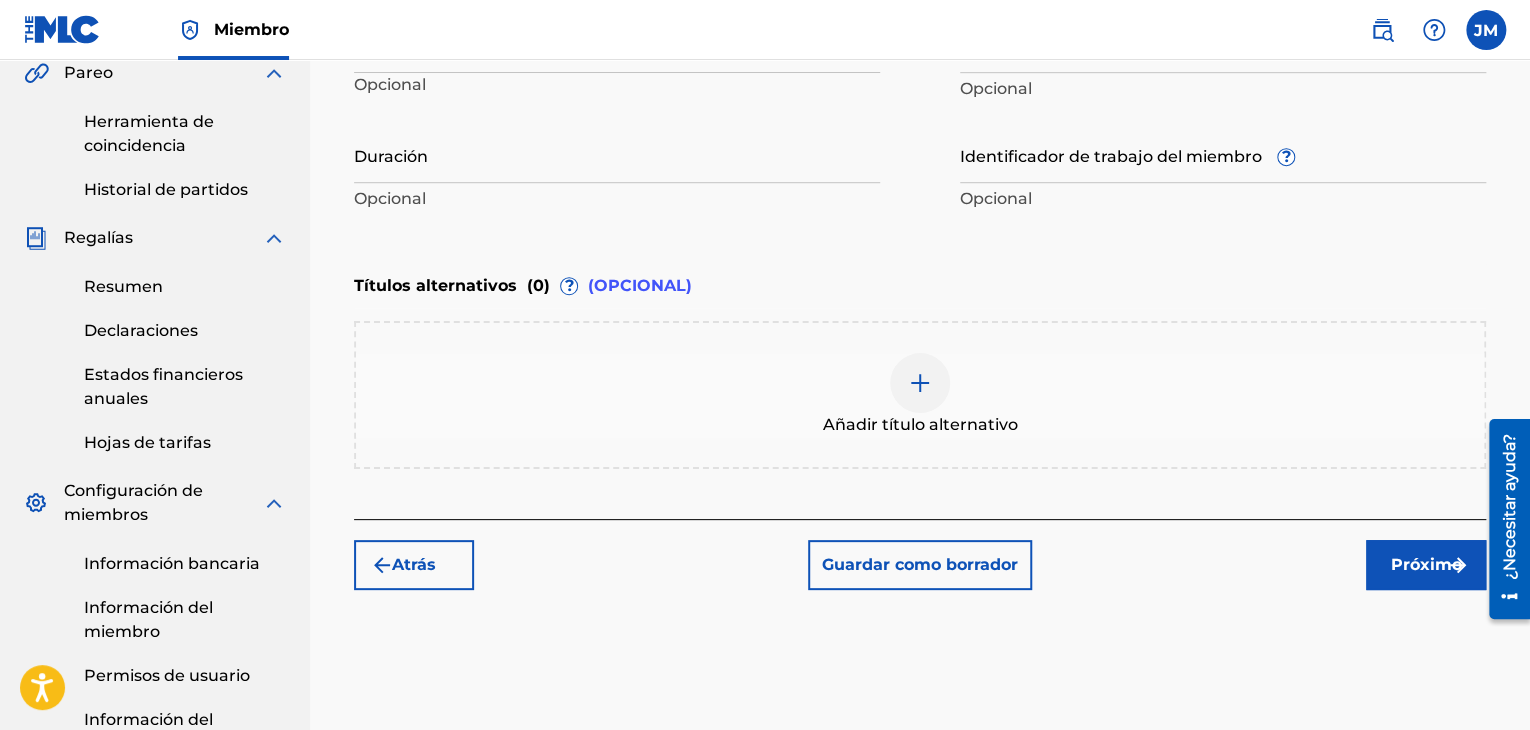 scroll, scrollTop: 364, scrollLeft: 0, axis: vertical 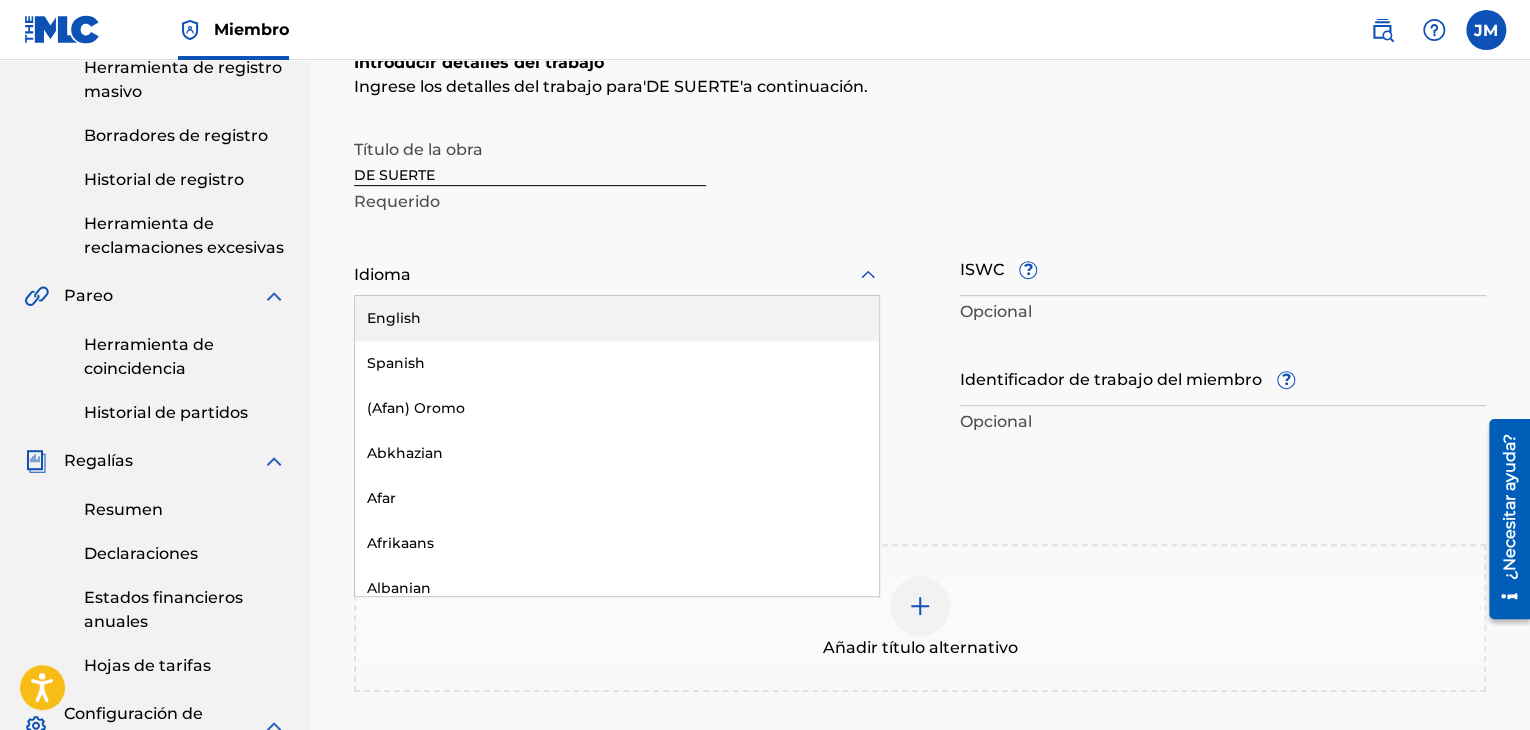 click at bounding box center [617, 274] 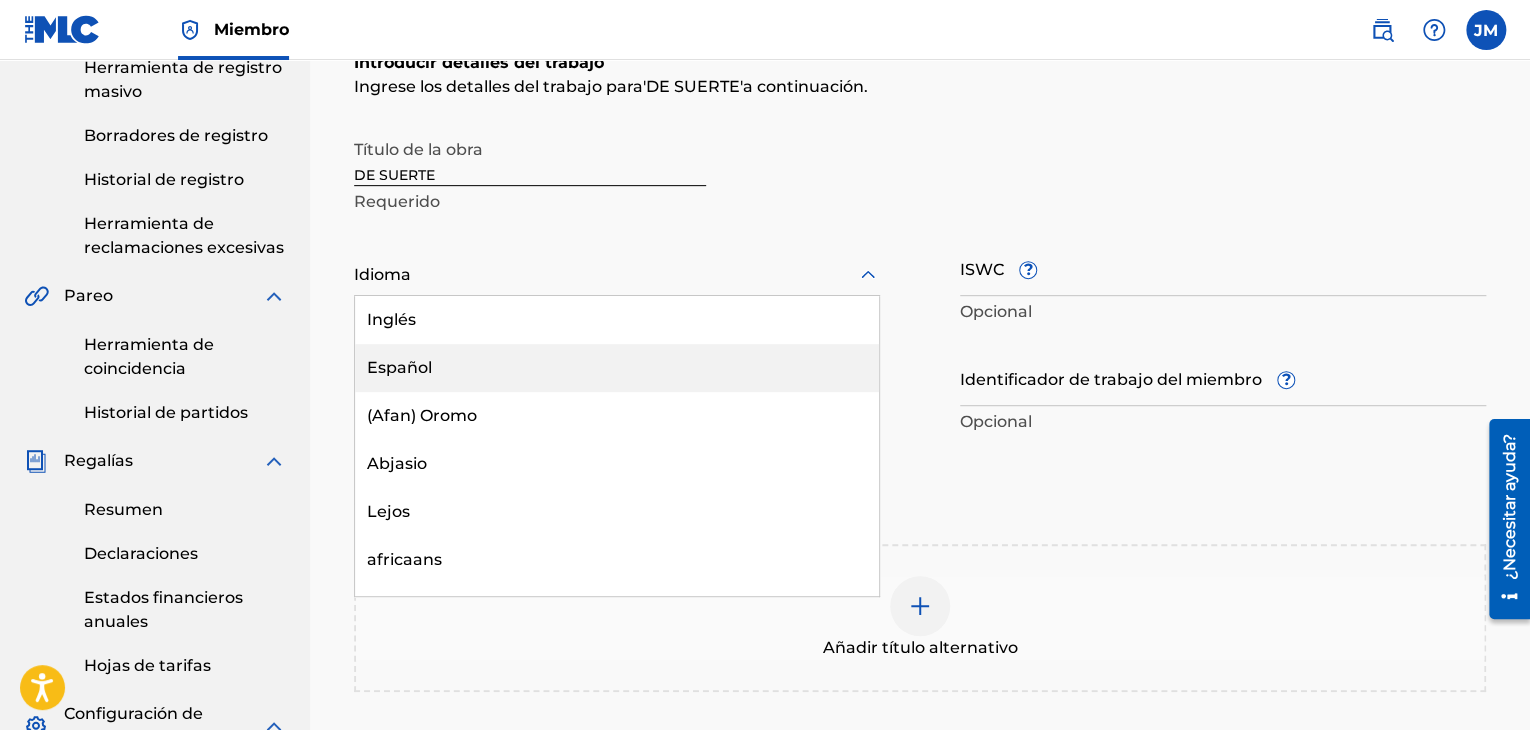 click on "Español" at bounding box center (617, 368) 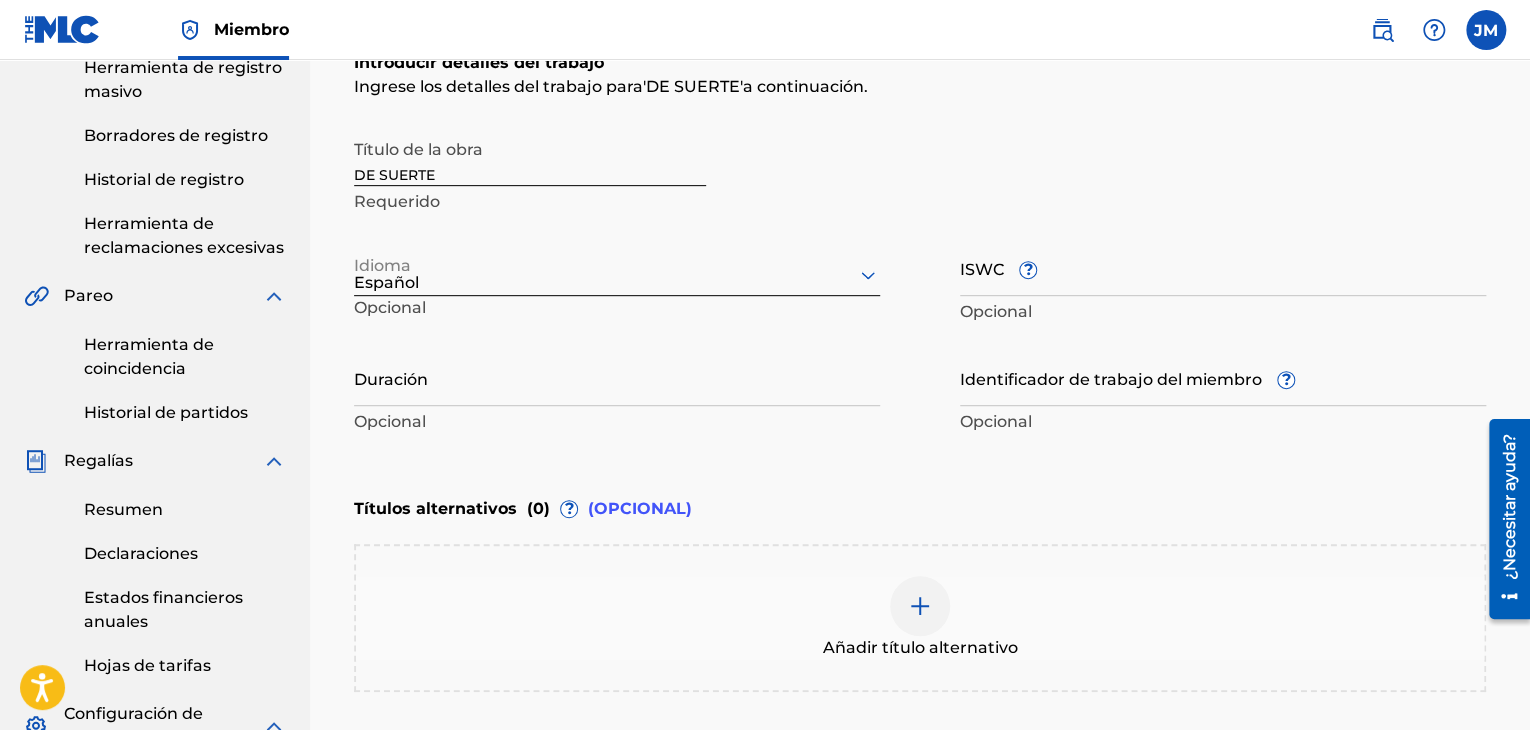 click on "Duración" at bounding box center [617, 377] 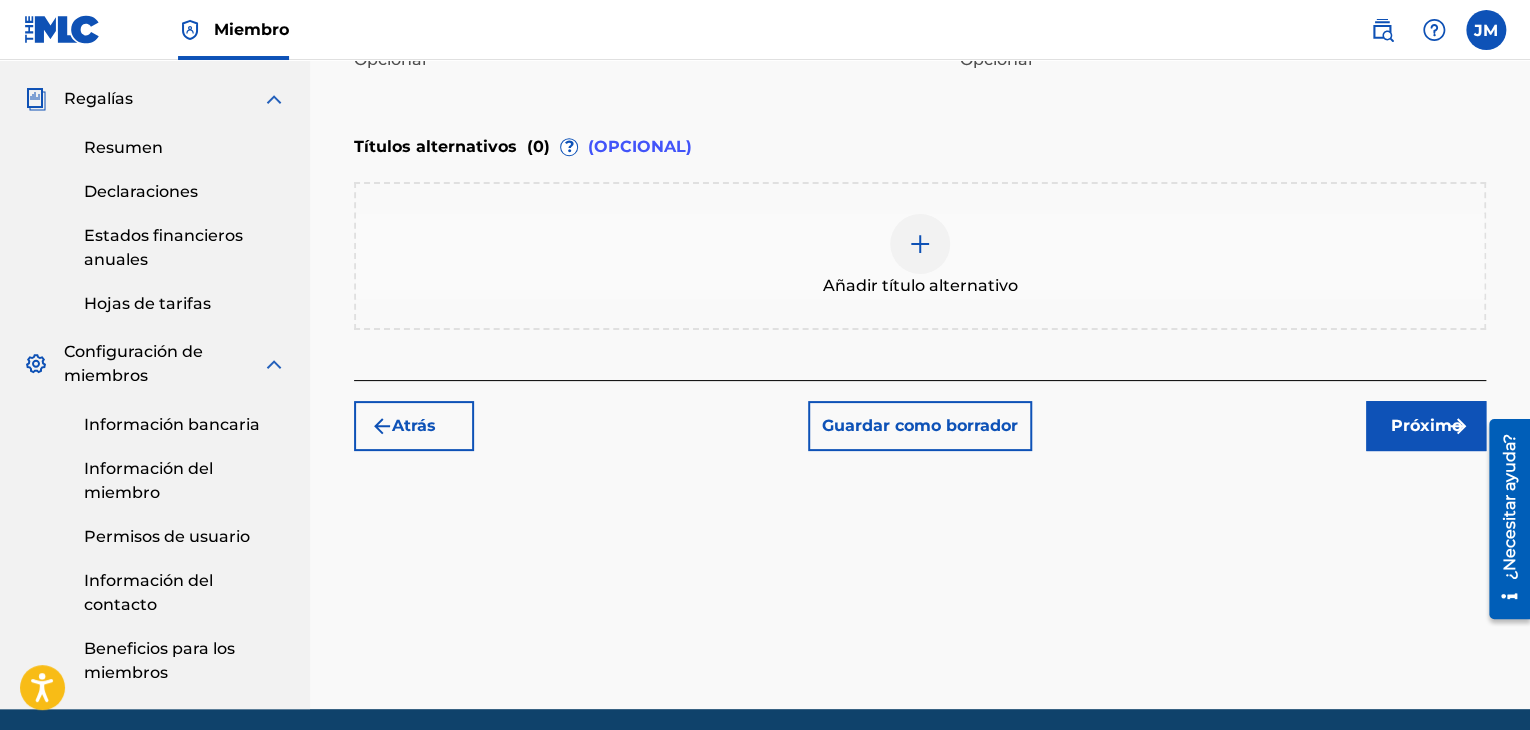 scroll, scrollTop: 730, scrollLeft: 0, axis: vertical 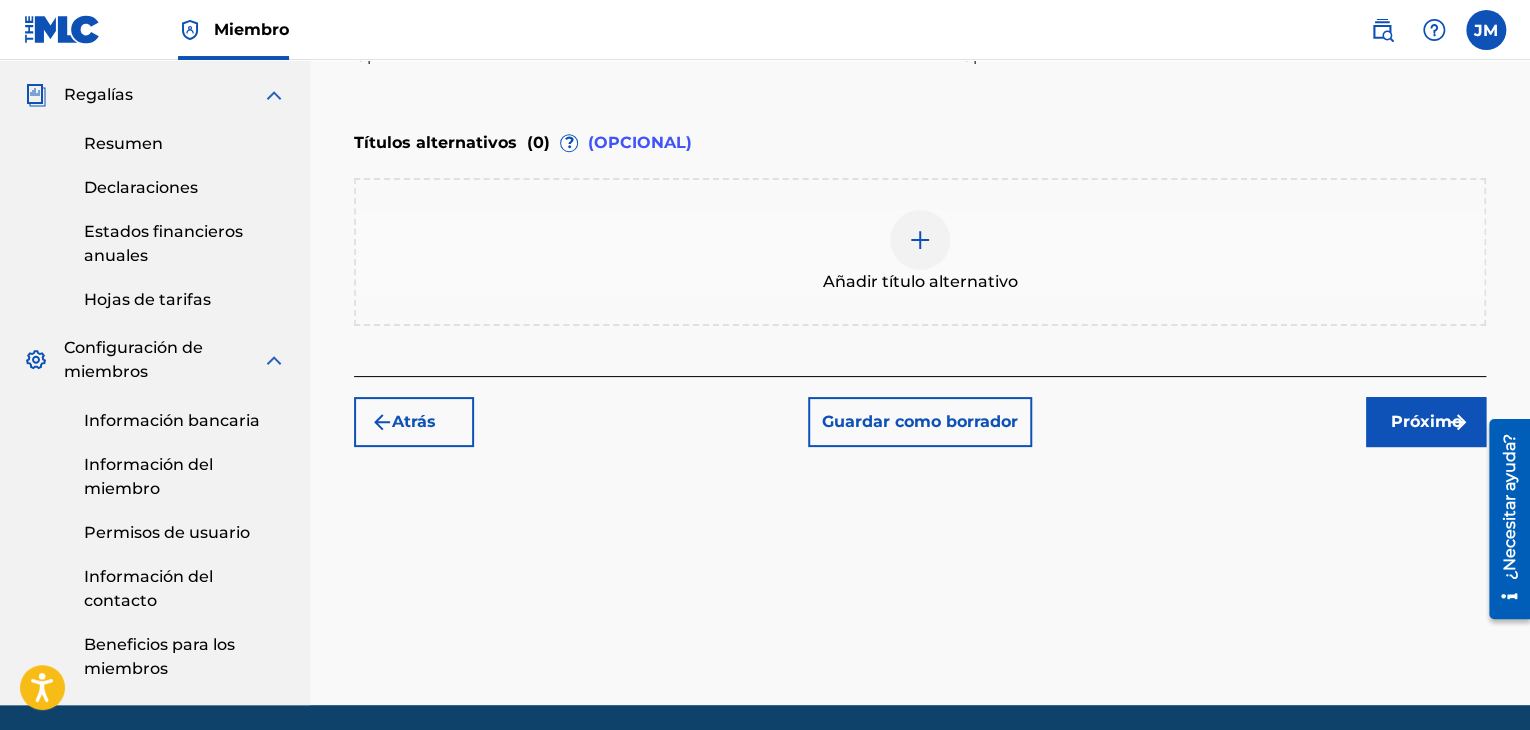 type on "02:21" 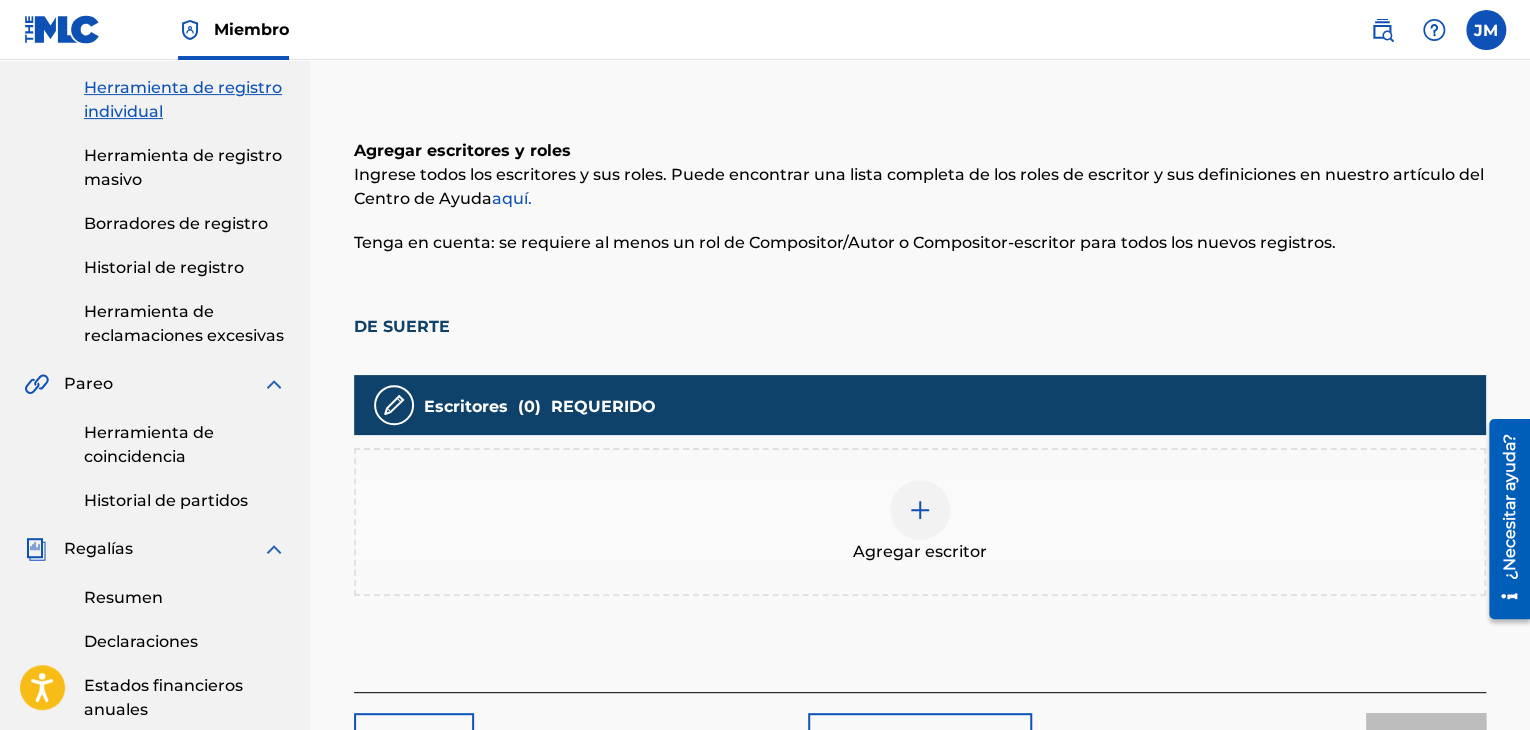 scroll, scrollTop: 277, scrollLeft: 0, axis: vertical 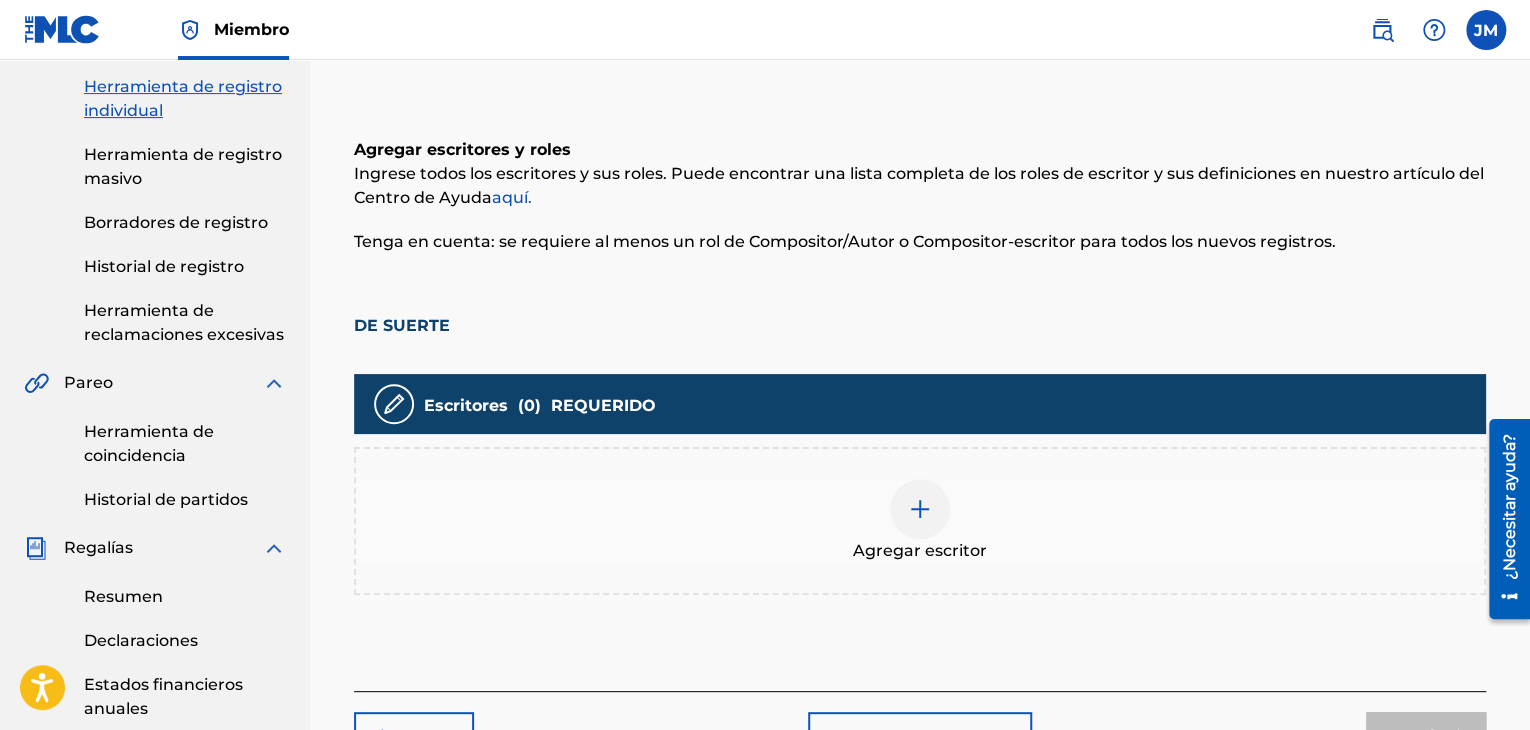 click at bounding box center [920, 509] 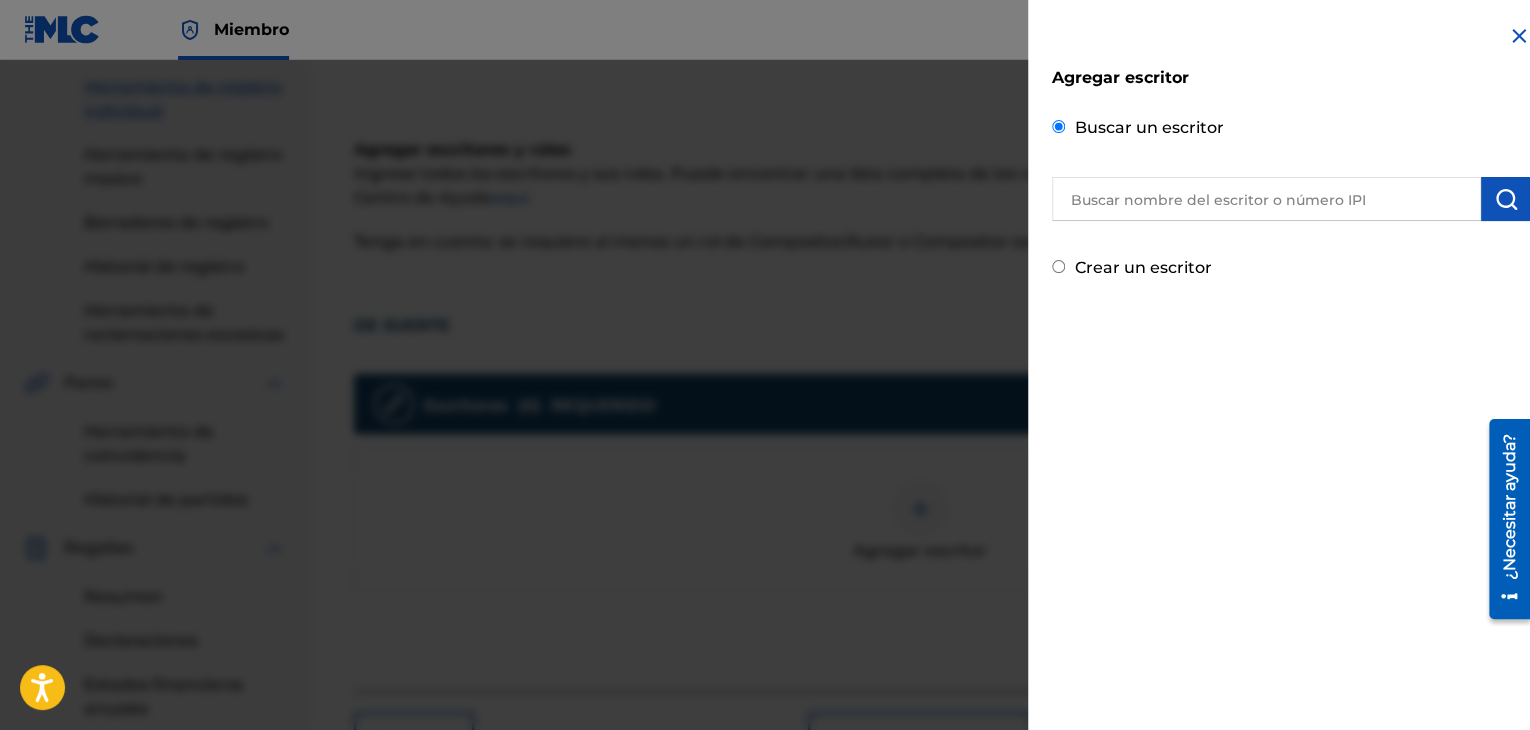 click at bounding box center [1266, 199] 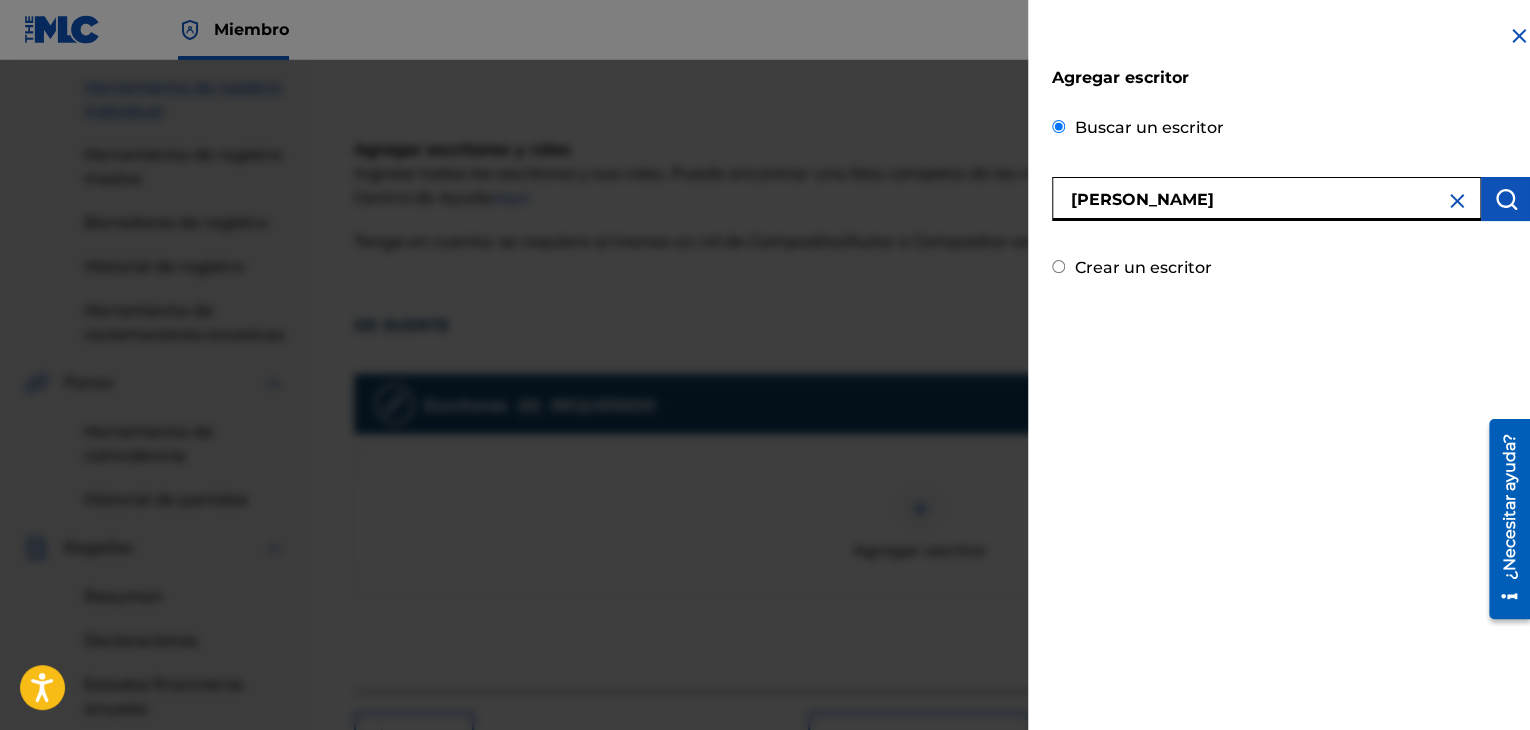 type on "[PERSON_NAME]" 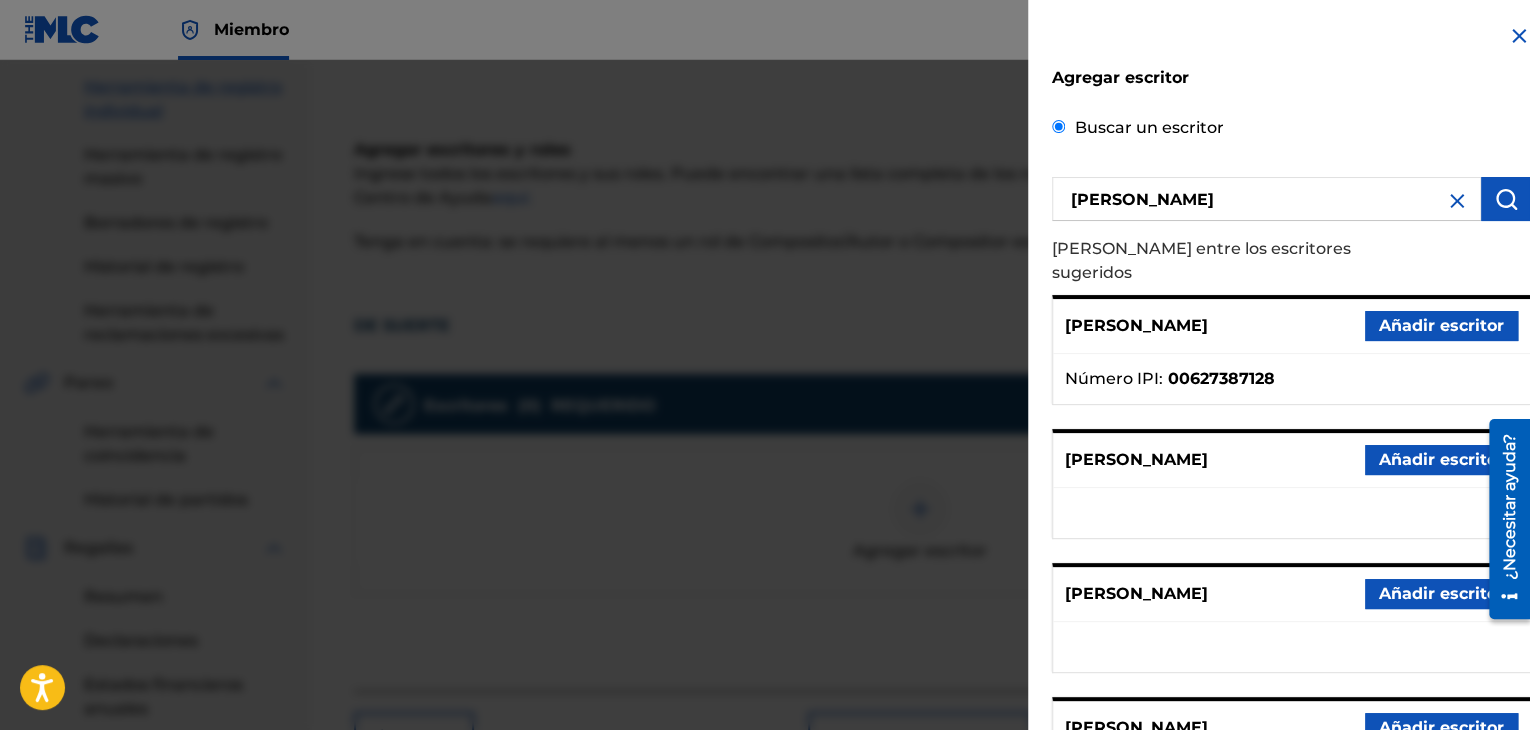 scroll, scrollTop: 313, scrollLeft: 0, axis: vertical 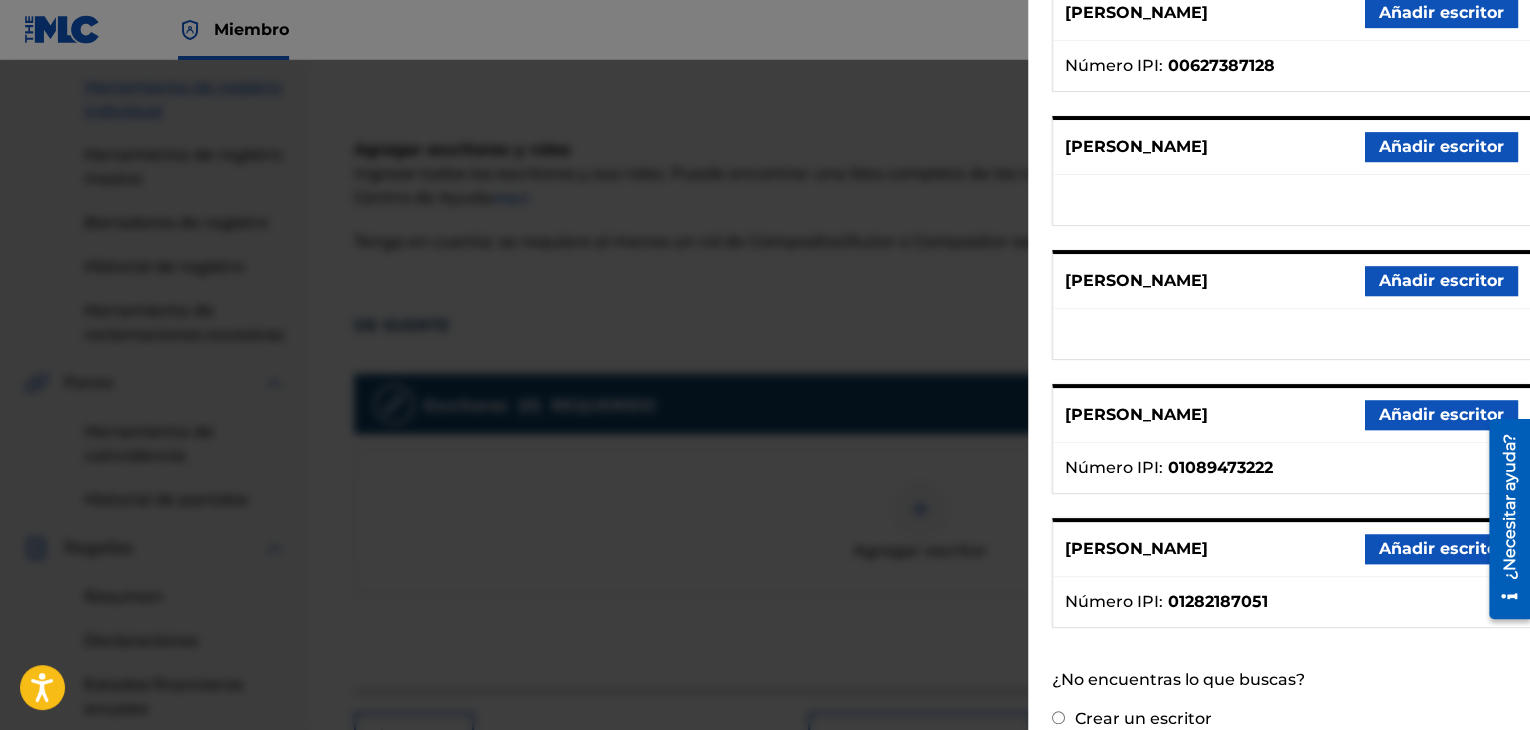 click on "Añadir escritor" at bounding box center (1441, 548) 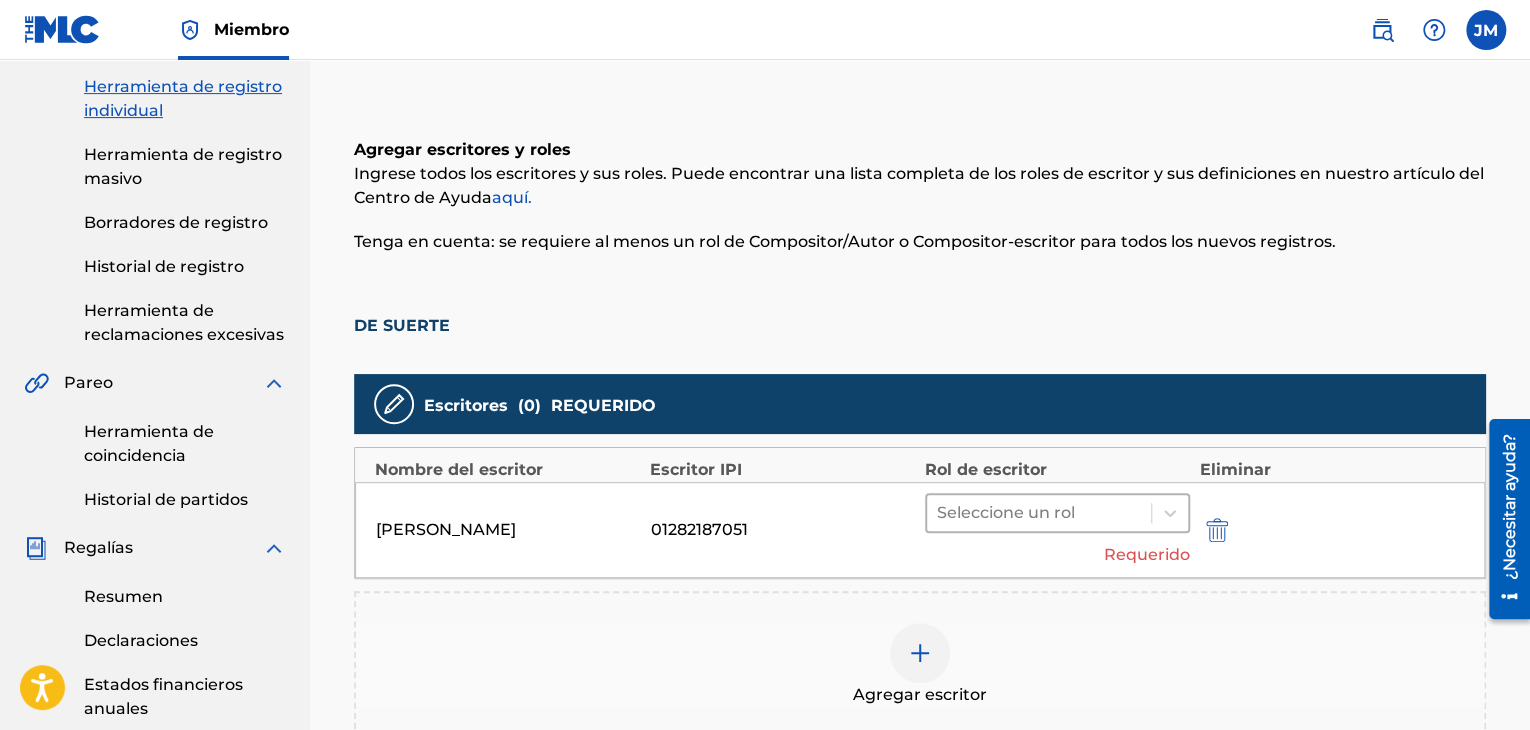 click at bounding box center (1039, 513) 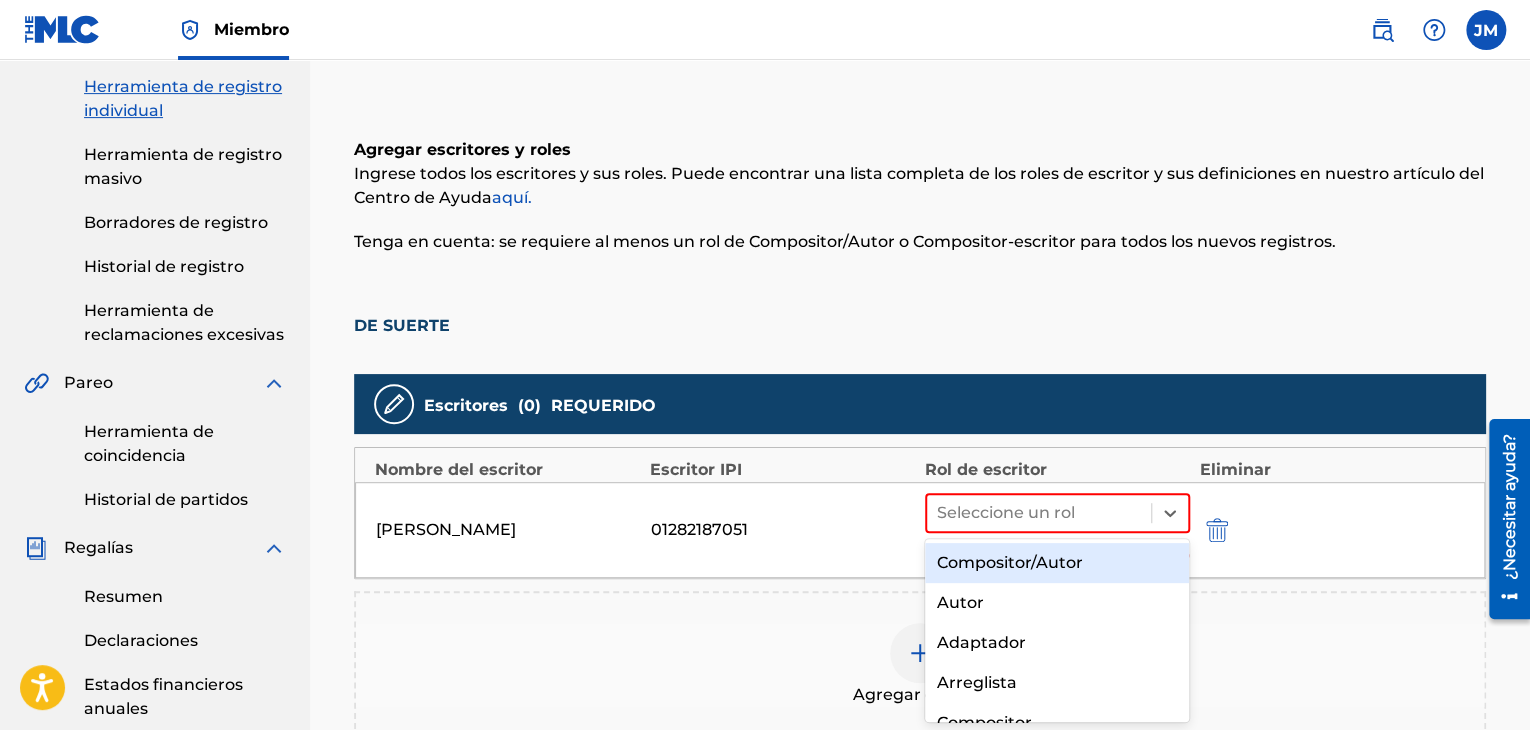click on "Compositor/Autor" at bounding box center [1010, 562] 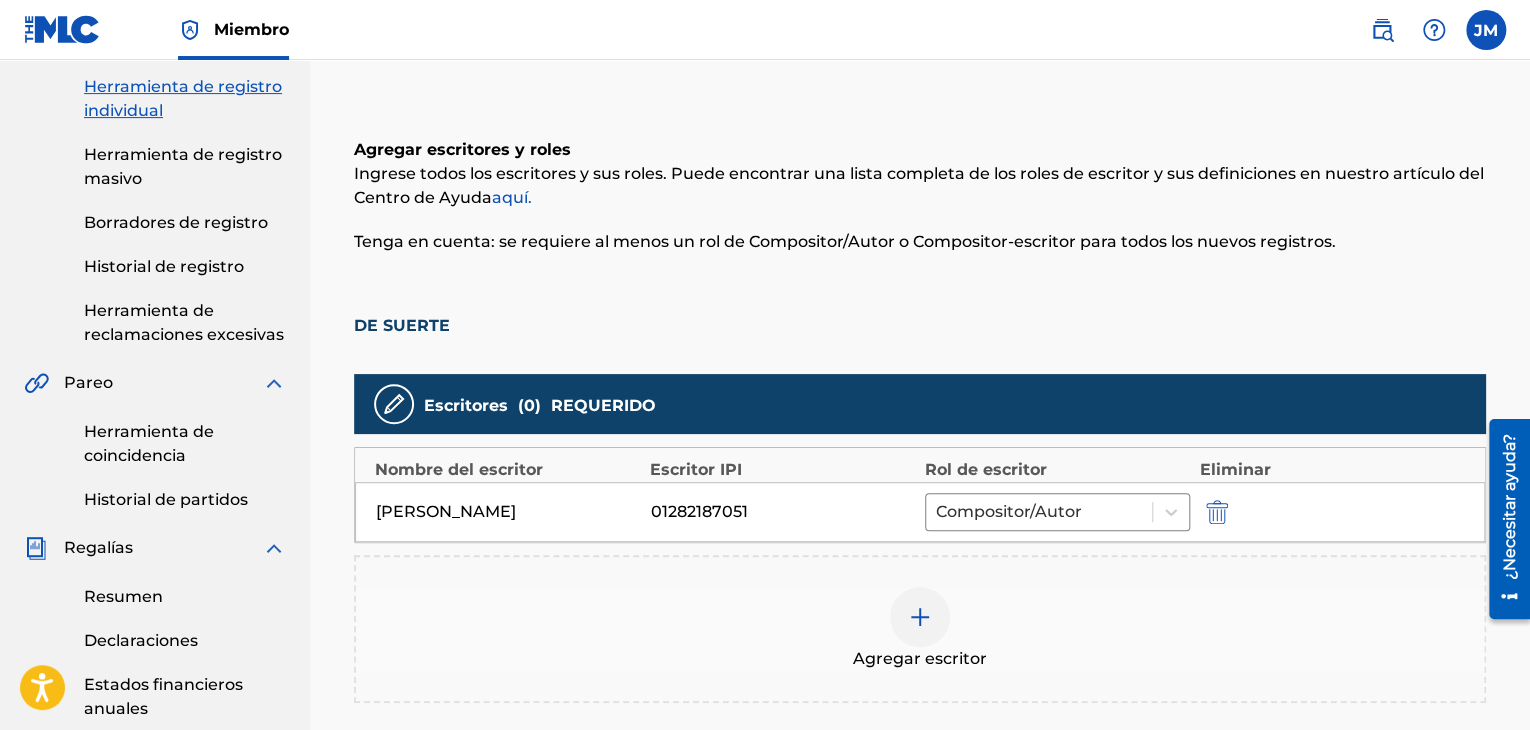 click at bounding box center (920, 617) 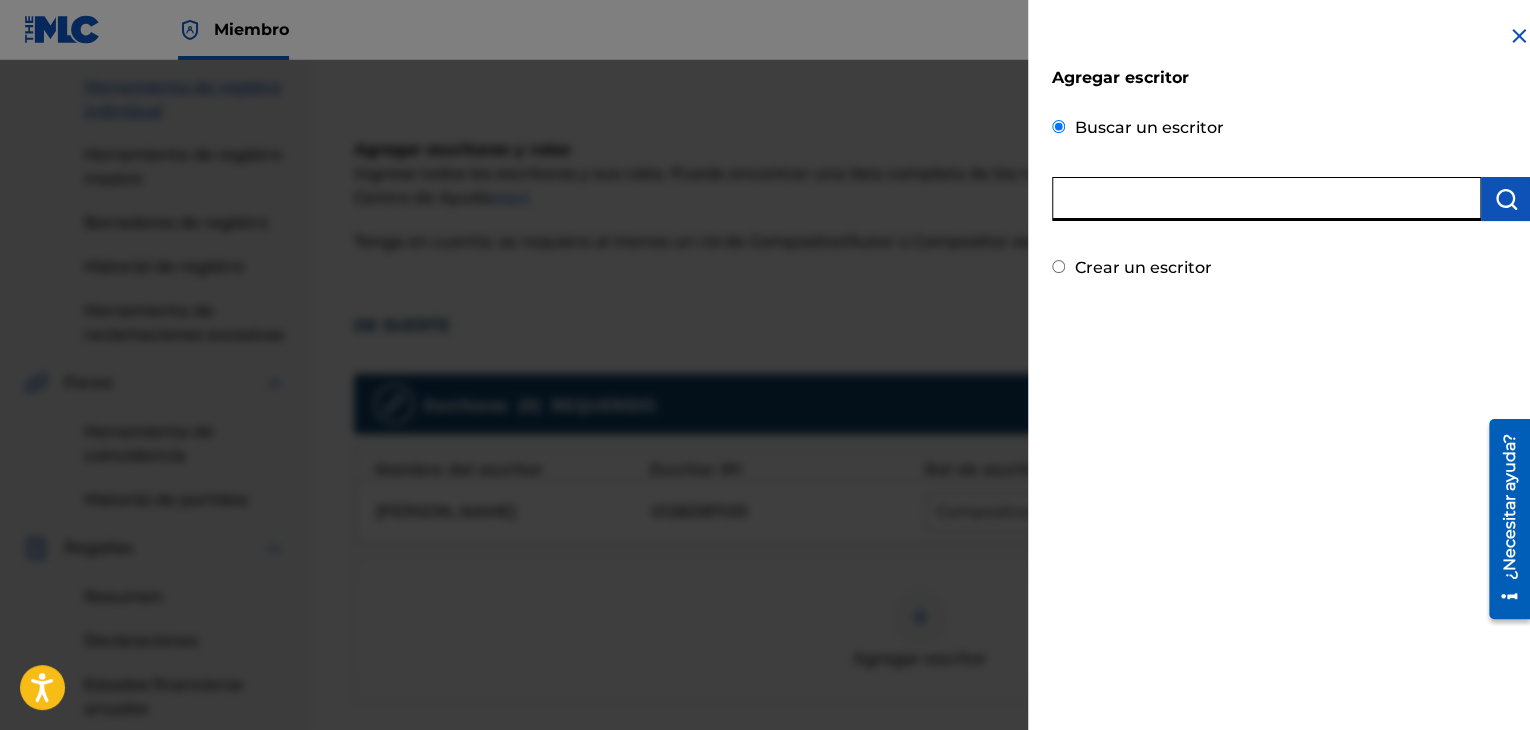 click at bounding box center (1266, 199) 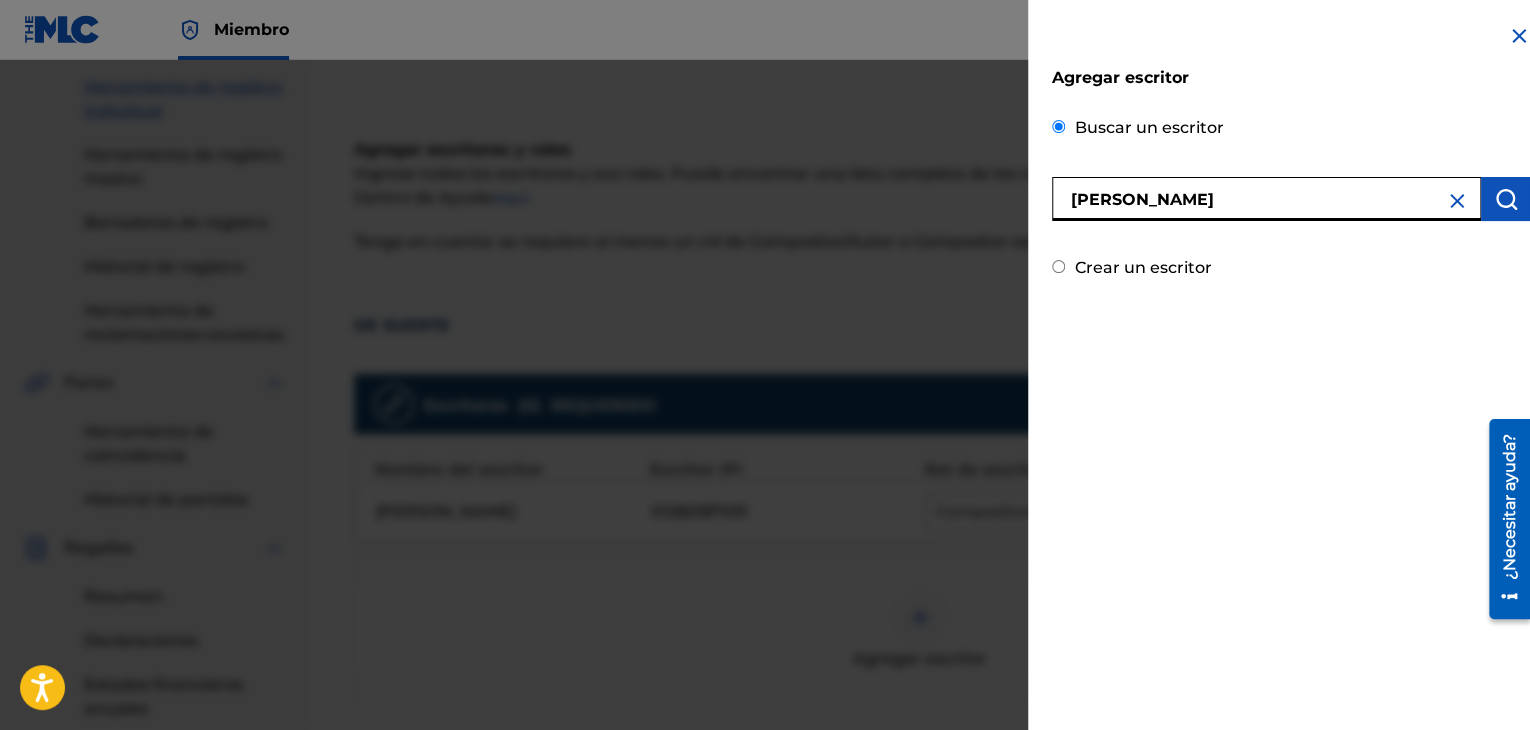 type on "SIMON ROSAS LOPEZ" 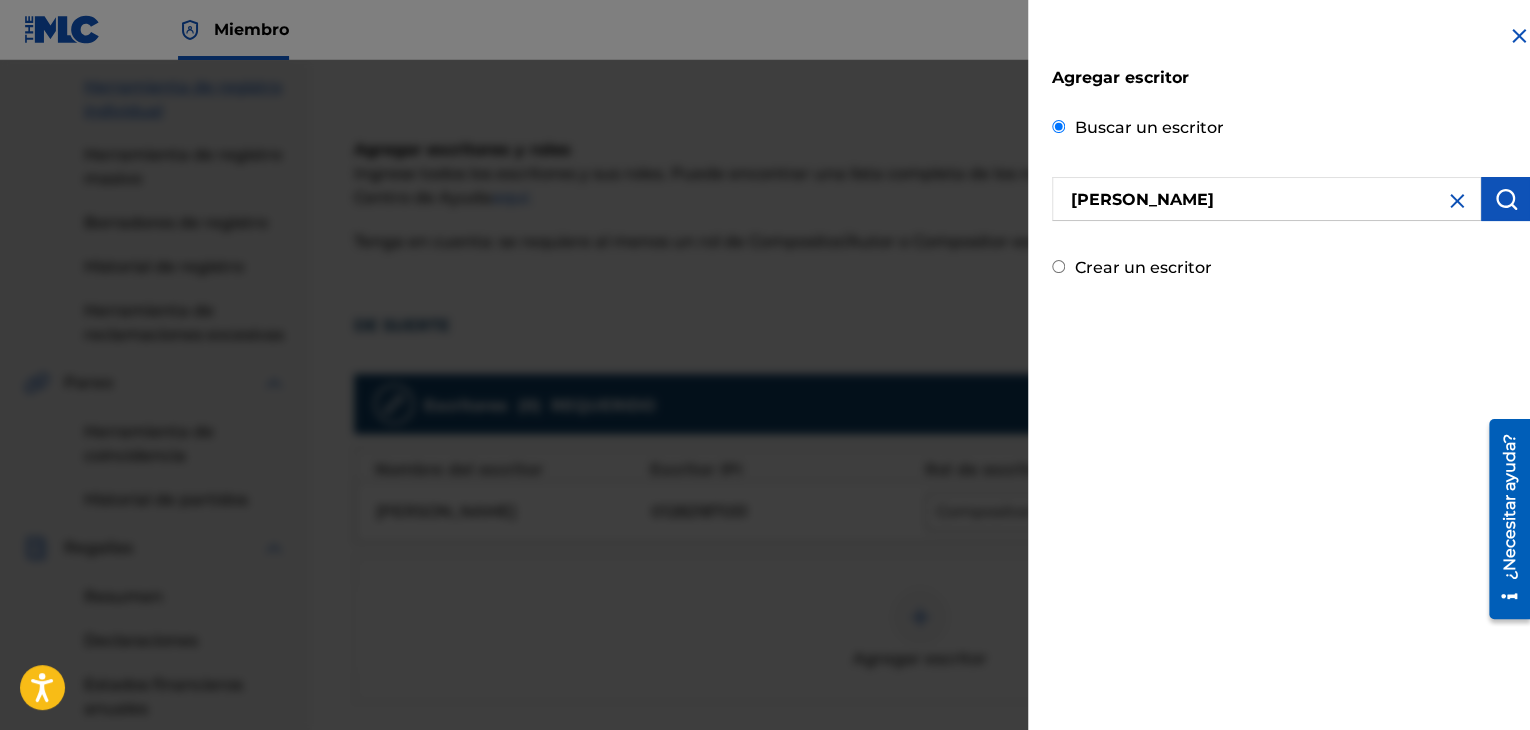 click at bounding box center [1506, 199] 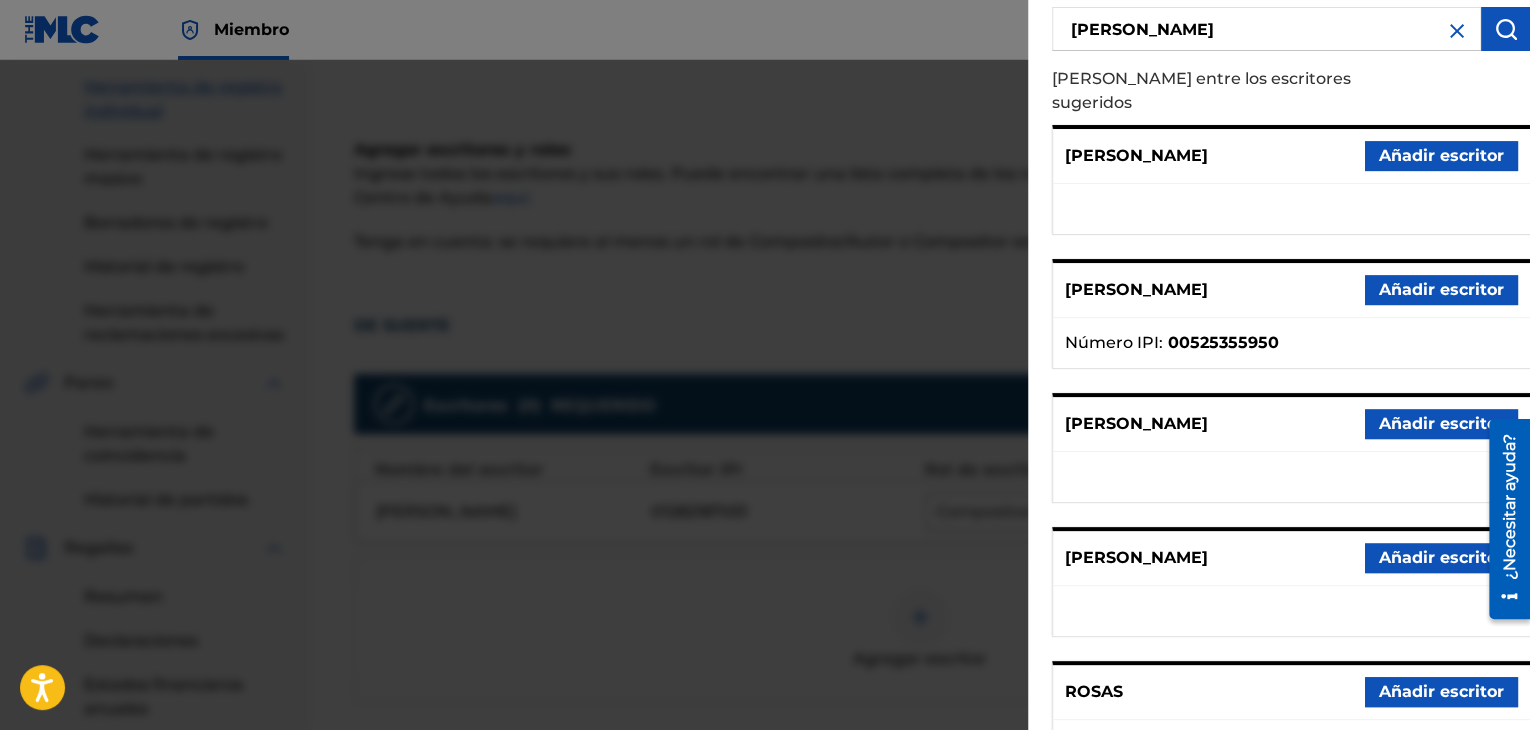 scroll, scrollTop: 349, scrollLeft: 0, axis: vertical 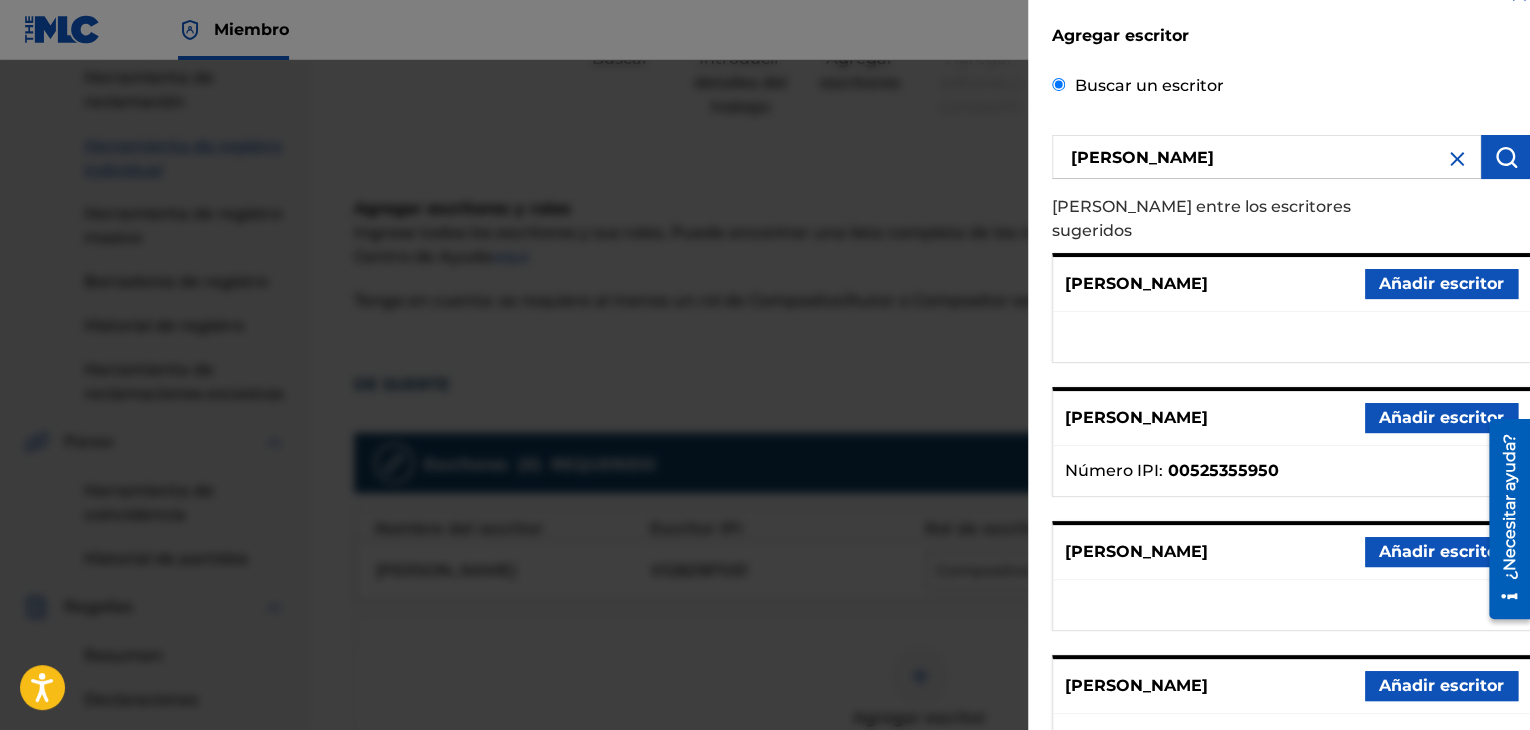 click at bounding box center (1457, 159) 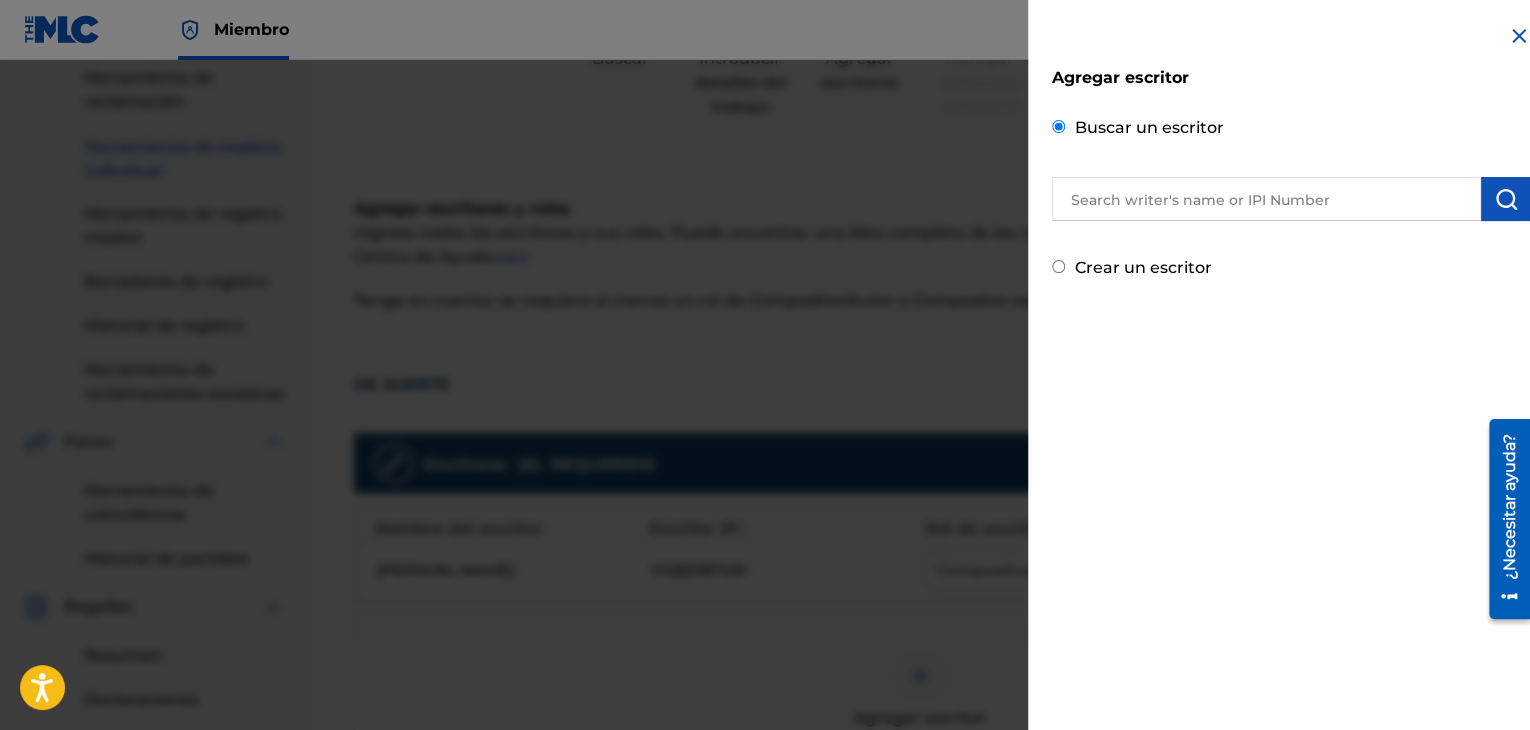 scroll, scrollTop: 0, scrollLeft: 0, axis: both 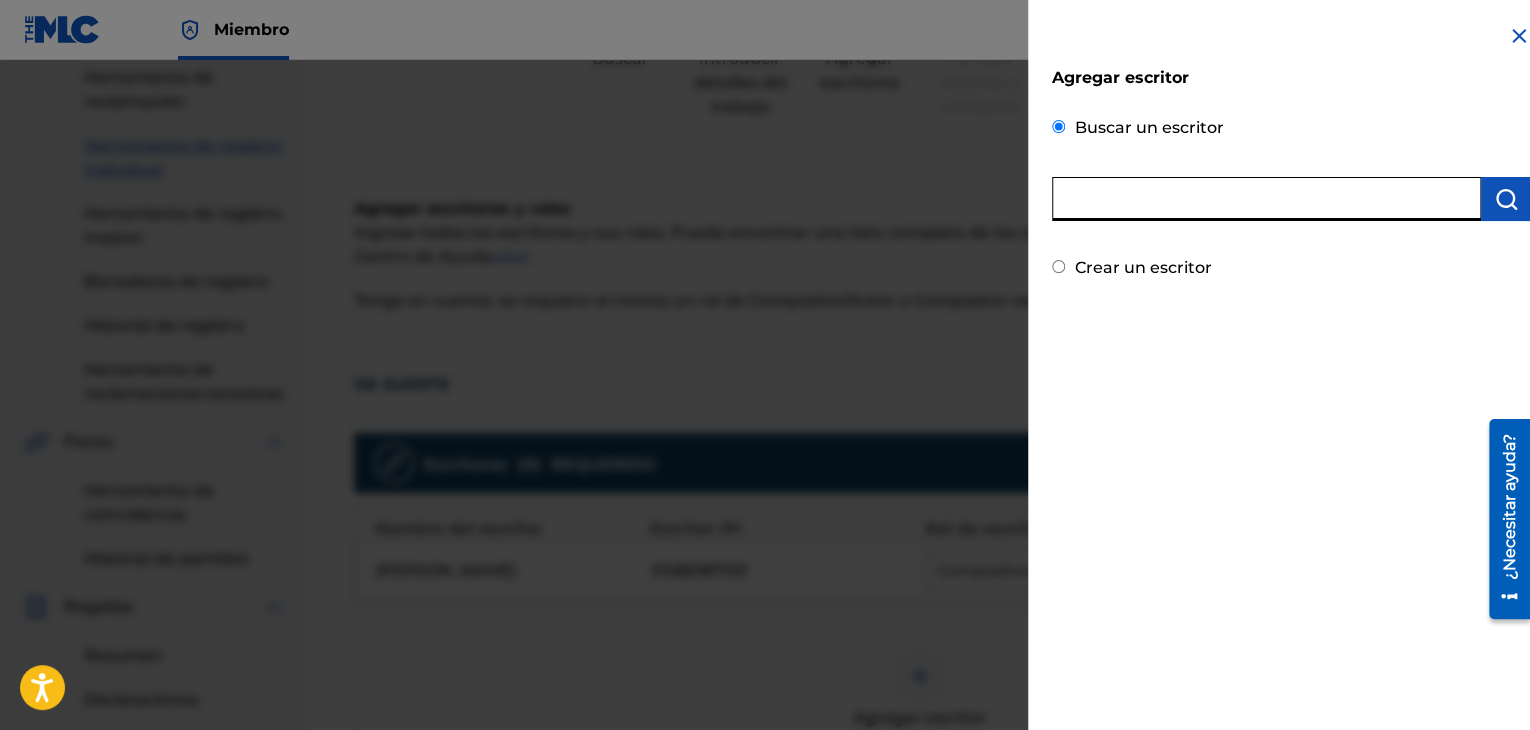 click at bounding box center (1266, 199) 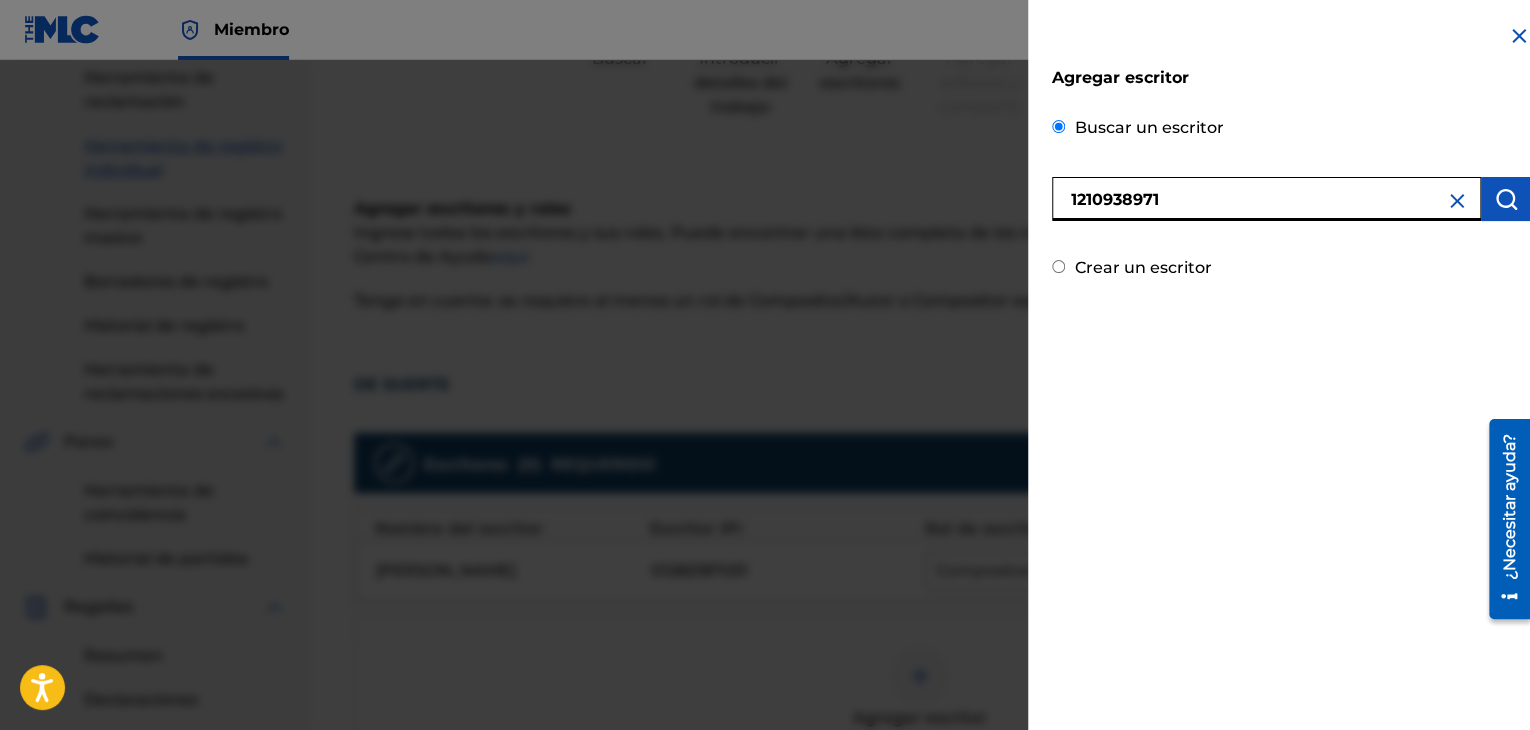 type on "1210938971" 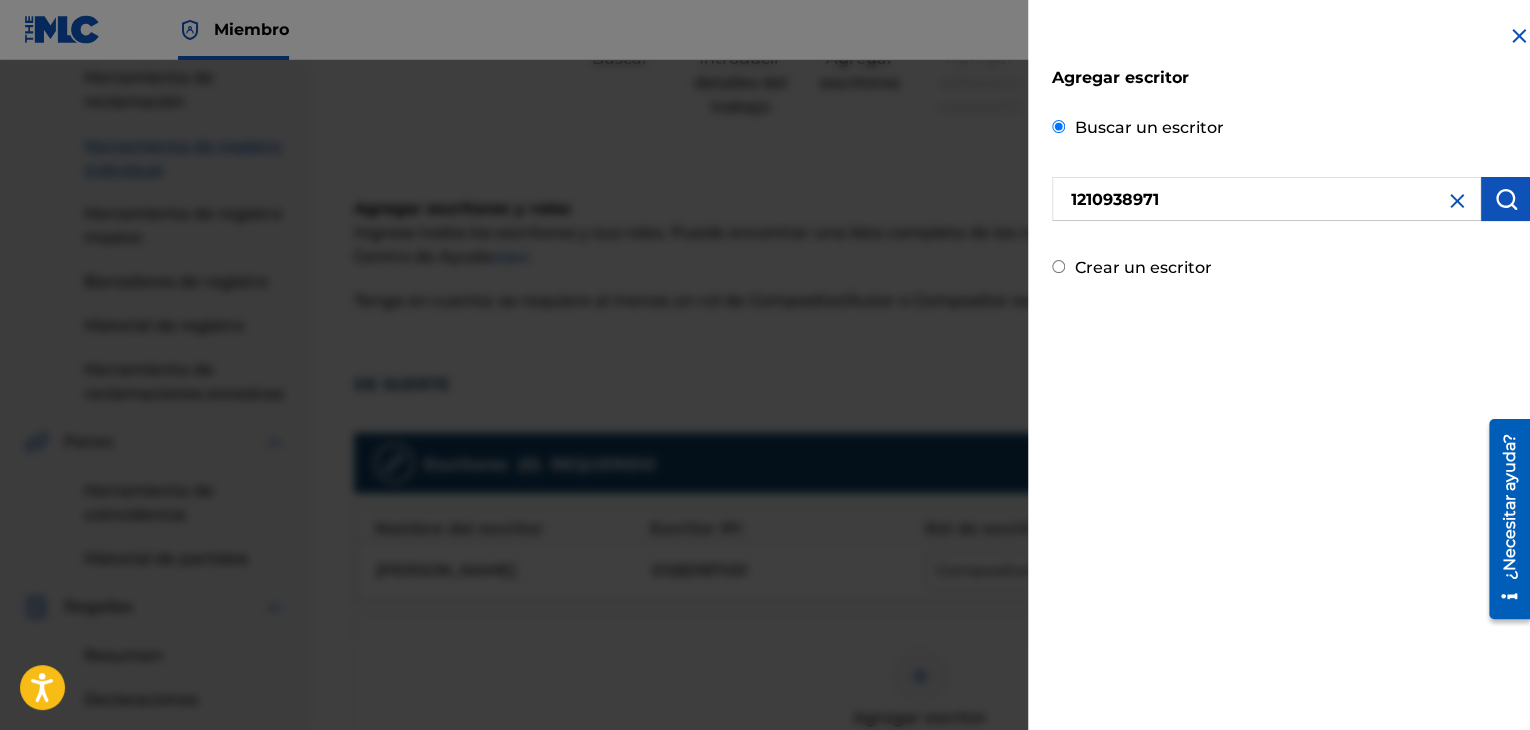 click at bounding box center (1506, 199) 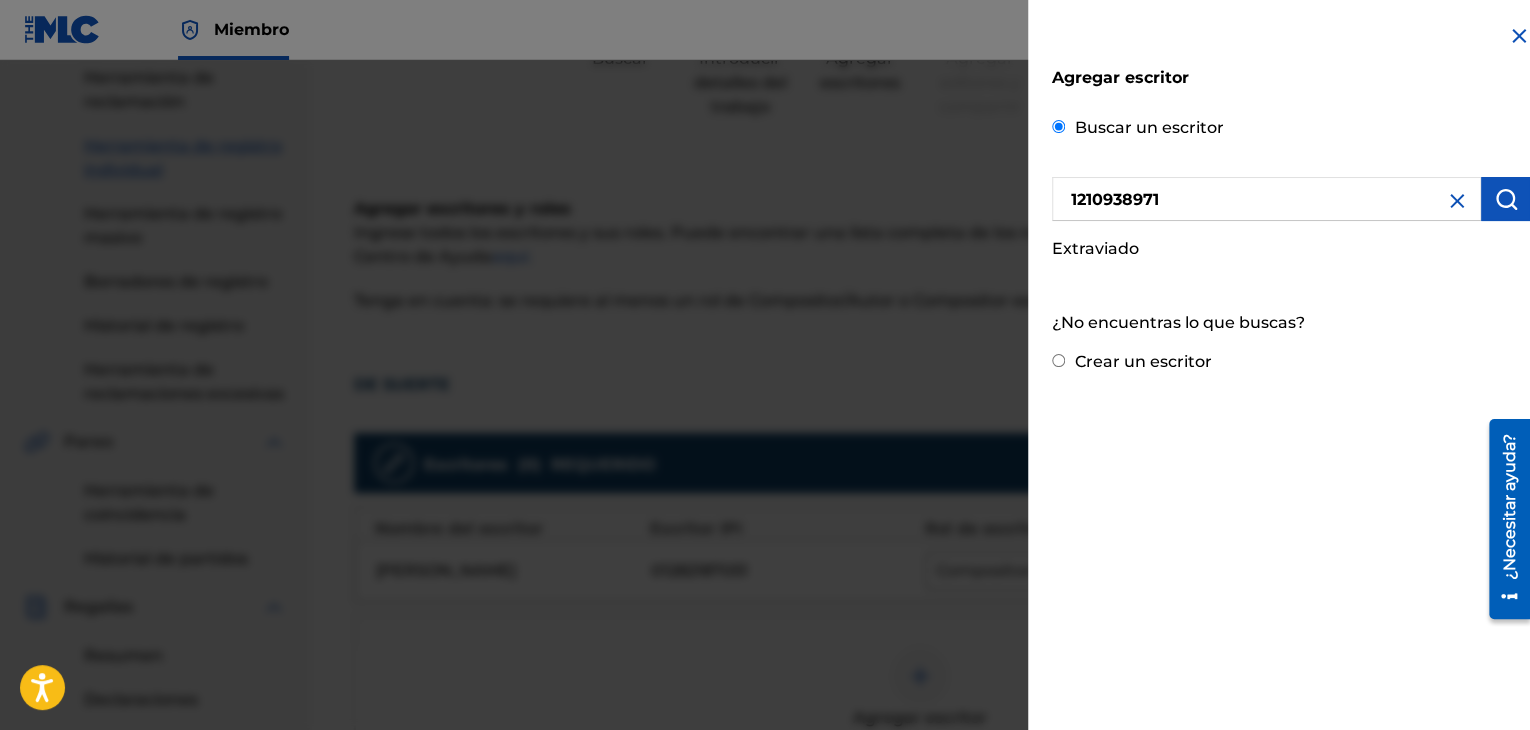 click at bounding box center (1457, 201) 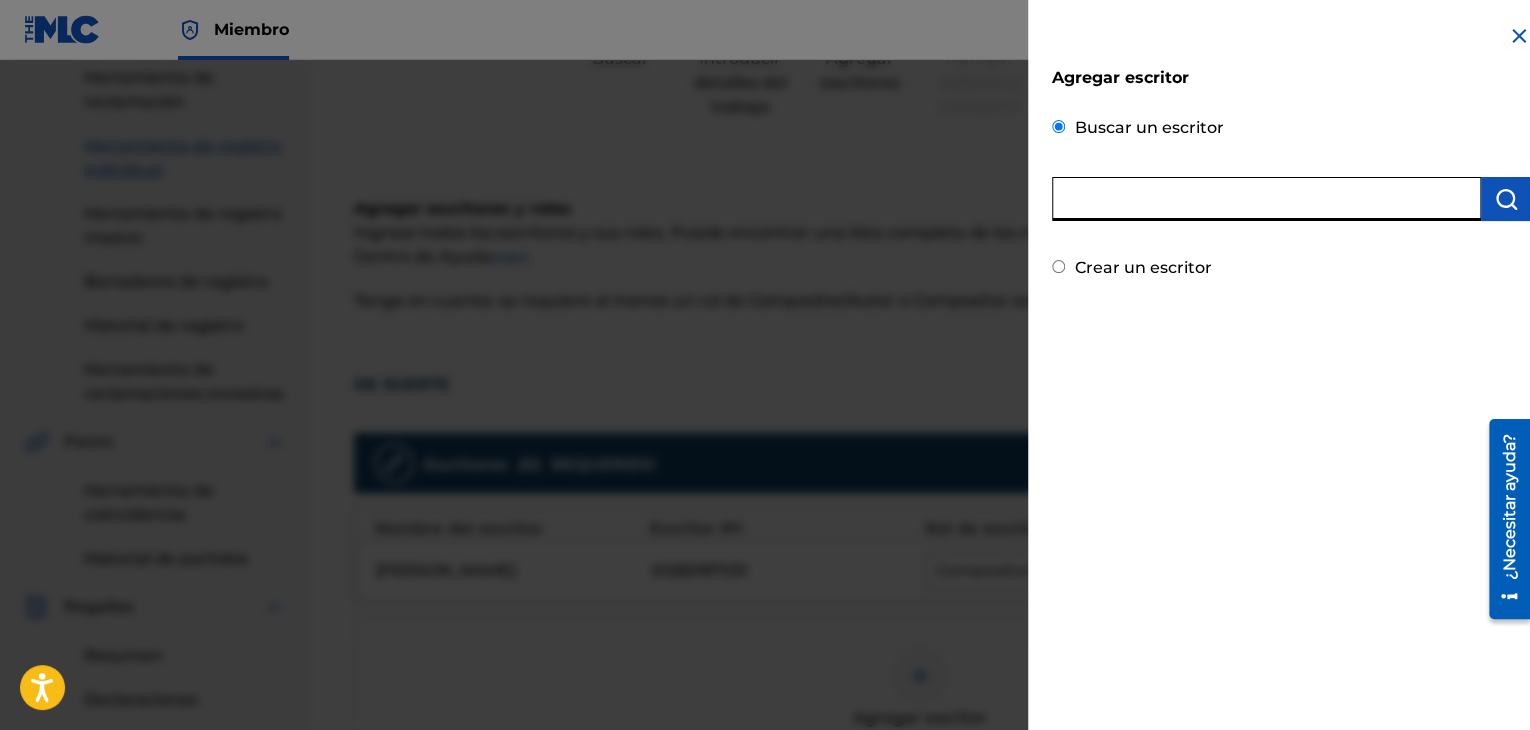 click at bounding box center (1266, 199) 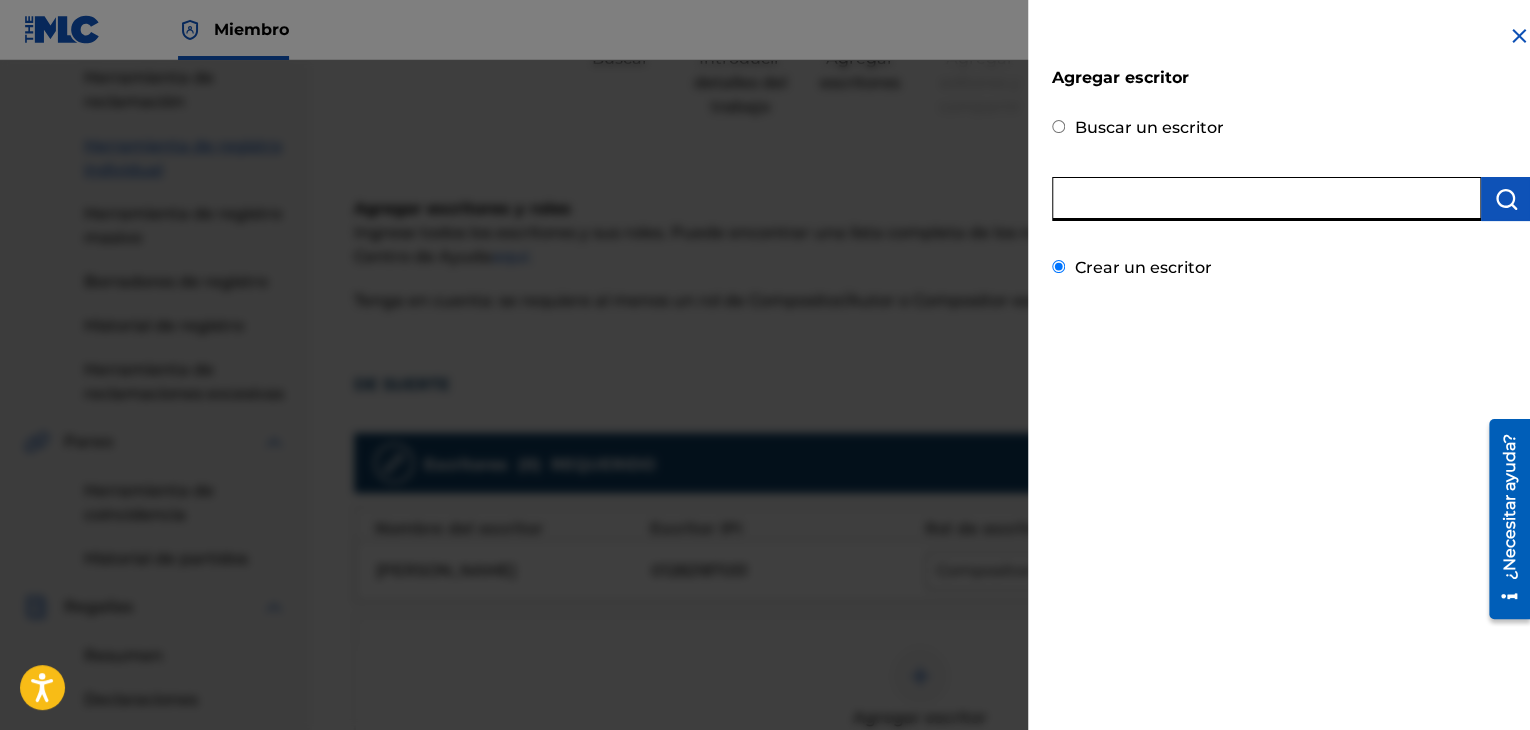 click on "Crear un escritor" at bounding box center (1058, 266) 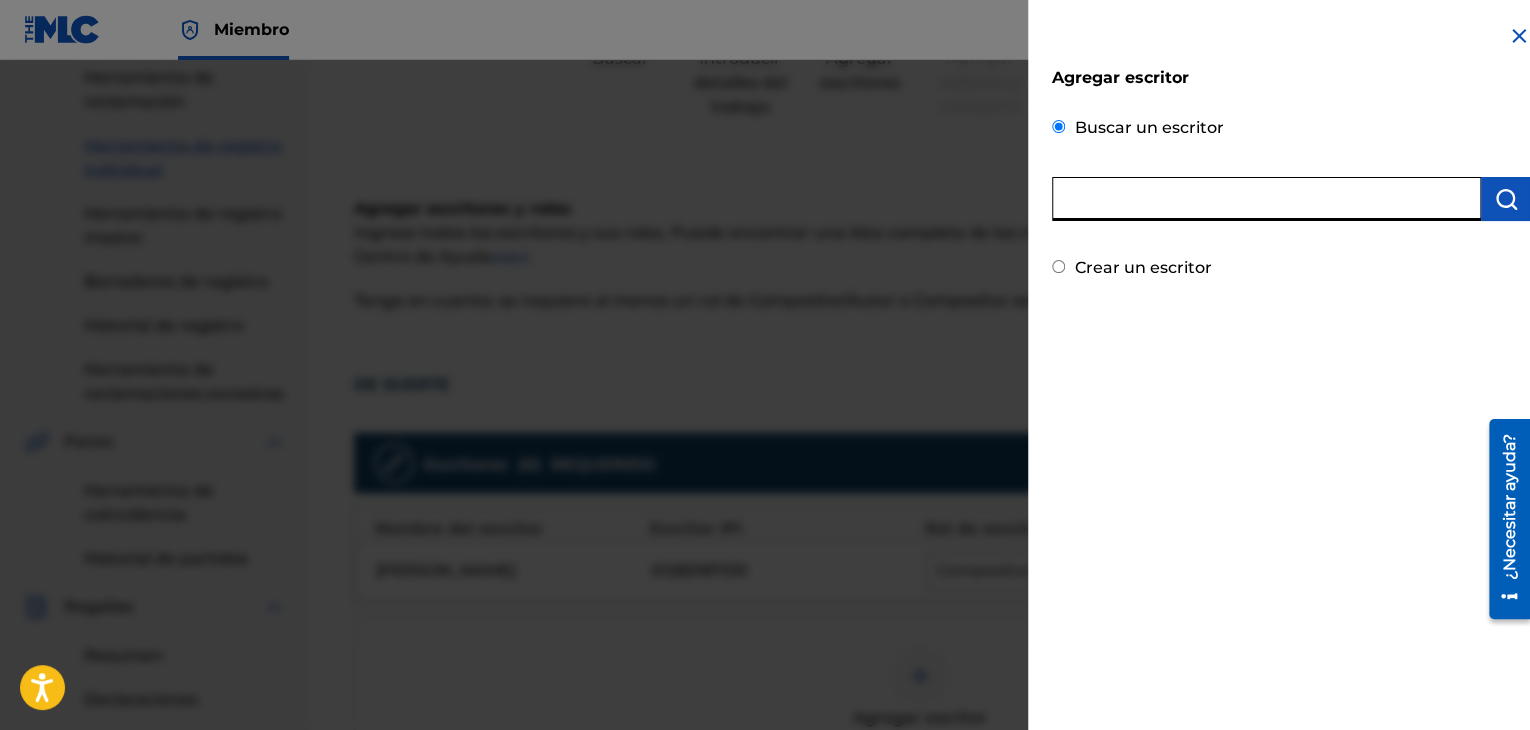 radio on "false" 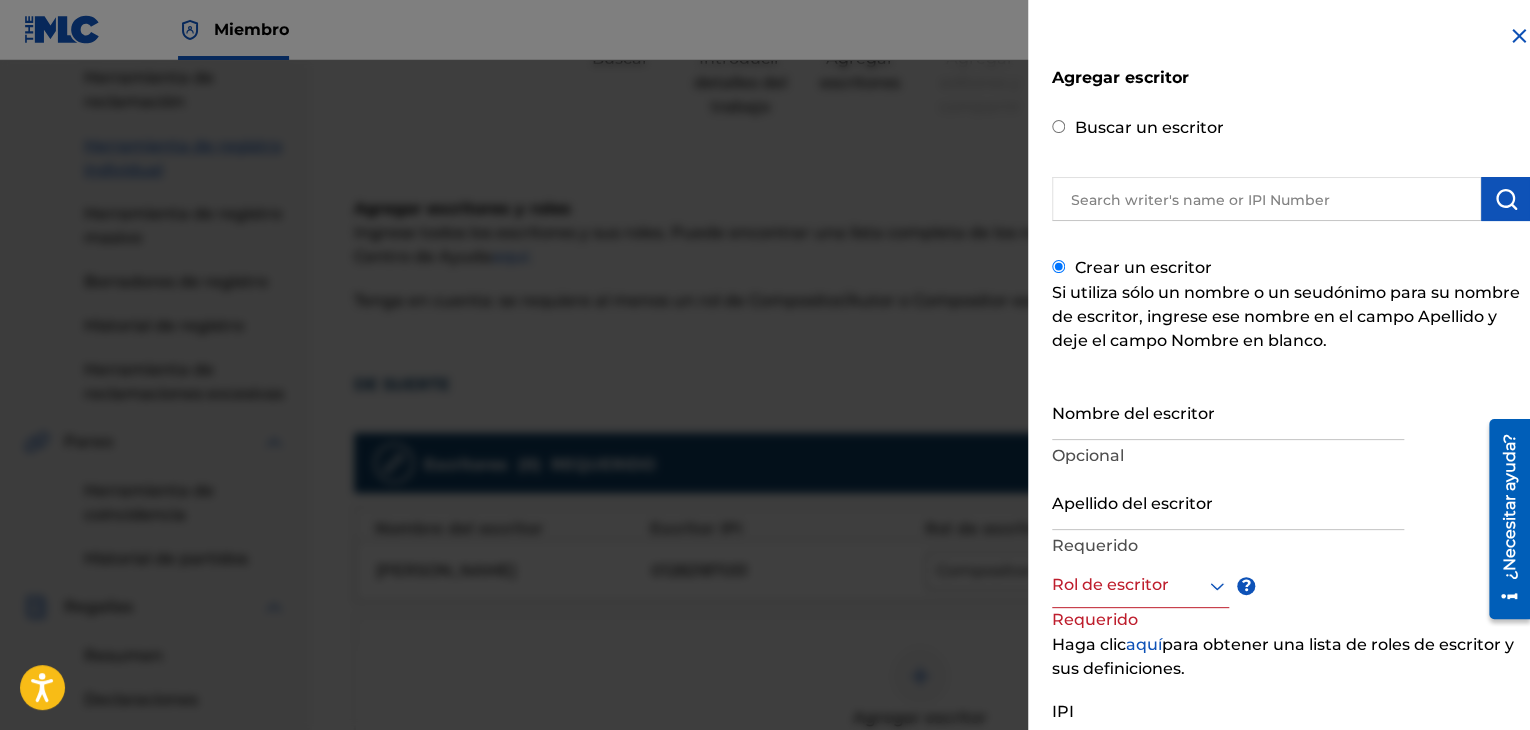 click on "Nombre del escritor" at bounding box center (1228, 411) 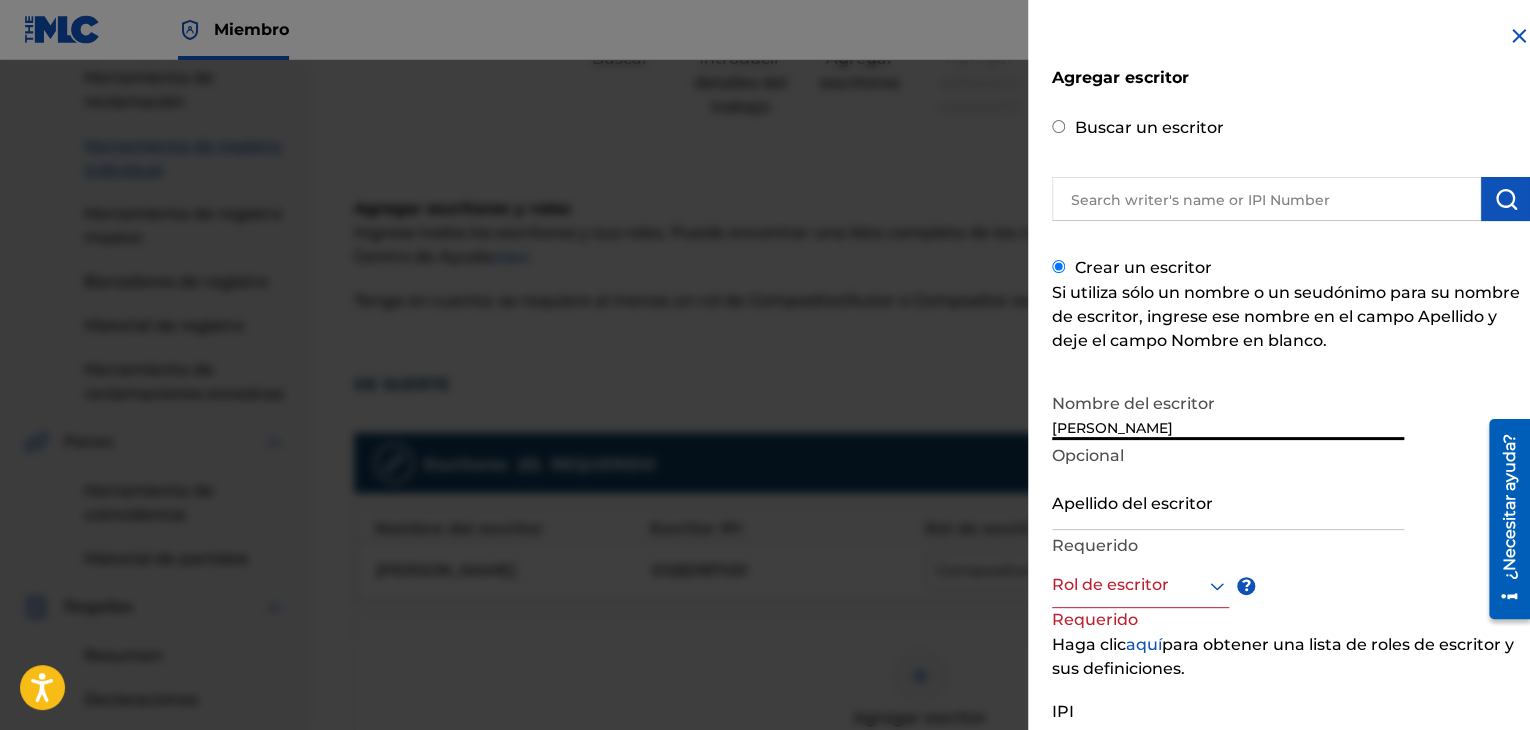 type on "SIMÓN" 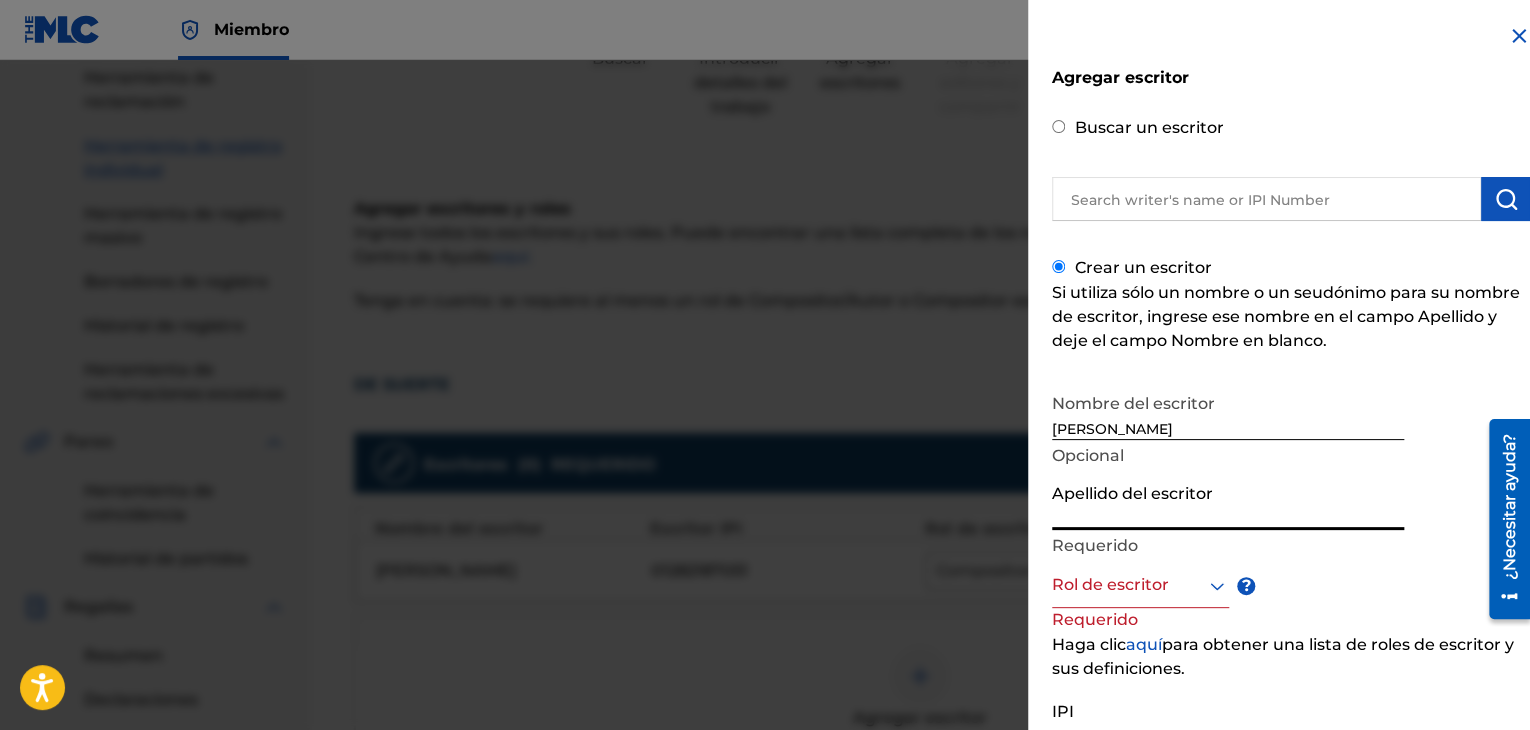 click on "Apellido del escritor" at bounding box center (1228, 501) 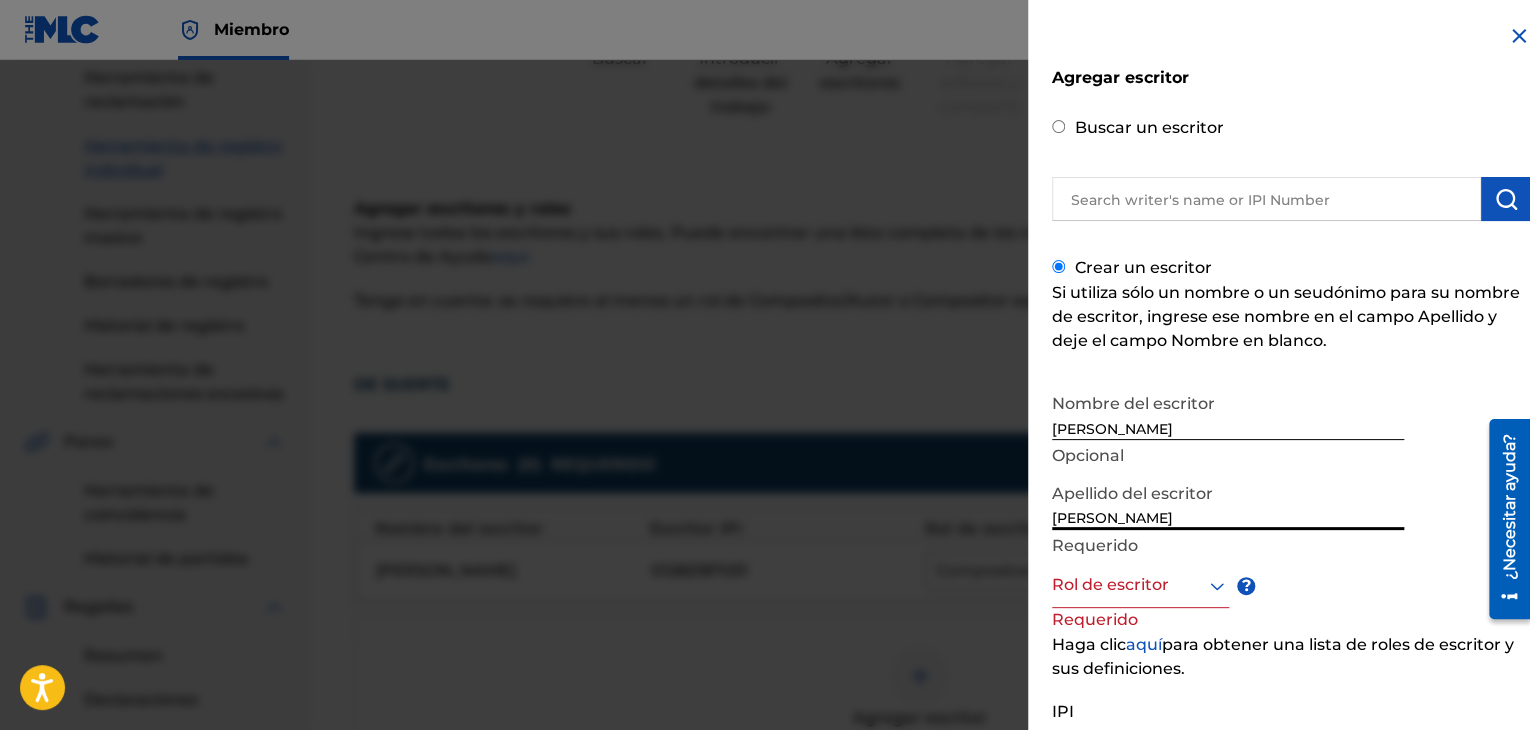 type on "ROSAS LOPEZ" 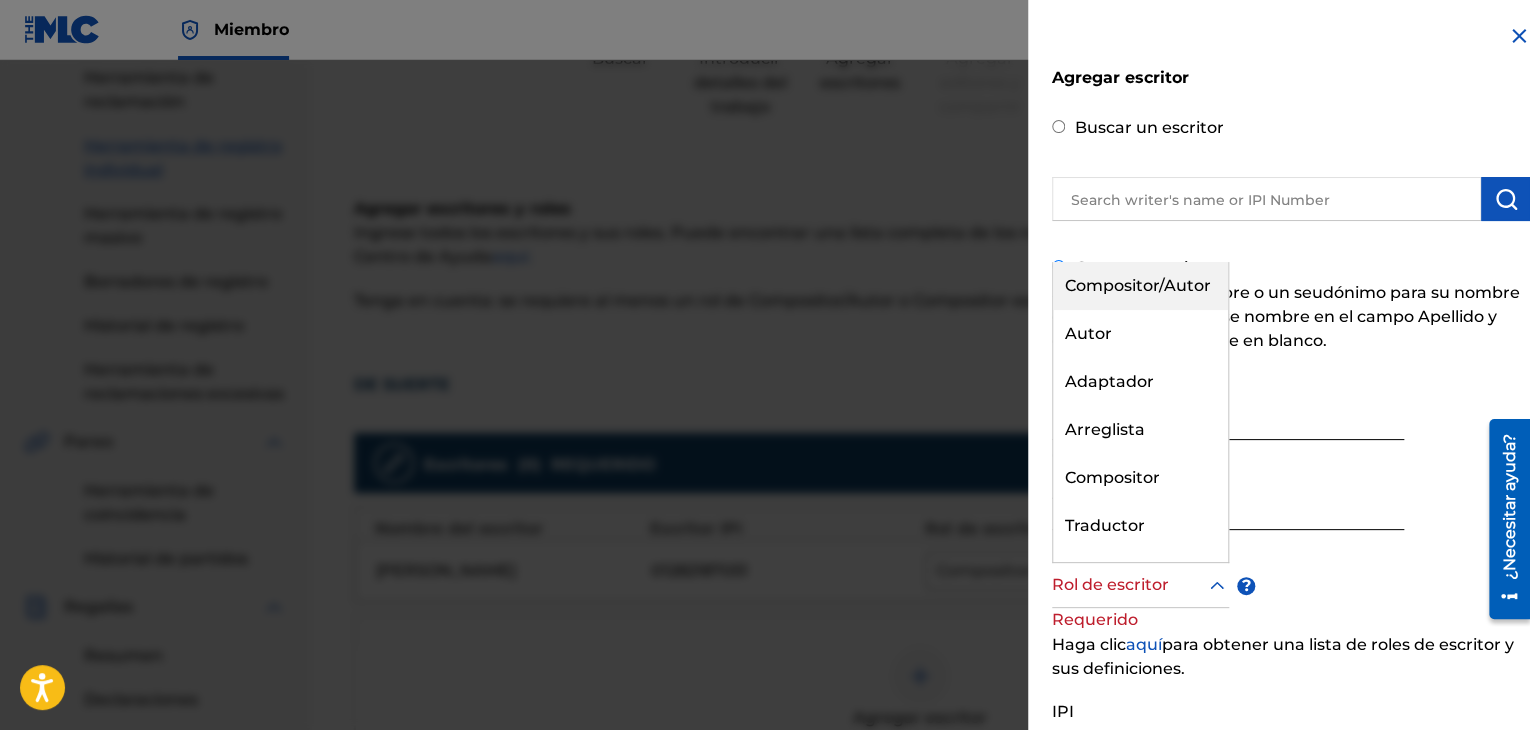 click on "Rol de escritor" at bounding box center (1140, 585) 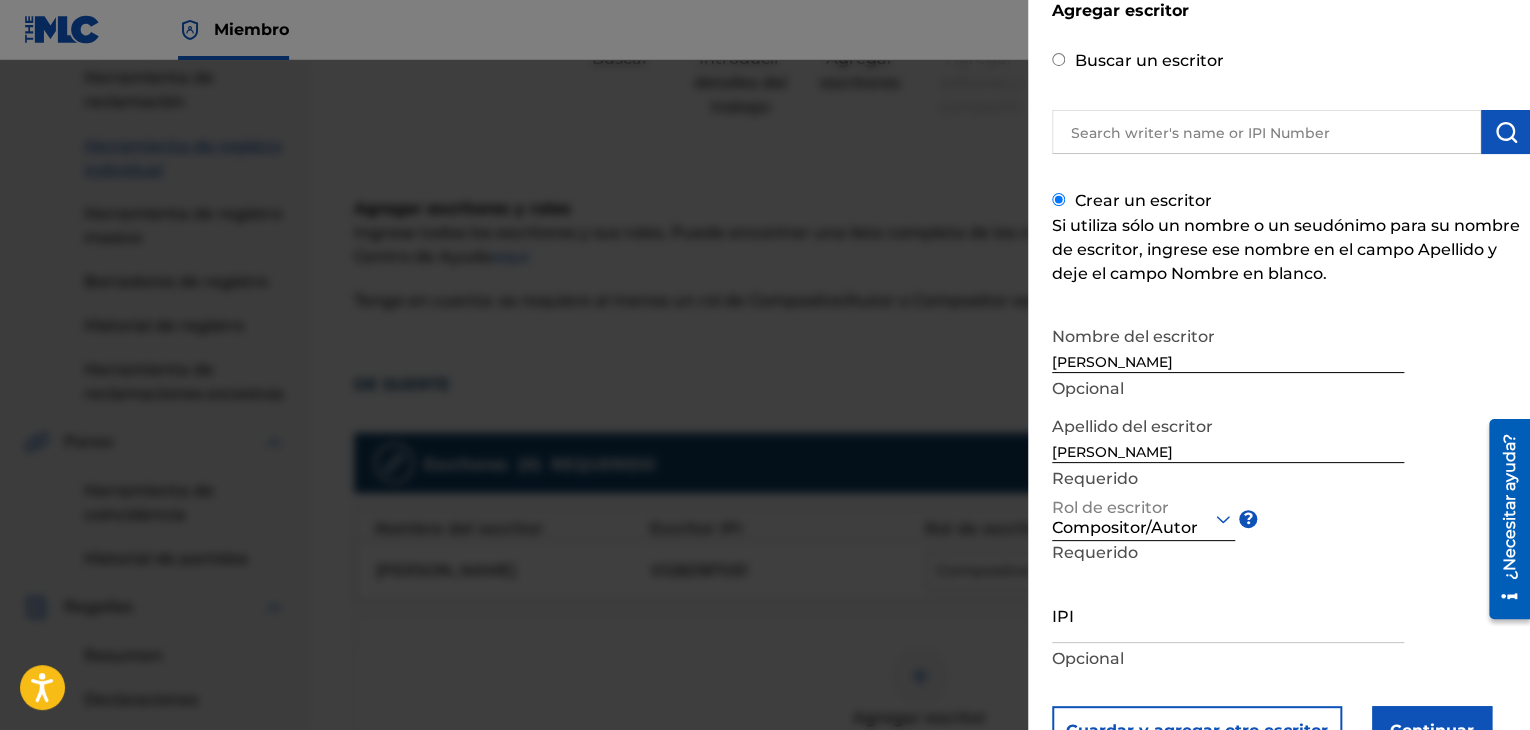 scroll, scrollTop: 70, scrollLeft: 0, axis: vertical 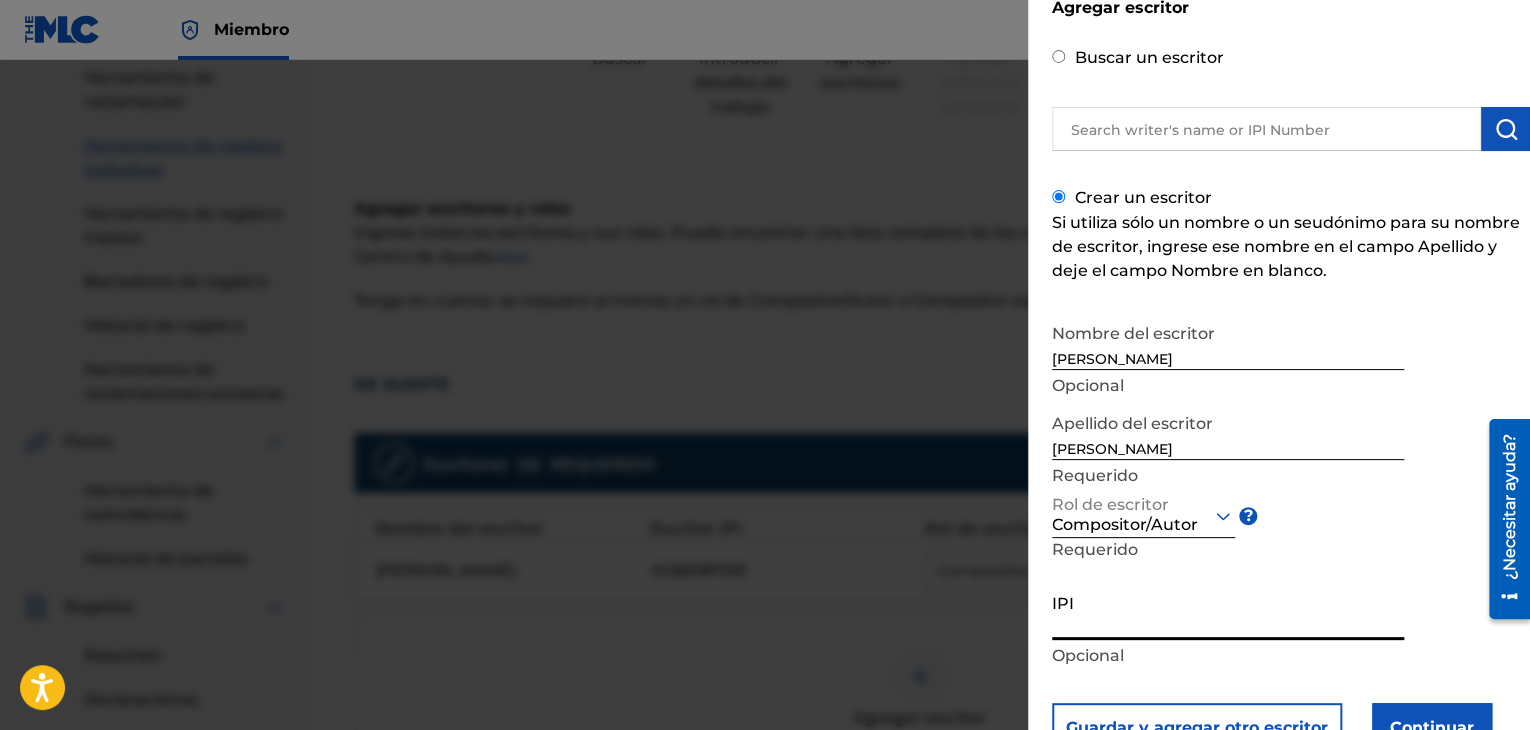 click on "IPI" at bounding box center [1228, 611] 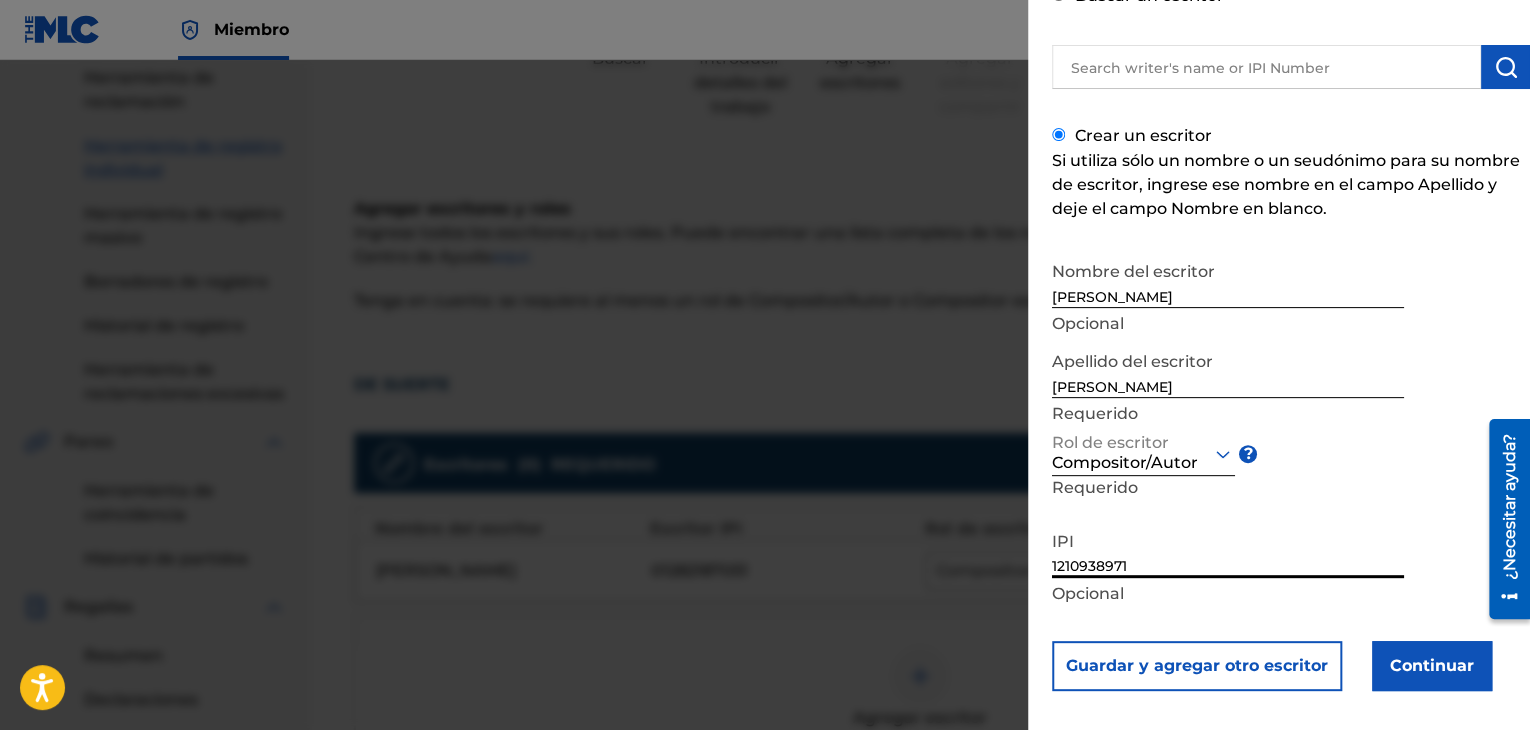 scroll, scrollTop: 140, scrollLeft: 0, axis: vertical 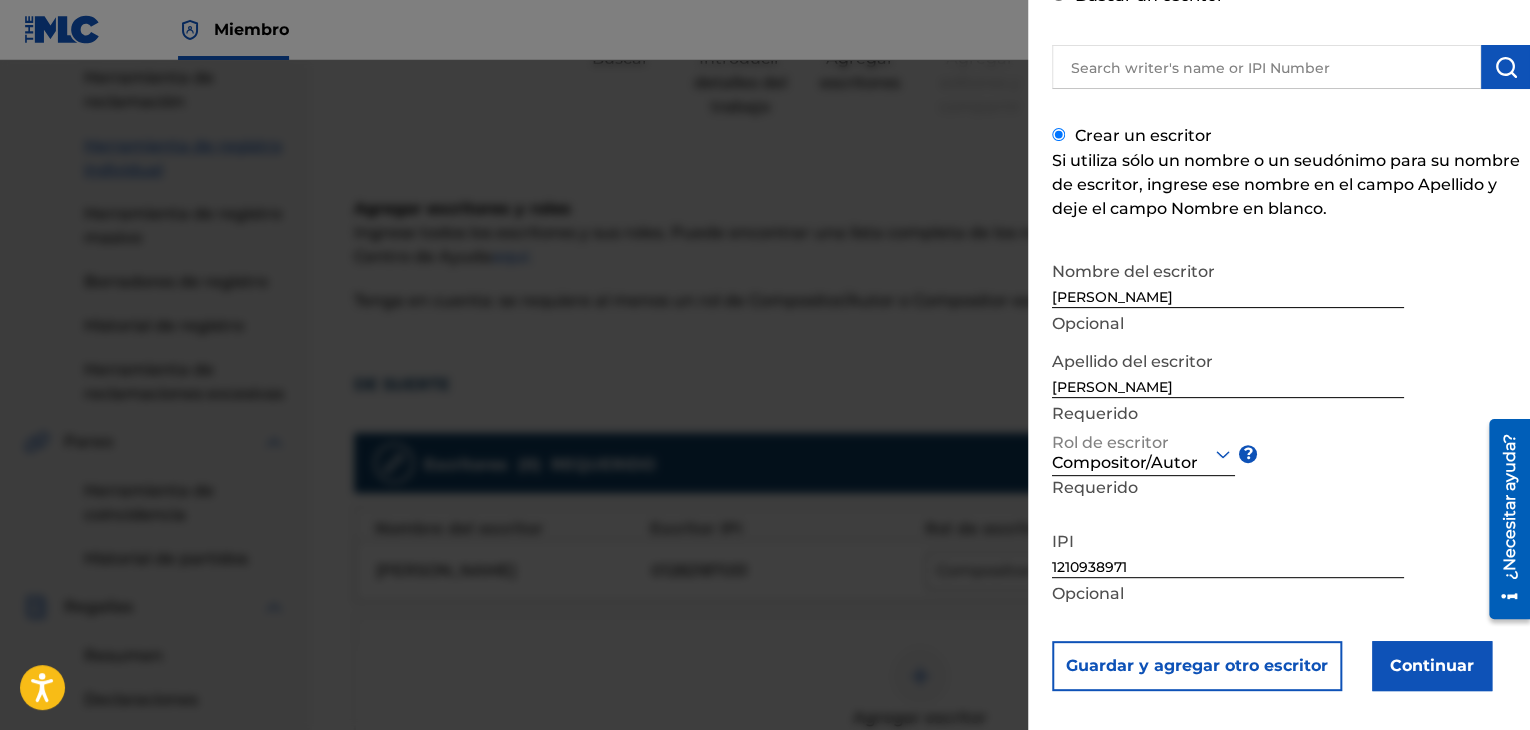 click on "Continuar" at bounding box center (1432, 665) 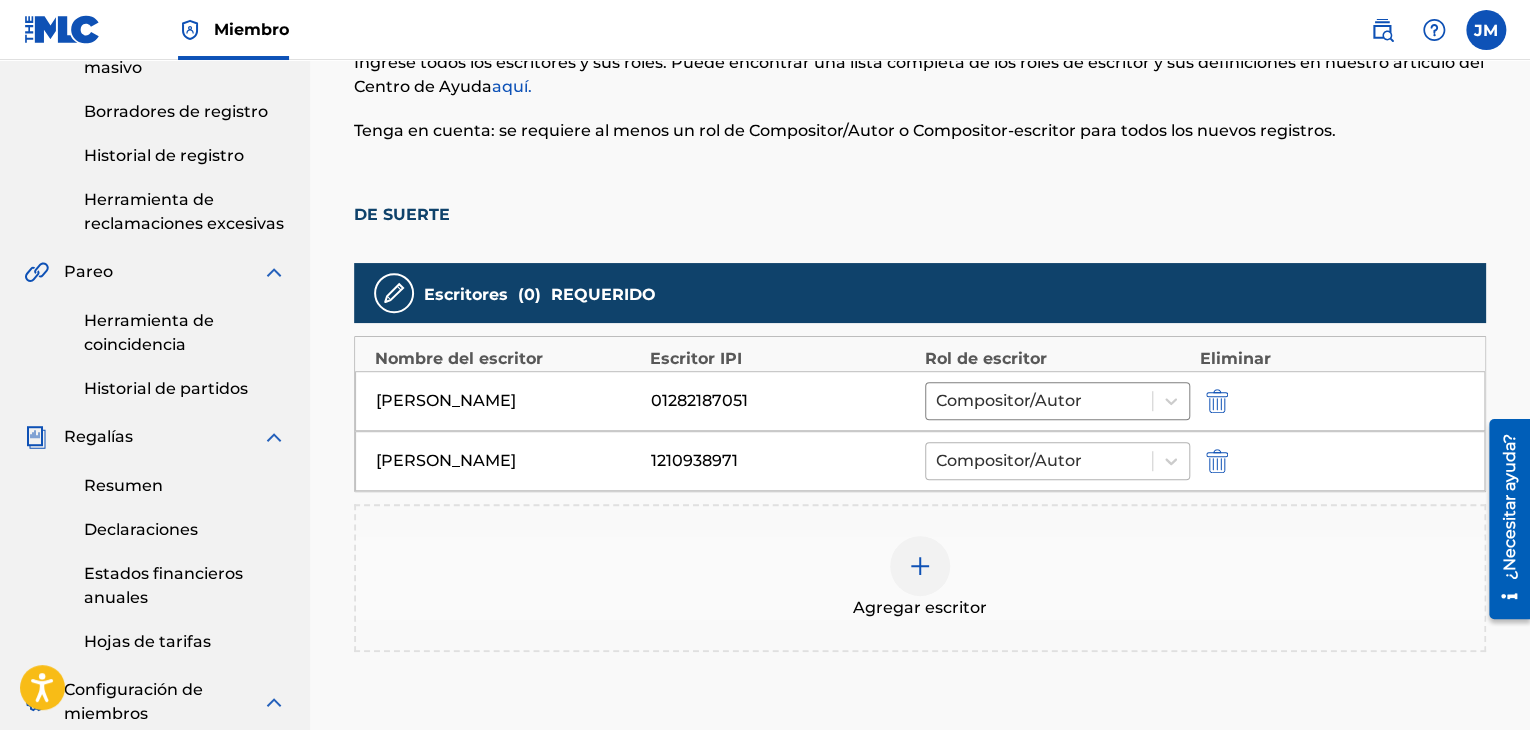 scroll, scrollTop: 389, scrollLeft: 0, axis: vertical 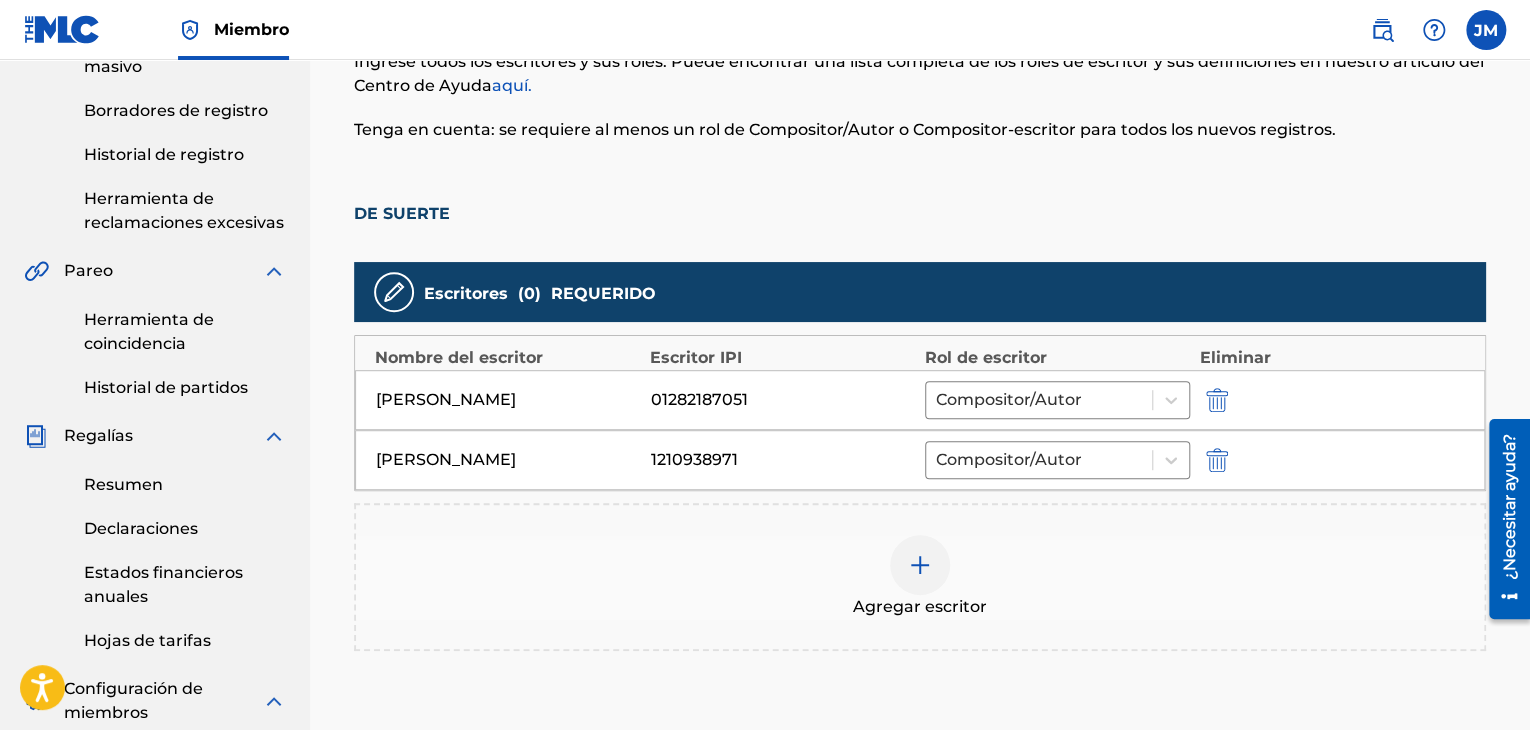 click at bounding box center [920, 565] 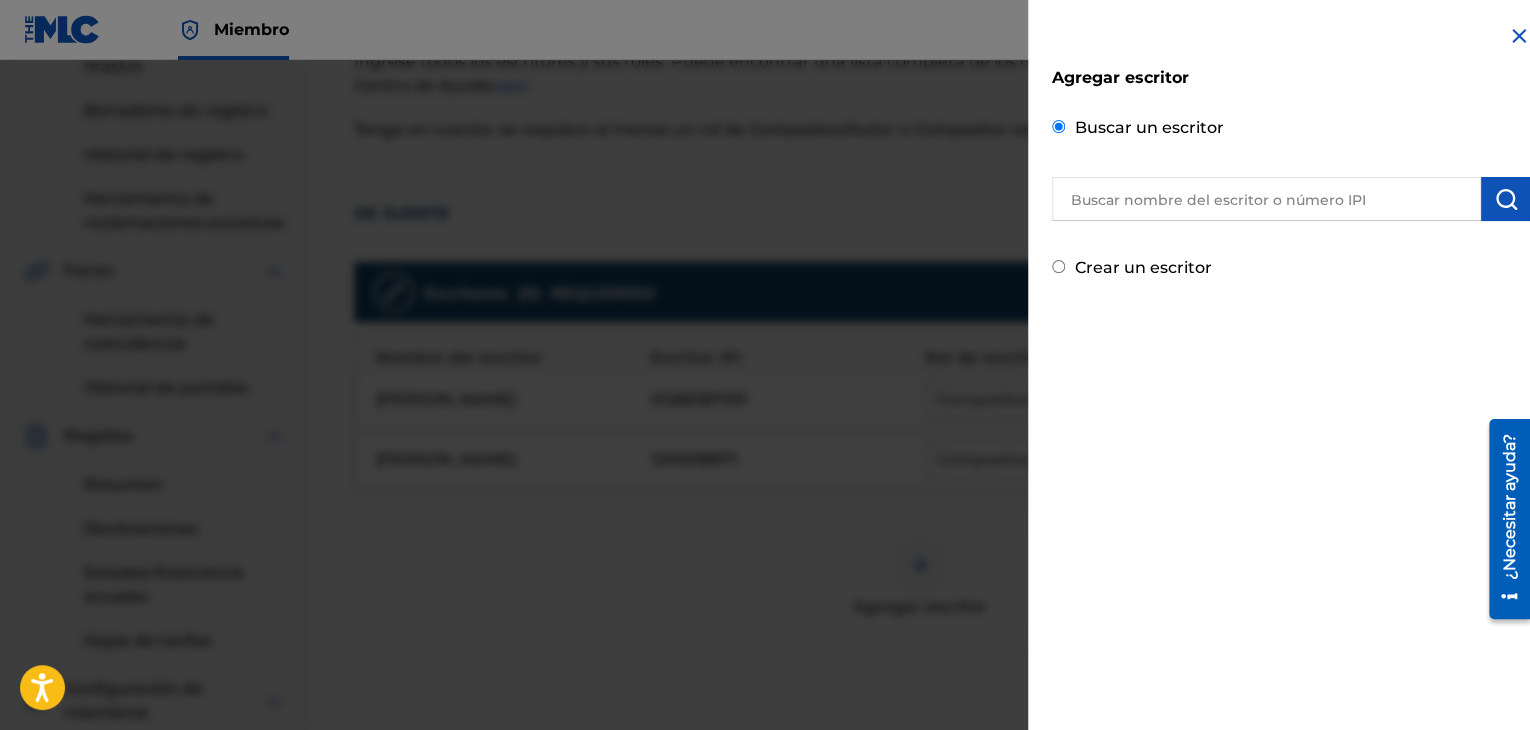 click on "Crear un escritor" at bounding box center [1143, 267] 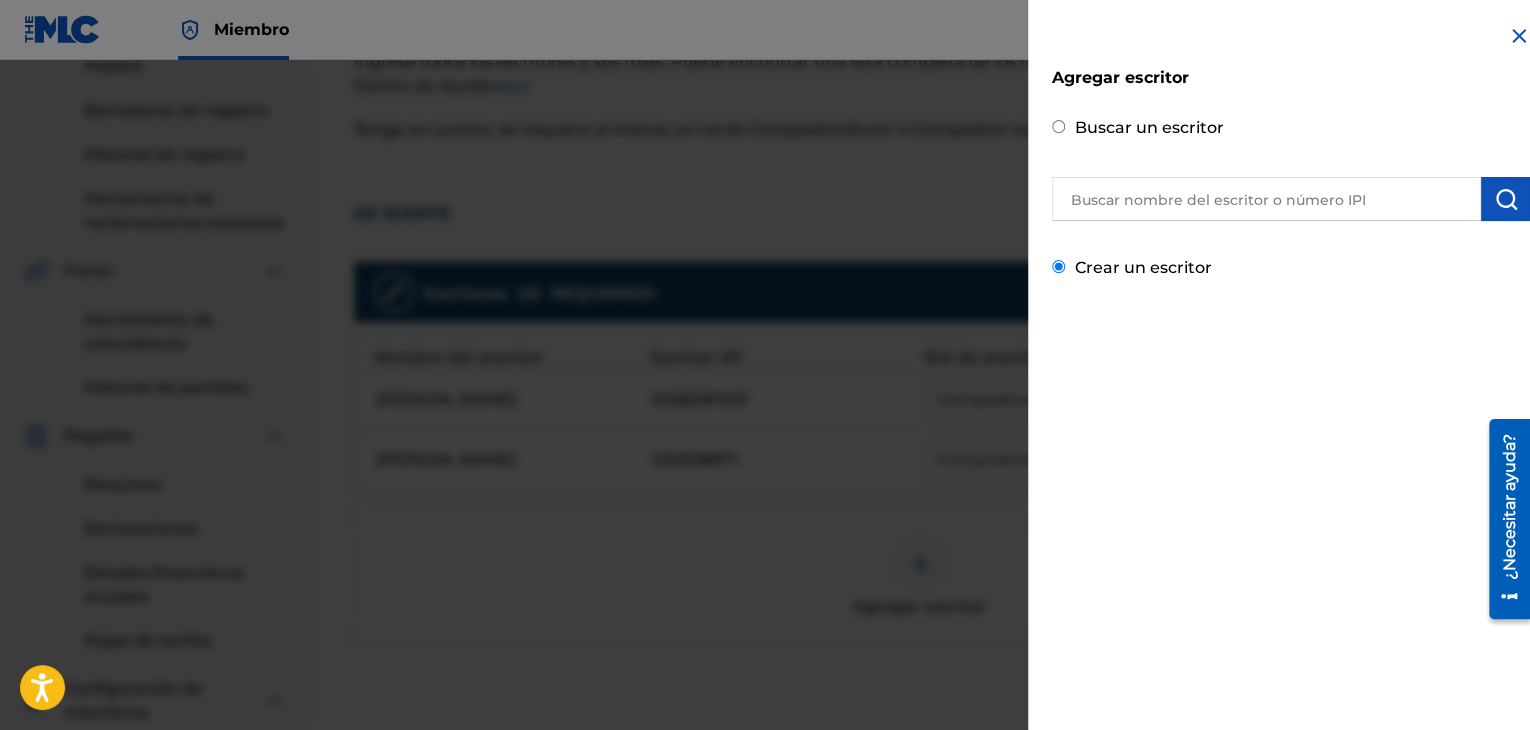 click on "Crear un escritor" at bounding box center [1058, 266] 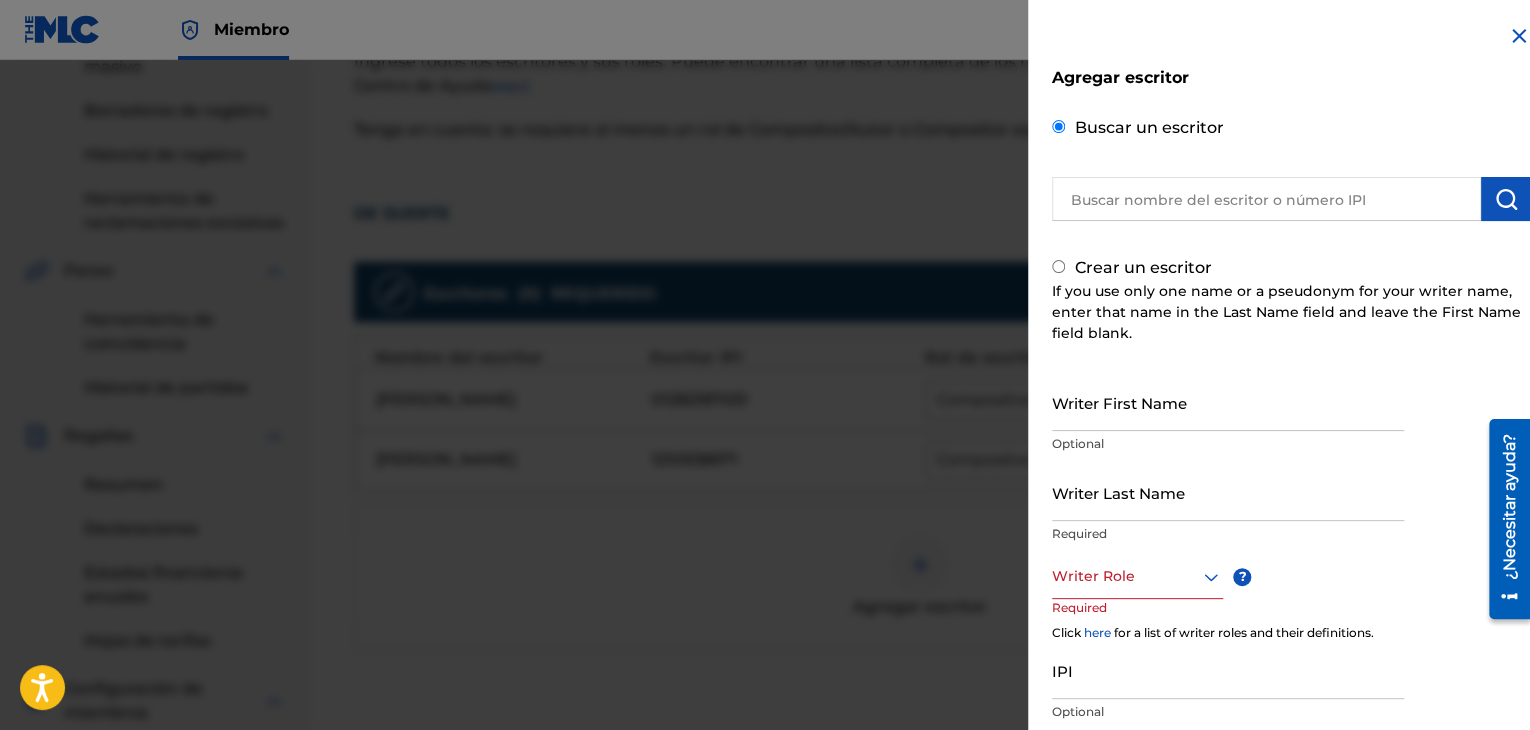 radio on "false" 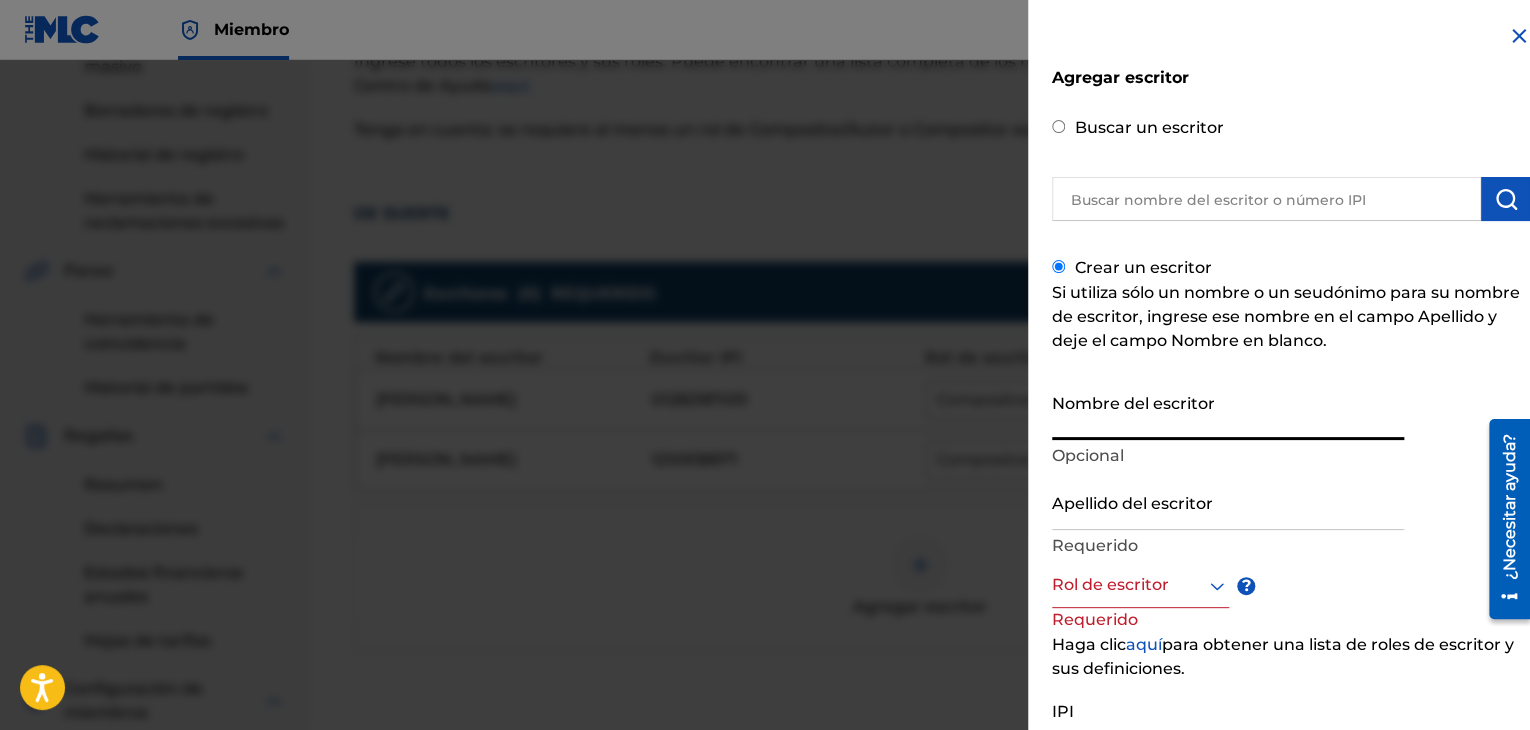 click on "Nombre del escritor" at bounding box center [1228, 411] 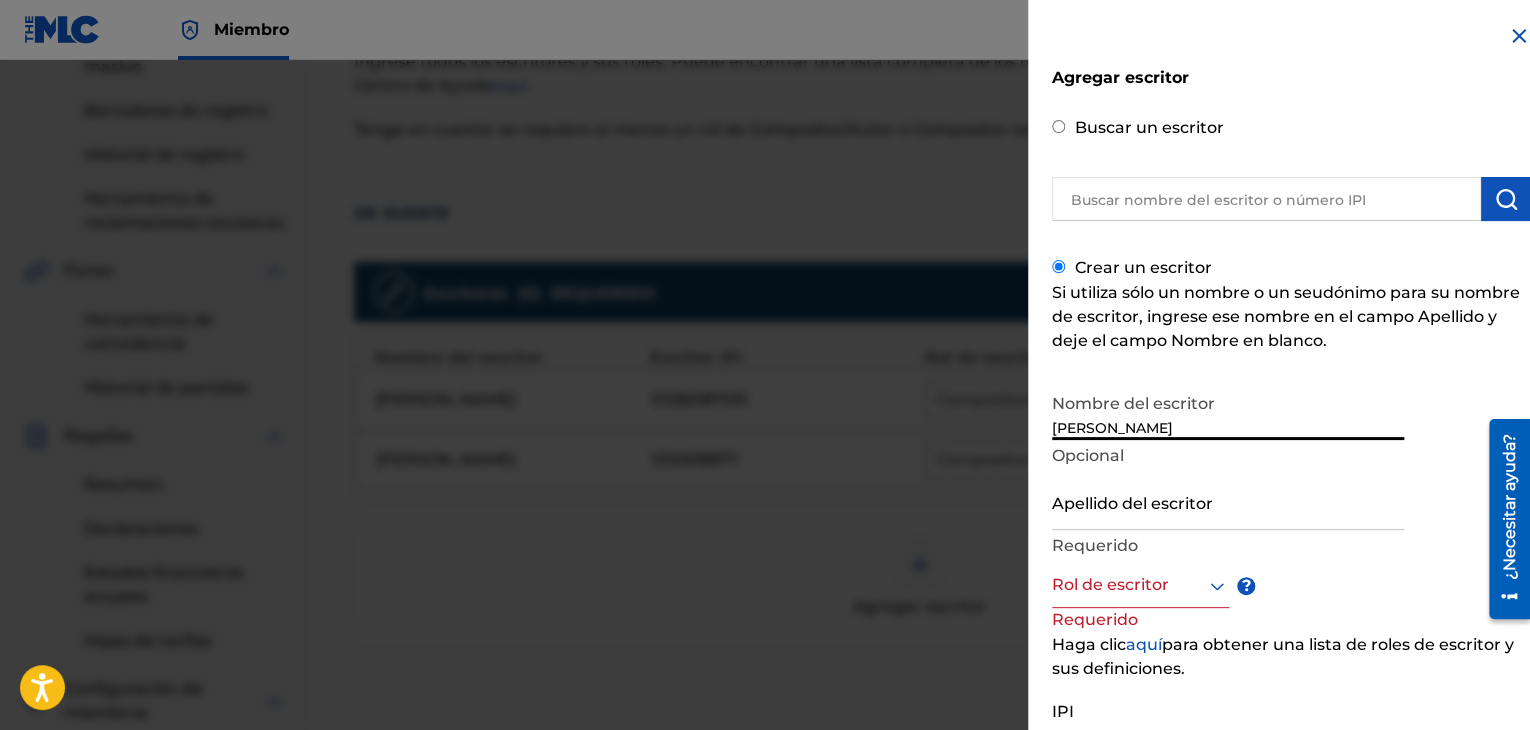 type on "[PERSON_NAME]" 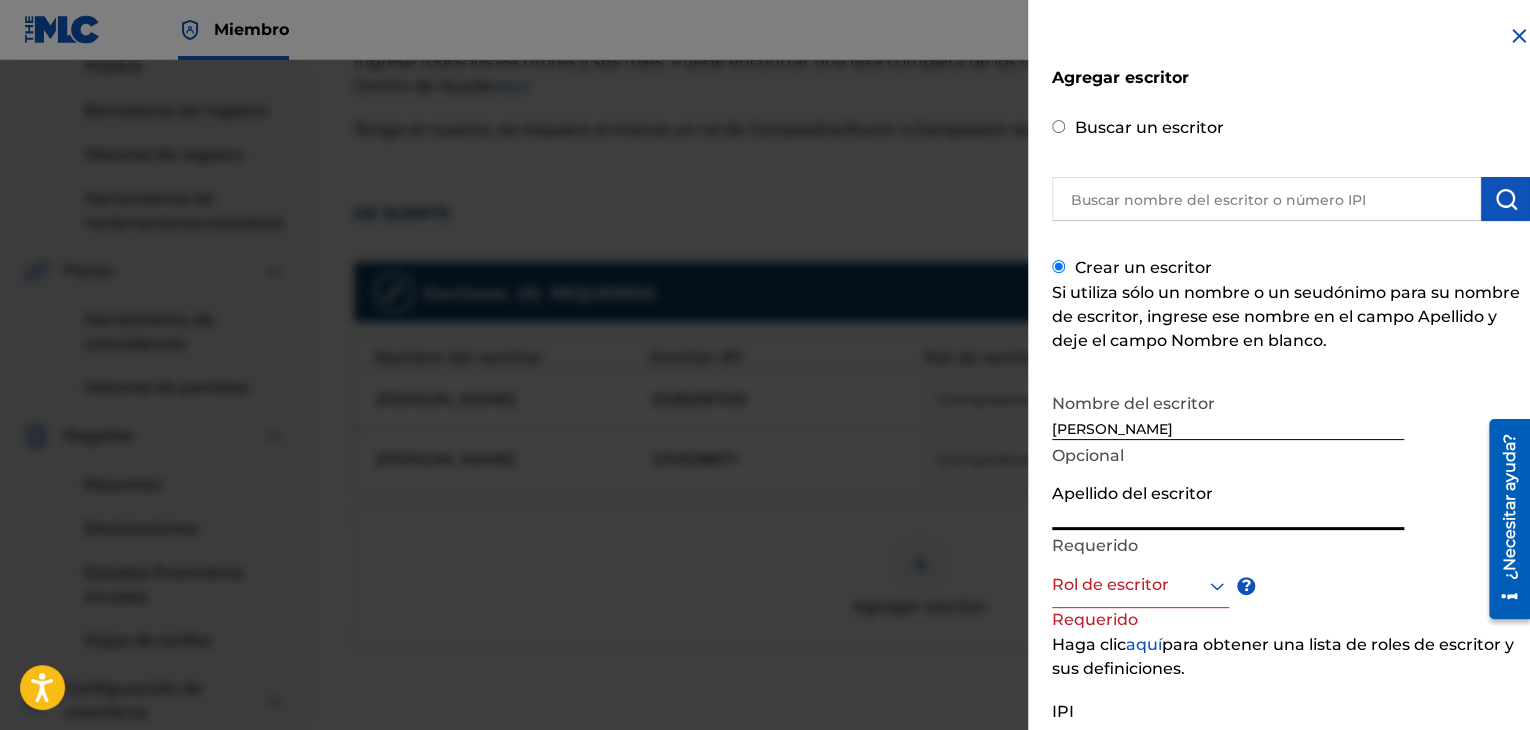 click on "Apellido del escritor" at bounding box center (1228, 501) 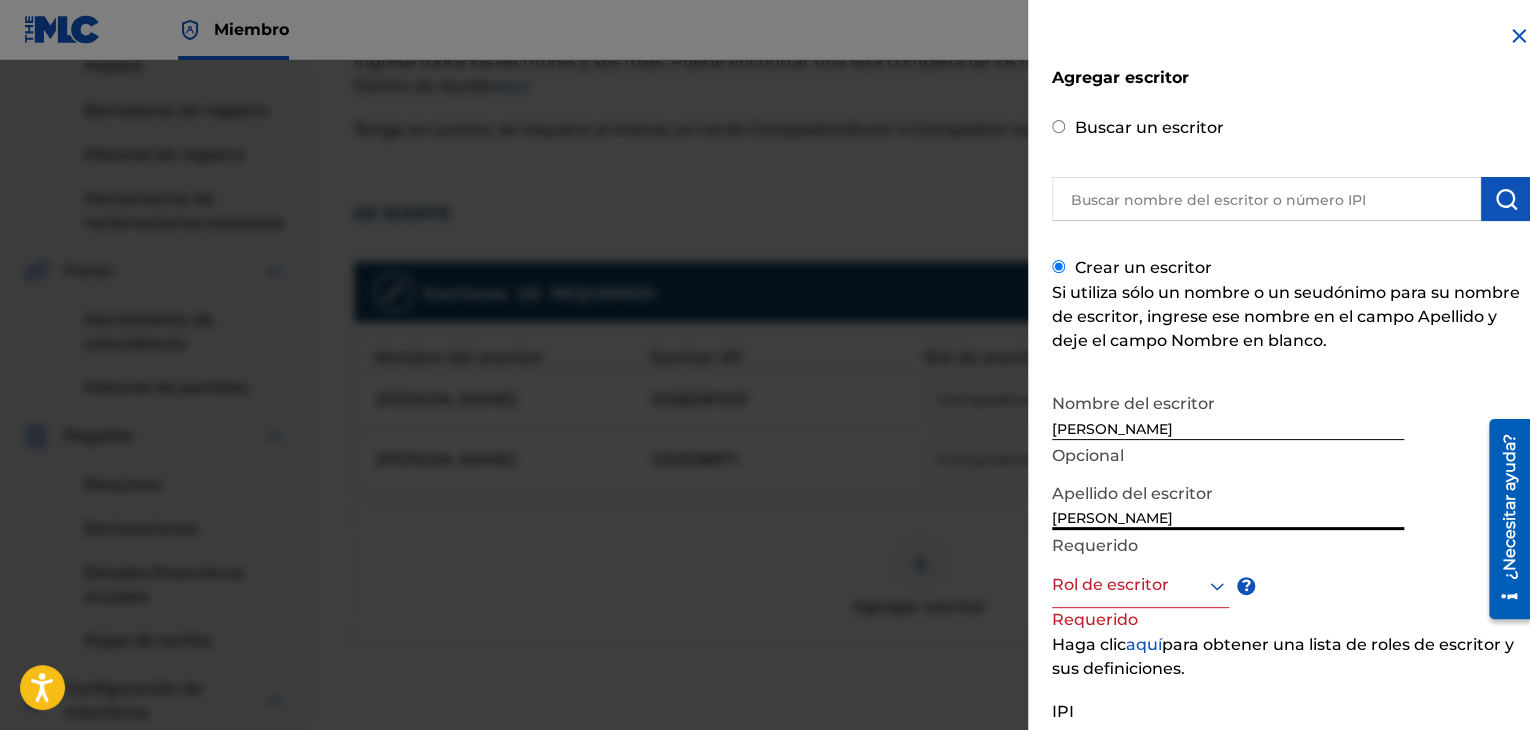 scroll, scrollTop: 46, scrollLeft: 0, axis: vertical 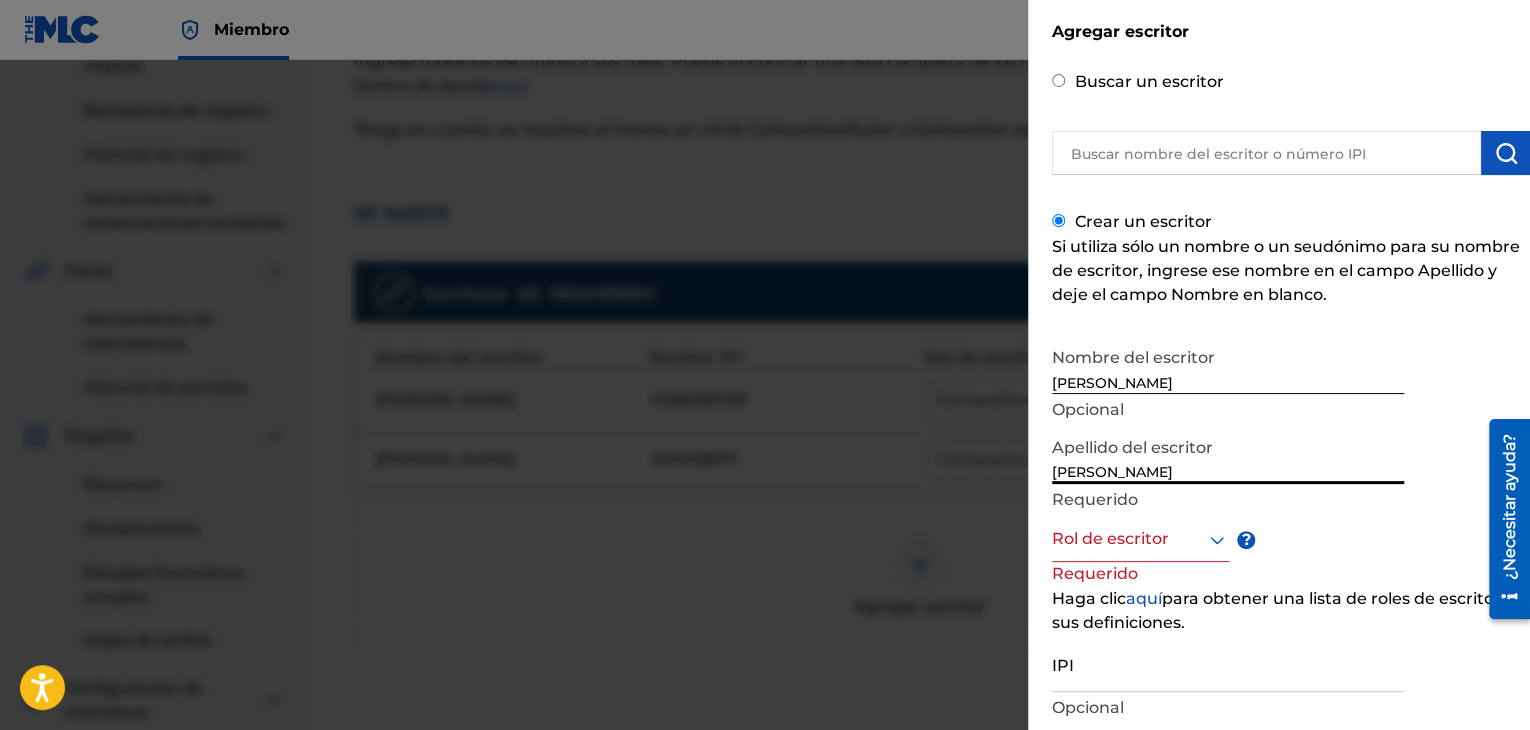 type on "[PERSON_NAME]" 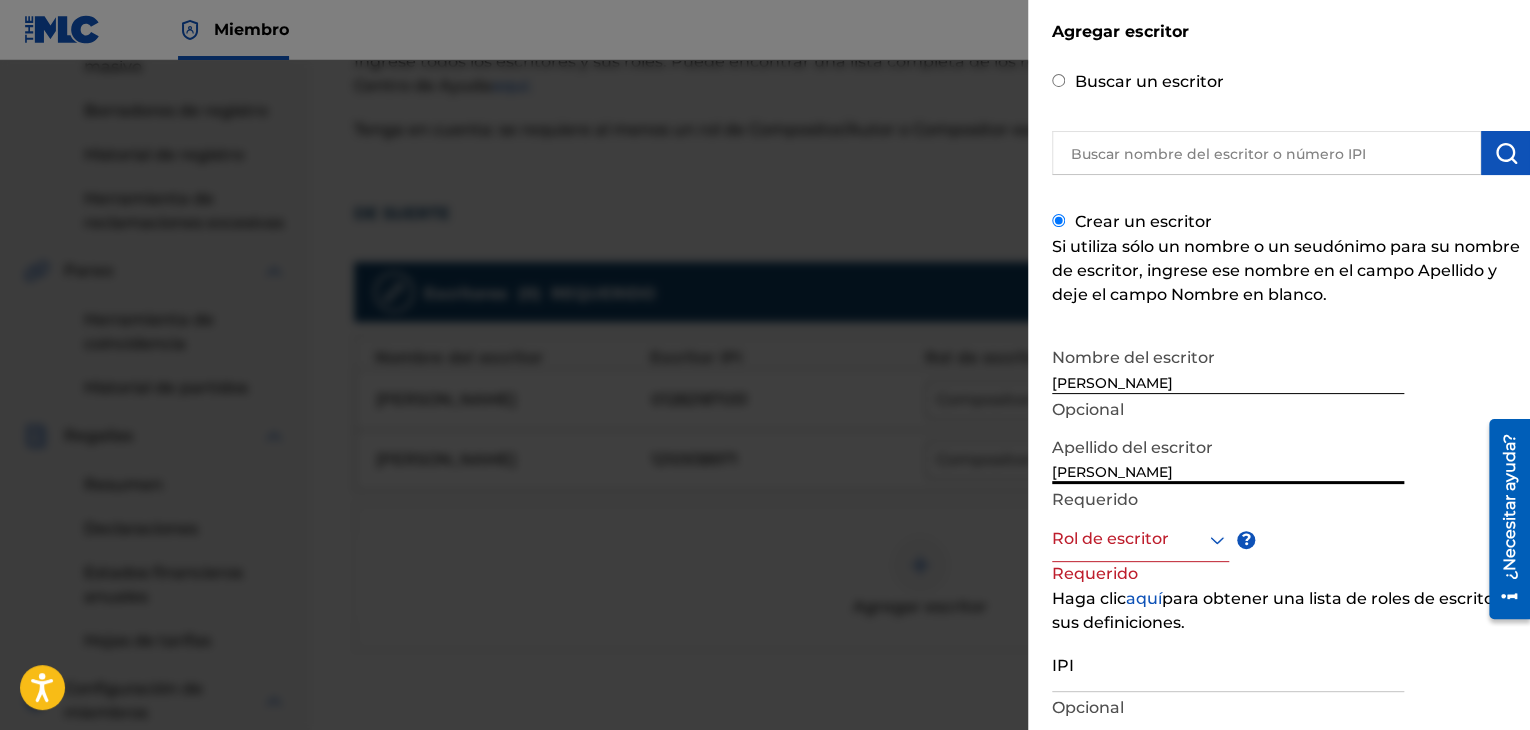 click at bounding box center [1140, 539] 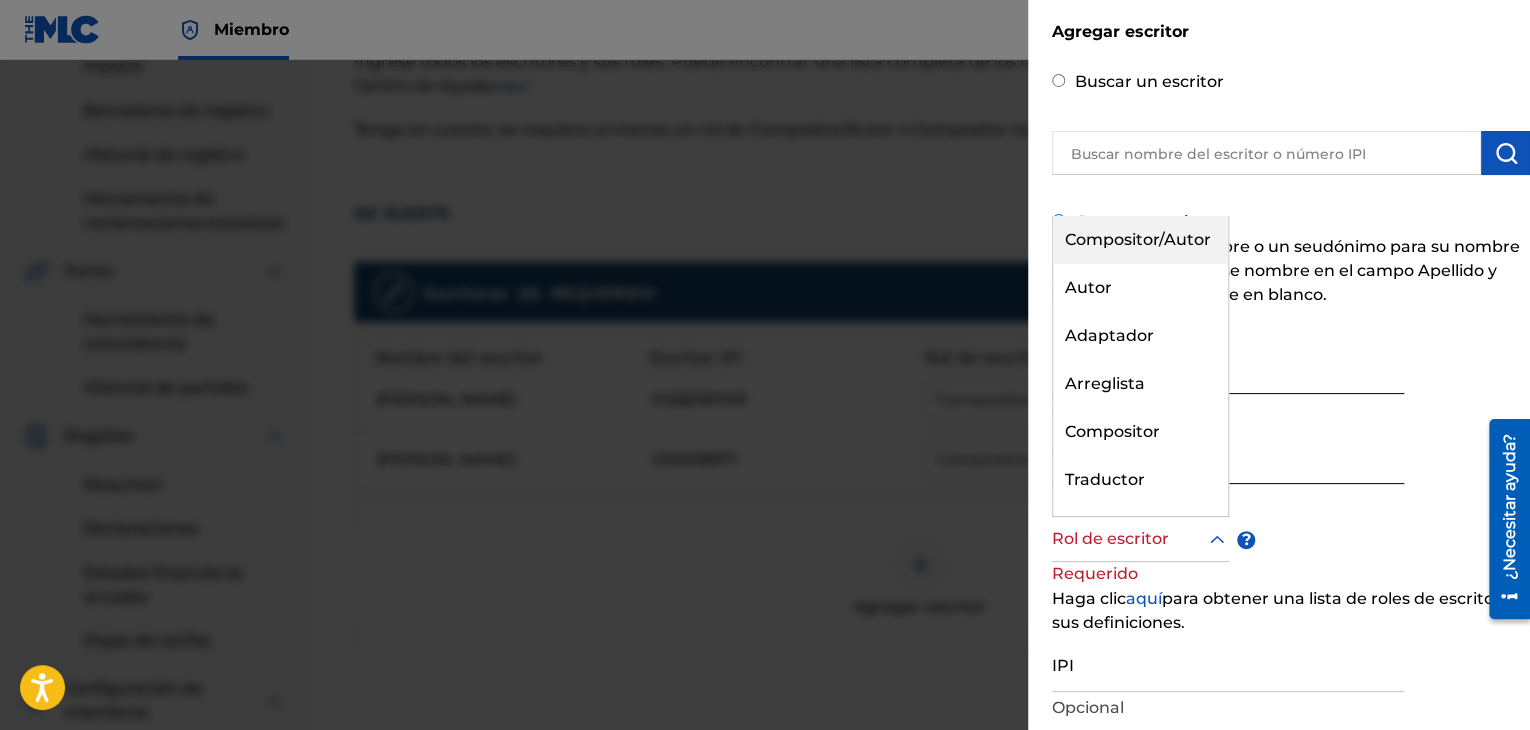 click on "Compositor/Autor" at bounding box center [1140, 240] 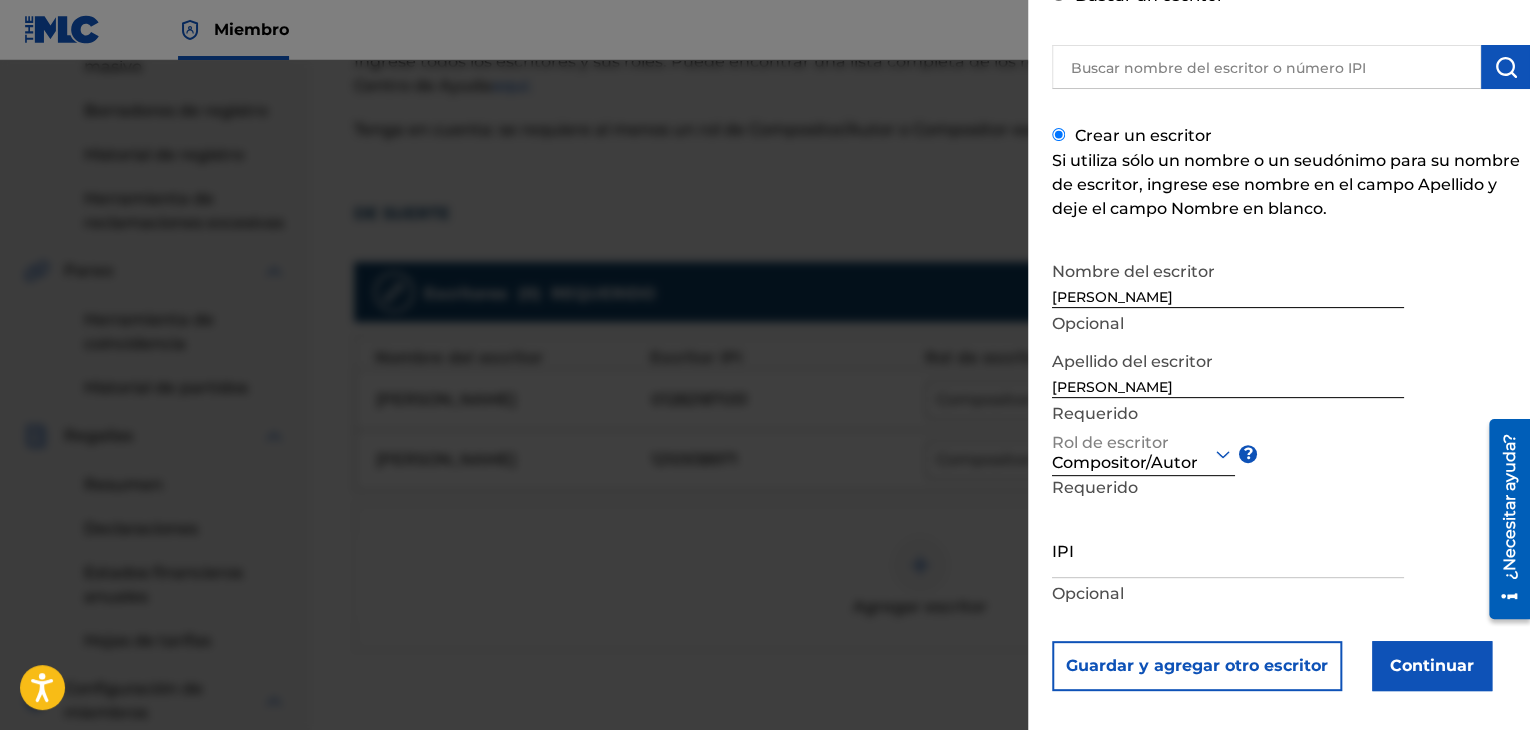 scroll, scrollTop: 147, scrollLeft: 0, axis: vertical 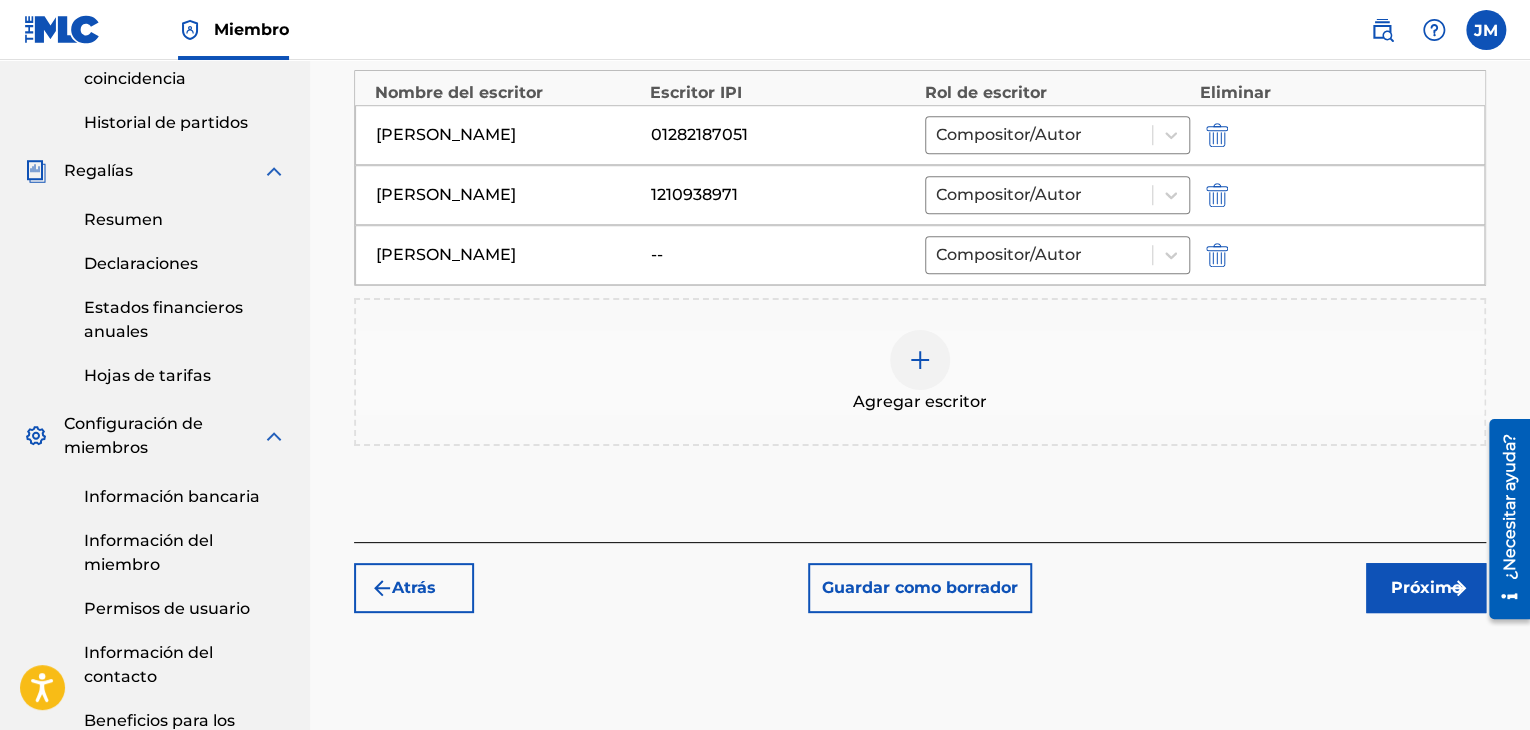 click on "Próximo" at bounding box center (1426, 587) 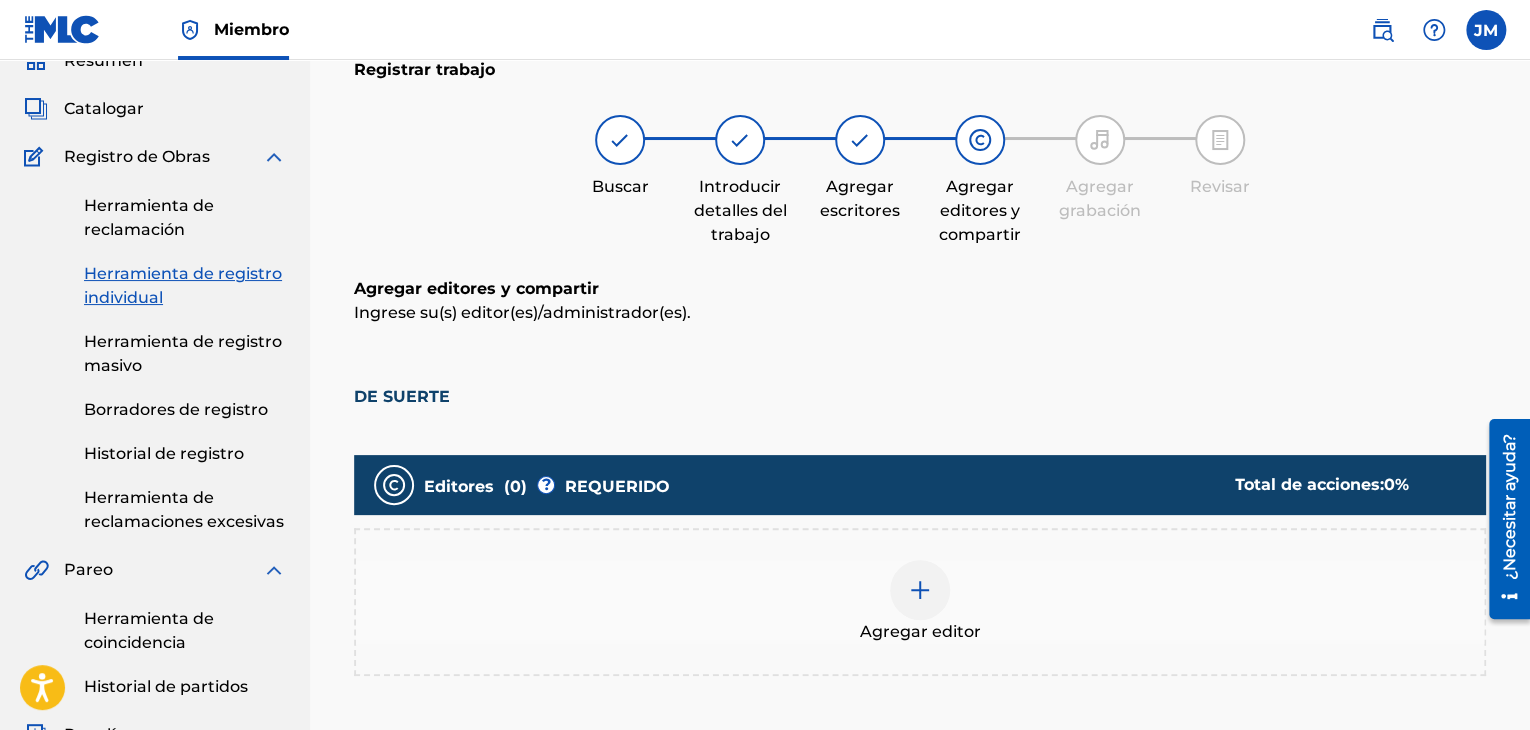 scroll, scrollTop: 218, scrollLeft: 0, axis: vertical 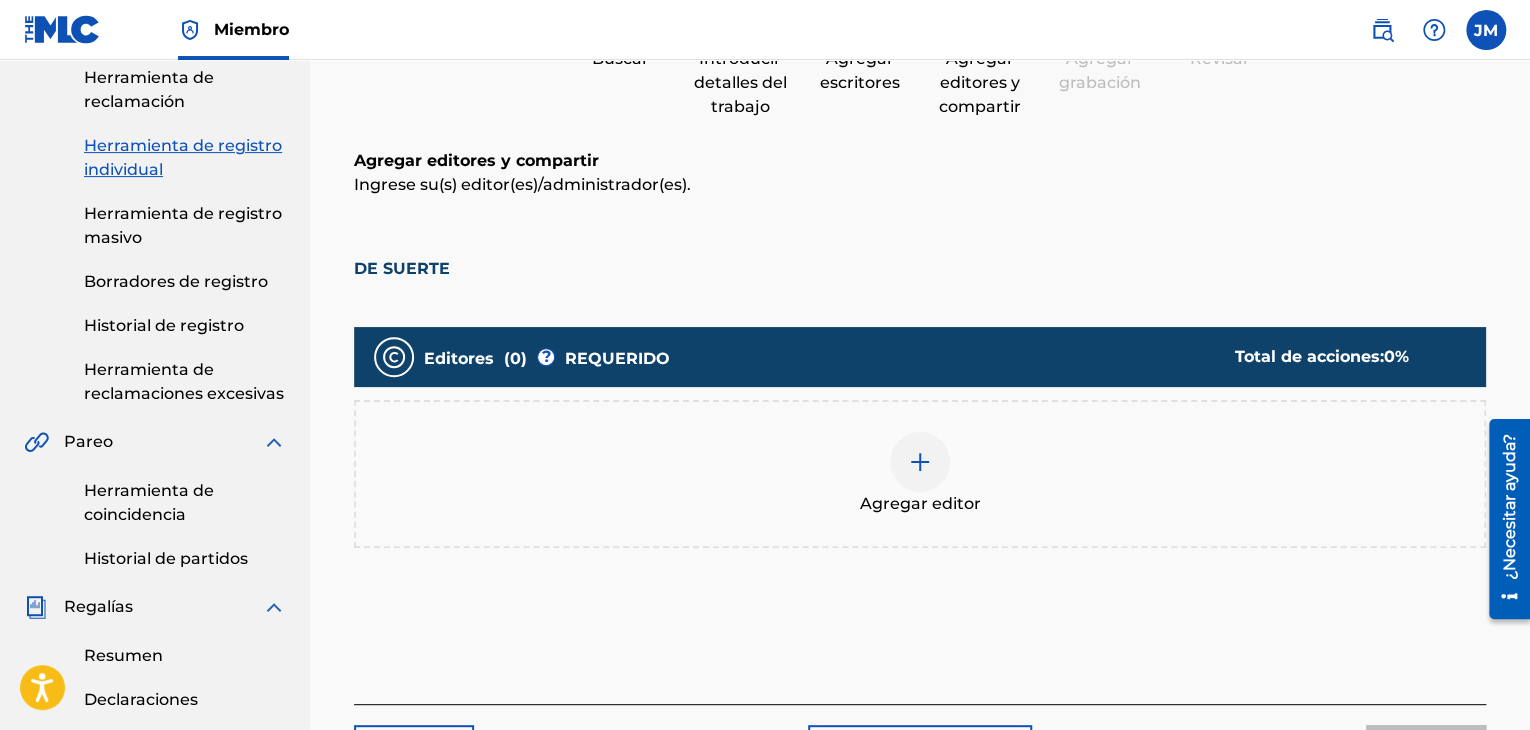 click at bounding box center (920, 462) 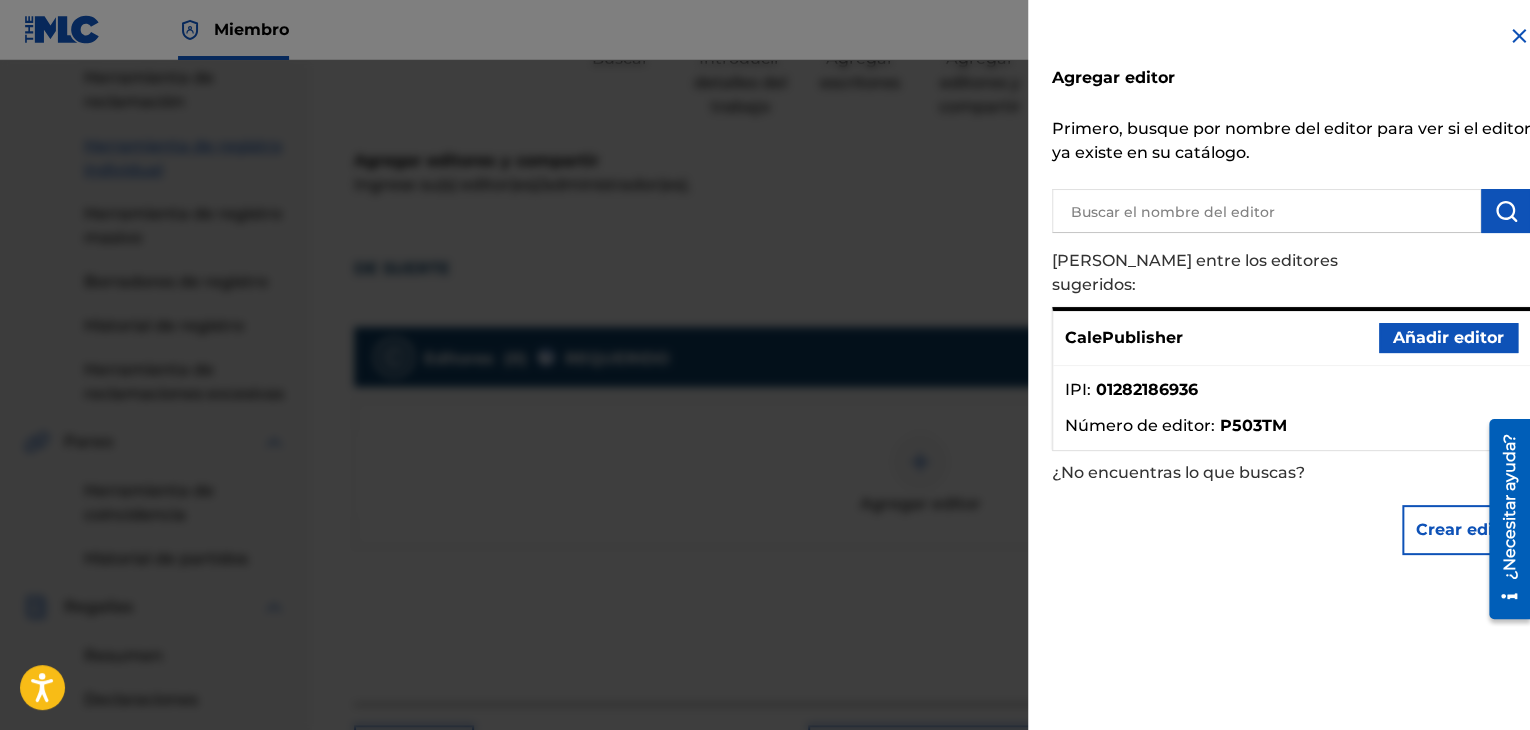 click on "Añadir editor" at bounding box center (1448, 337) 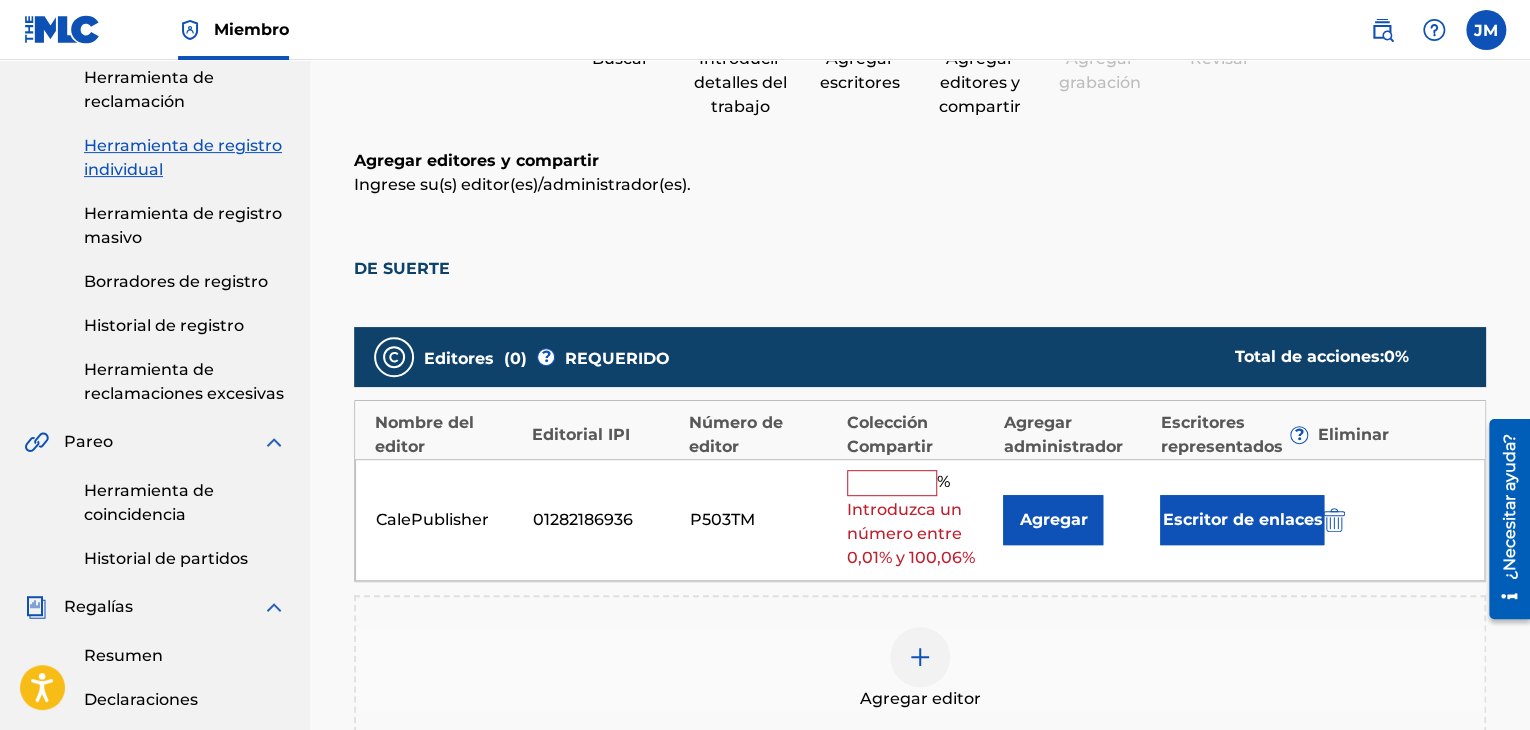 click at bounding box center (892, 483) 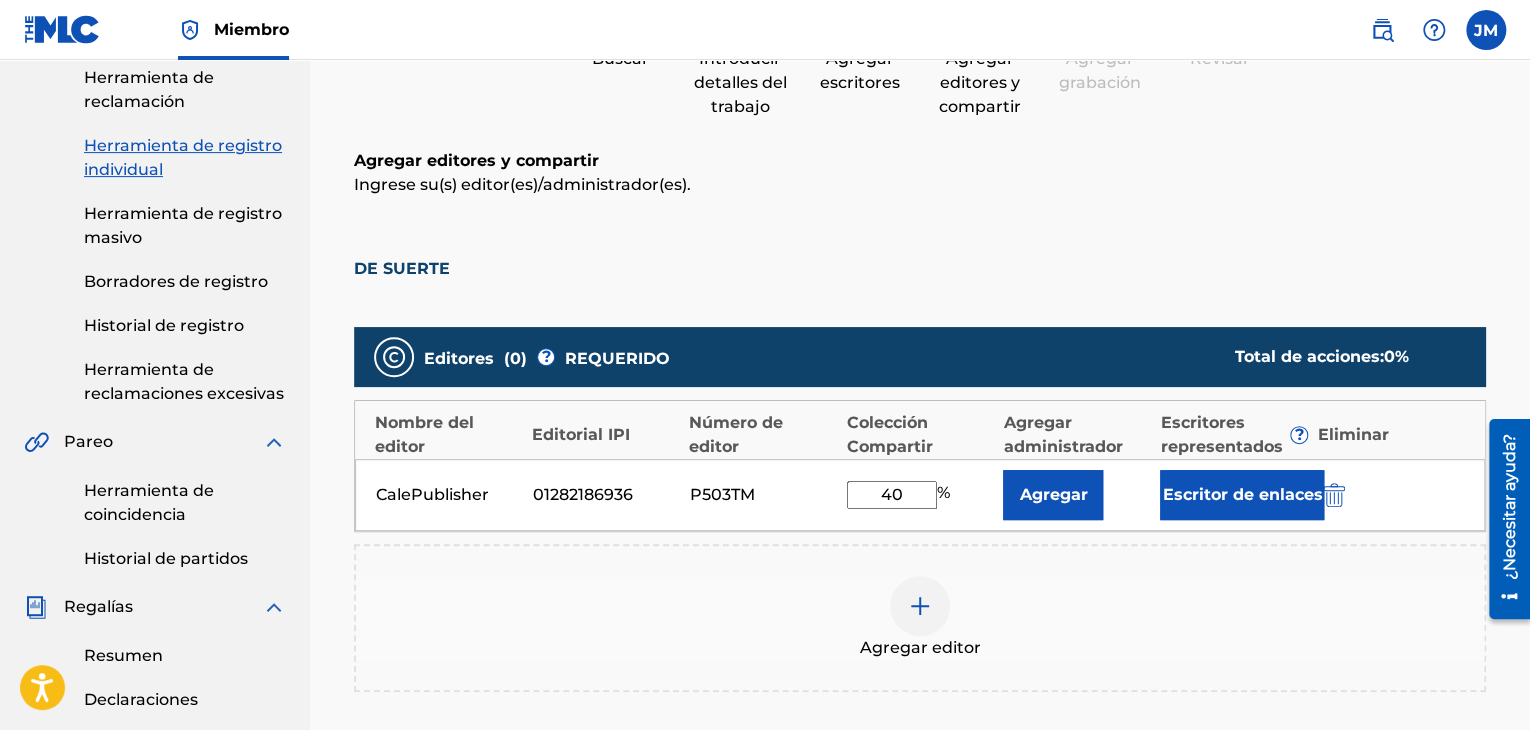 type on "40" 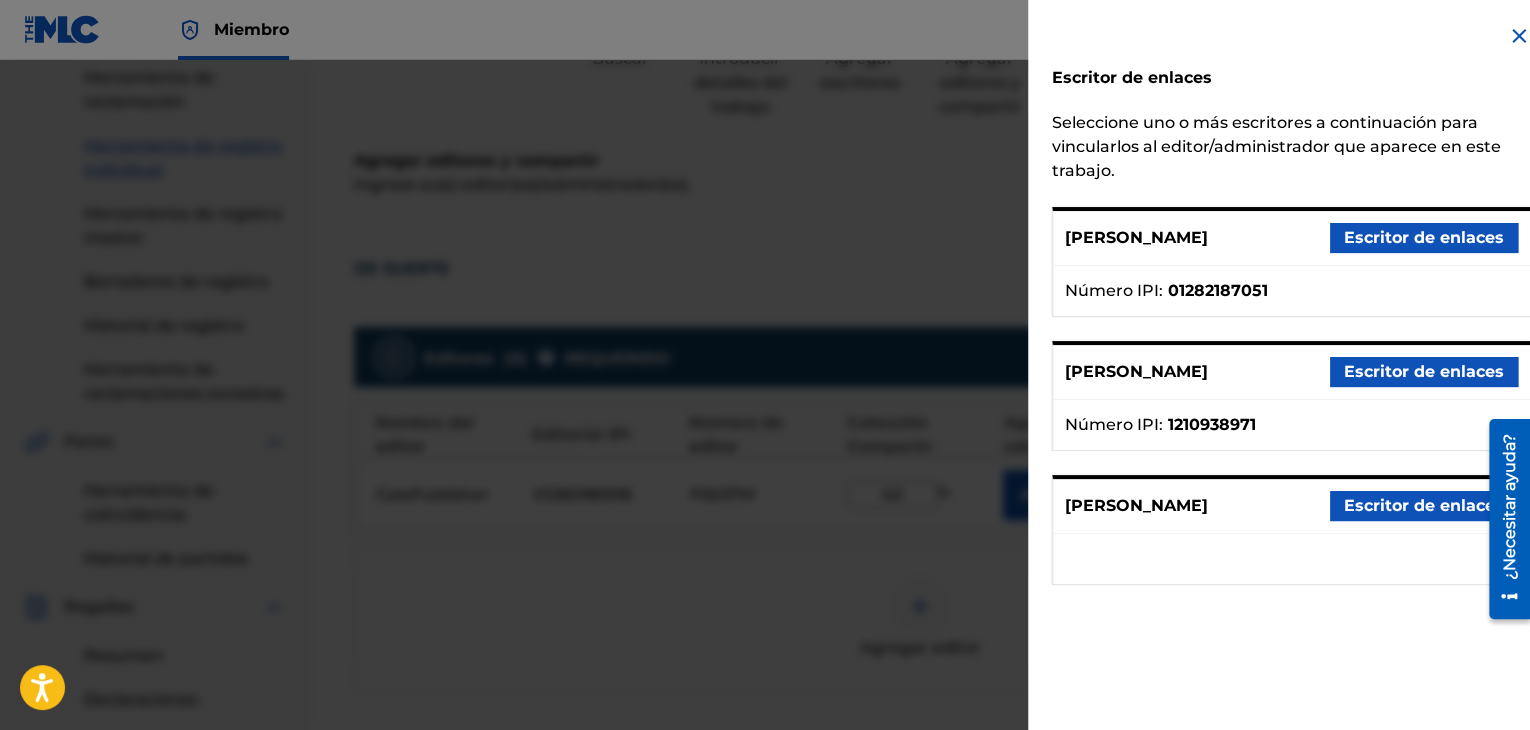 click at bounding box center (1519, 36) 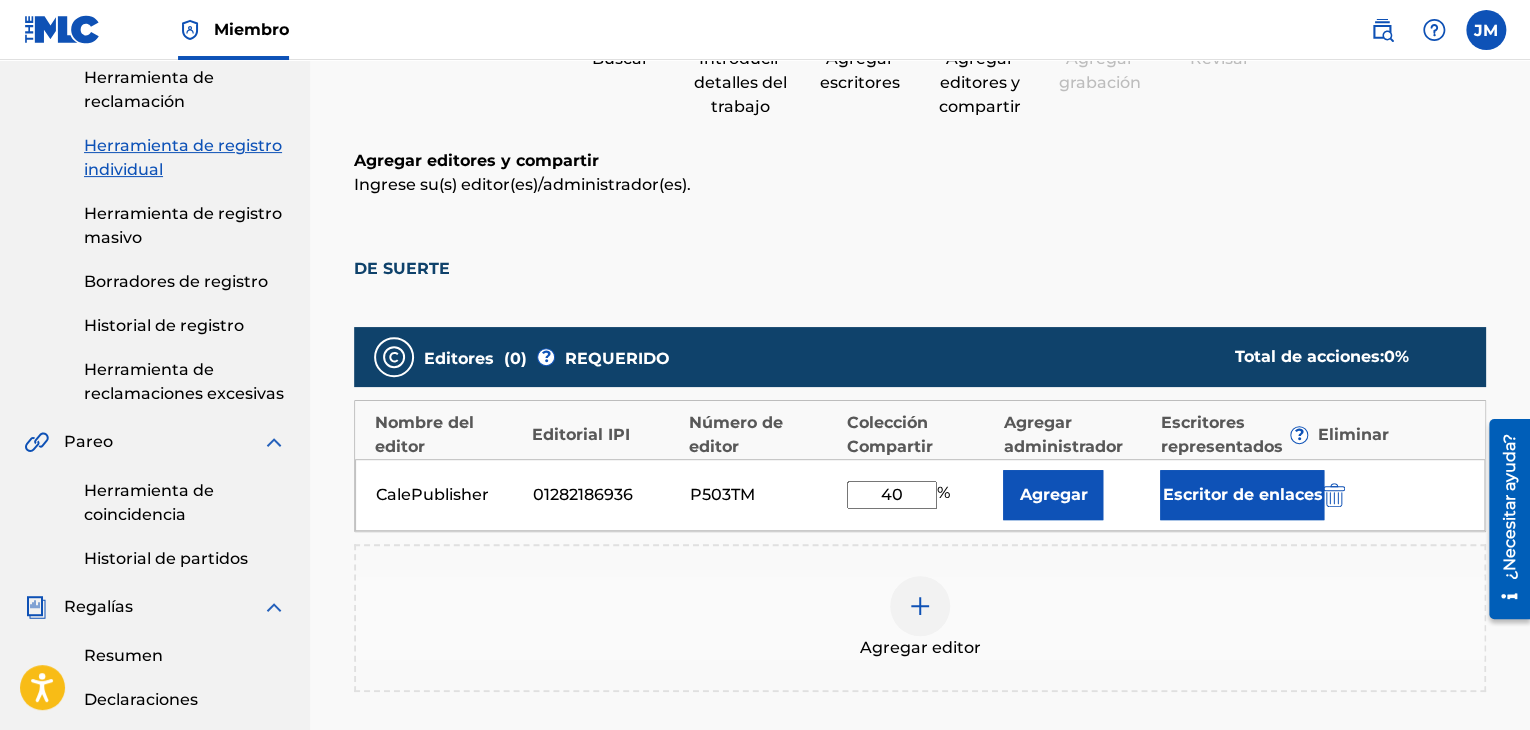 click on "Escritor de enlaces" at bounding box center [1242, 495] 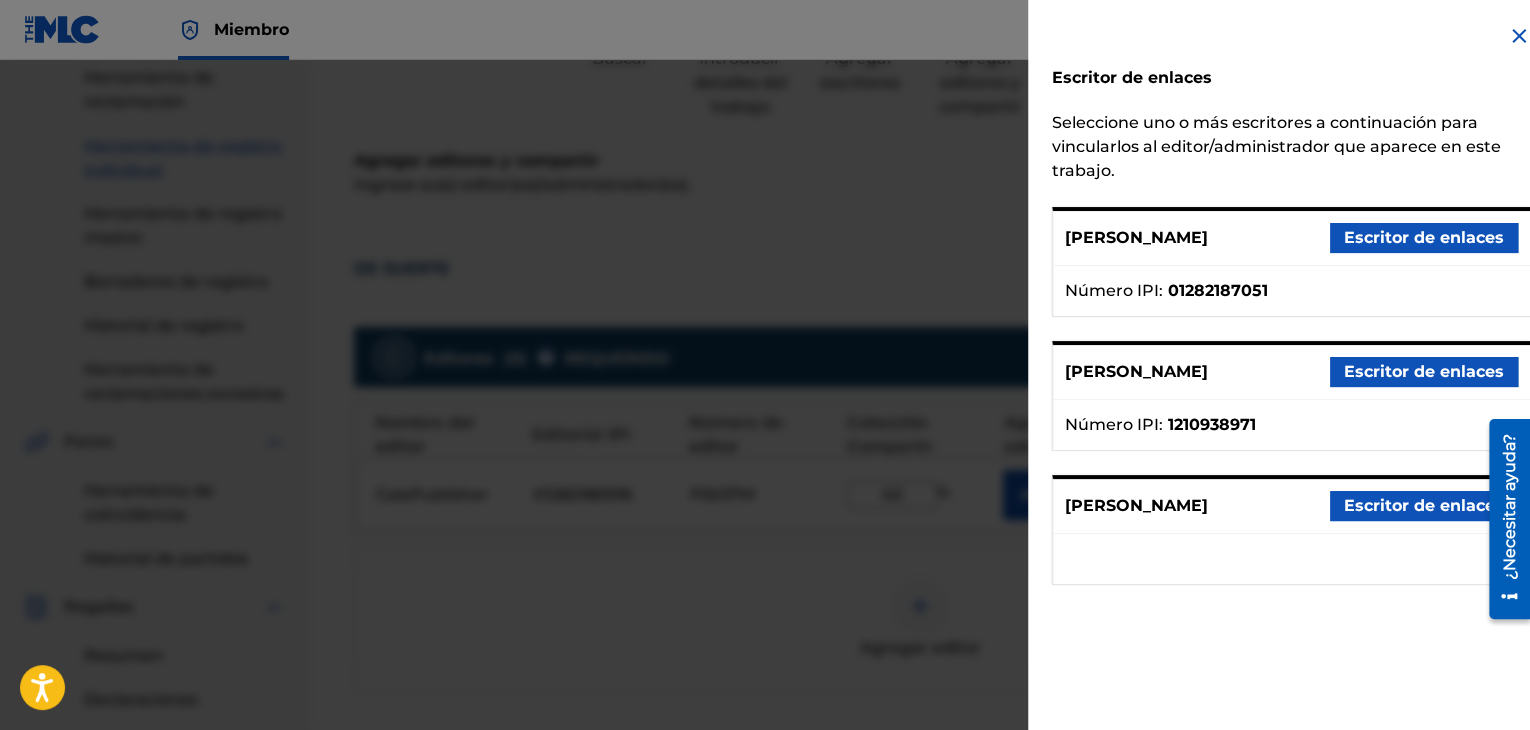 click on "Escritor de enlaces" at bounding box center (1424, 237) 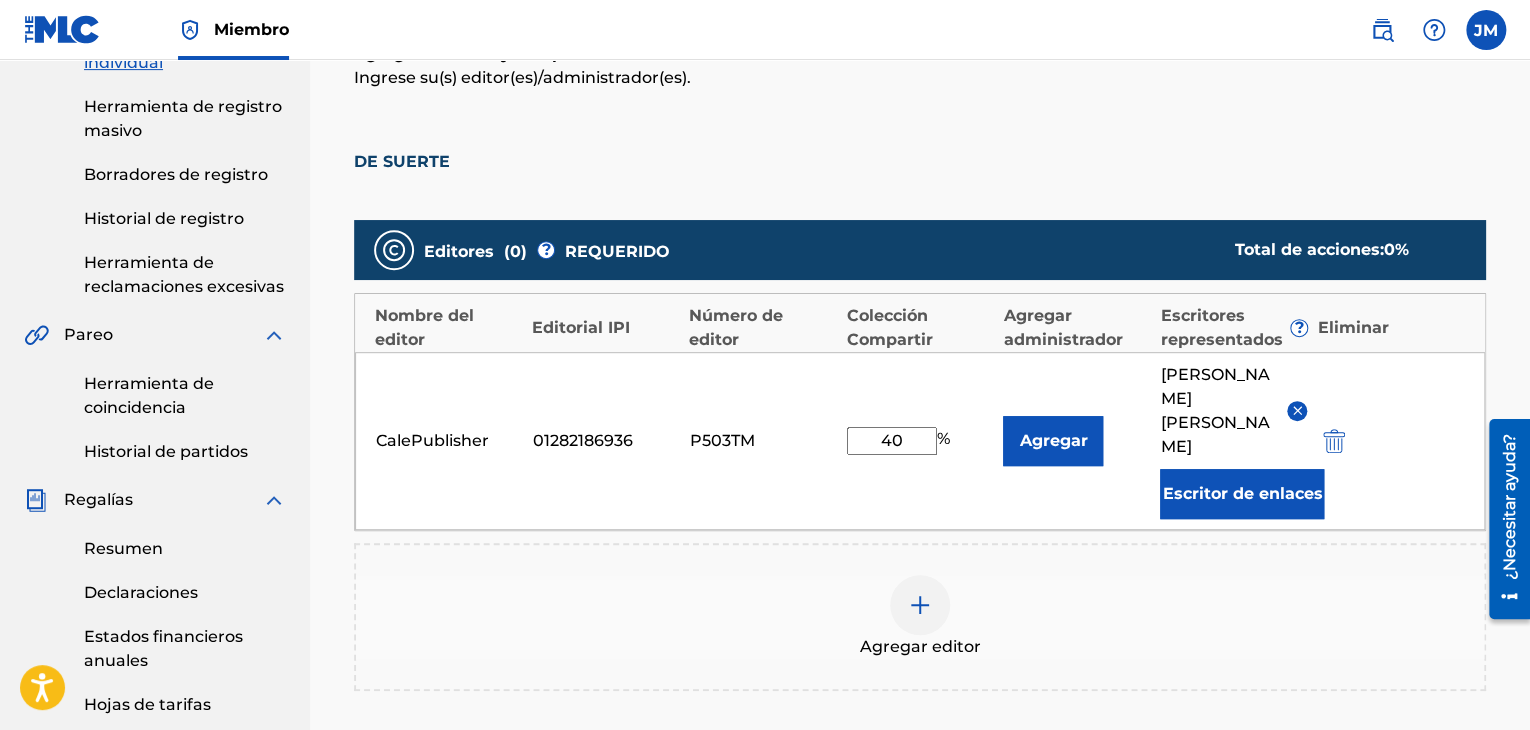 scroll, scrollTop: 326, scrollLeft: 0, axis: vertical 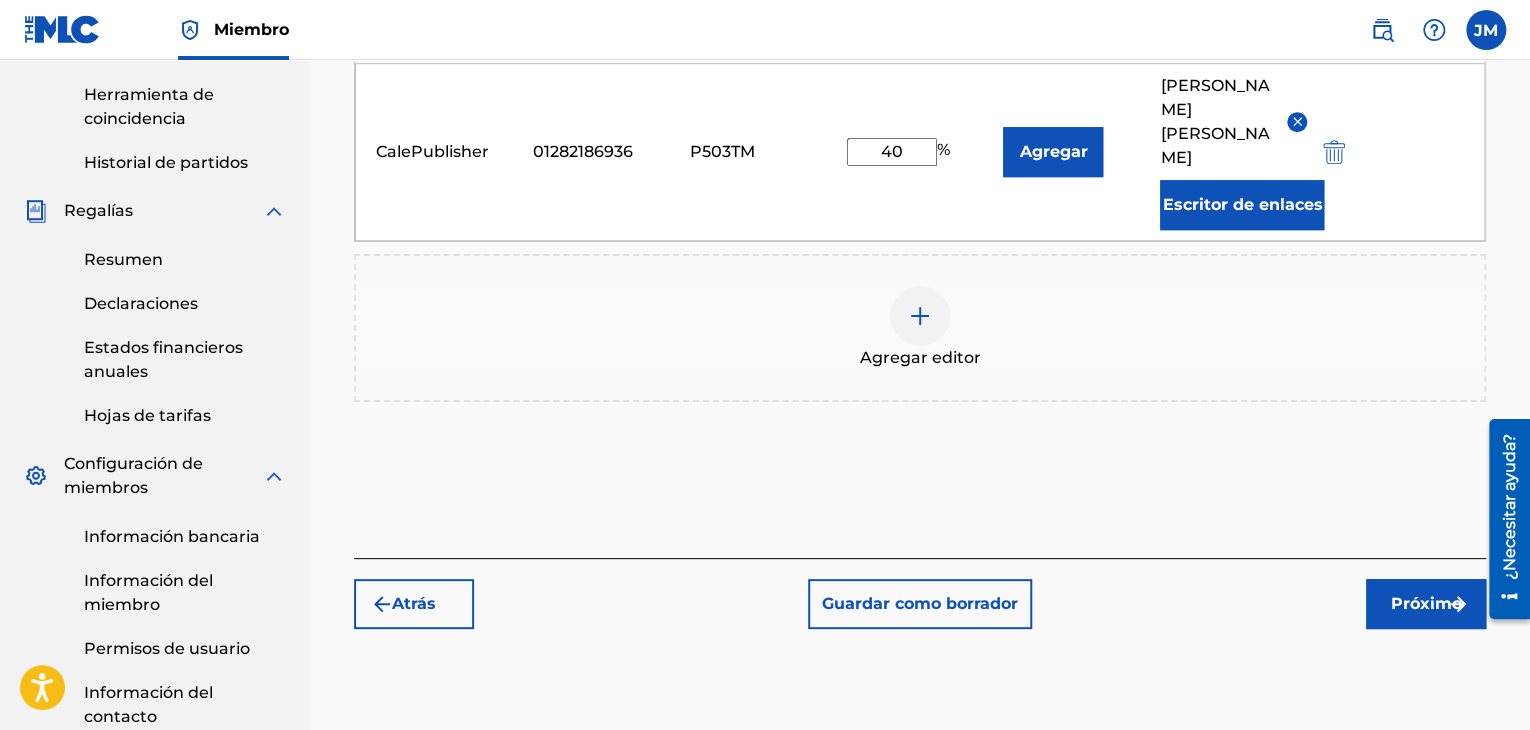 click on "Próximo" at bounding box center [1426, 603] 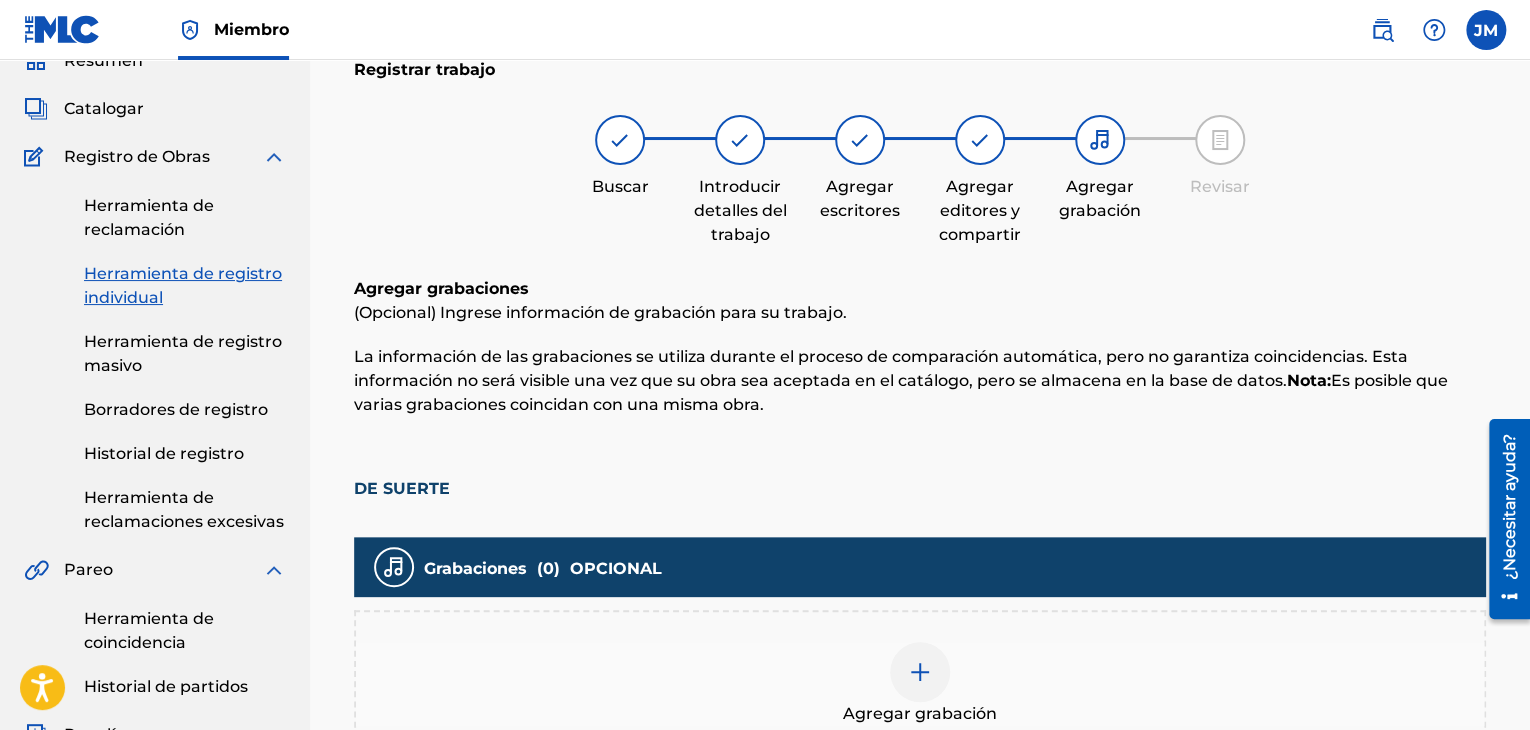 scroll, scrollTop: 229, scrollLeft: 0, axis: vertical 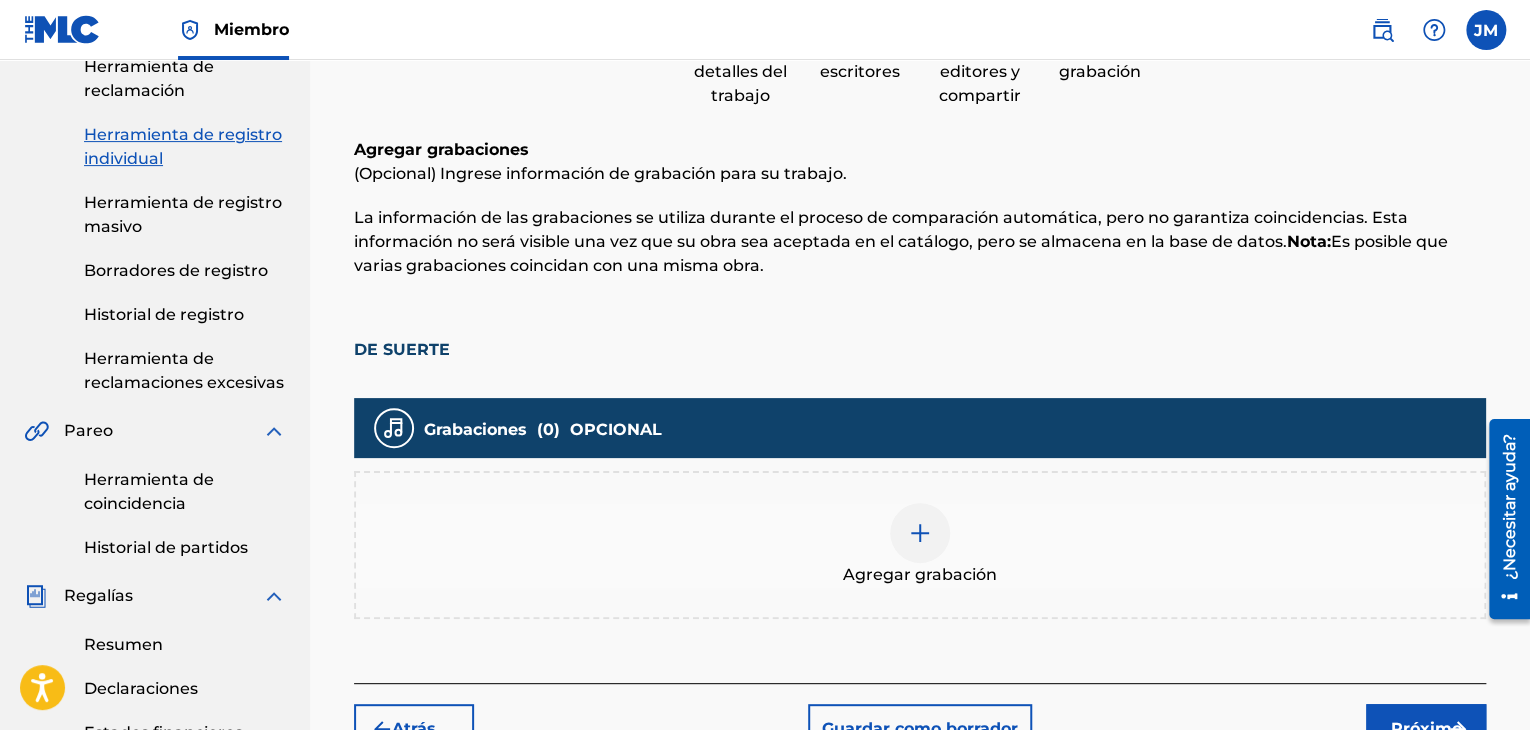 click at bounding box center [920, 533] 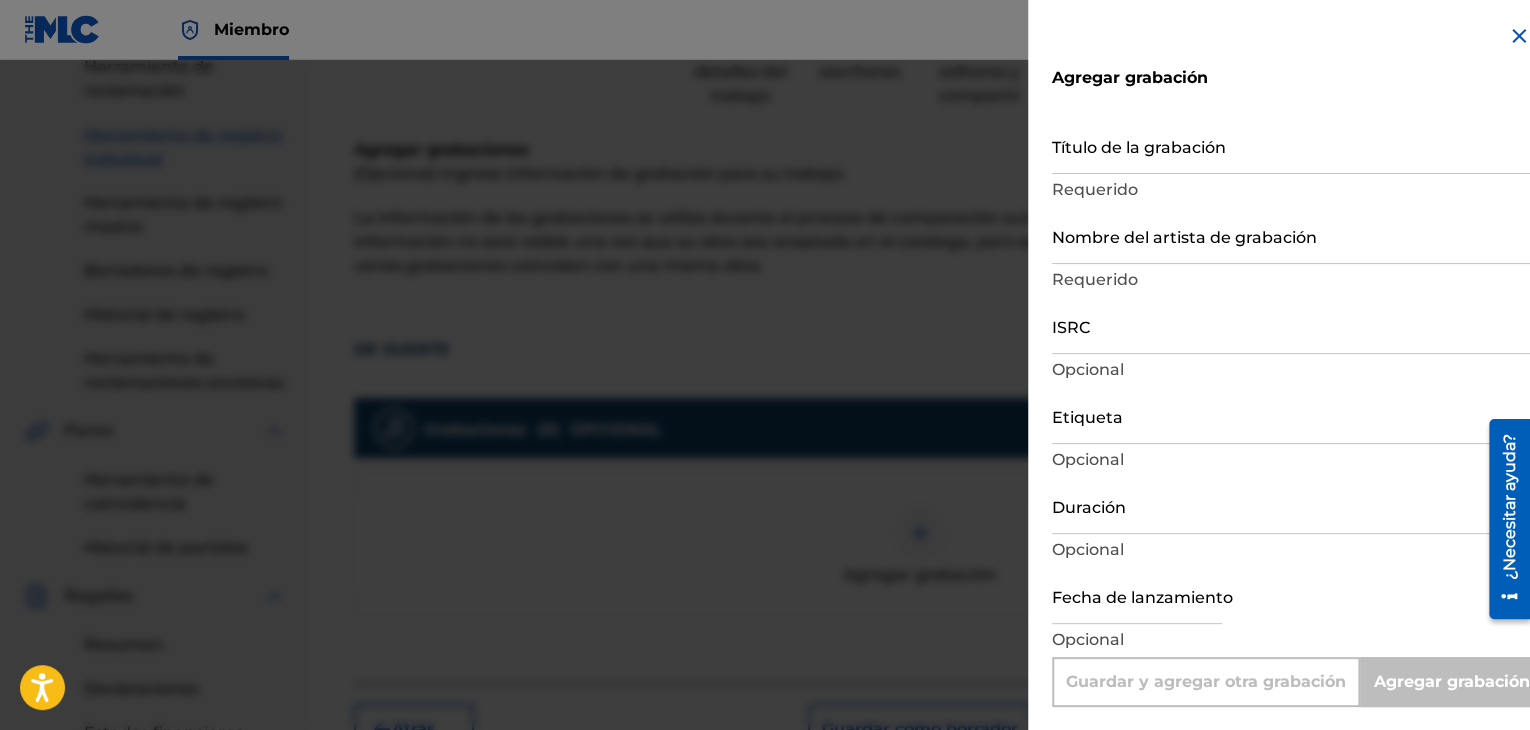 click at bounding box center (1519, 36) 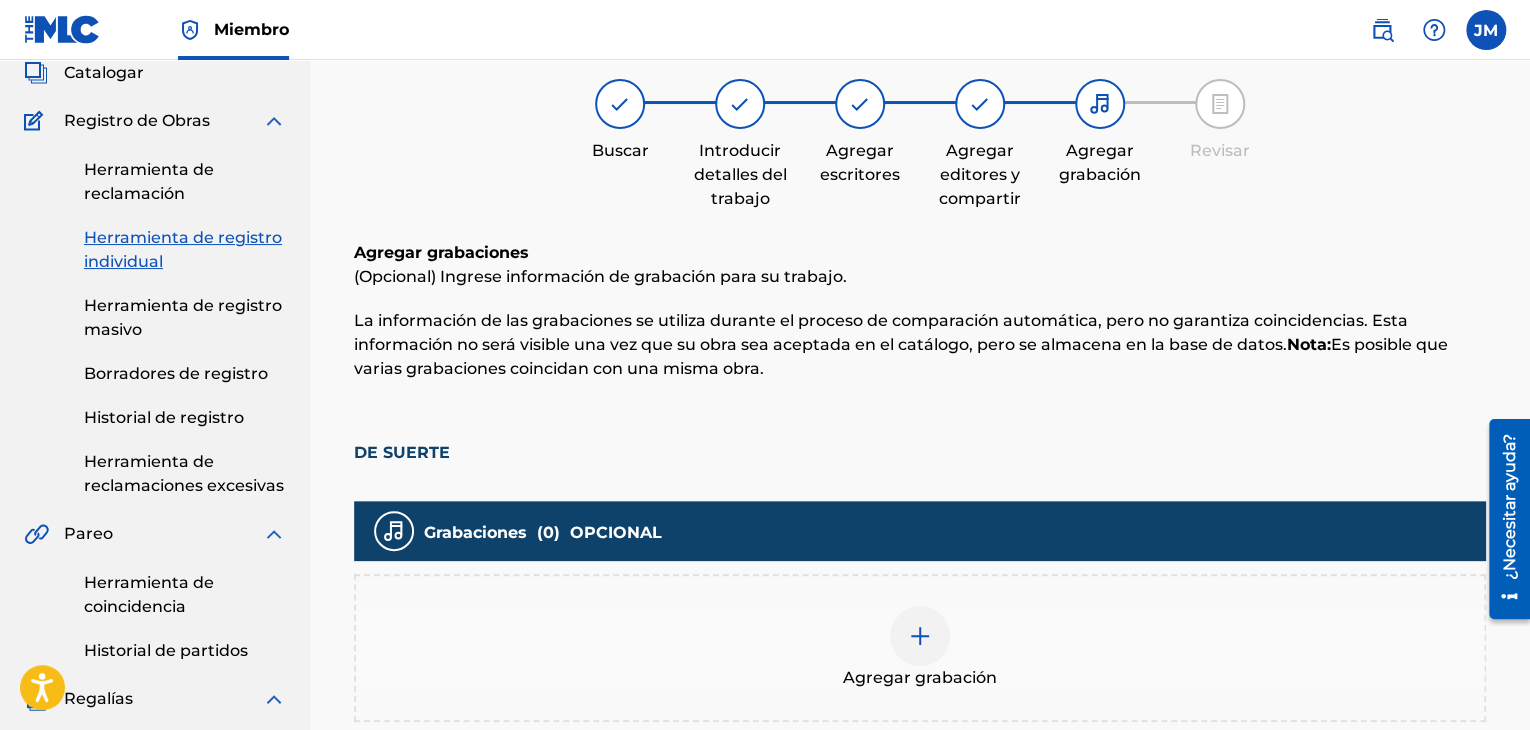 scroll, scrollTop: 252, scrollLeft: 0, axis: vertical 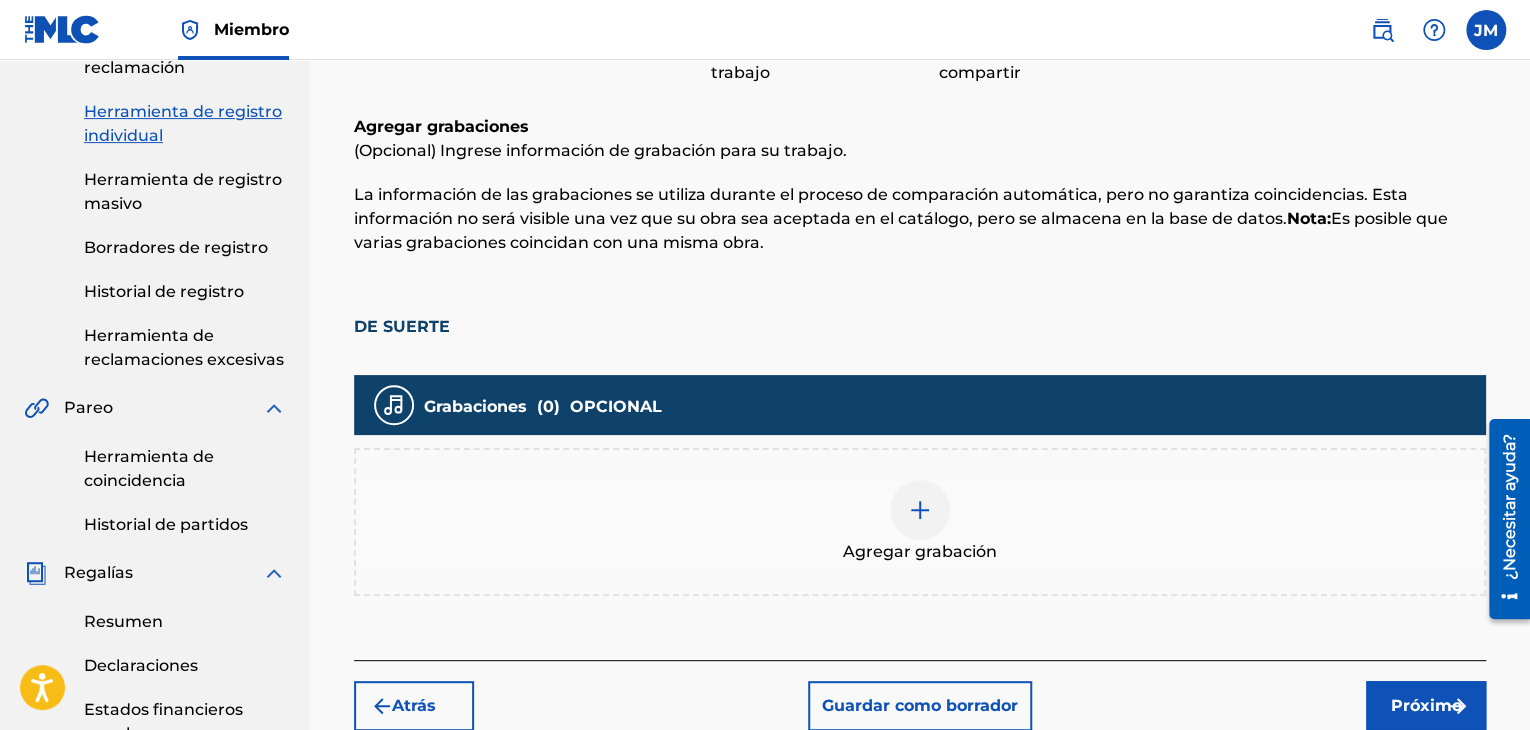click on "Agregar grabación" at bounding box center [920, 522] 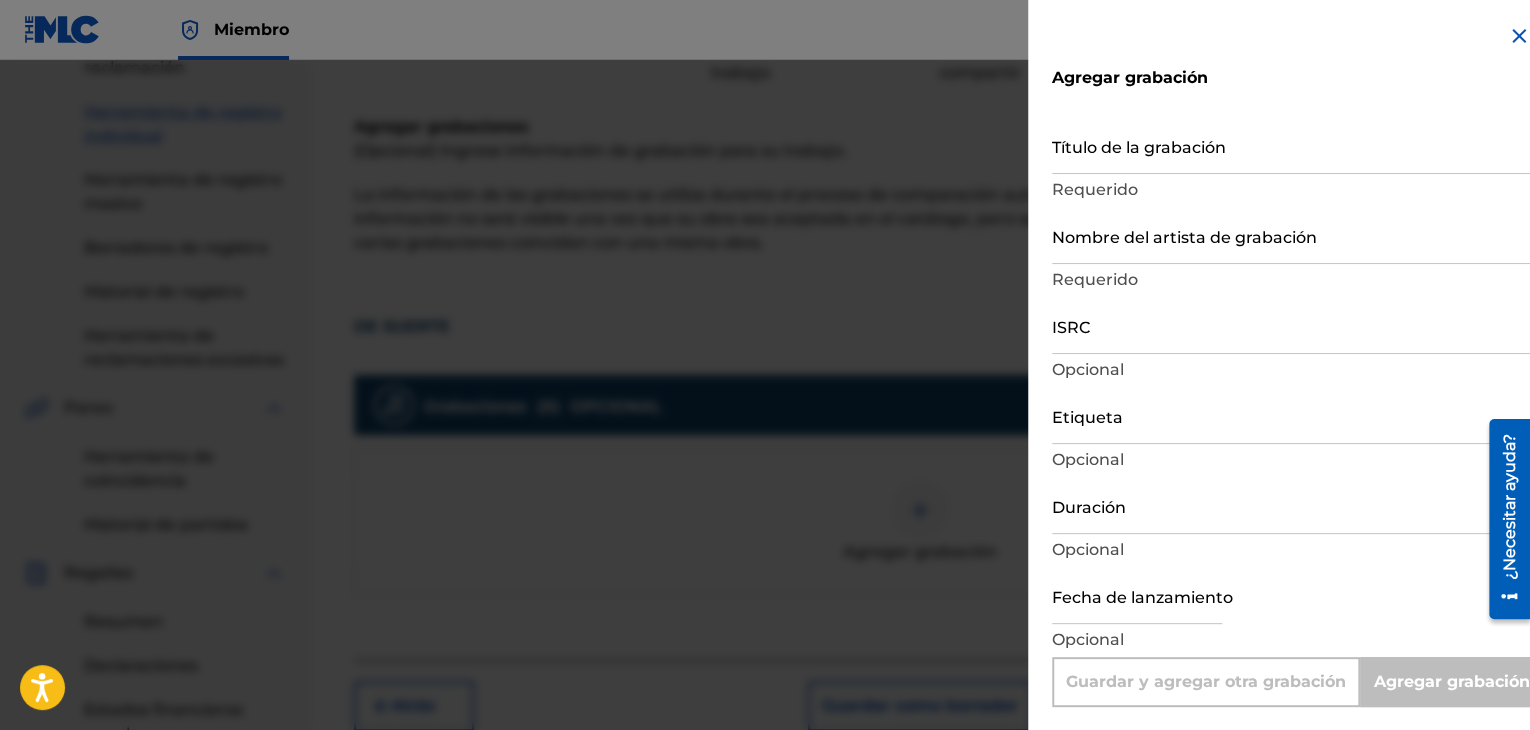 click on "Título de la grabación" at bounding box center [1291, 145] 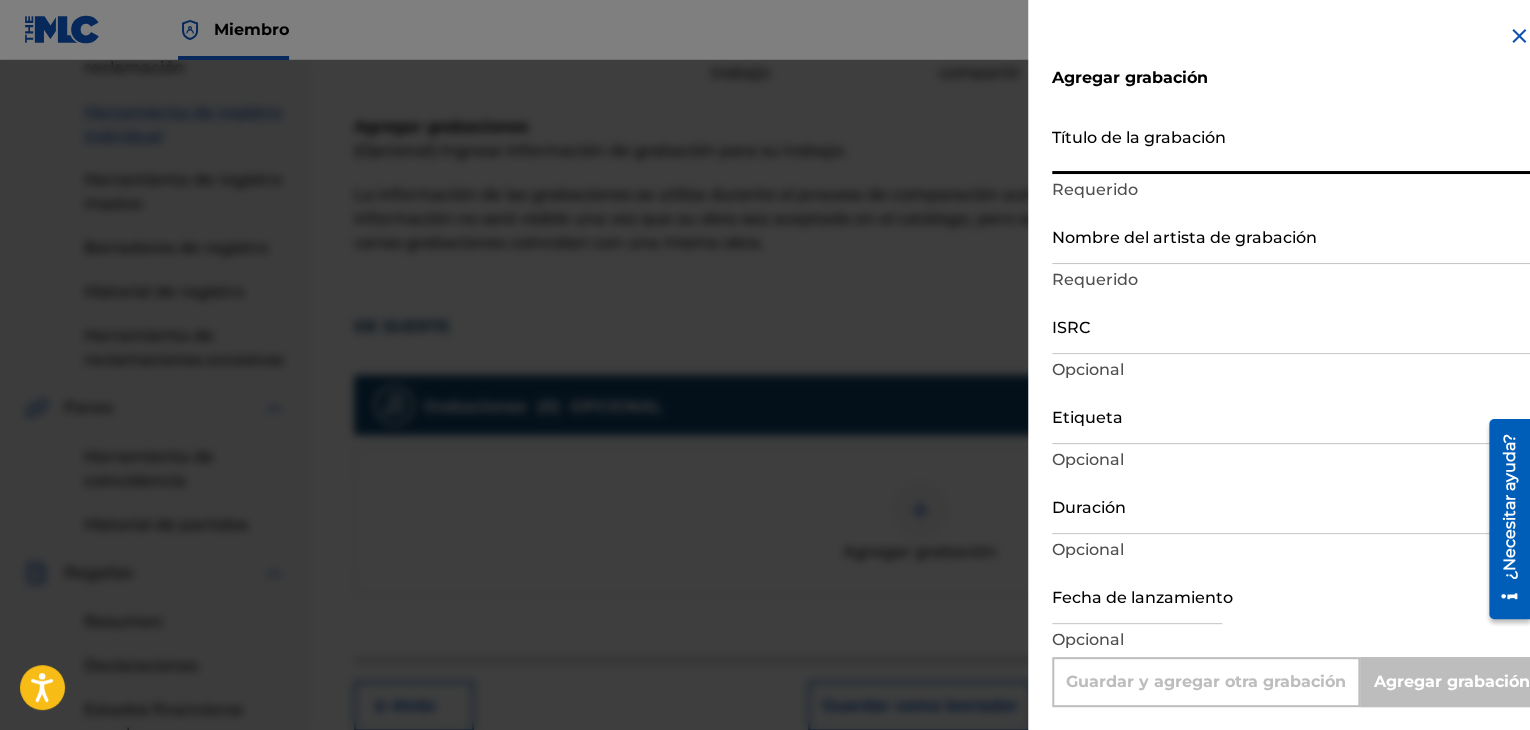 type on "d" 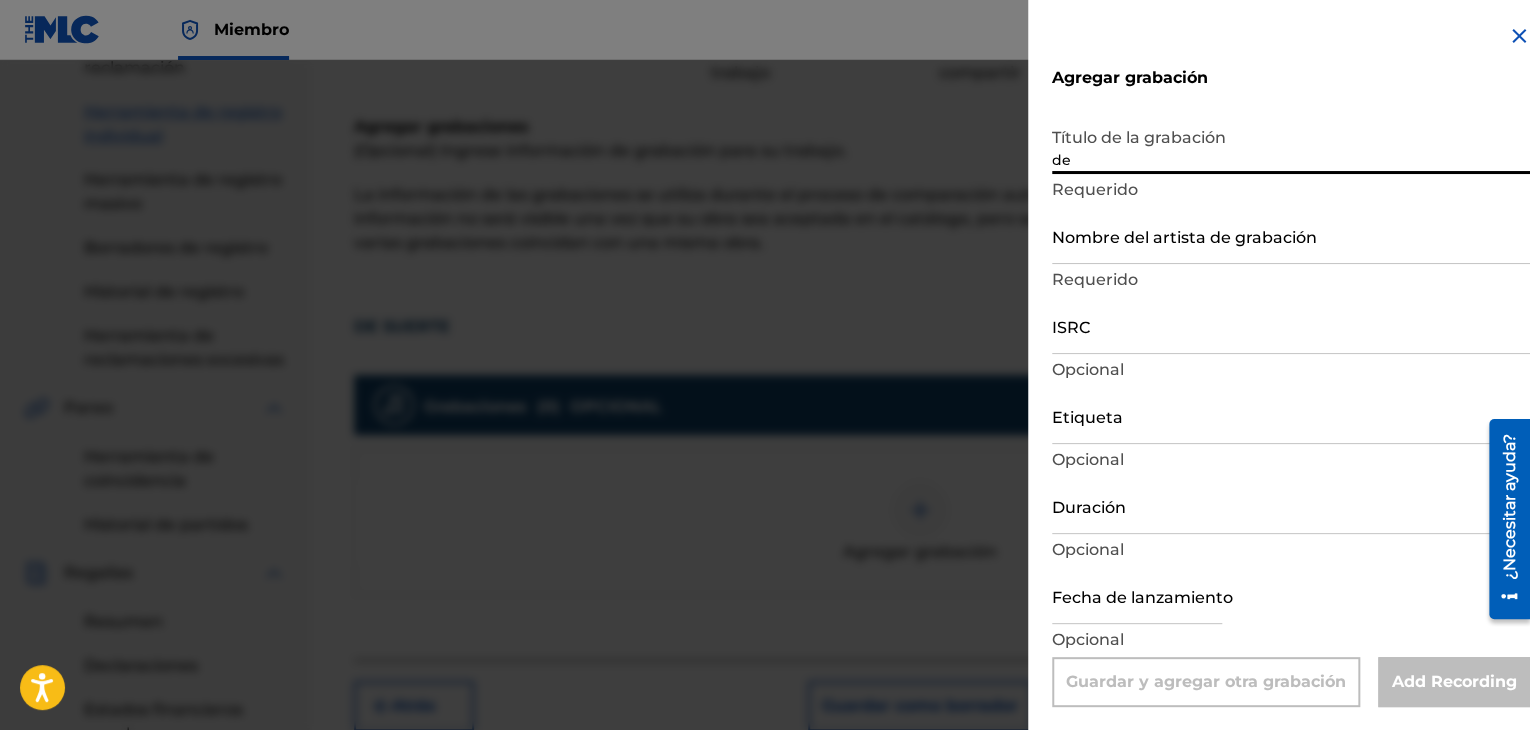 type on "d" 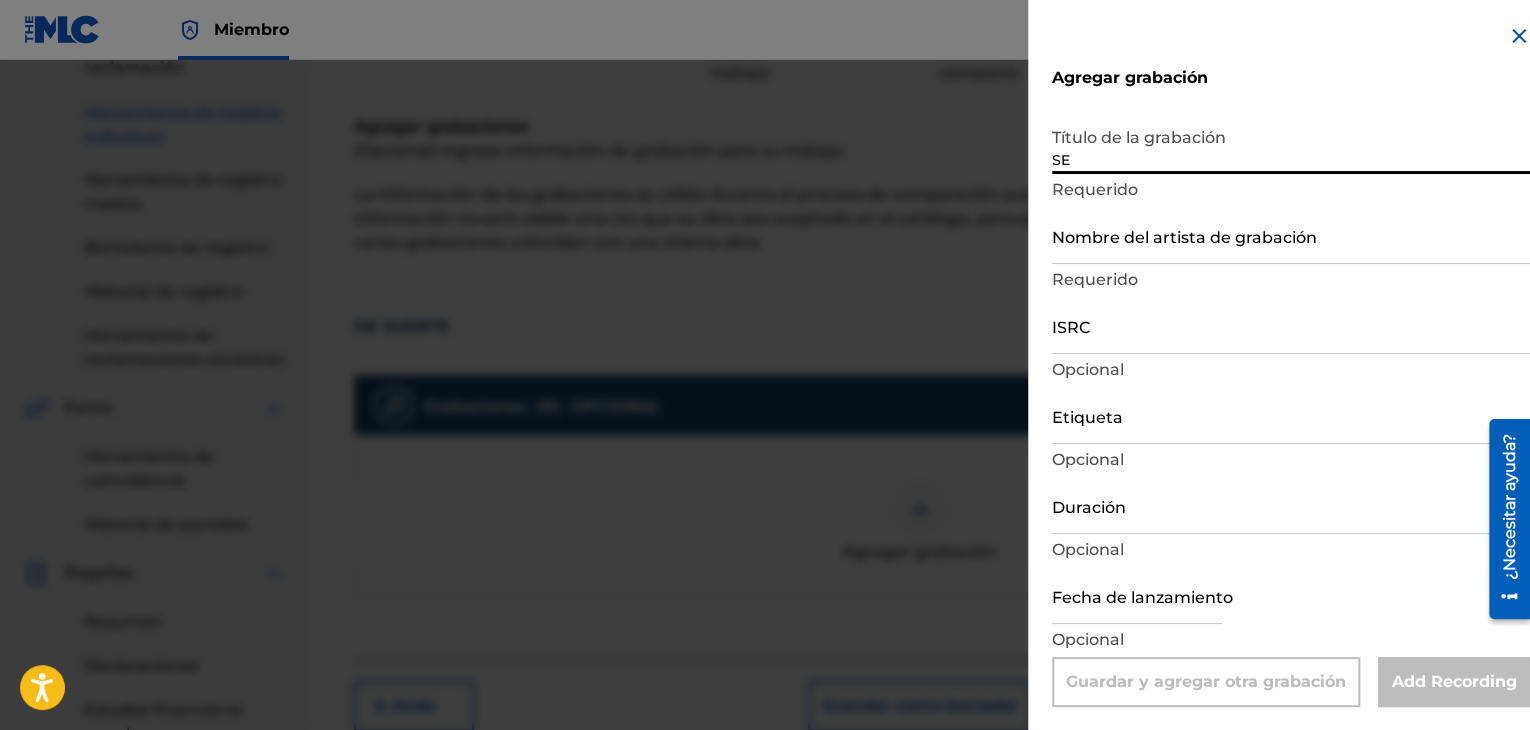 type on "S" 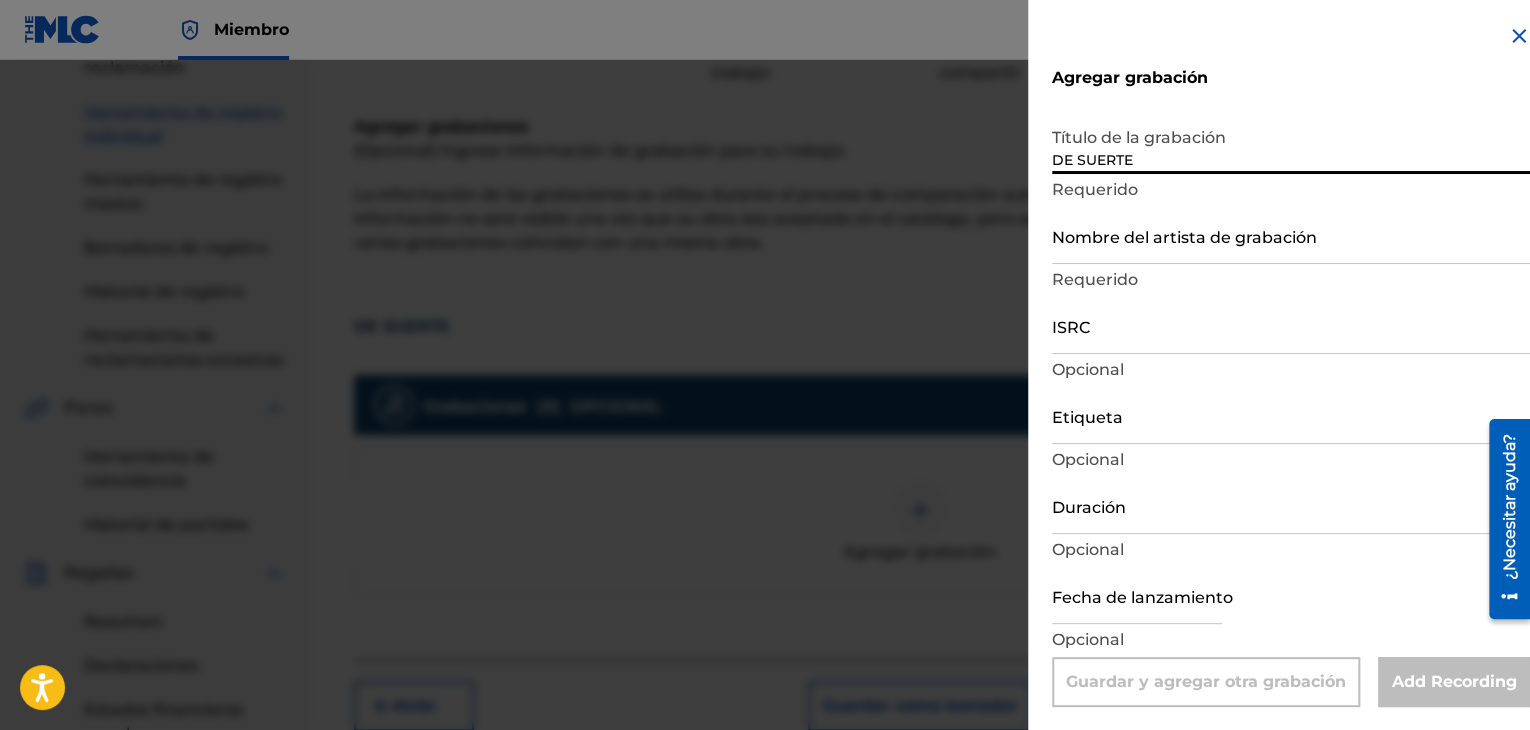 type on "DE SUERTE" 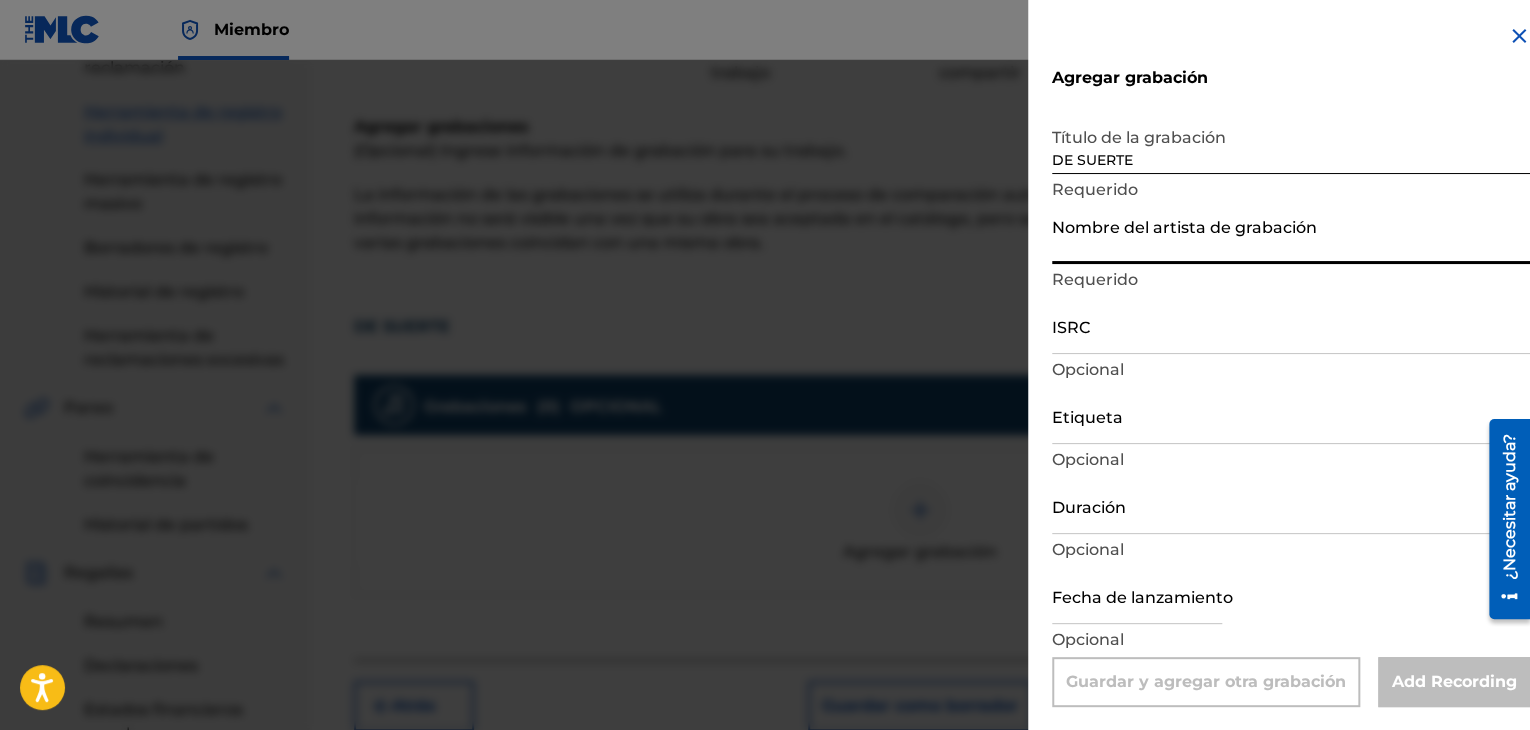 click on "Nombre del artista de grabación" at bounding box center [1291, 235] 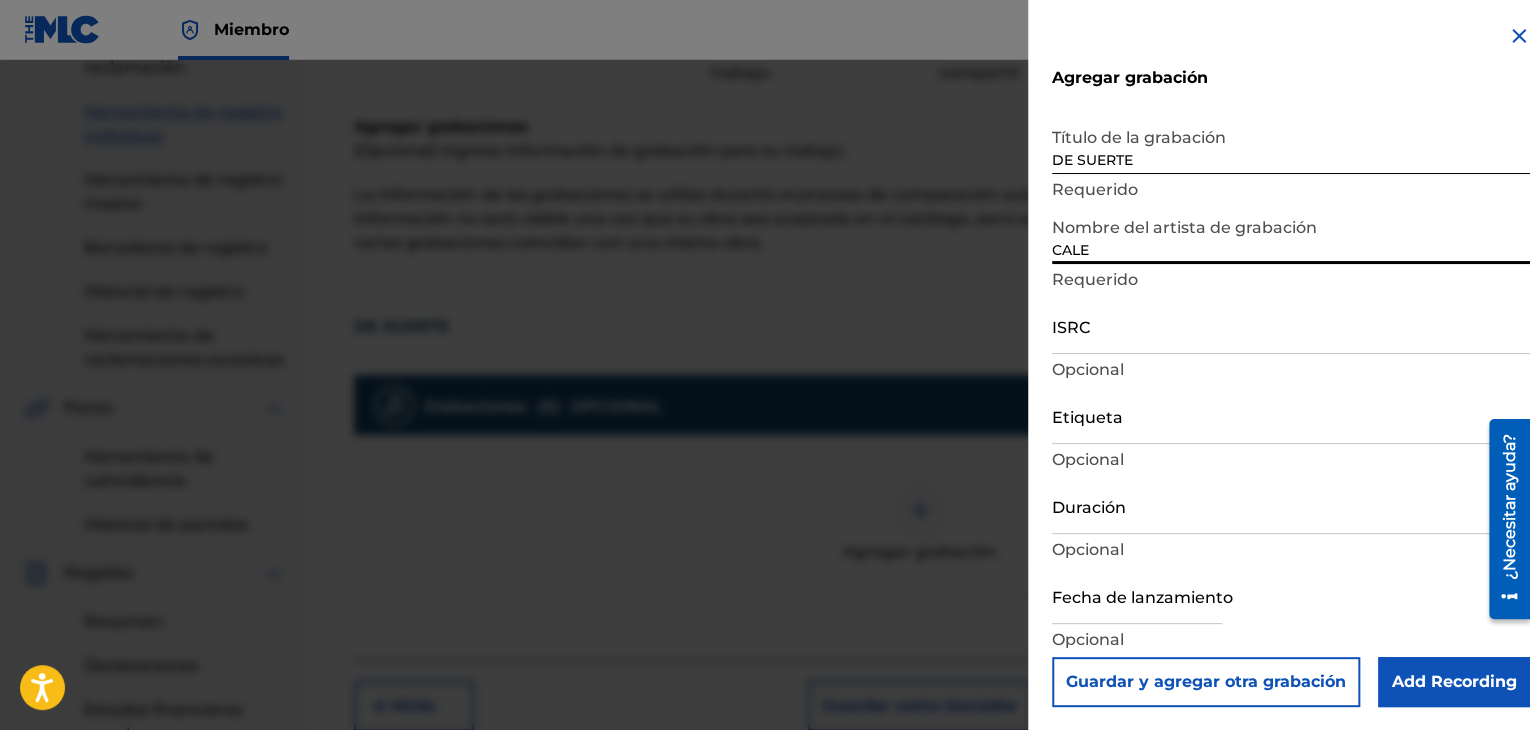 type on "CALE" 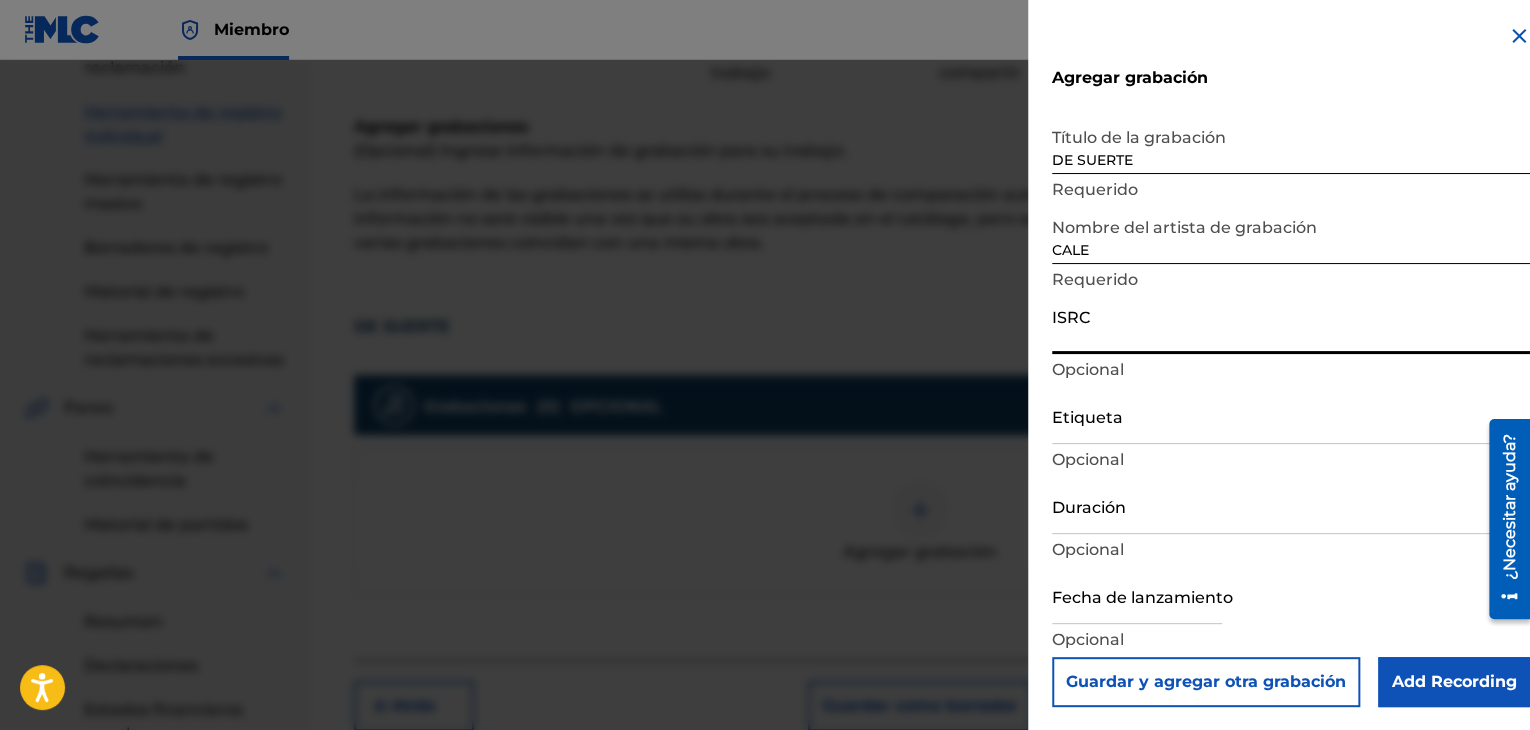 paste on "GX53U2567512" 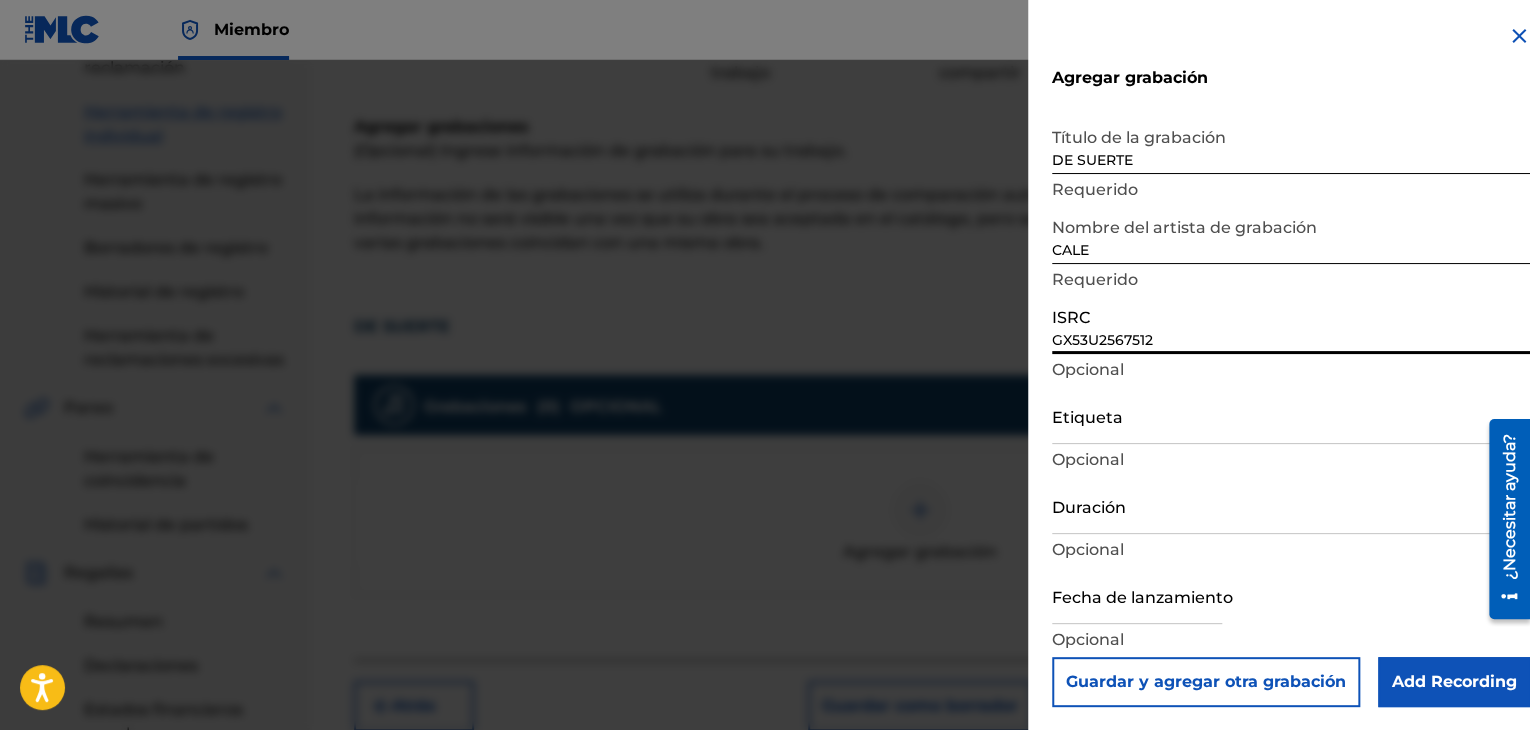 click on "GX53U2567512" at bounding box center [1291, 325] 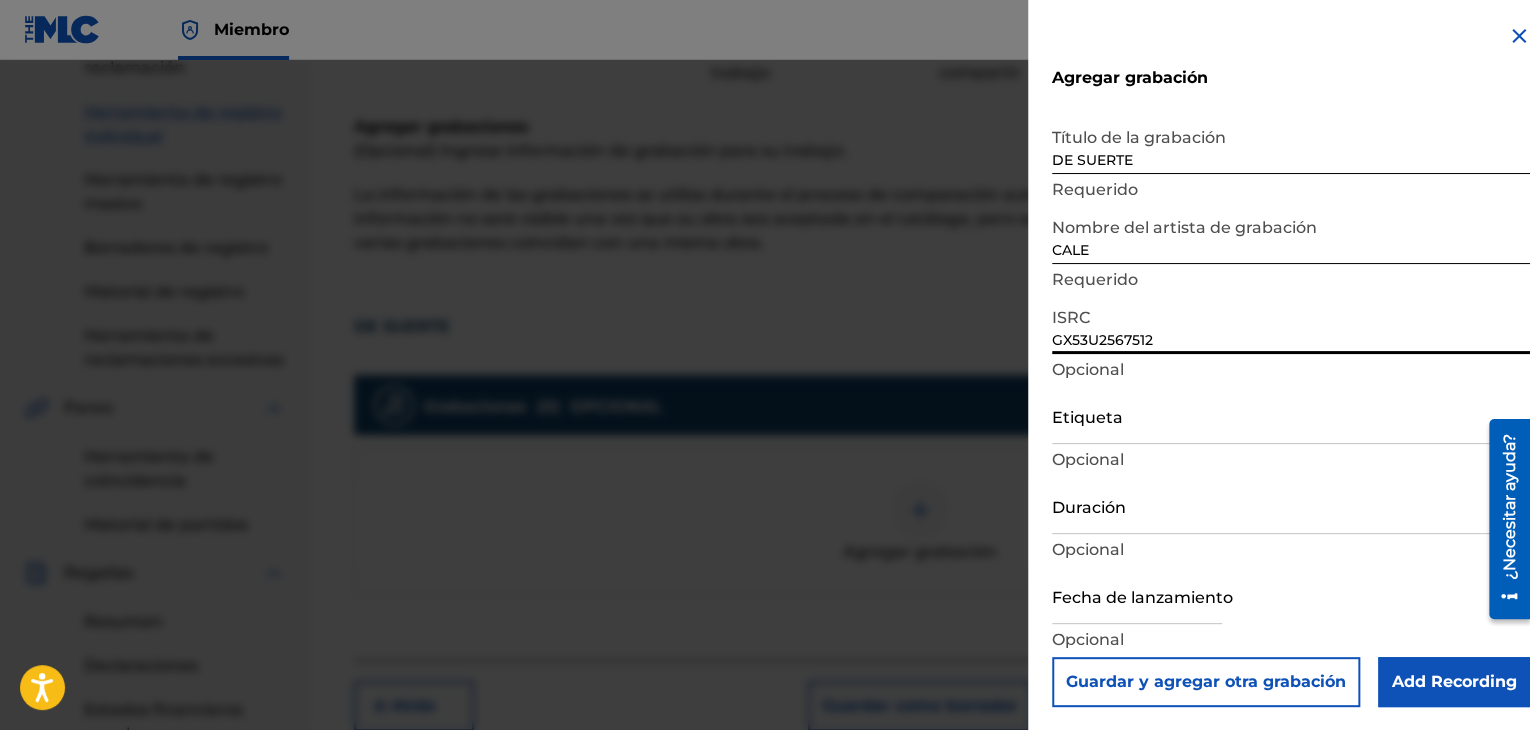 type on "GX53U2567512" 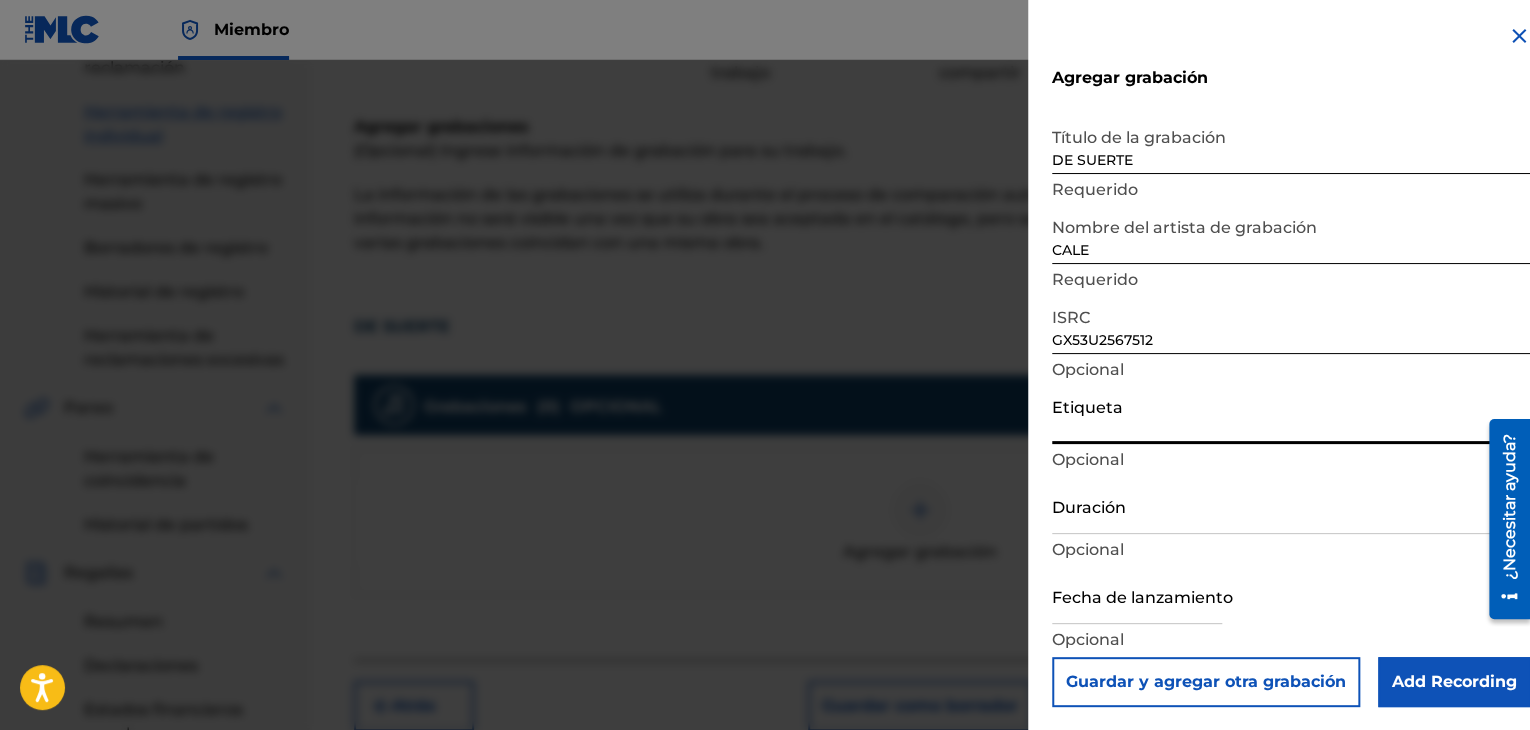 type on "GOLDEN [MEDICAL_DATA] COMPANY" 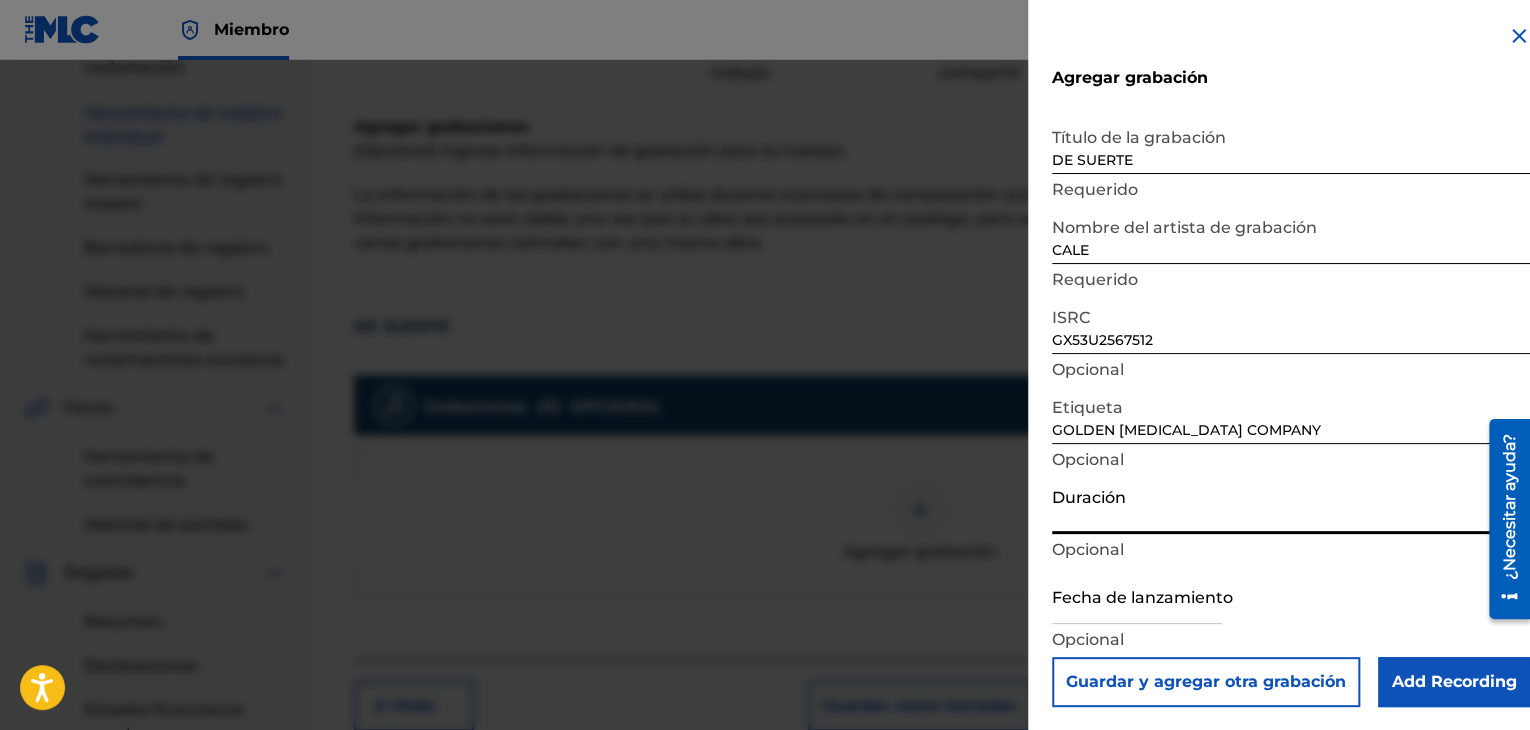 click on "Duración" at bounding box center (1291, 505) 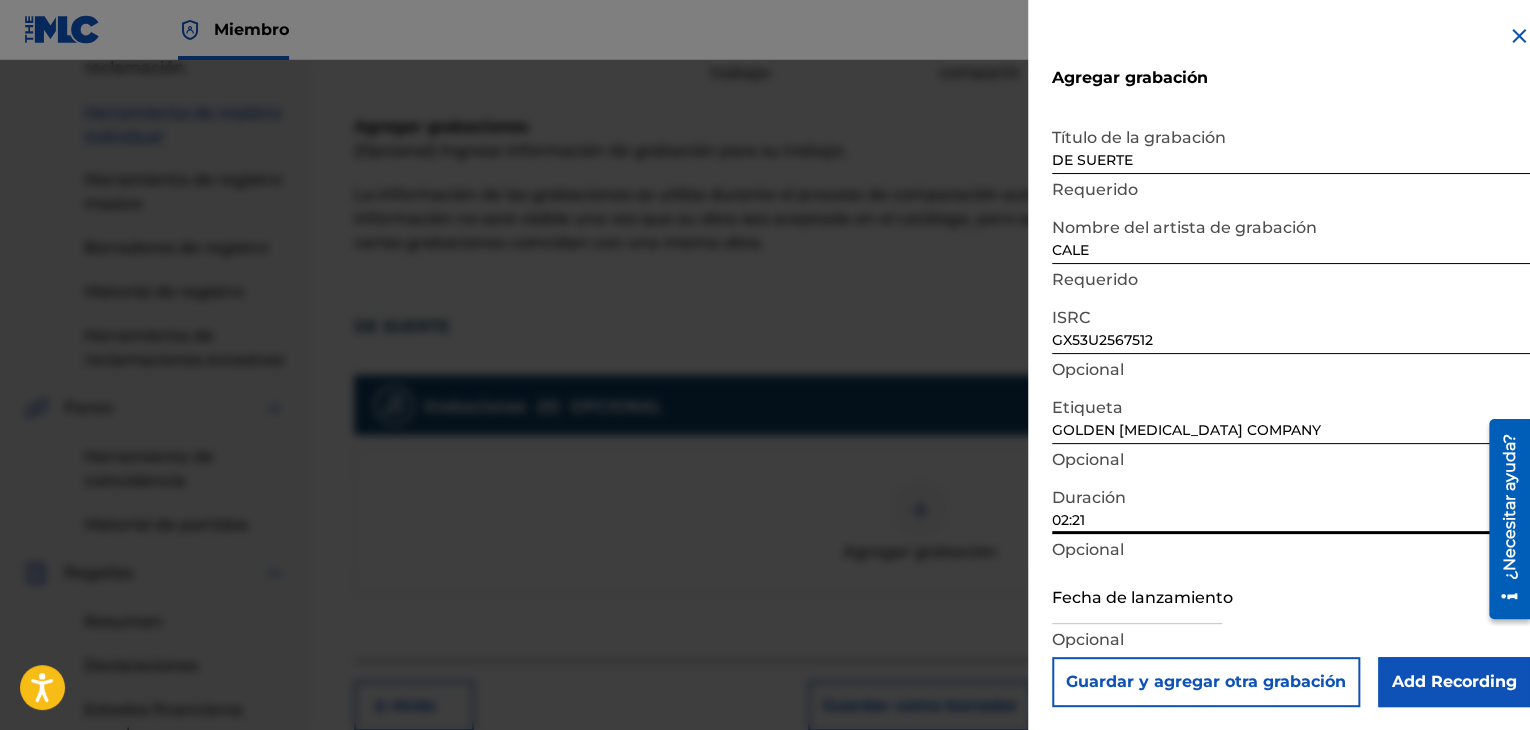 type on "02:21" 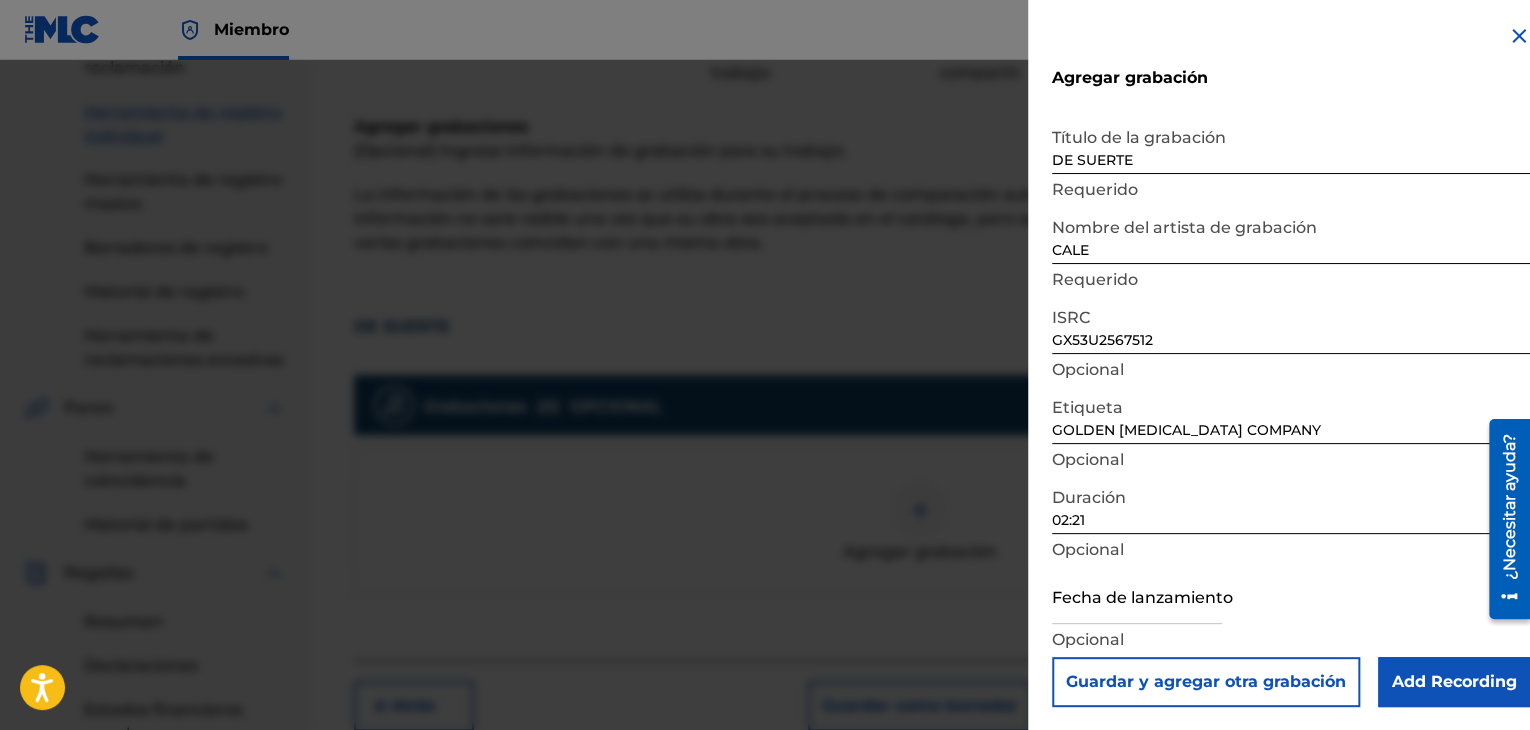 click at bounding box center [1137, 595] 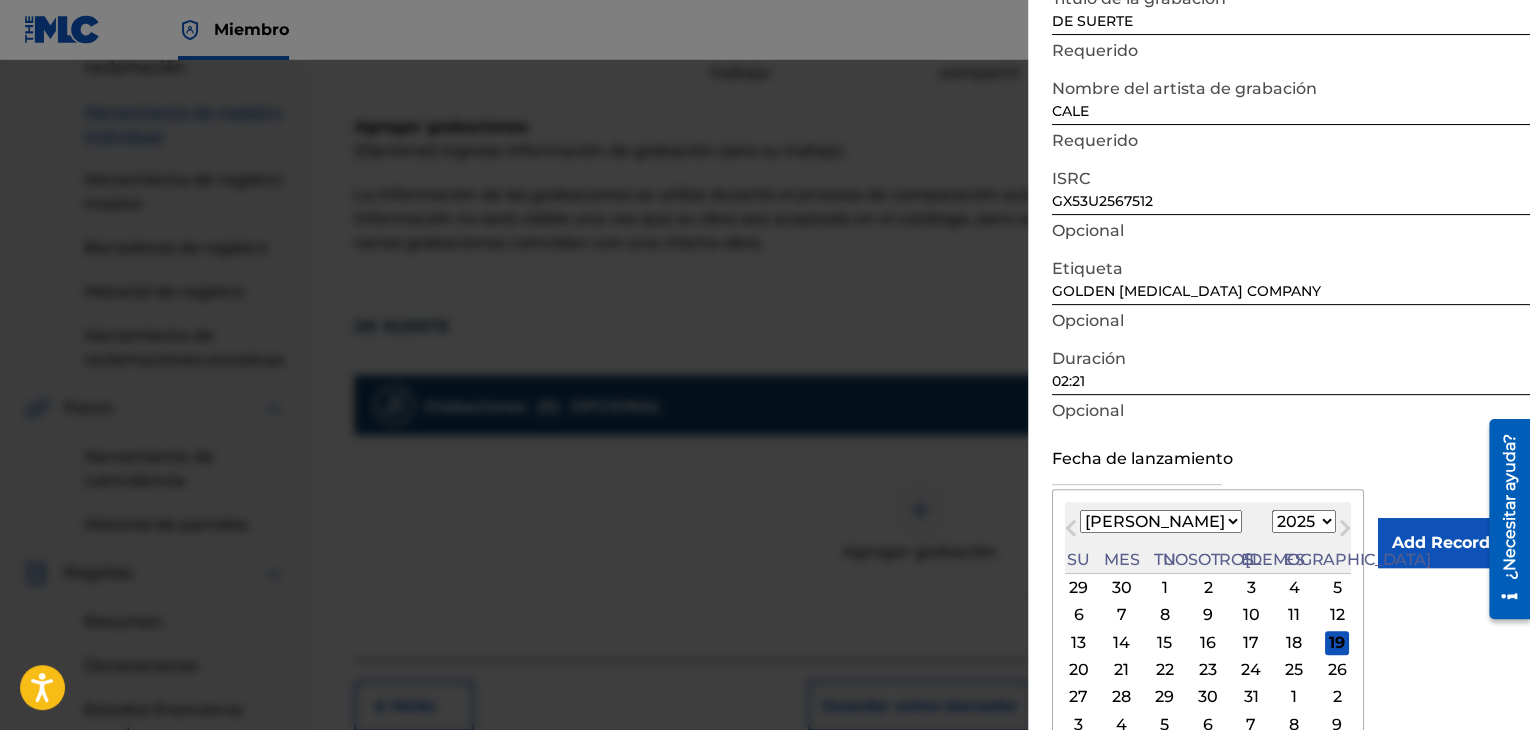 scroll, scrollTop: 143, scrollLeft: 0, axis: vertical 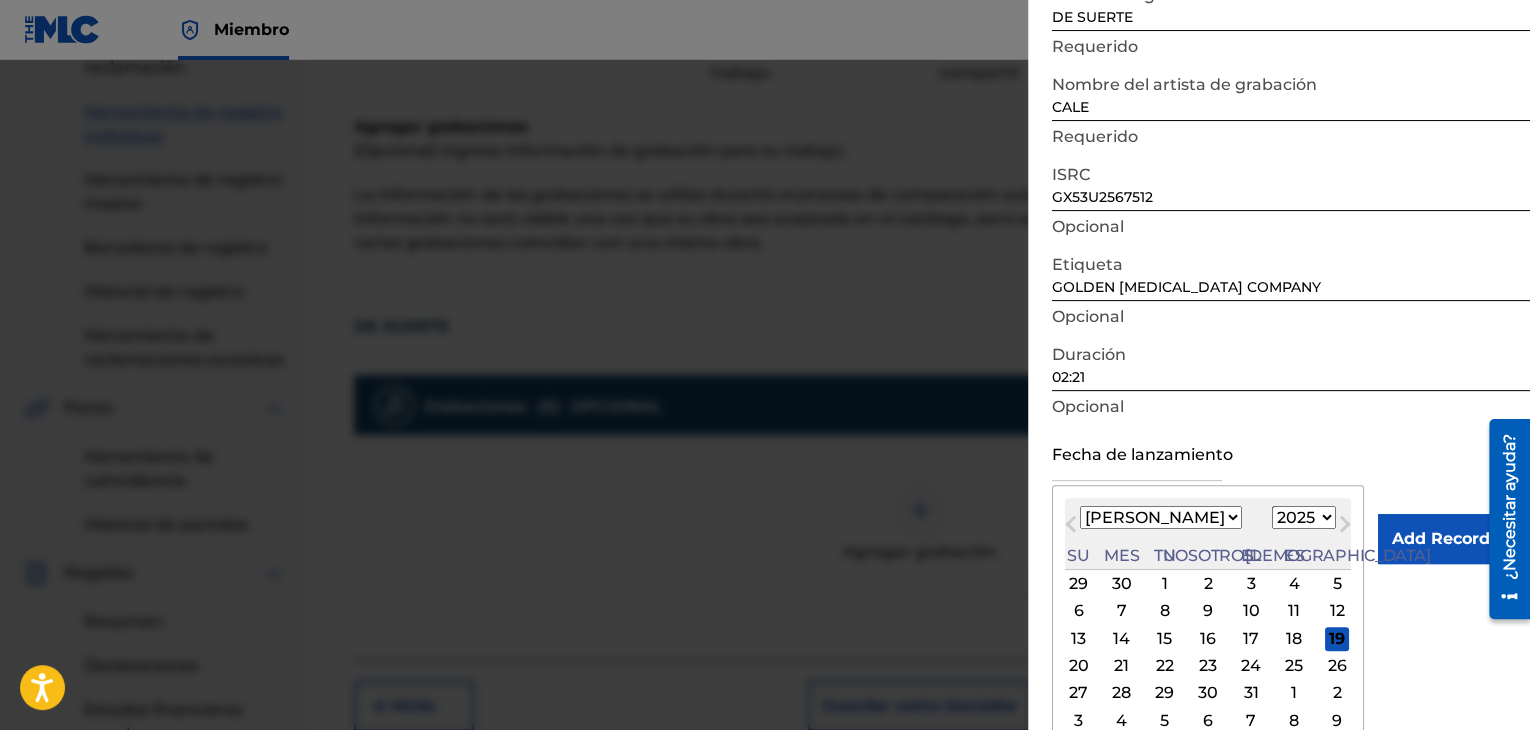 click on "Mes anterior" at bounding box center (1073, 527) 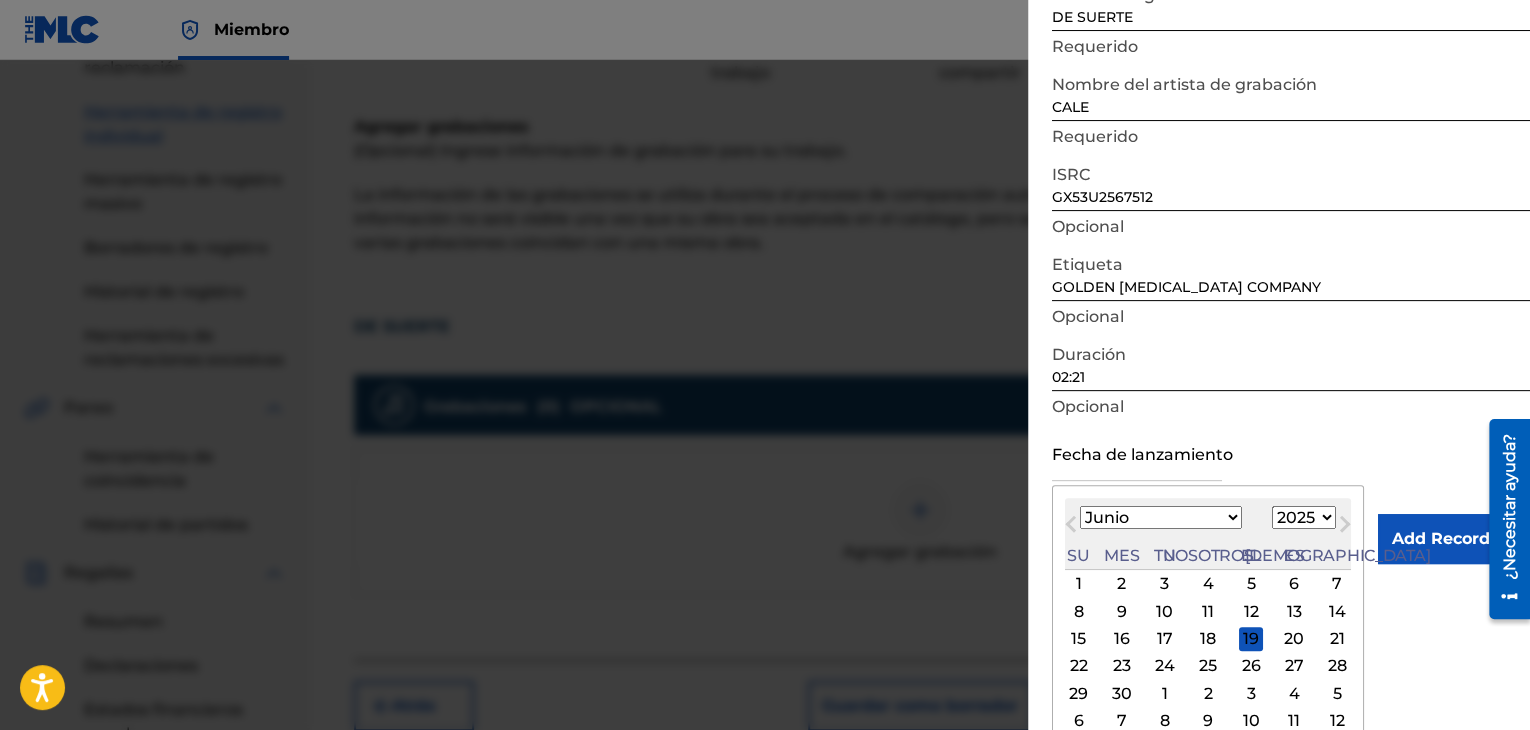 click on "17" at bounding box center [1165, 639] 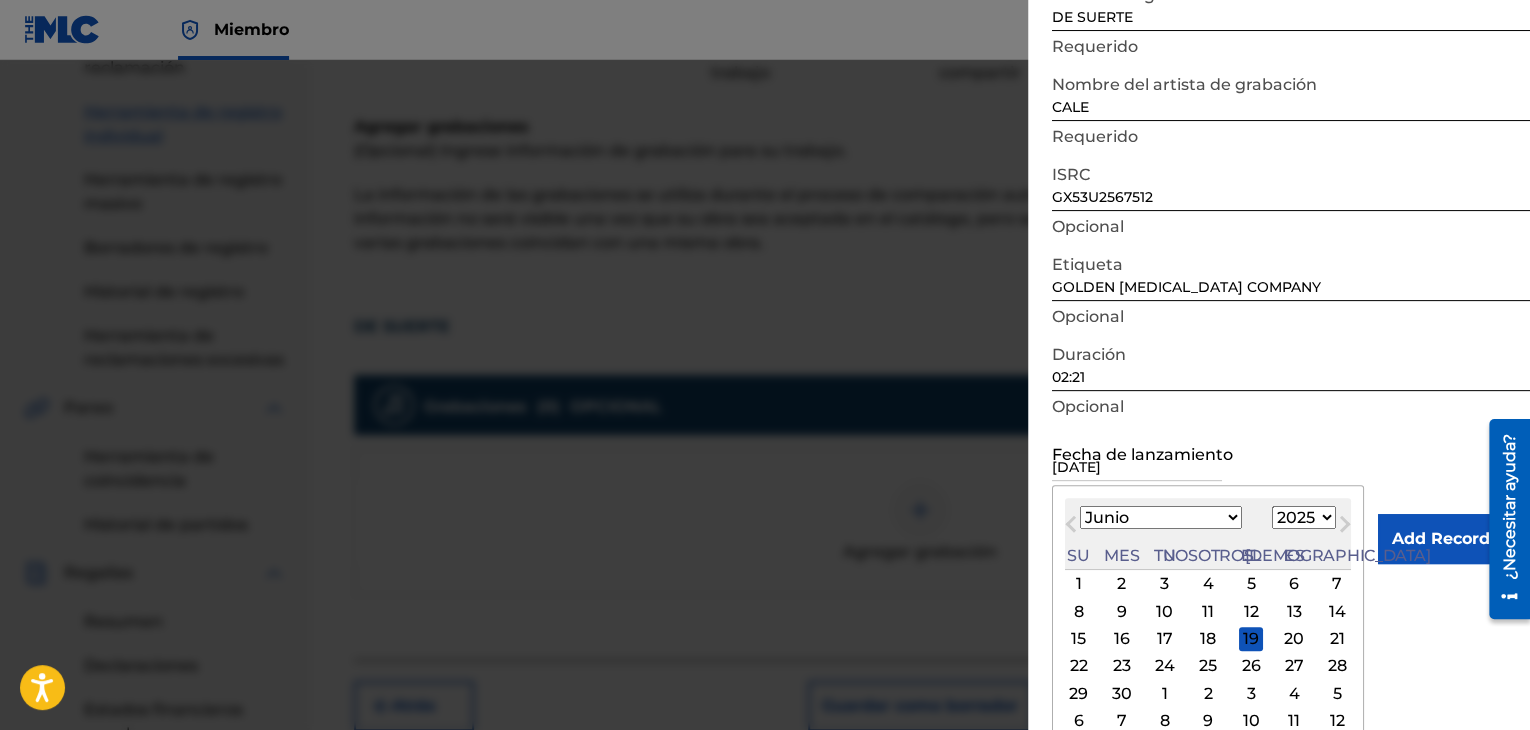scroll, scrollTop: 1, scrollLeft: 0, axis: vertical 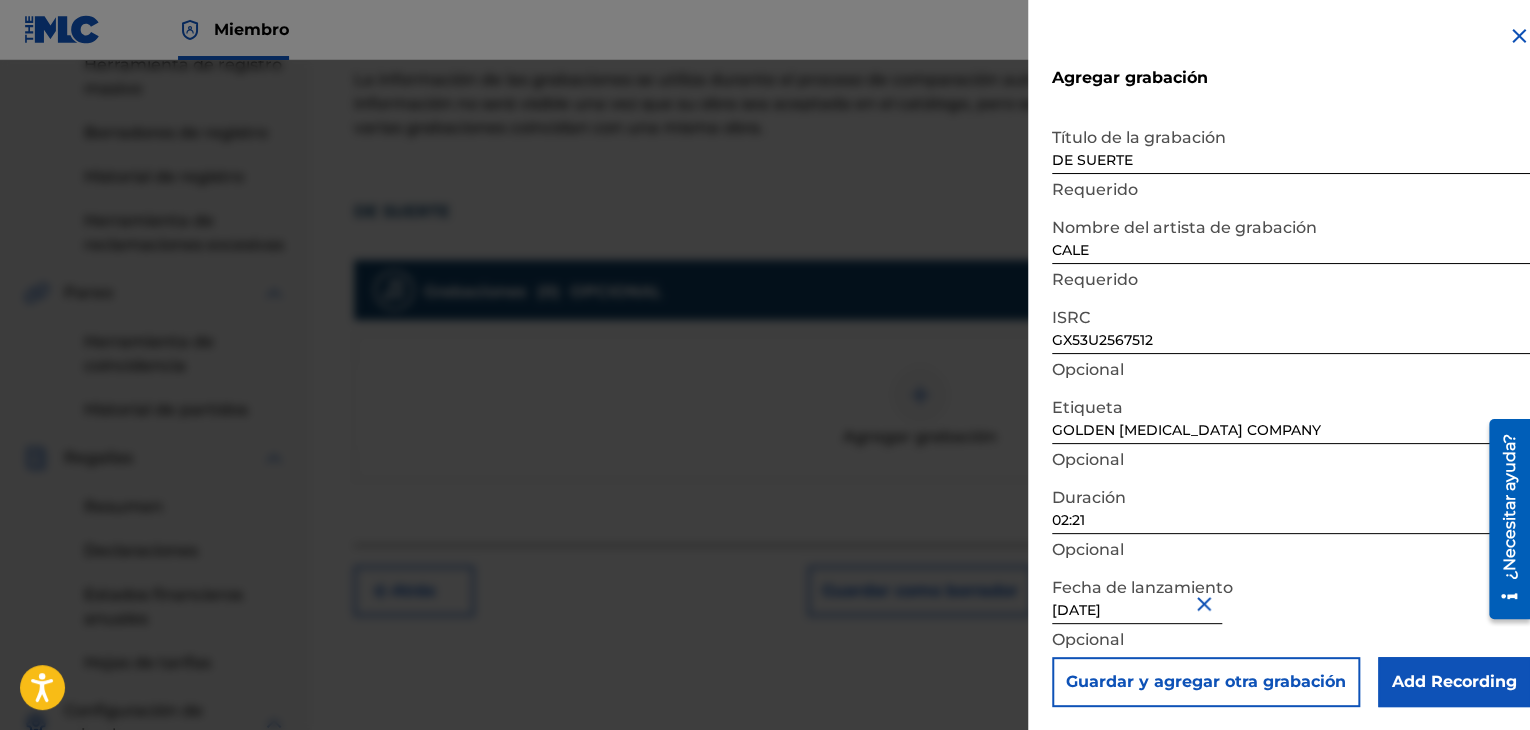 click on "Add Recording" at bounding box center [1454, 682] 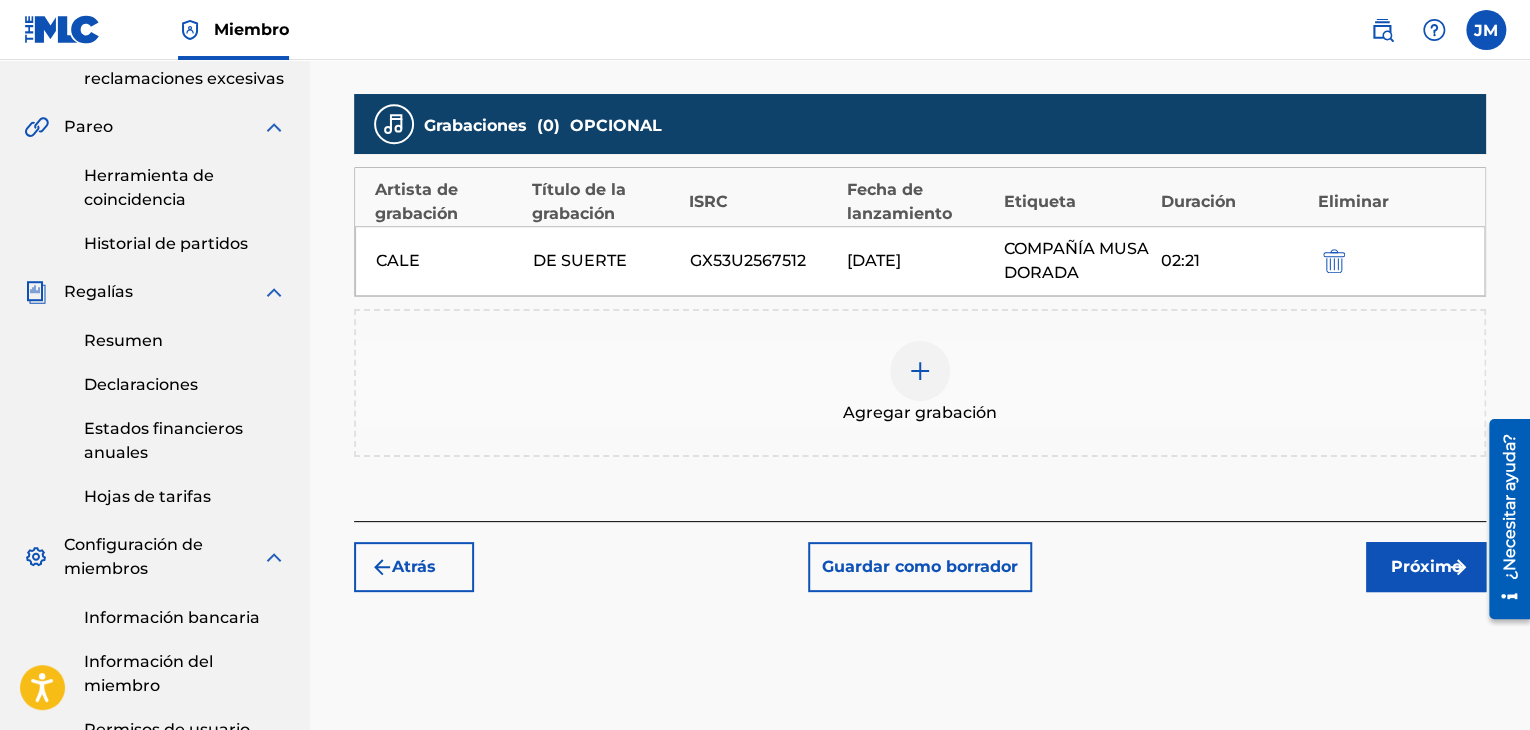 scroll, scrollTop: 537, scrollLeft: 0, axis: vertical 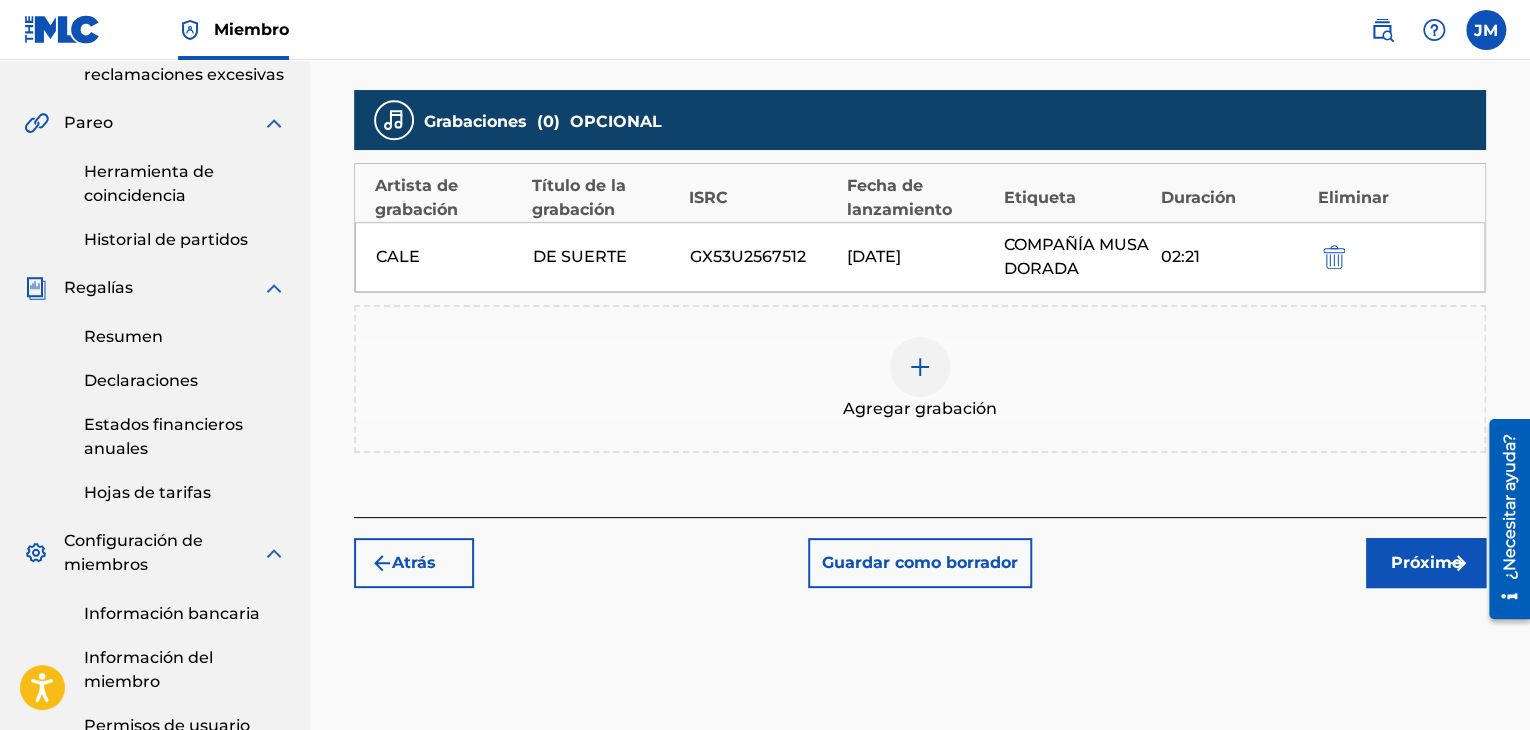 click on "Próximo" at bounding box center (1426, 563) 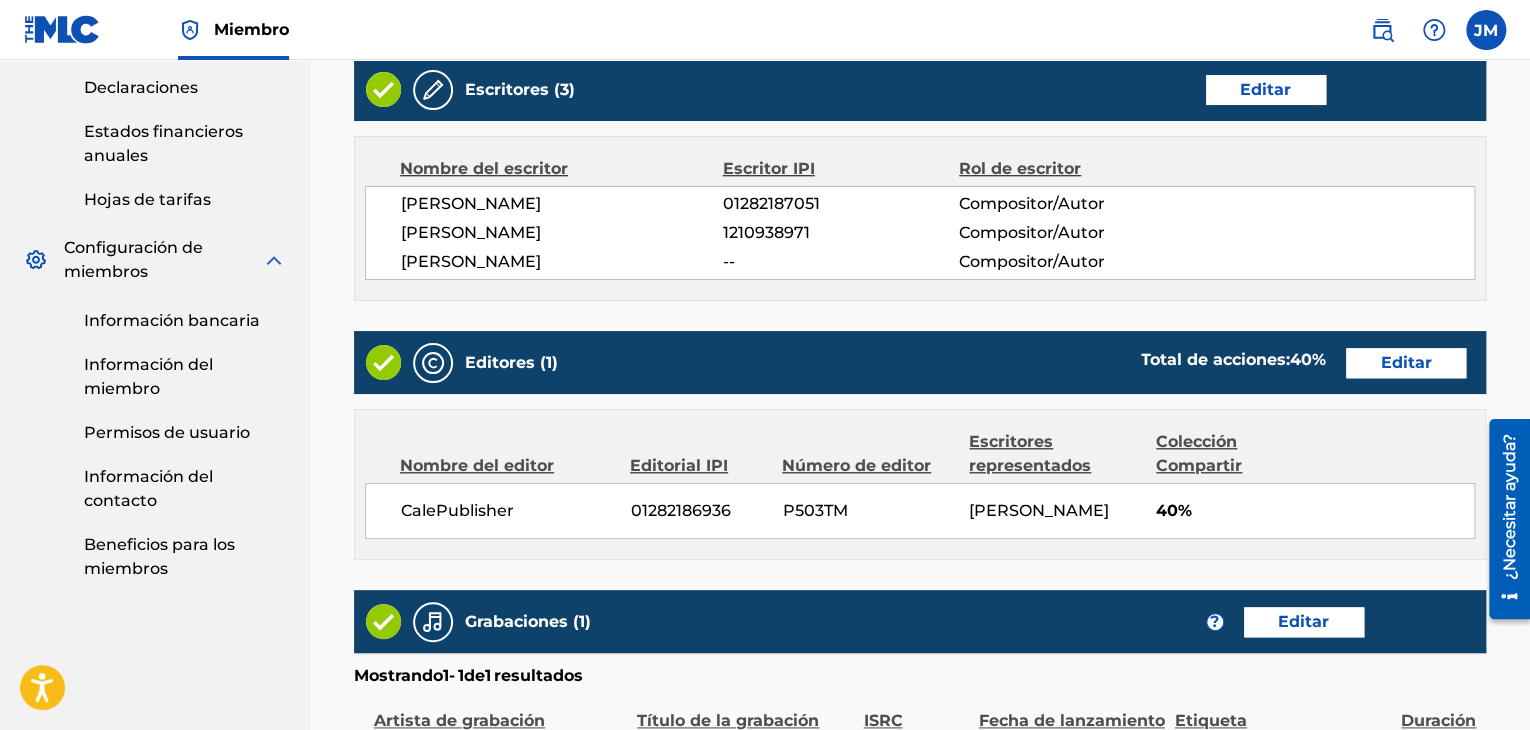 scroll, scrollTop: 829, scrollLeft: 0, axis: vertical 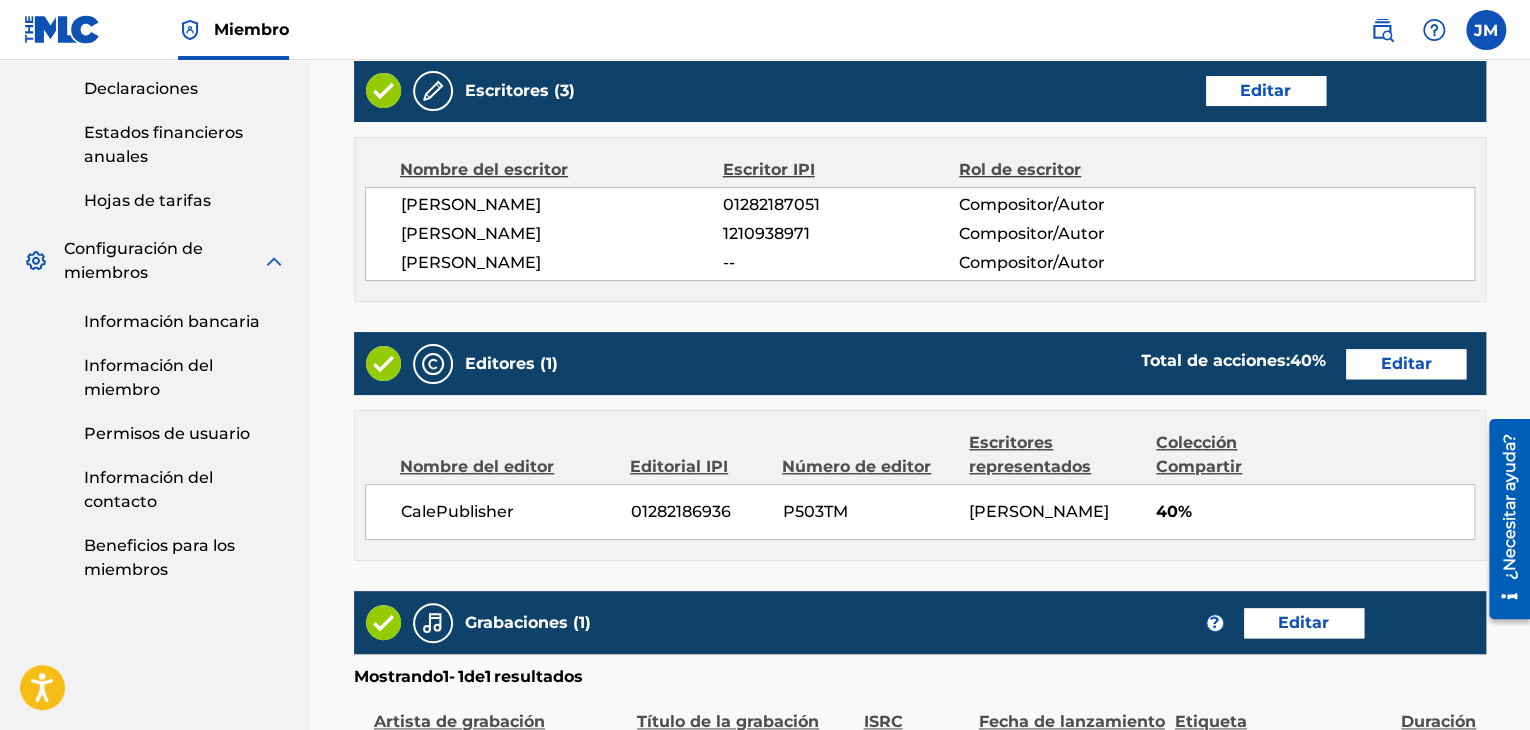 click on "Editar" at bounding box center (1266, 91) 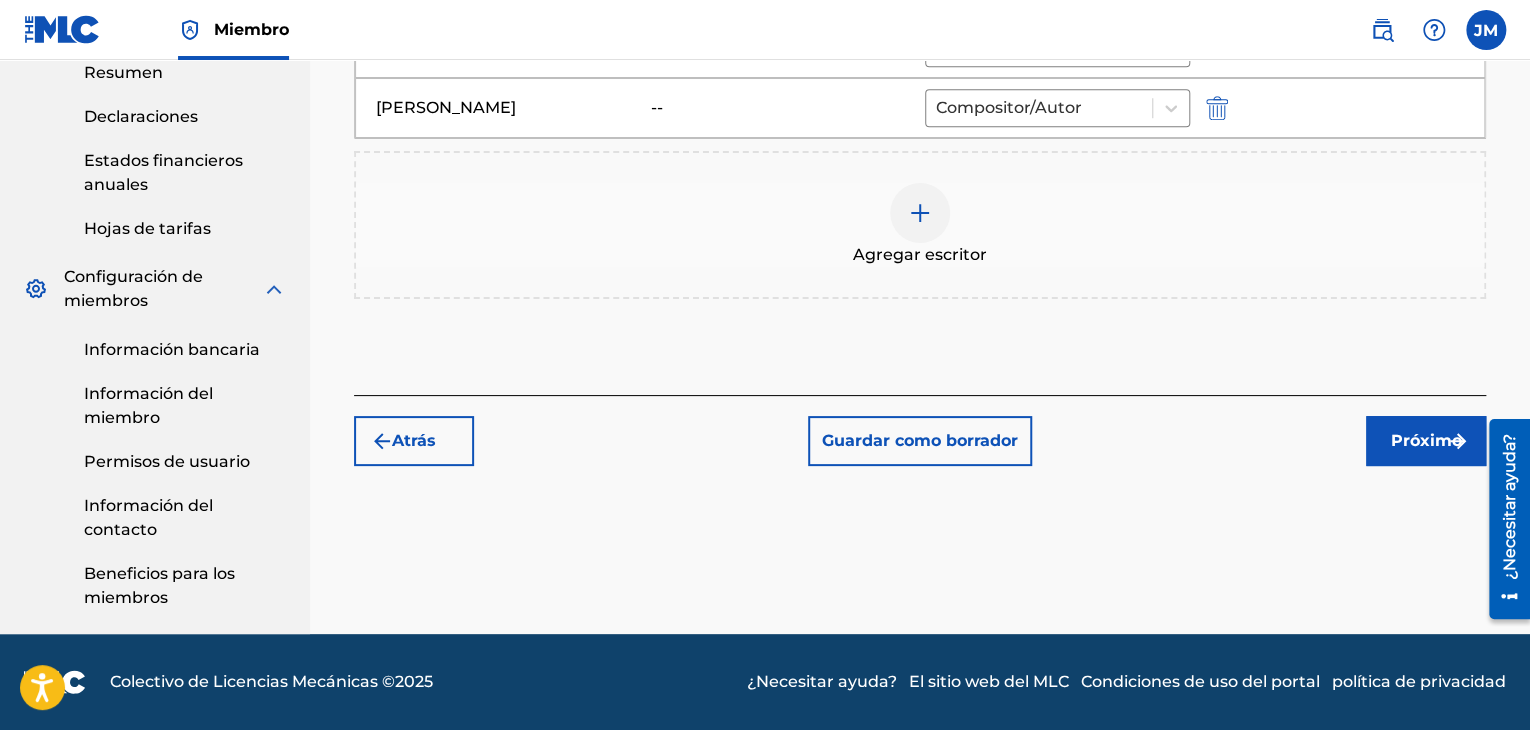 scroll, scrollTop: 659, scrollLeft: 0, axis: vertical 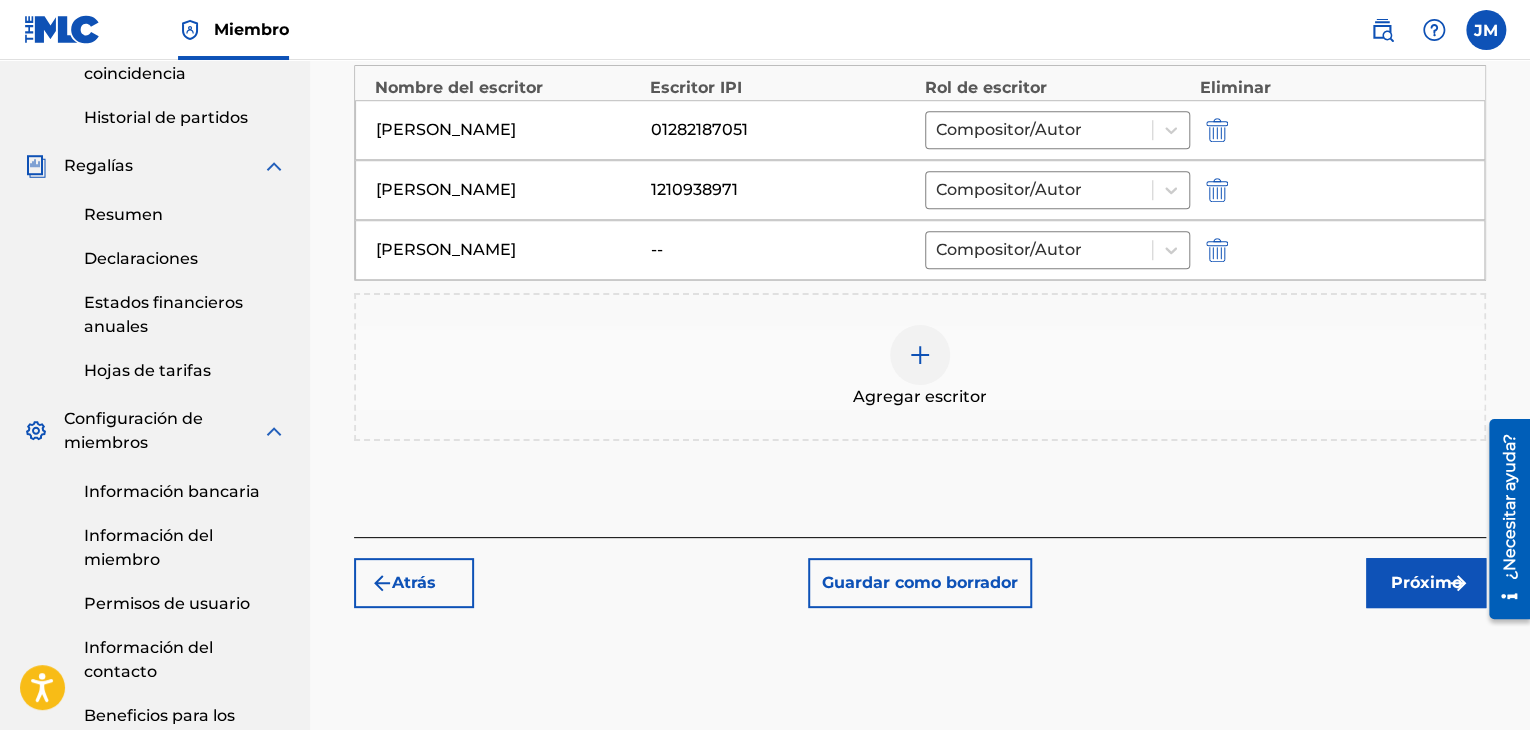 click on "SIMÓN ROSAS LÓPEZ" at bounding box center [446, 189] 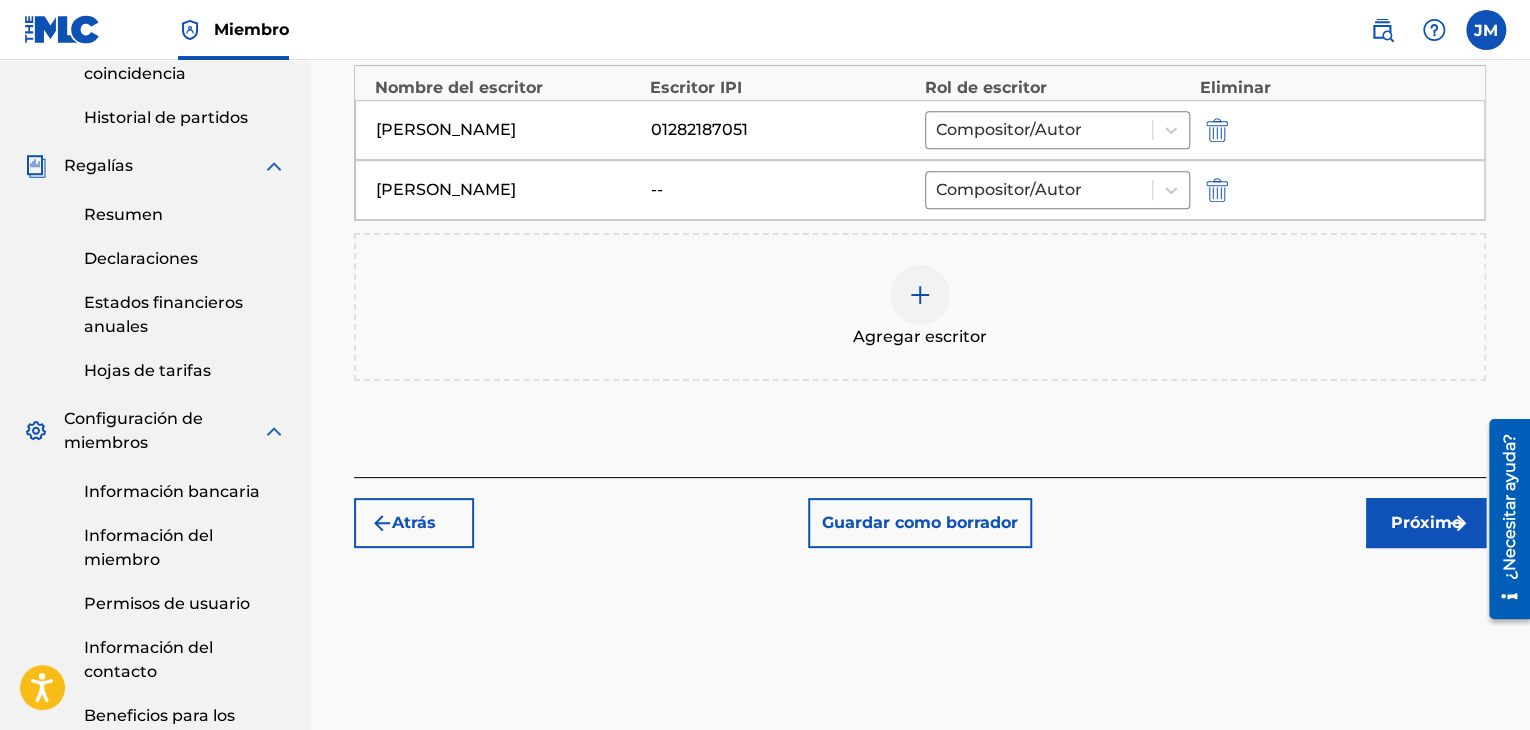 click on "Agregar escritor" at bounding box center [920, 307] 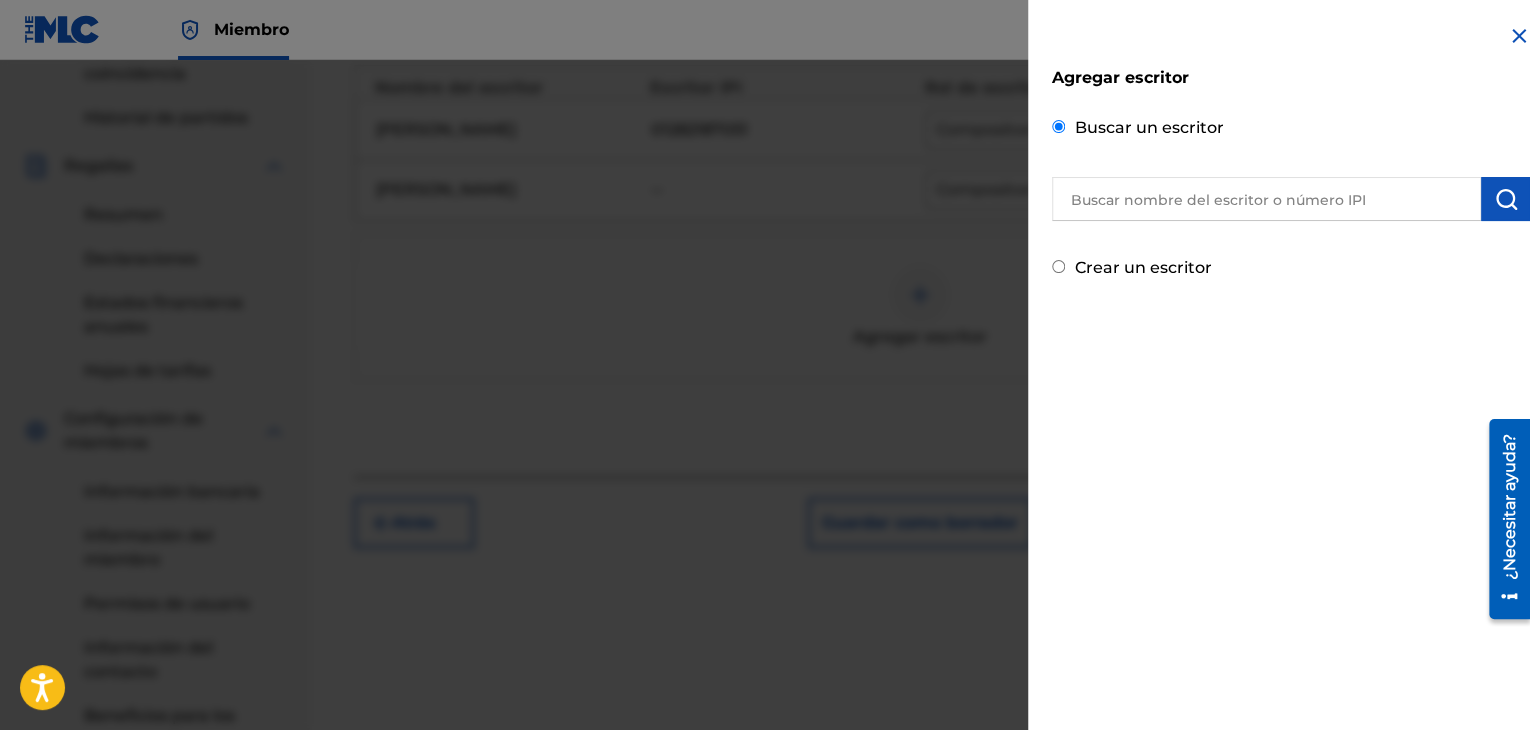 click on "Crear un escritor" at bounding box center [1291, 266] 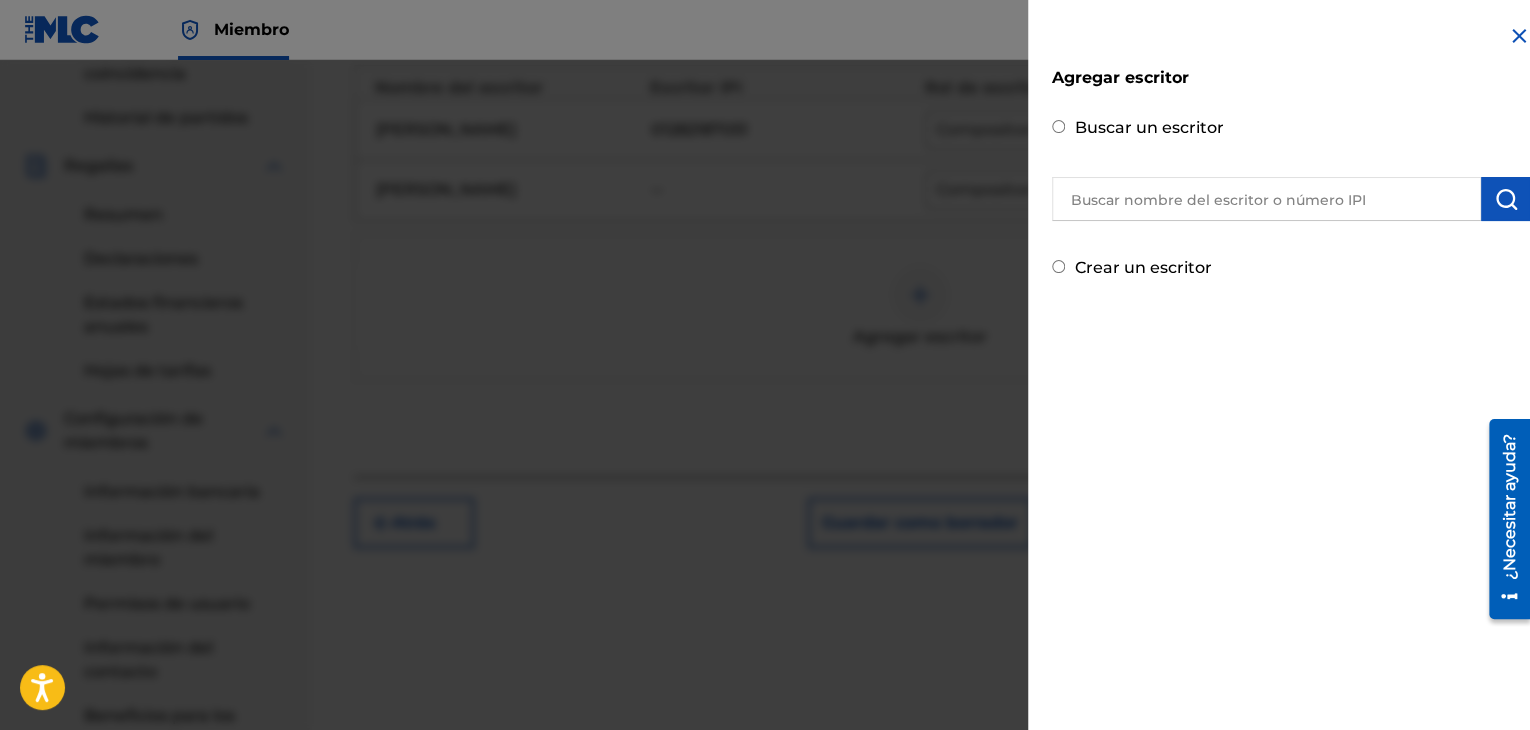 radio on "true" 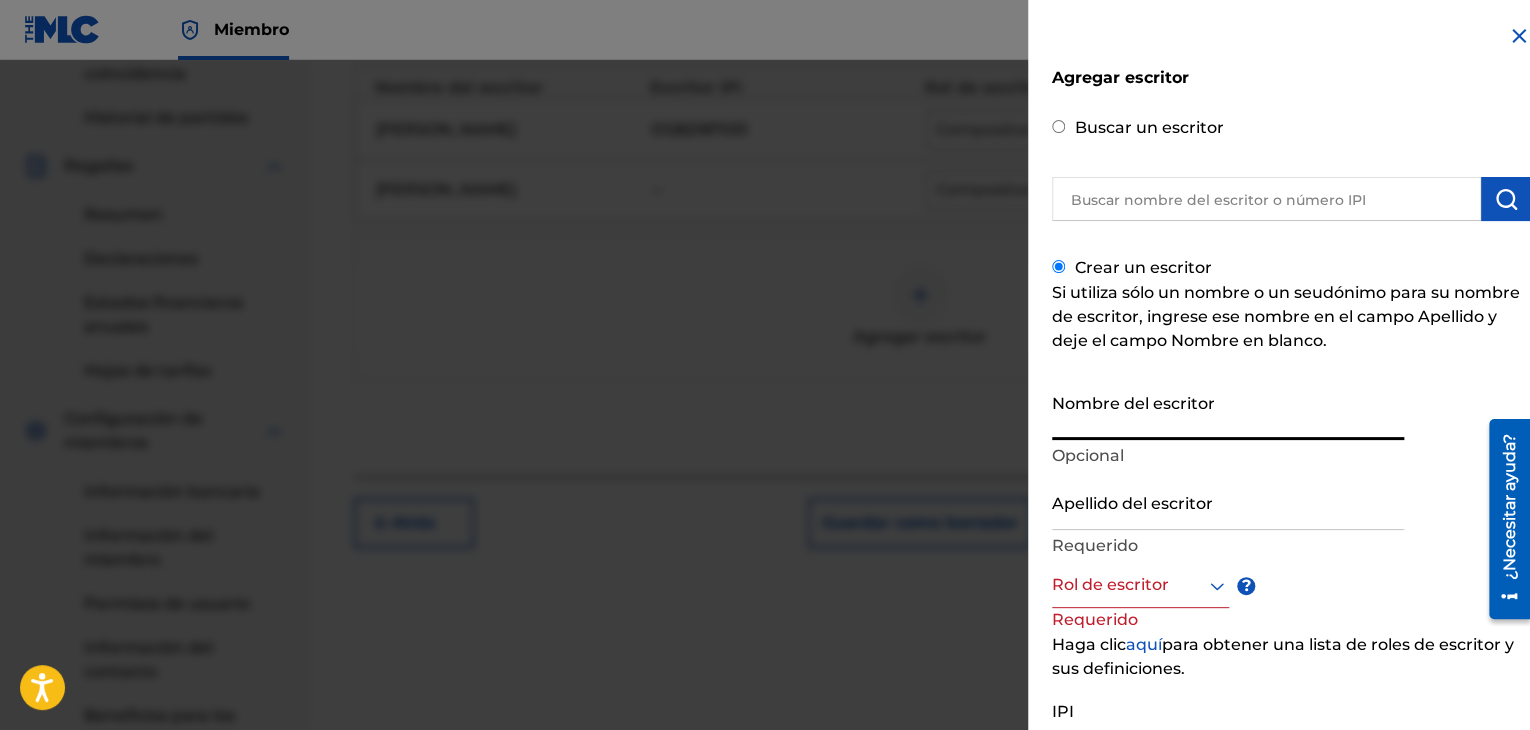 click on "Nombre del escritor" at bounding box center [1228, 411] 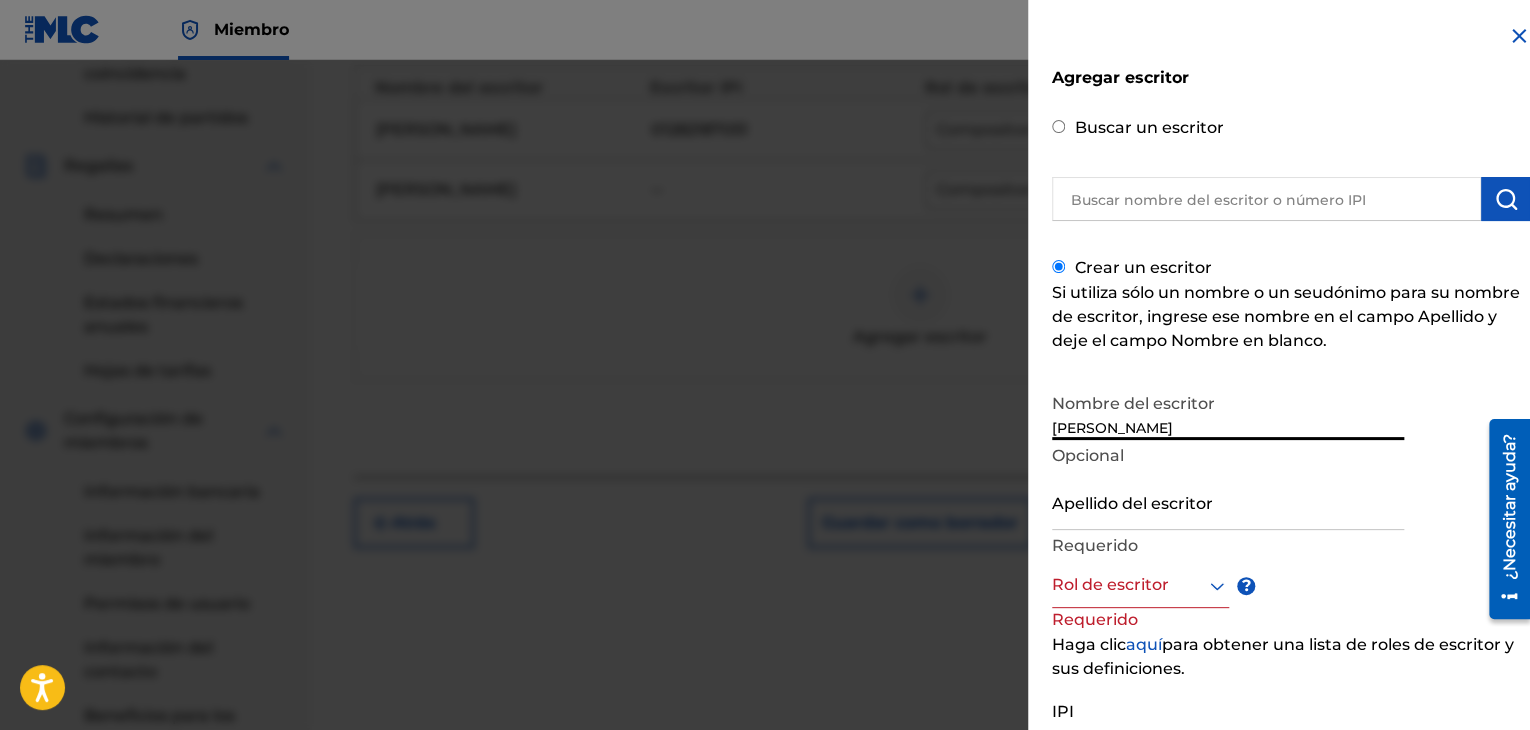 type on "Simón" 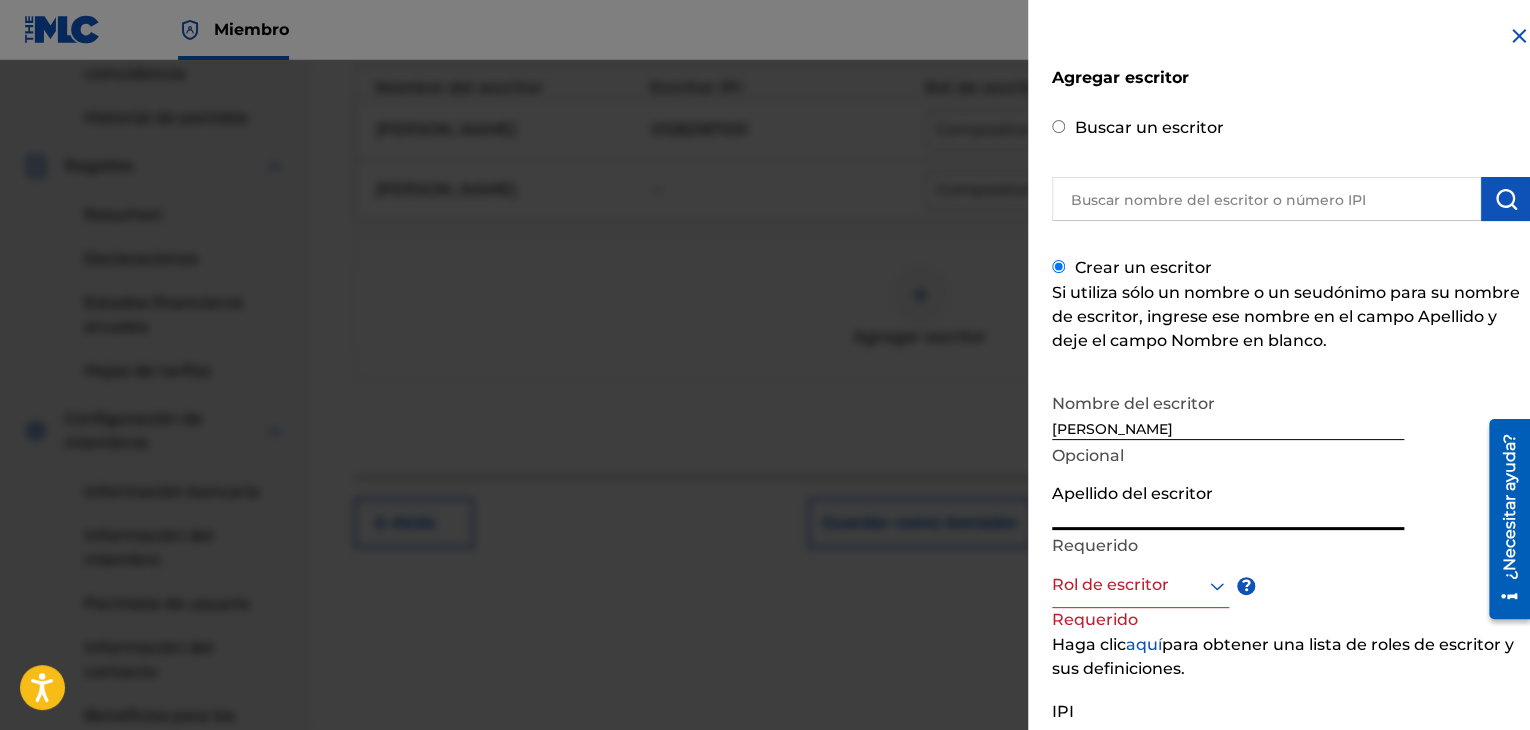 click on "Apellido del escritor" at bounding box center [1228, 501] 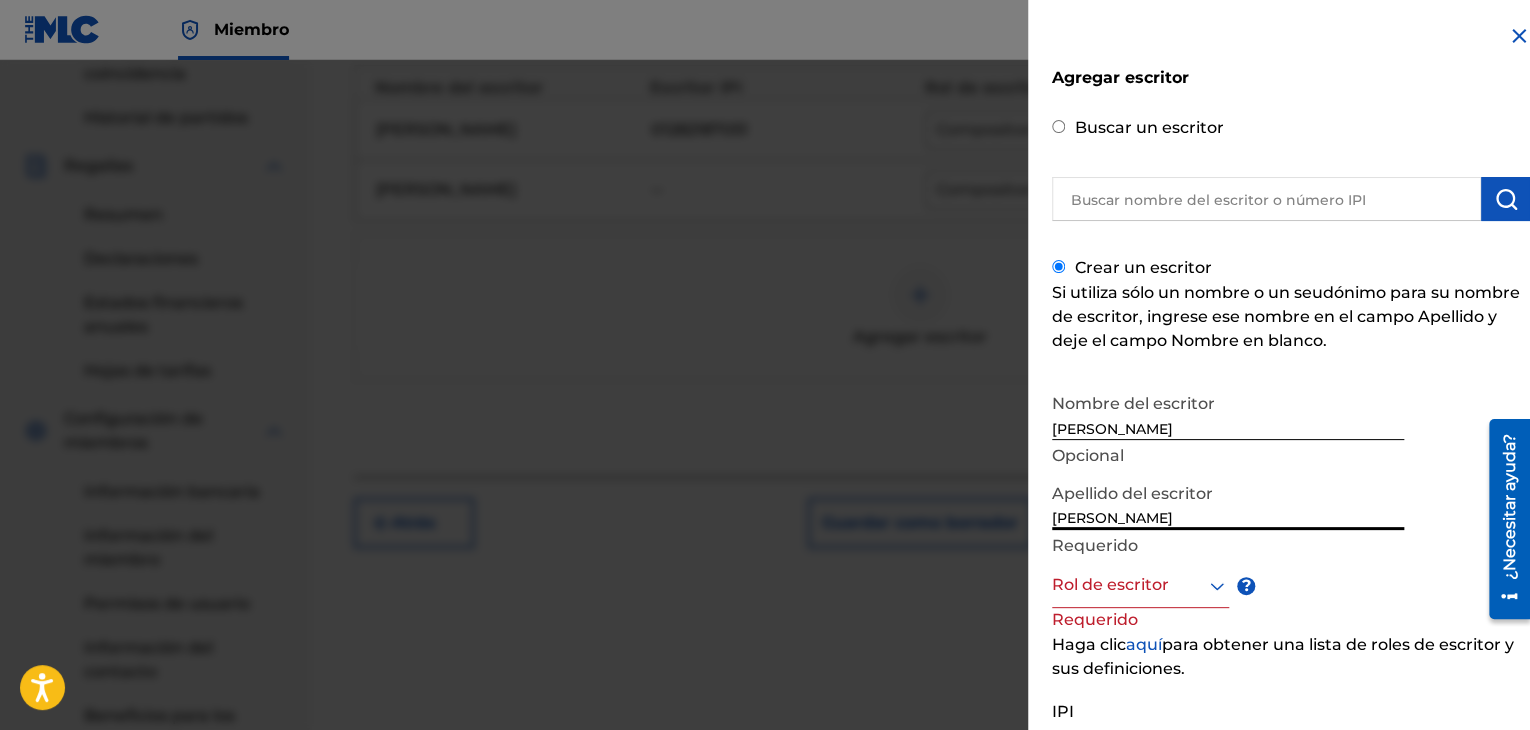 type on "Rosas Lopez" 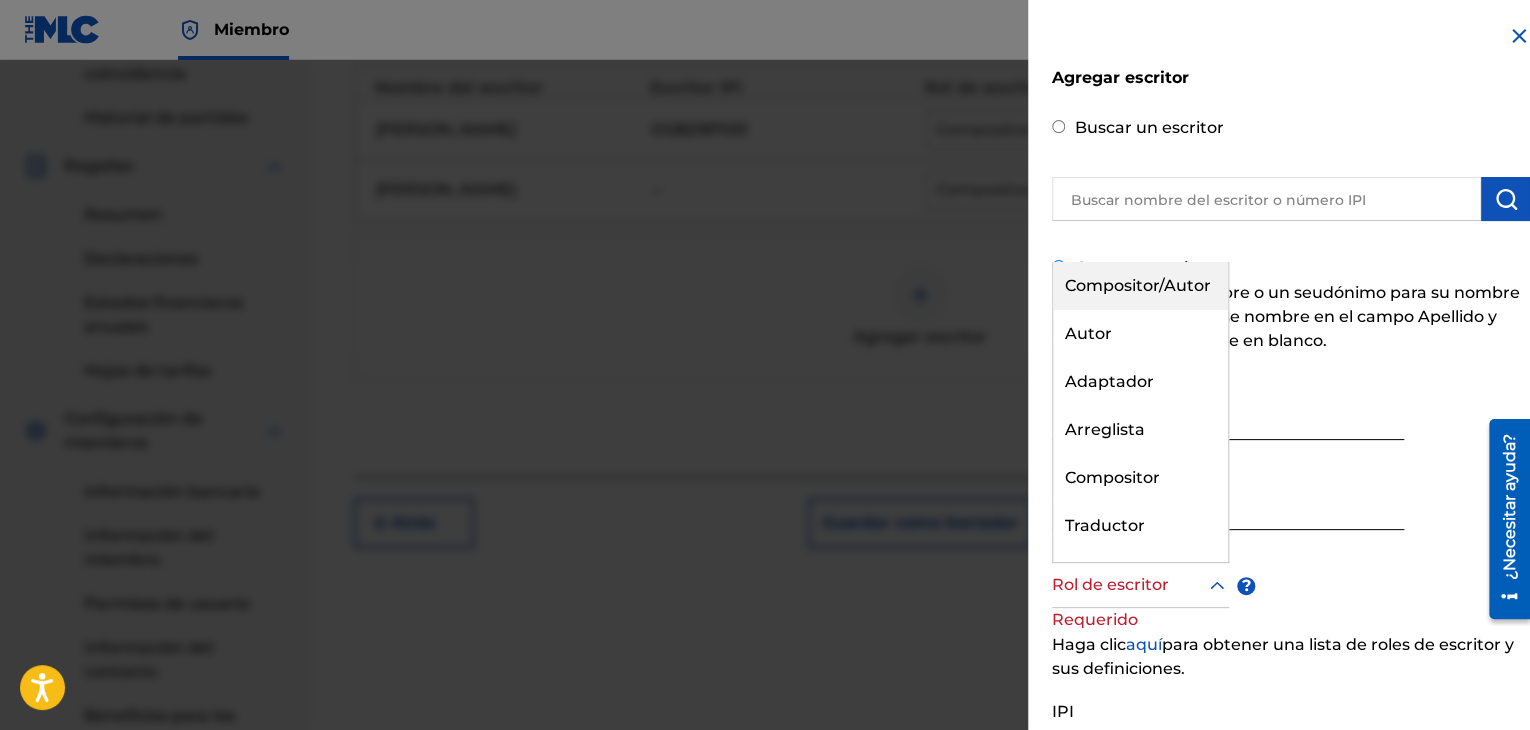 click at bounding box center (1140, 585) 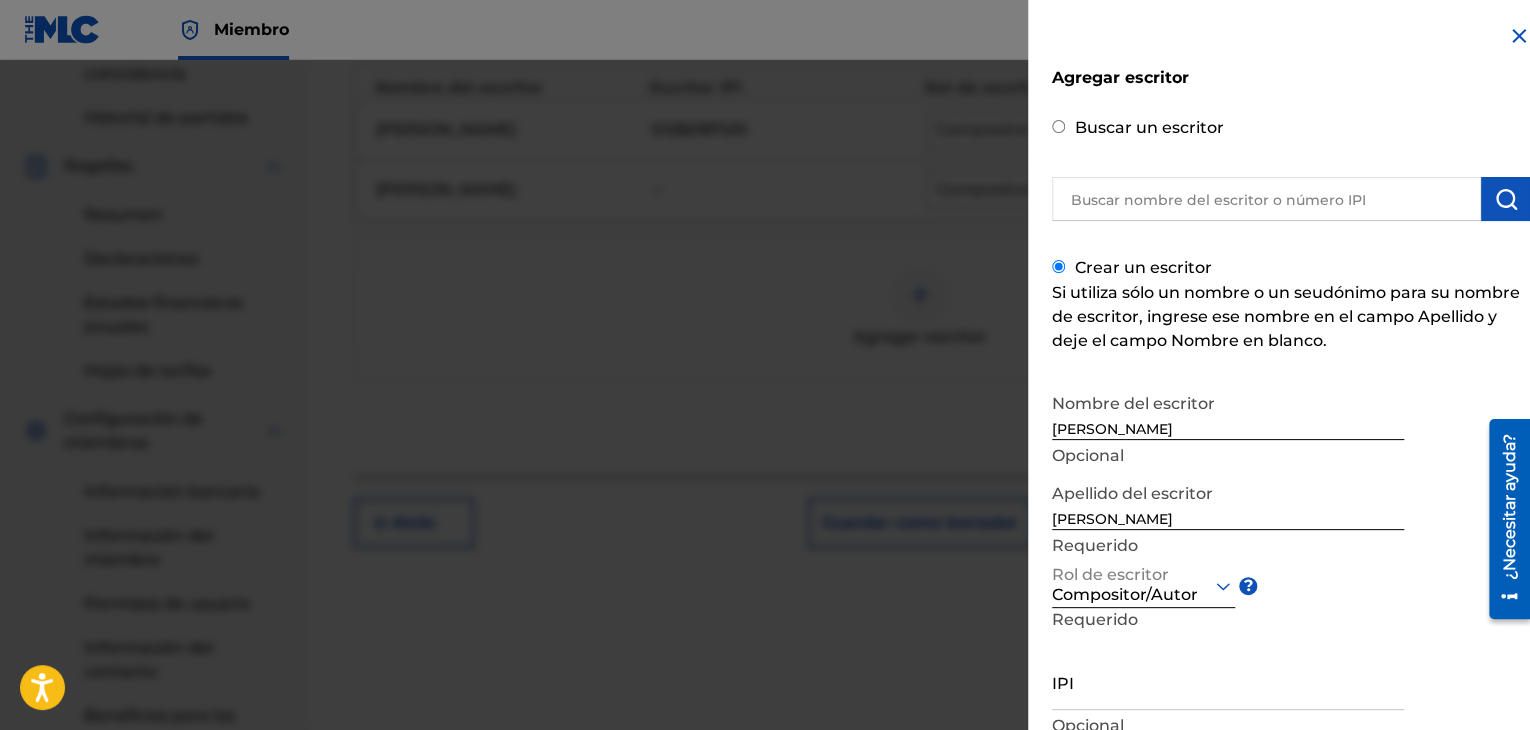 scroll, scrollTop: 147, scrollLeft: 0, axis: vertical 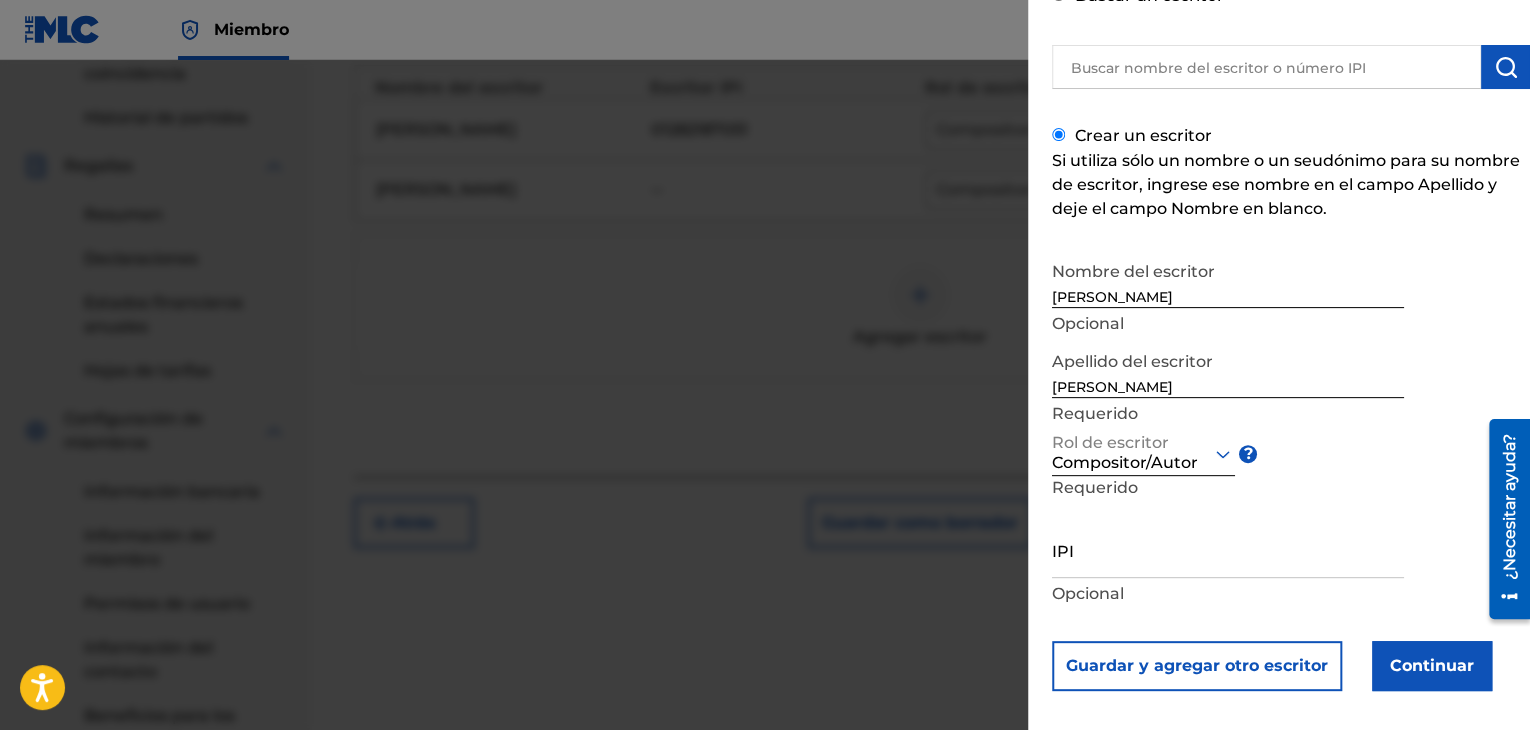 click on "IPI" at bounding box center (1228, 549) 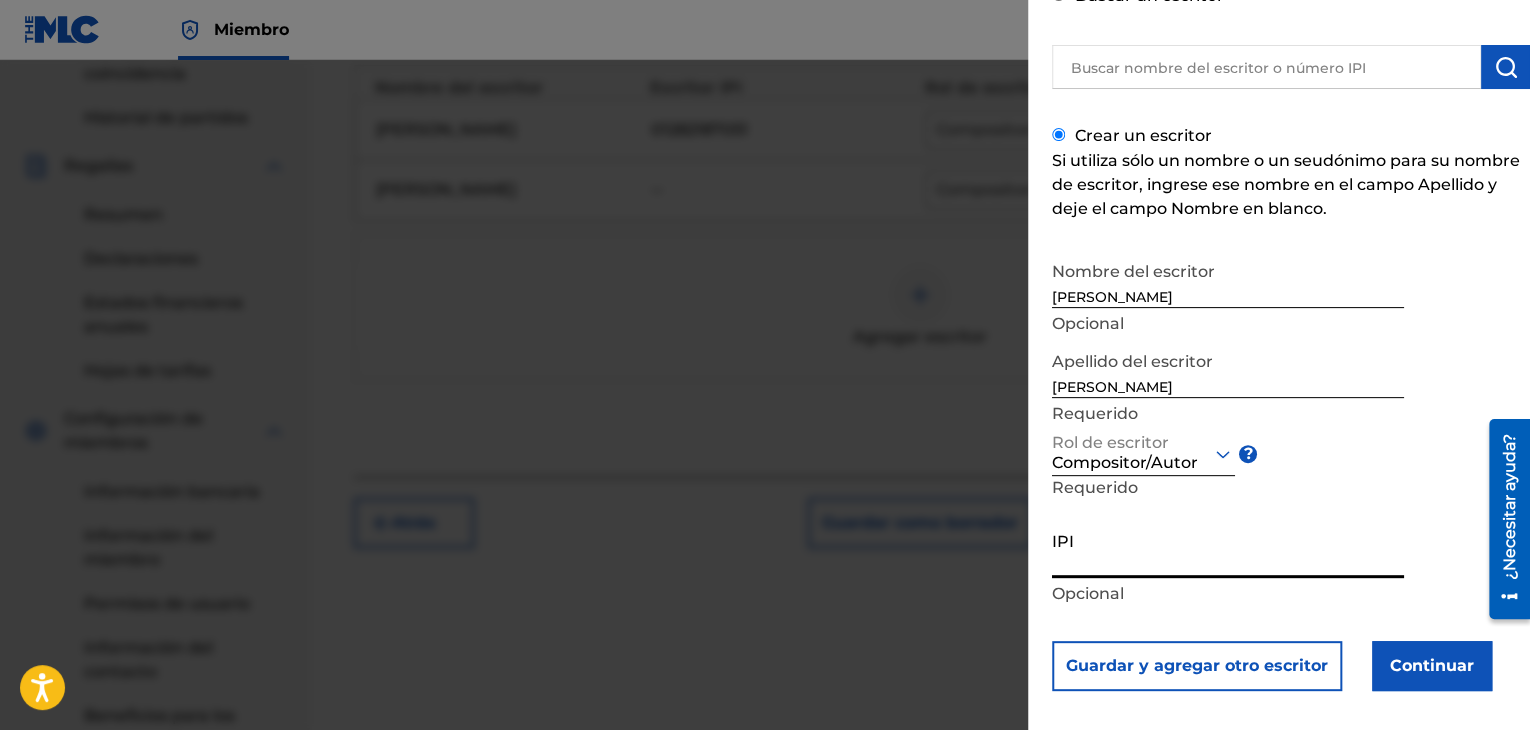 paste on "1210938971" 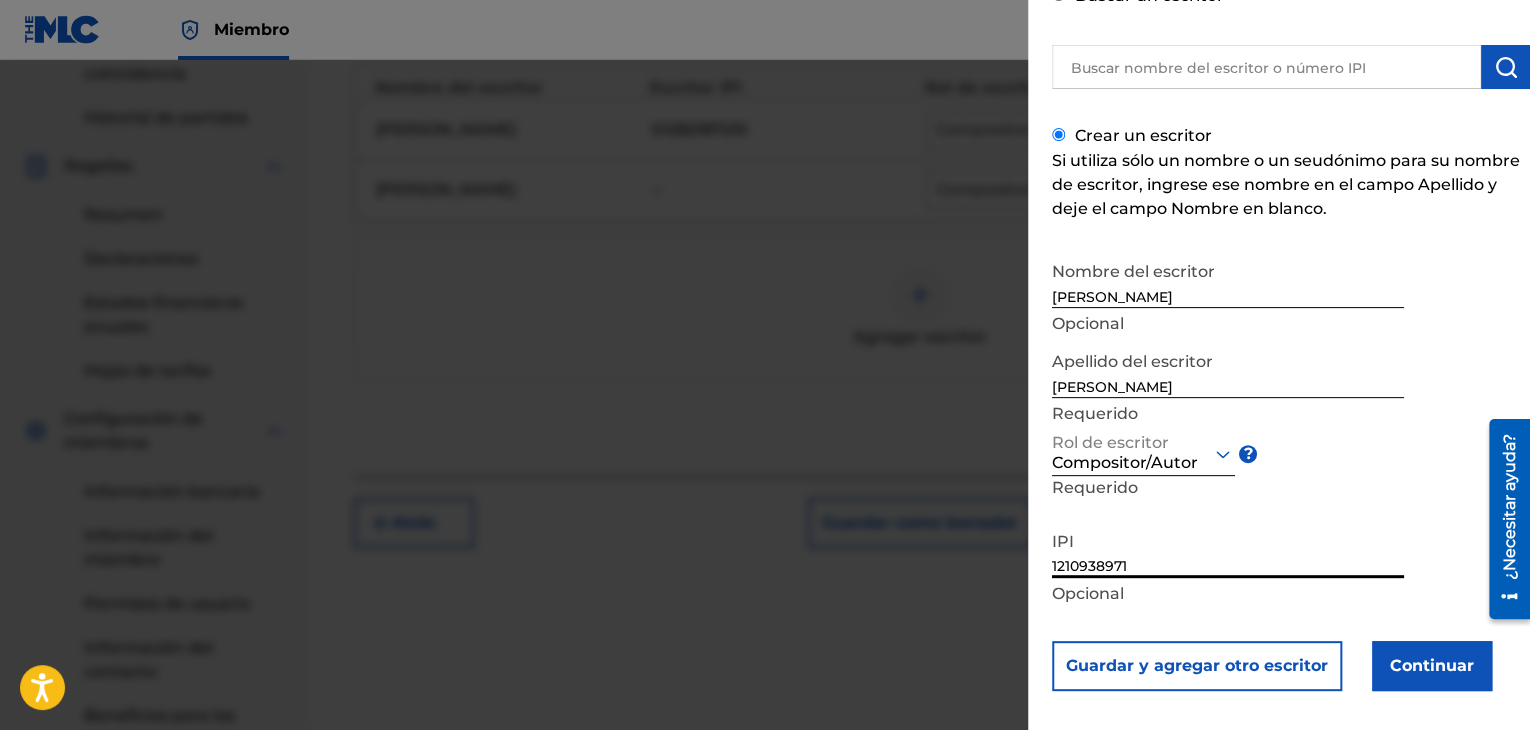 type on "1210938971" 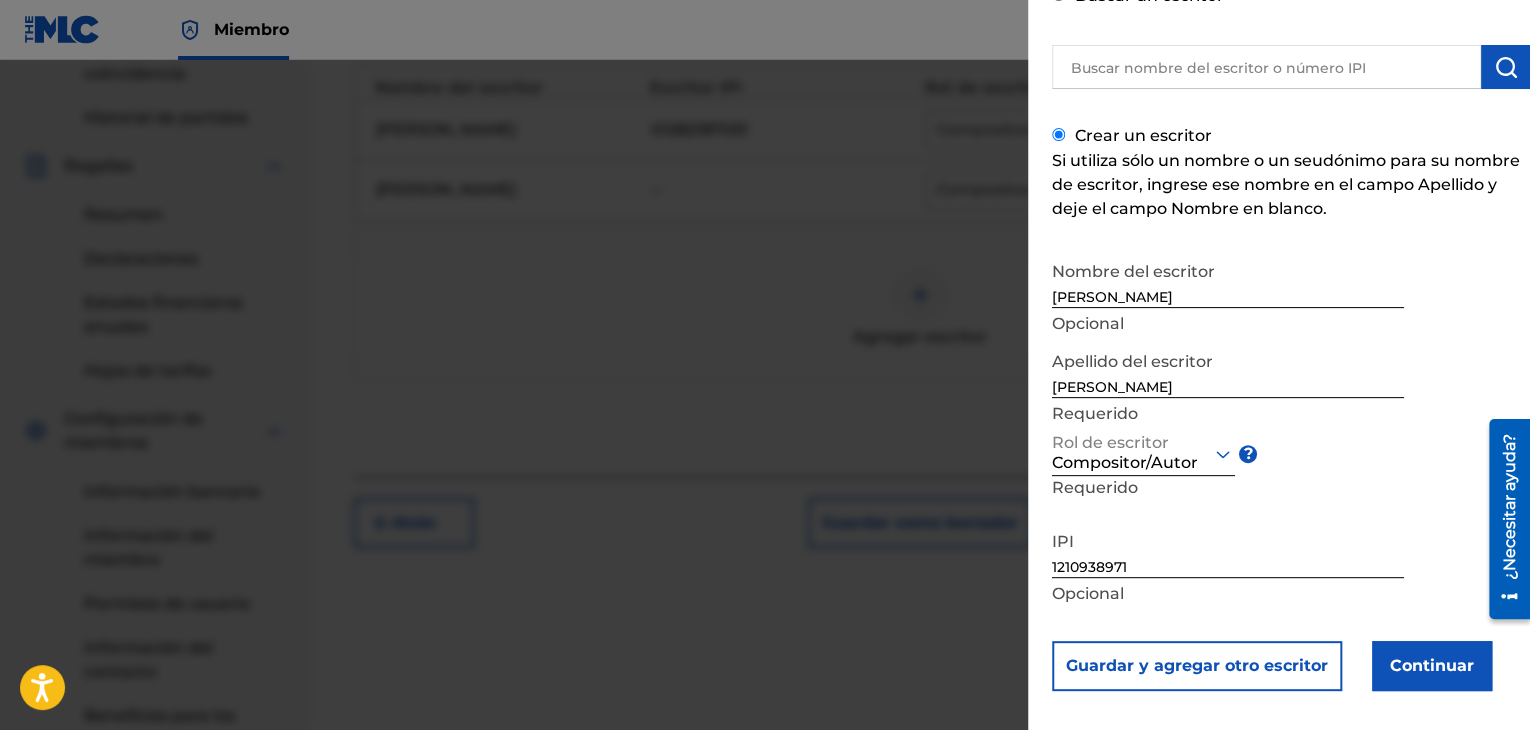 click on "Continuar" at bounding box center [1432, 665] 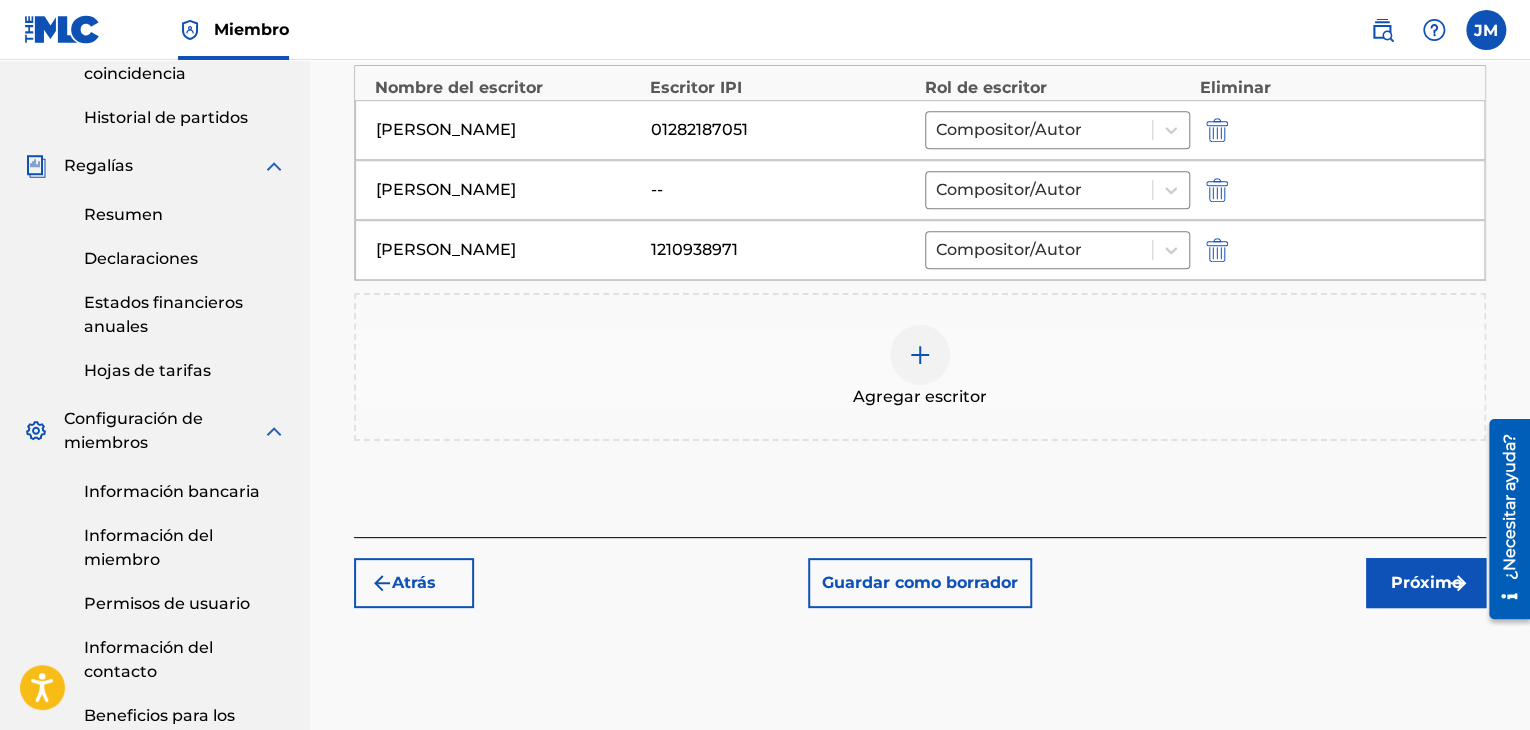 click on "Próximo" at bounding box center (1426, 582) 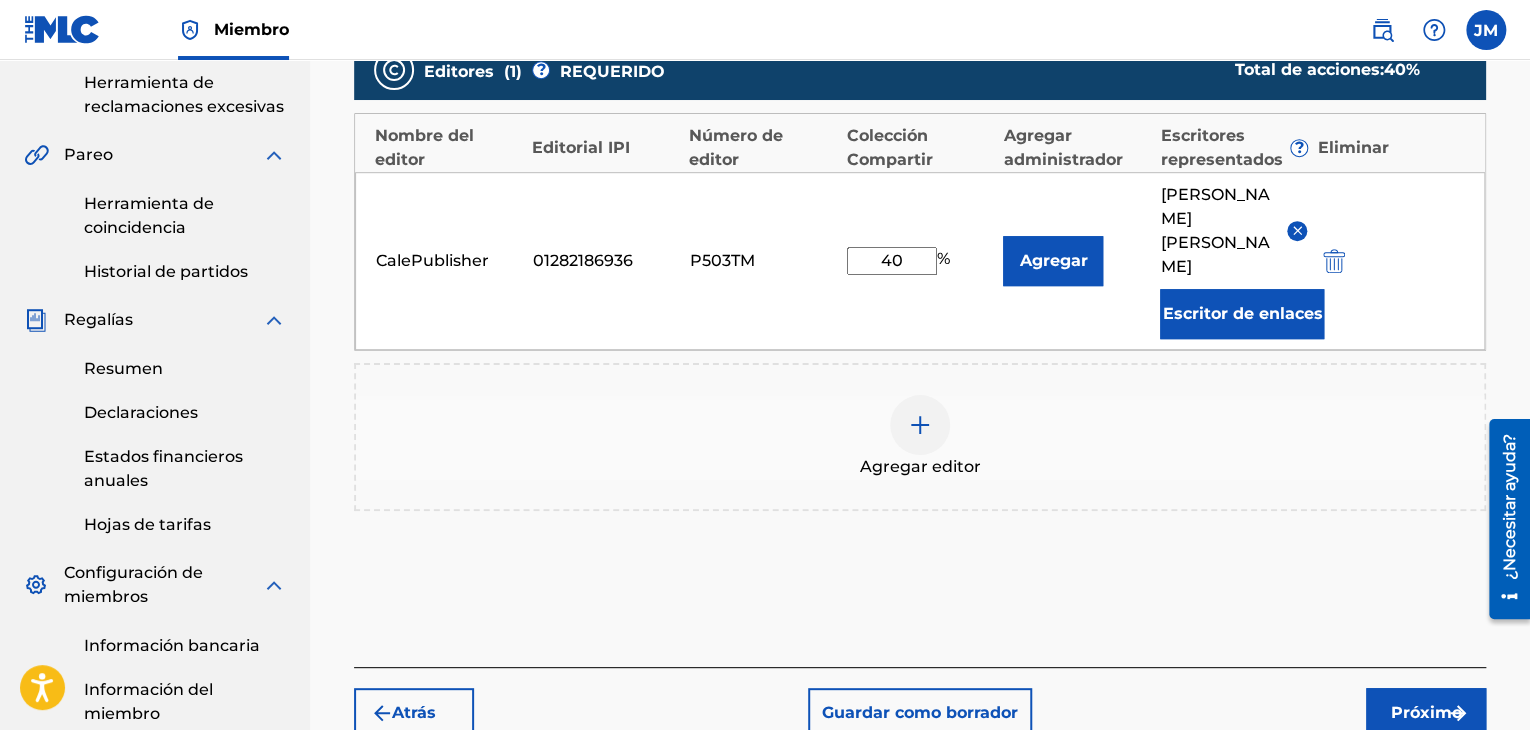scroll, scrollTop: 522, scrollLeft: 0, axis: vertical 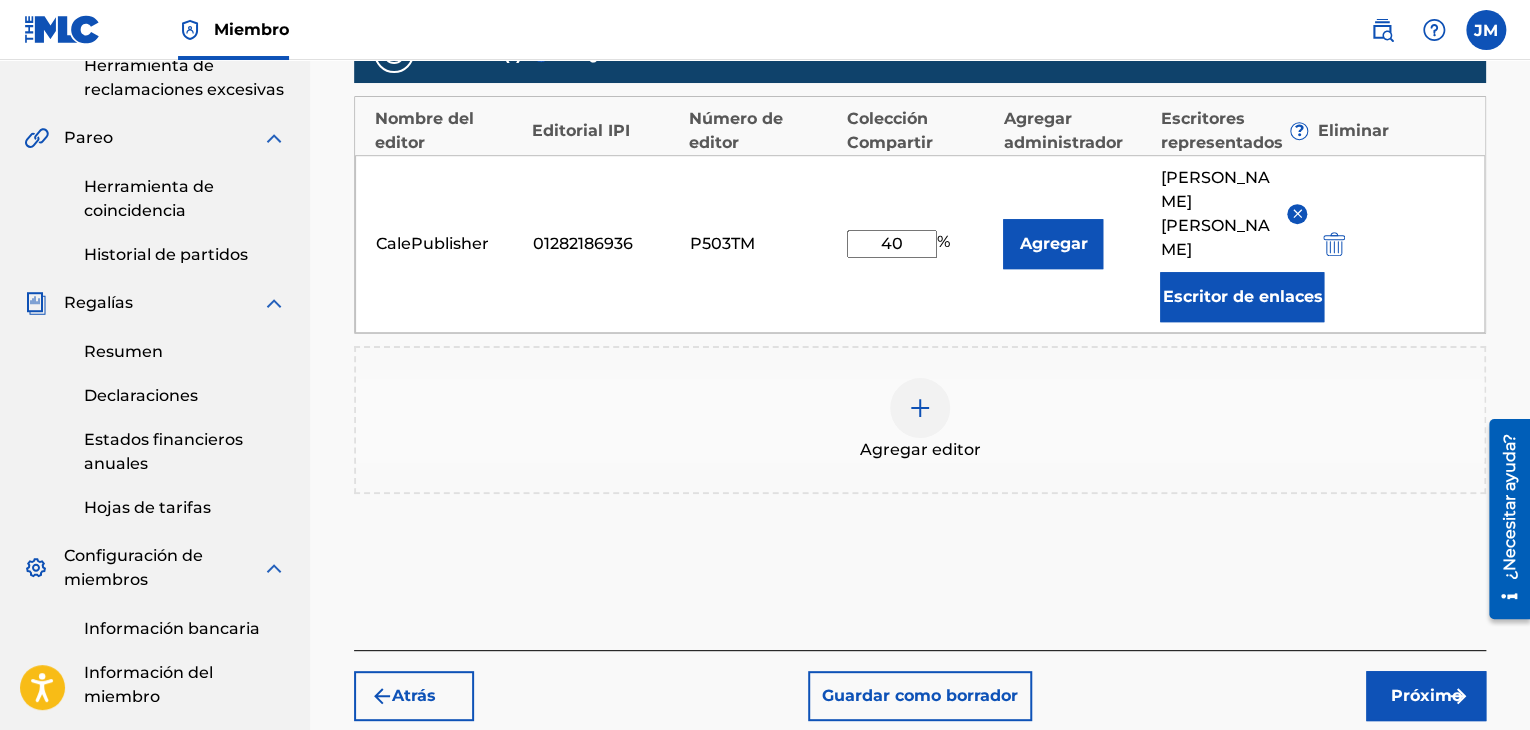 click on "Agregar editores y compartir Ingrese su(s) editor(es)/administrador(es). DE SUERTE Editores (  1  ) ? REQUERIDO Total de acciones:  40  % Nombre del editor Editorial IPI Número de editor Colección Compartir Agregar administrador Escritores representados ? Eliminar CalePublisher 01282186936 P503TM 40 % Agregar Juan Pablo Muñoz    Cadavid Escritor de enlaces Agregar editor" at bounding box center [920, 247] 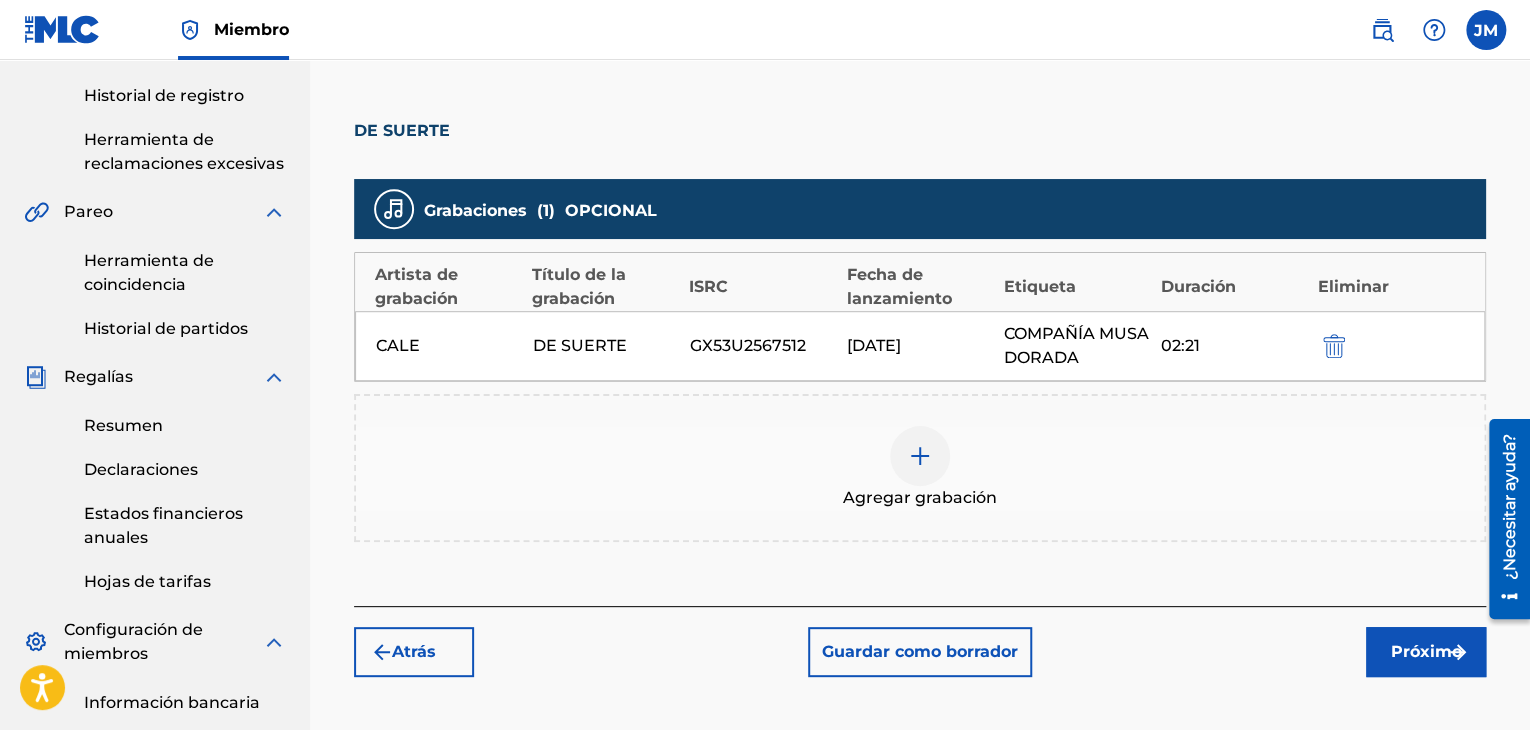 click on "Próximo" at bounding box center (1426, 651) 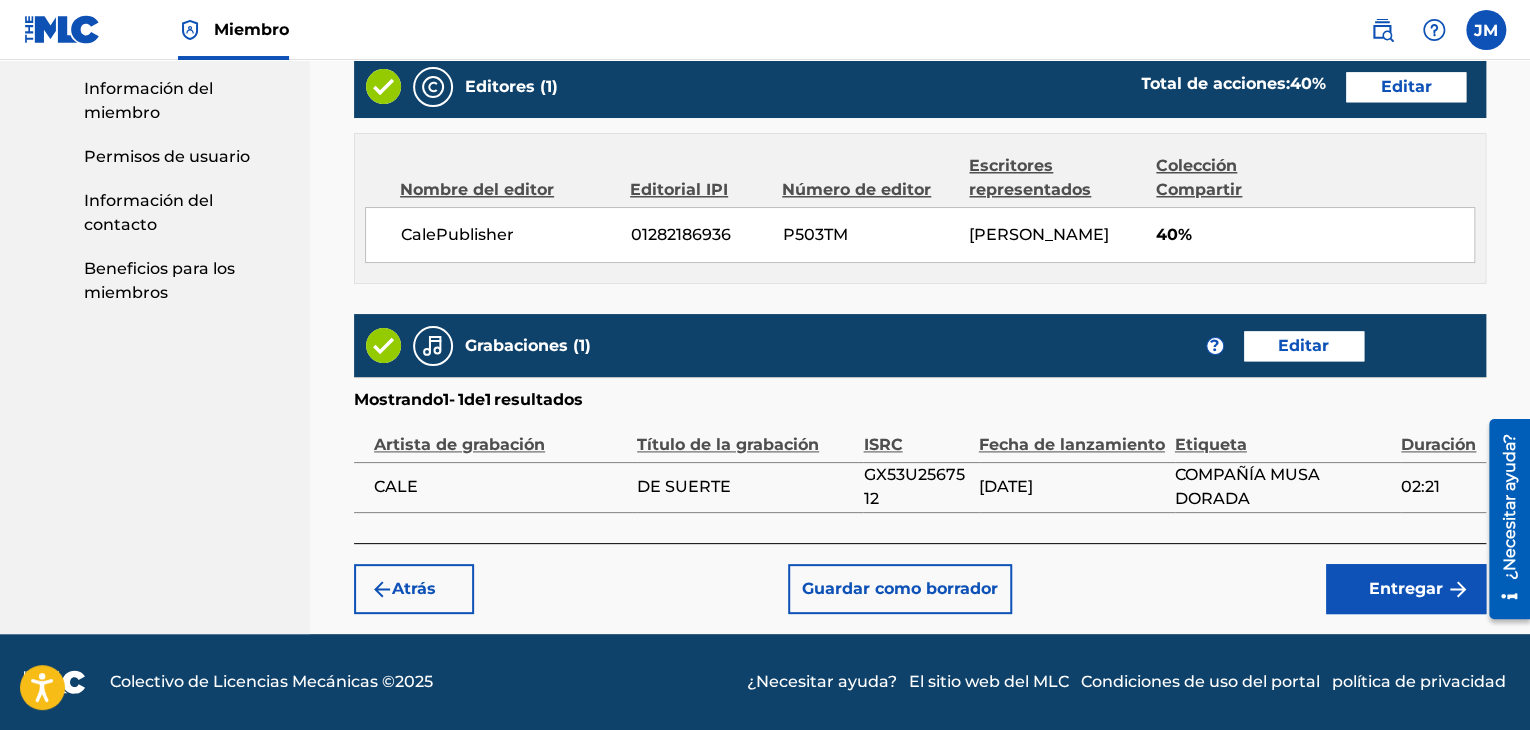 scroll, scrollTop: 1128, scrollLeft: 0, axis: vertical 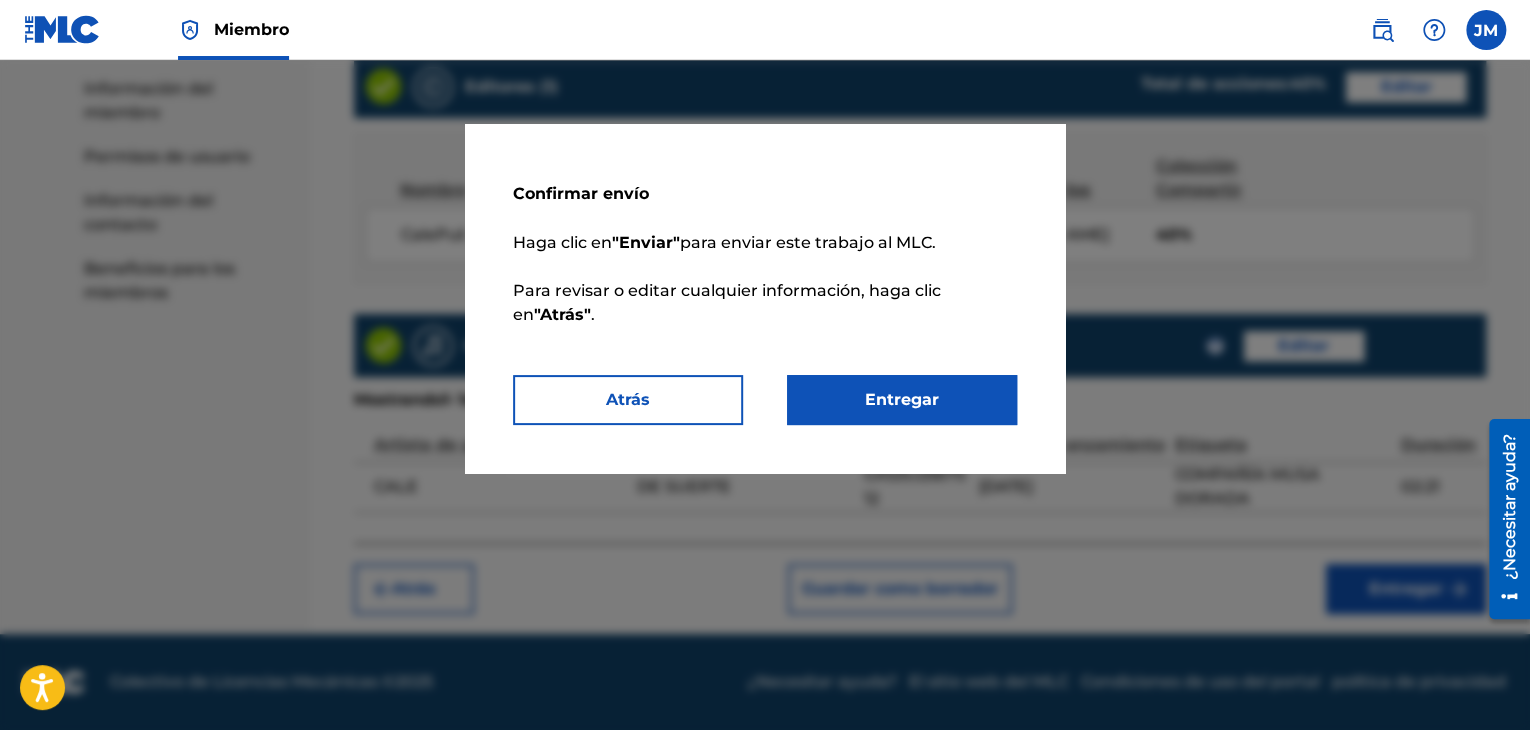 click on "Entregar" at bounding box center [902, 399] 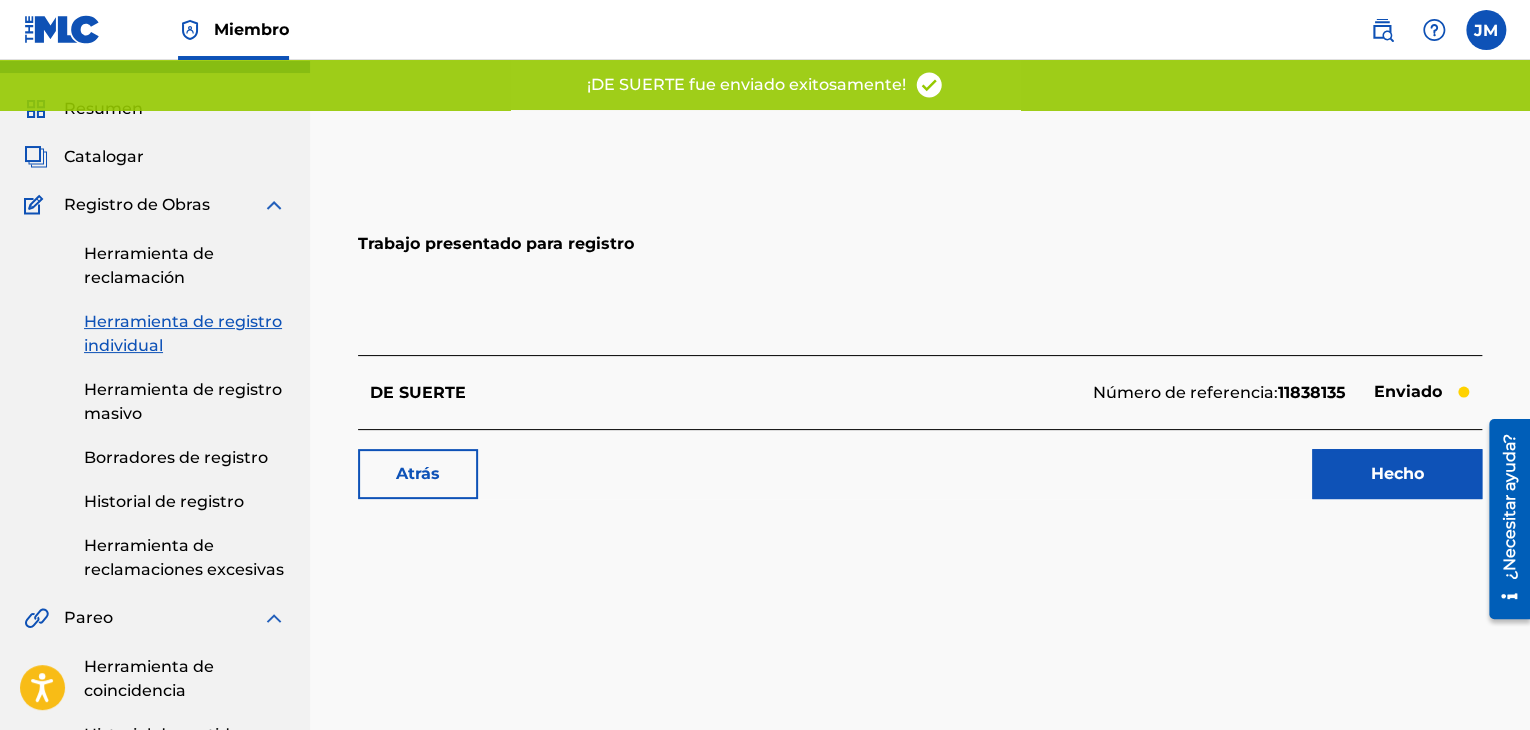 scroll, scrollTop: 40, scrollLeft: 0, axis: vertical 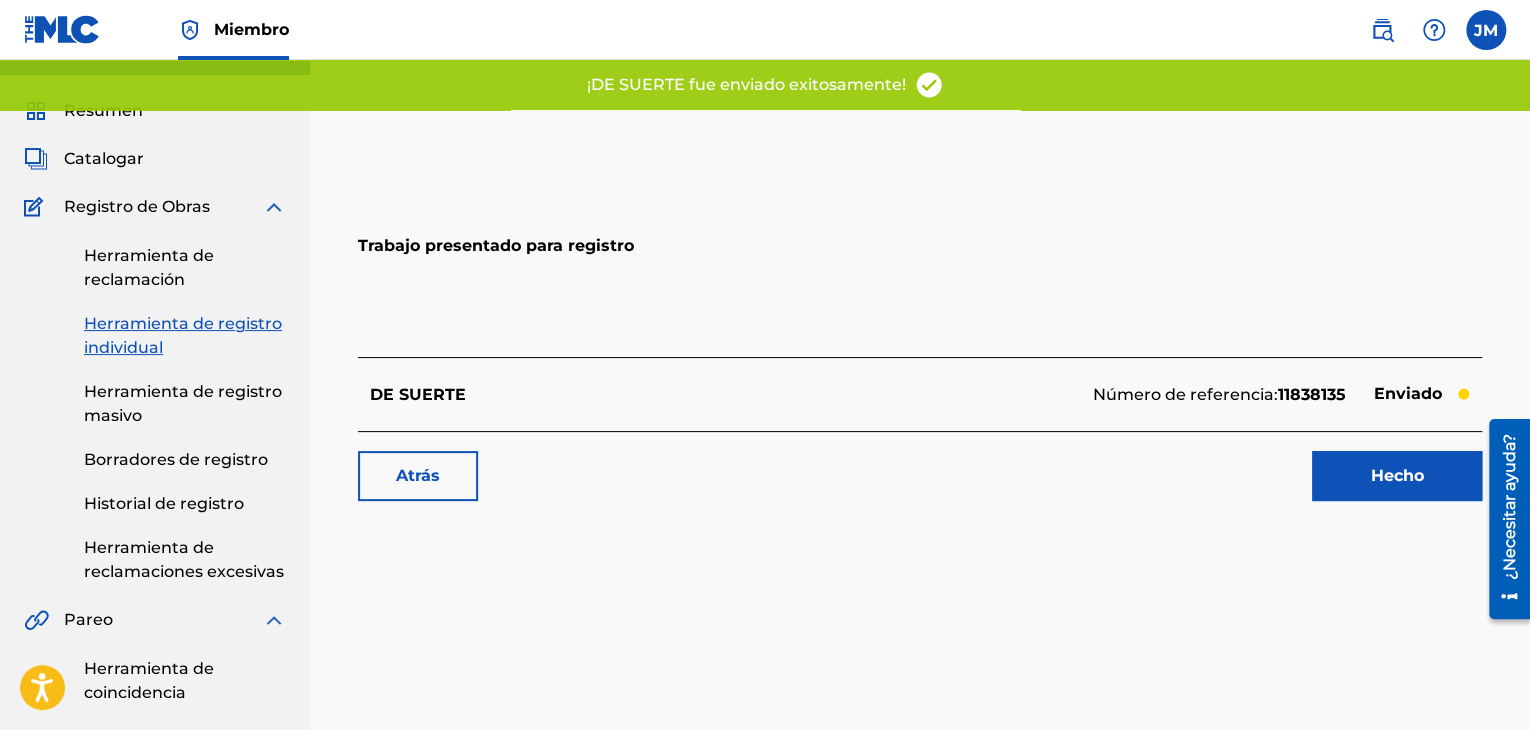 click on "Catalogar" at bounding box center [104, 158] 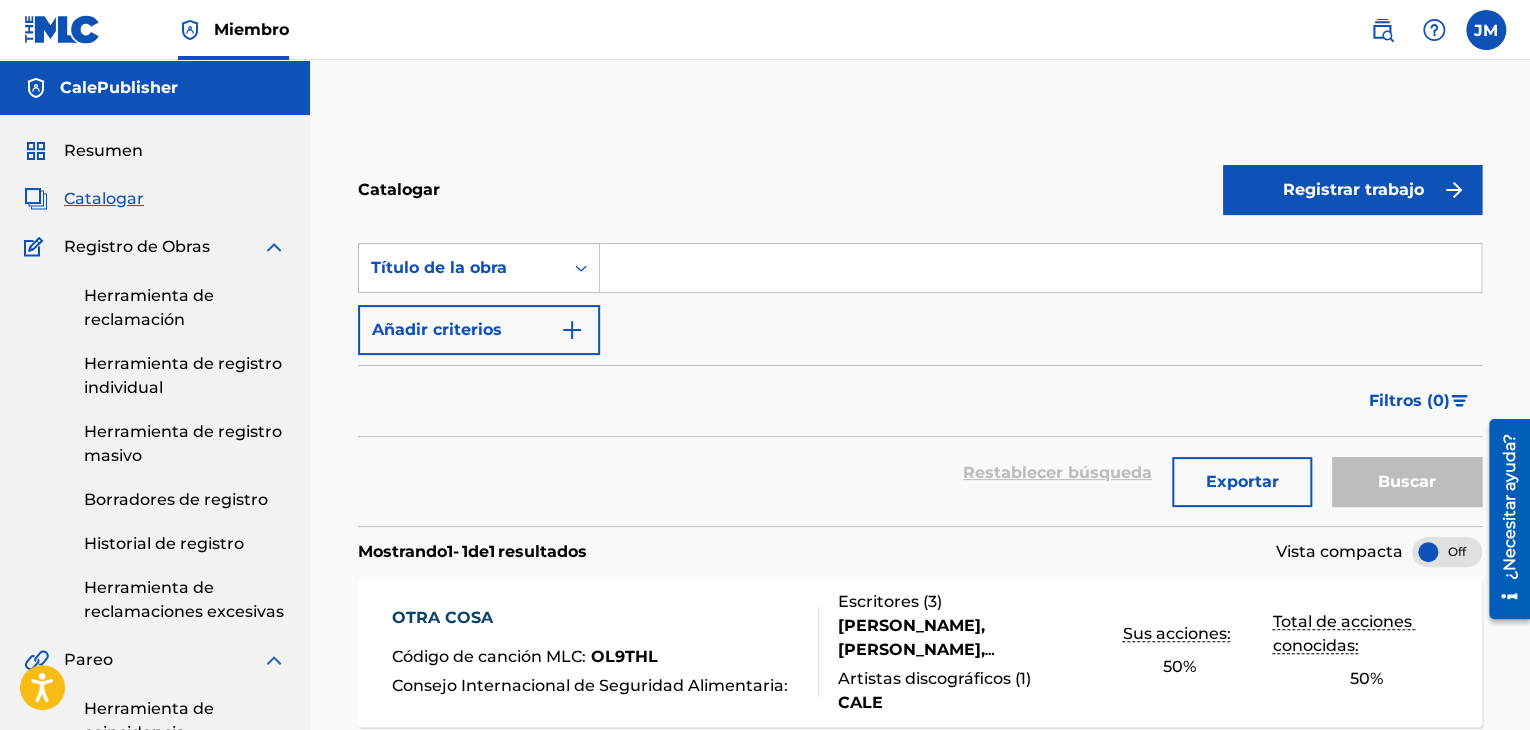 click on "Herramienta de reclamación" at bounding box center [149, 307] 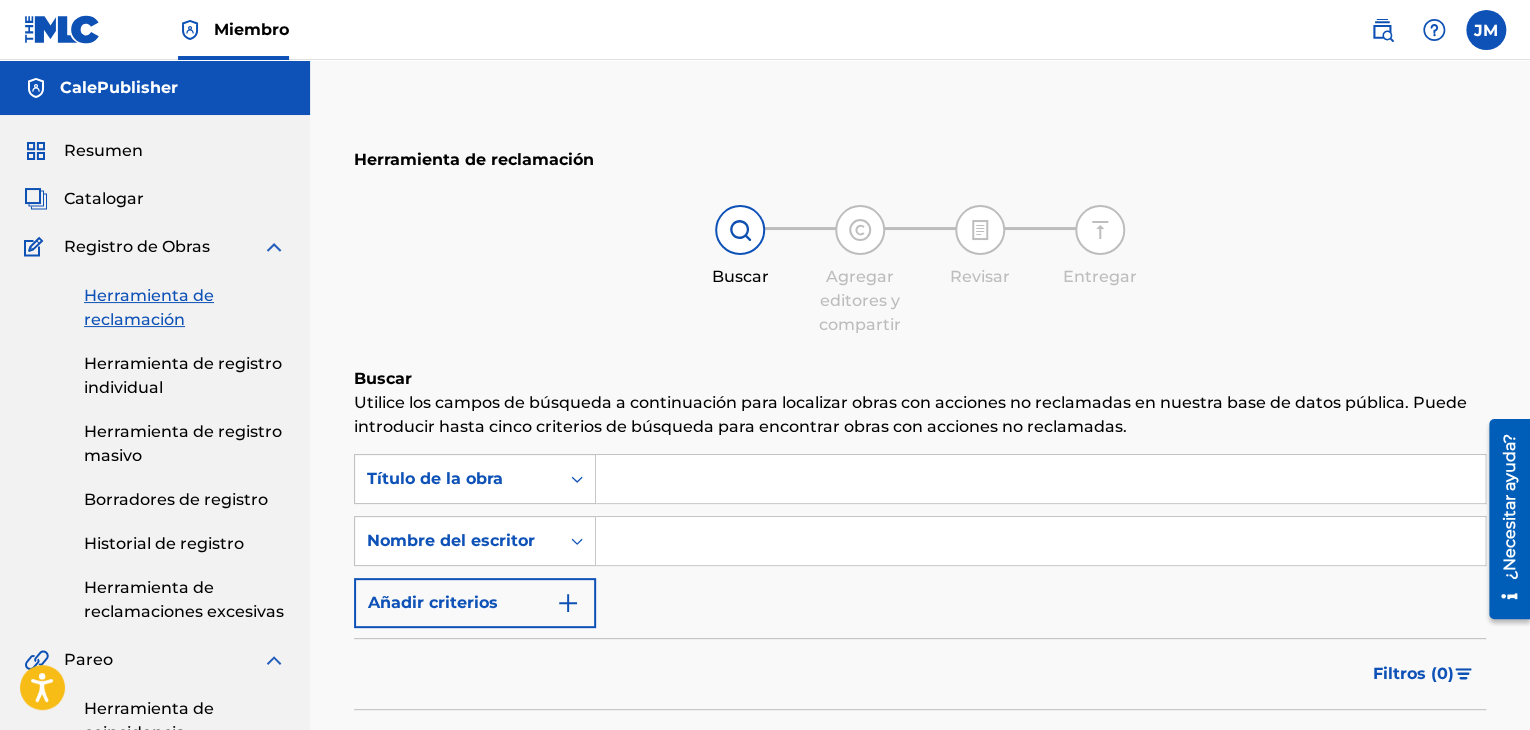click on "Herramienta de reclamación Herramienta de registro individual Herramienta de registro masivo Borradores de registro Historial de registro Herramienta de reclamaciones excesivas" at bounding box center (155, 441) 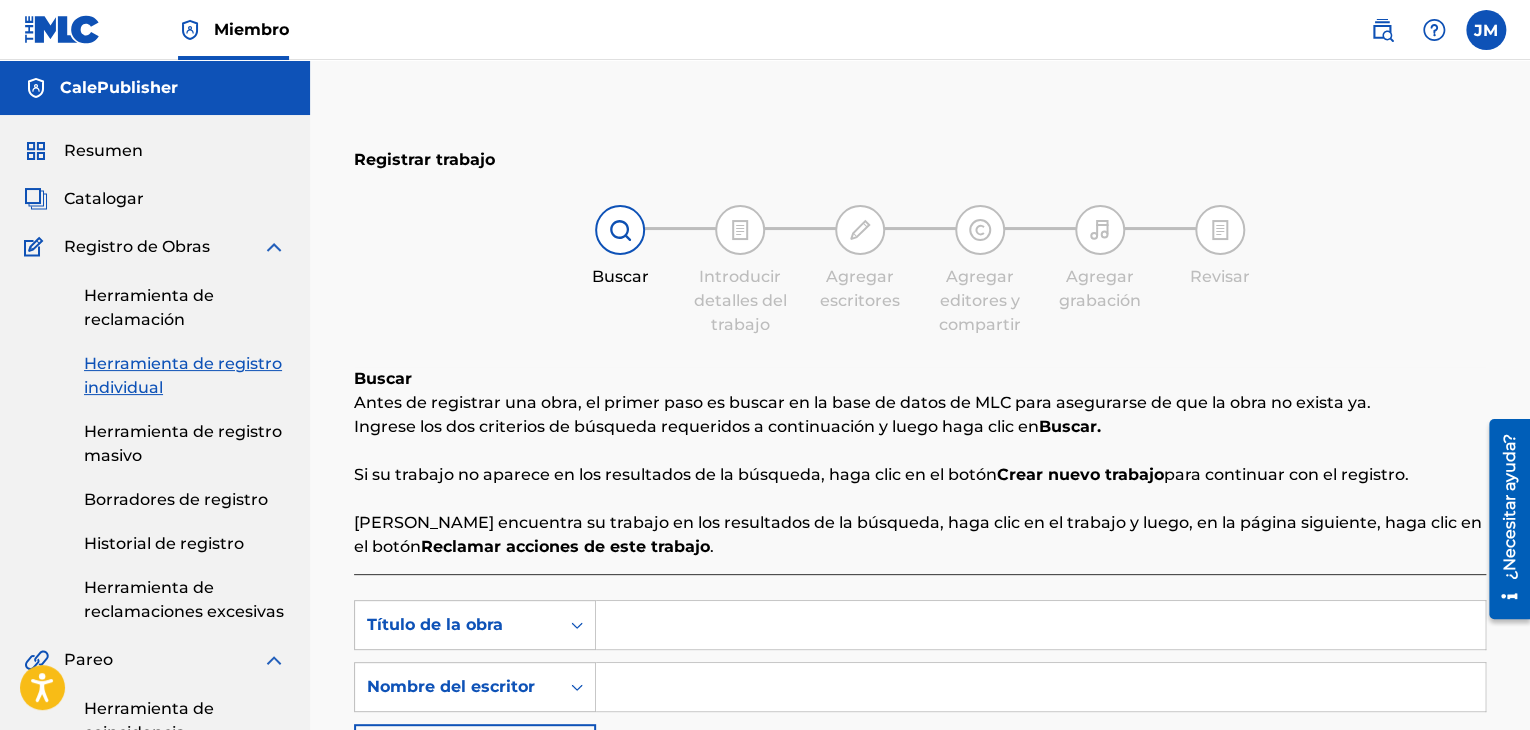 click on "Herramienta de registro masivo" at bounding box center (185, 444) 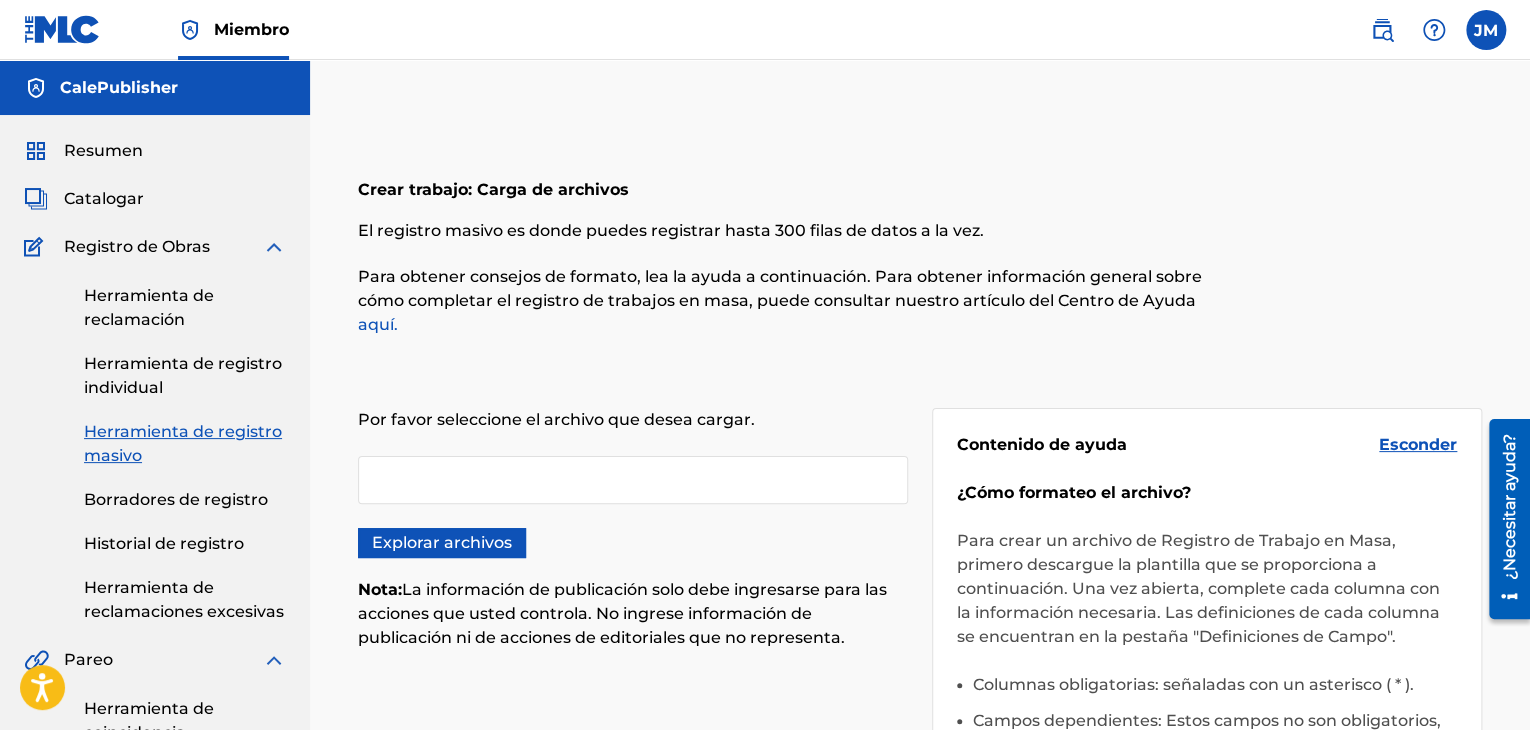 click on "Herramienta de reclamación Herramienta de registro individual Herramienta de registro masivo Borradores de registro Historial de registro Herramienta de reclamaciones excesivas" at bounding box center [155, 441] 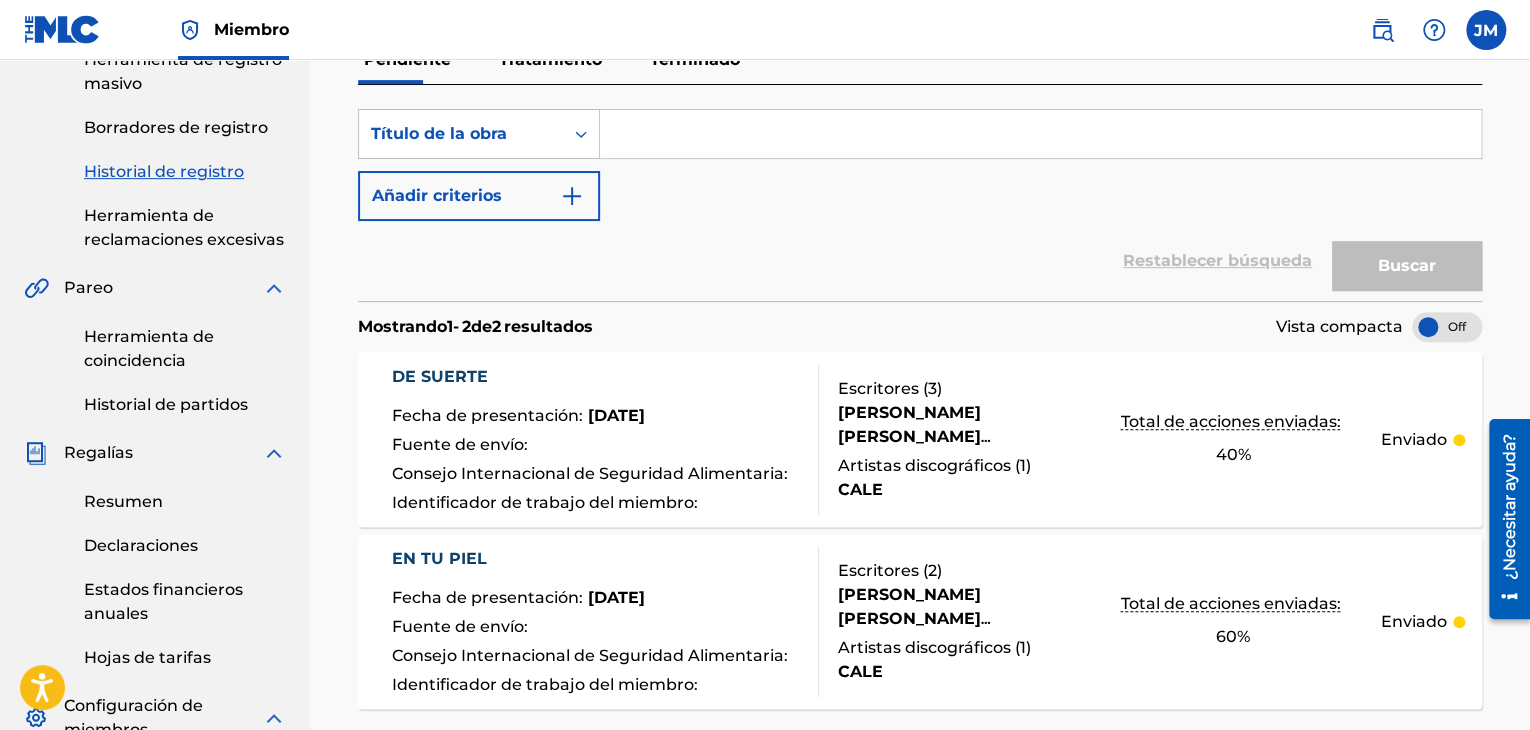 scroll, scrollTop: 356, scrollLeft: 0, axis: vertical 